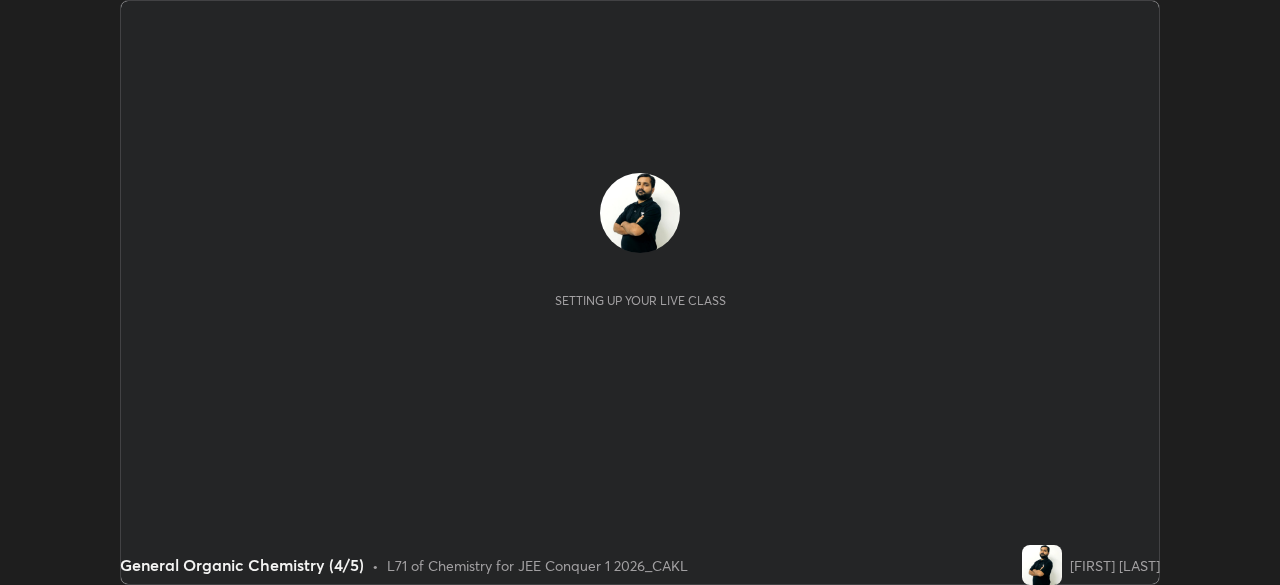 scroll, scrollTop: 0, scrollLeft: 0, axis: both 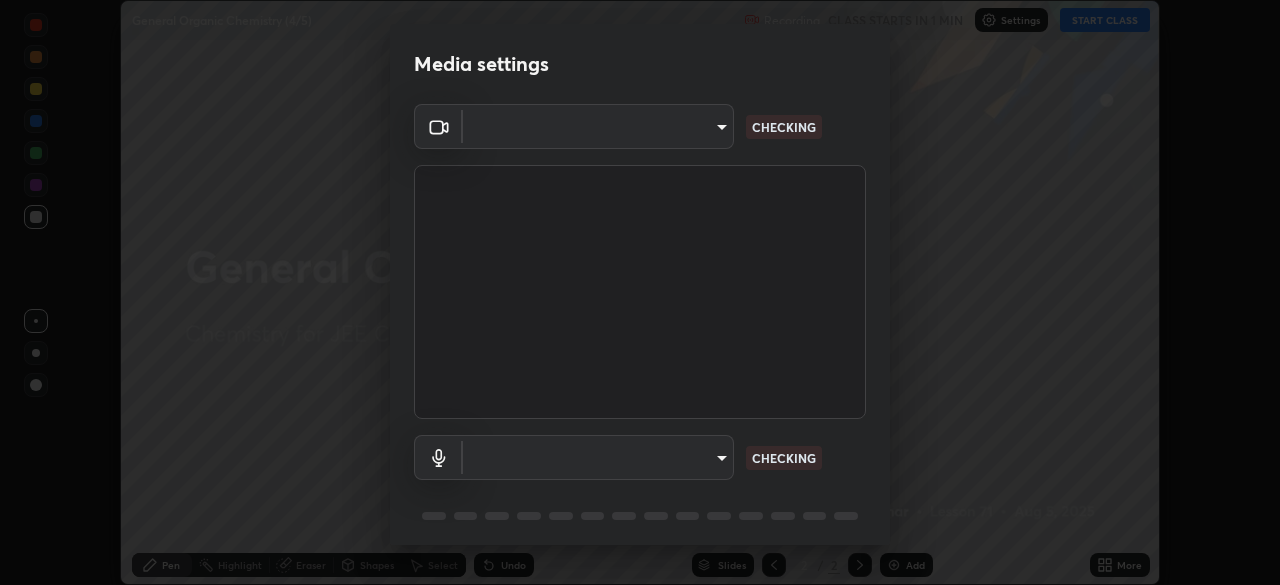 type on "b06fa8ff9ac4ffb7a92976e327235824ae8e01cfa839dbeb6f48655f2a6a4ac4" 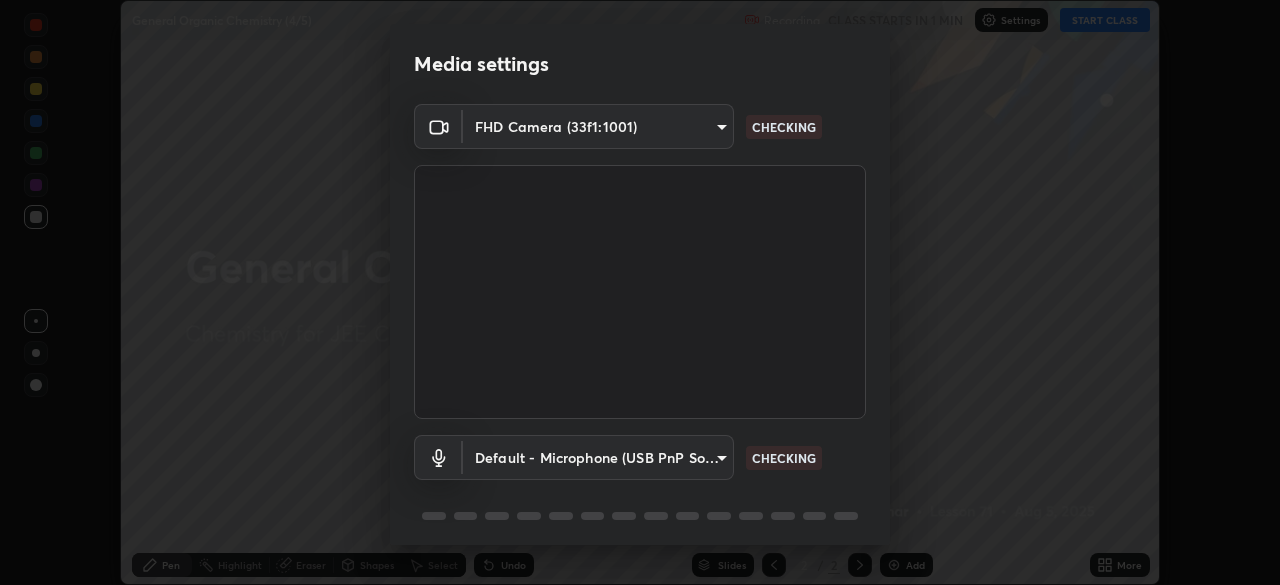 click on "Erase all General Organic Chemistry (4/5) Recording CLASS STARTS IN 1 MIN Settings START CLASS Setting up your live class General Organic Chemistry (4/5) • L71 of Chemistry for JEE Conquer 1 2026_CAKL [FIRST] [LAST] Pen Highlight Eraser Shapes Select Undo Slides 2 / 2 Add More No doubts shared Encourage your learners to ask a doubt for better clarity Report an issue Reason for reporting Buffering Chat not working Audio - Video sync issue Educator video quality low ​ Attach an image Report Media settings FHD Camera (33f1:1001) b06fa8ff9ac4ffb7a92976e327235824ae8e01cfa839dbeb6f48655f2a6a4ac4 CHECKING Default - Microphone (USB PnP Sound Device) default CHECKING 1 / 5 Next" at bounding box center [640, 292] 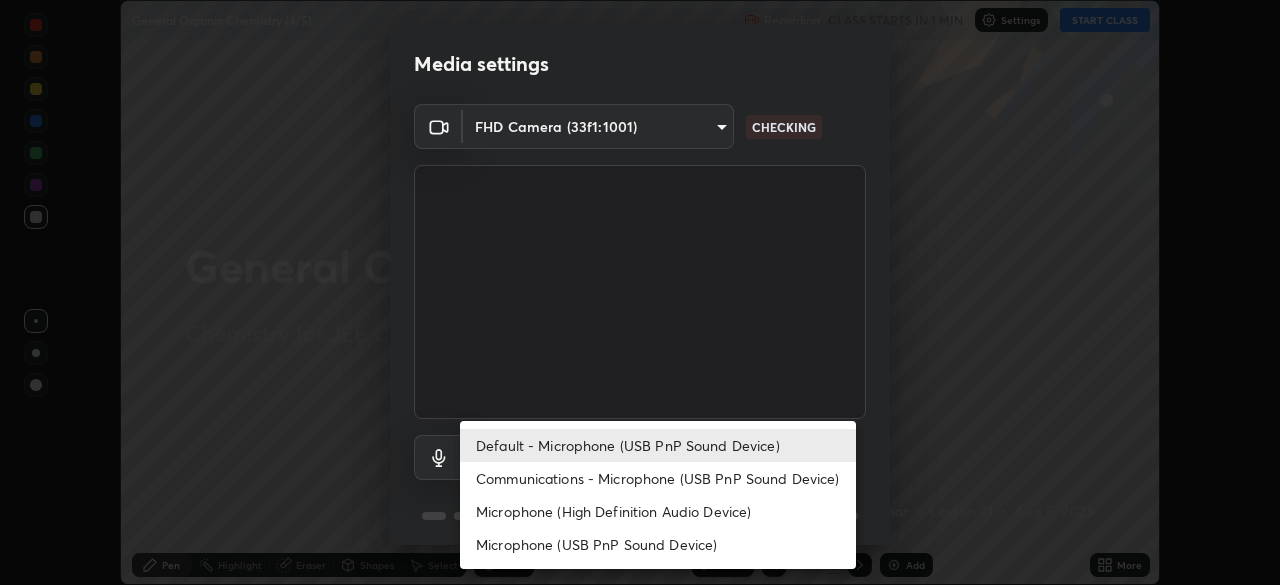 click on "Microphone (USB PnP Sound Device)" at bounding box center (658, 544) 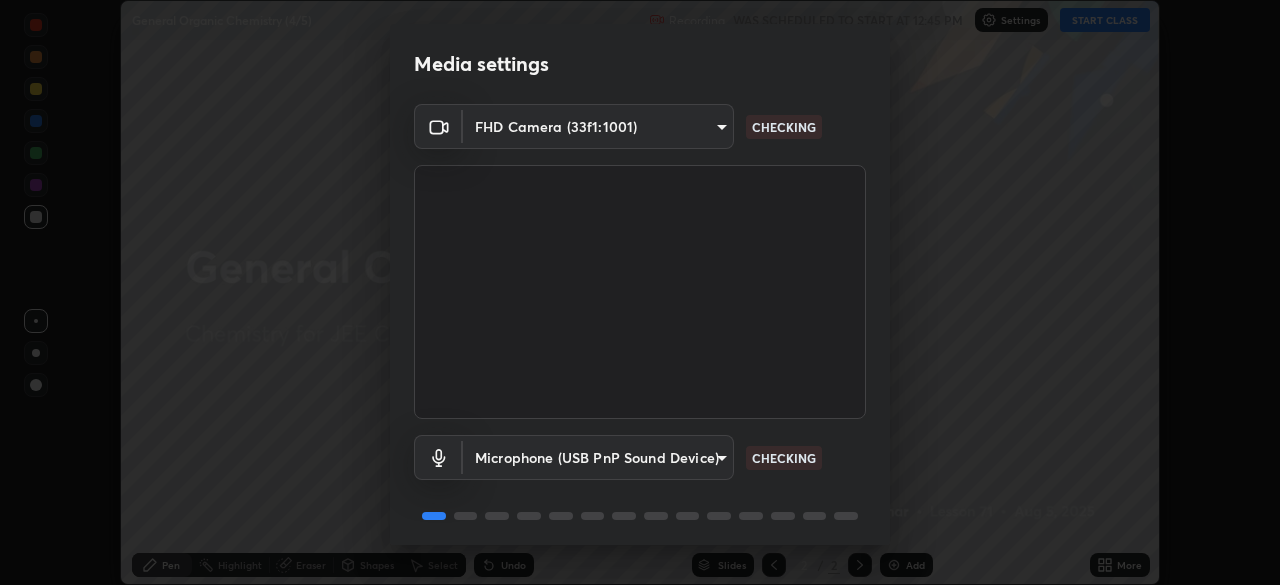 click on "Erase all General Organic Chemistry (4/5) Recording WAS SCHEDULED TO START AT  12:45 PM Settings START CLASS Setting up your live class General Organic Chemistry (4/5) • L71 of Chemistry for JEE Conquer 1 2026_CAKL [FIRST] [LAST] Pen Highlight Eraser Shapes Select Undo Slides 2 / 2 Add More No doubts shared Encourage your learners to ask a doubt for better clarity Report an issue Reason for reporting Buffering Chat not working Audio - Video sync issue Educator video quality low ​ Attach an image Report Media settings FHD Camera (33f1:1001) b06fa8ff9ac4ffb7a92976e327235824ae8e01cfa839dbeb6f48655f2a6a4ac4 CHECKING Microphone (USB PnP Sound Device) b9048836b338a4c019871d36dc3b8fed2b61475f6995236da9a681181ab16b5d CHECKING 1 / 5 Next" at bounding box center [640, 292] 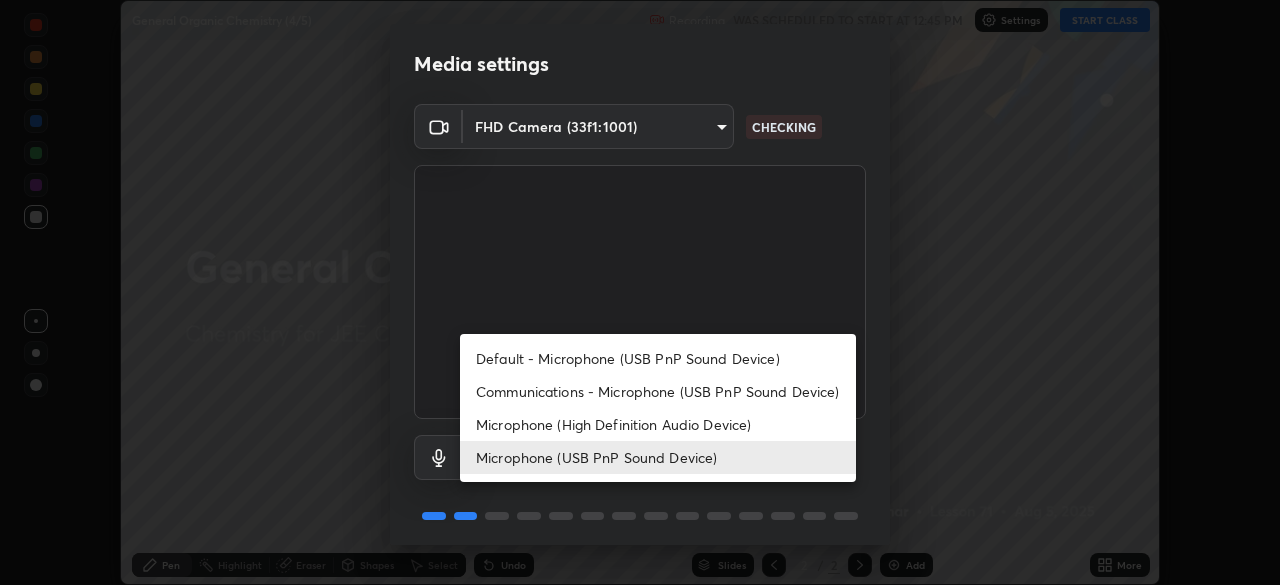 click on "Default - Microphone (USB PnP Sound Device)" at bounding box center [658, 358] 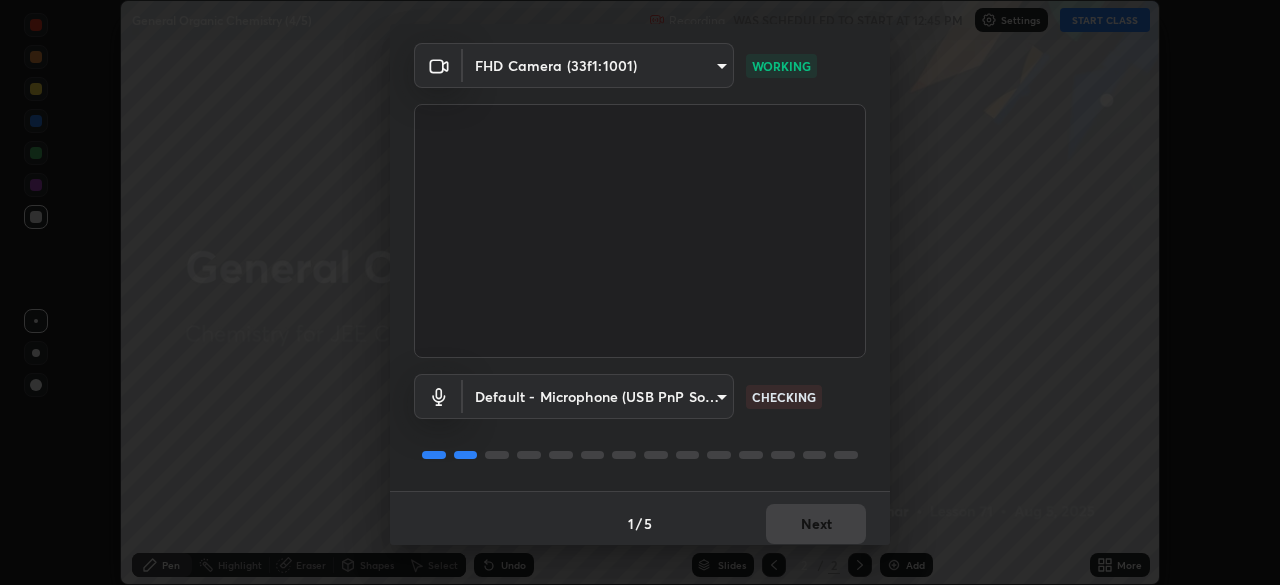 scroll, scrollTop: 71, scrollLeft: 0, axis: vertical 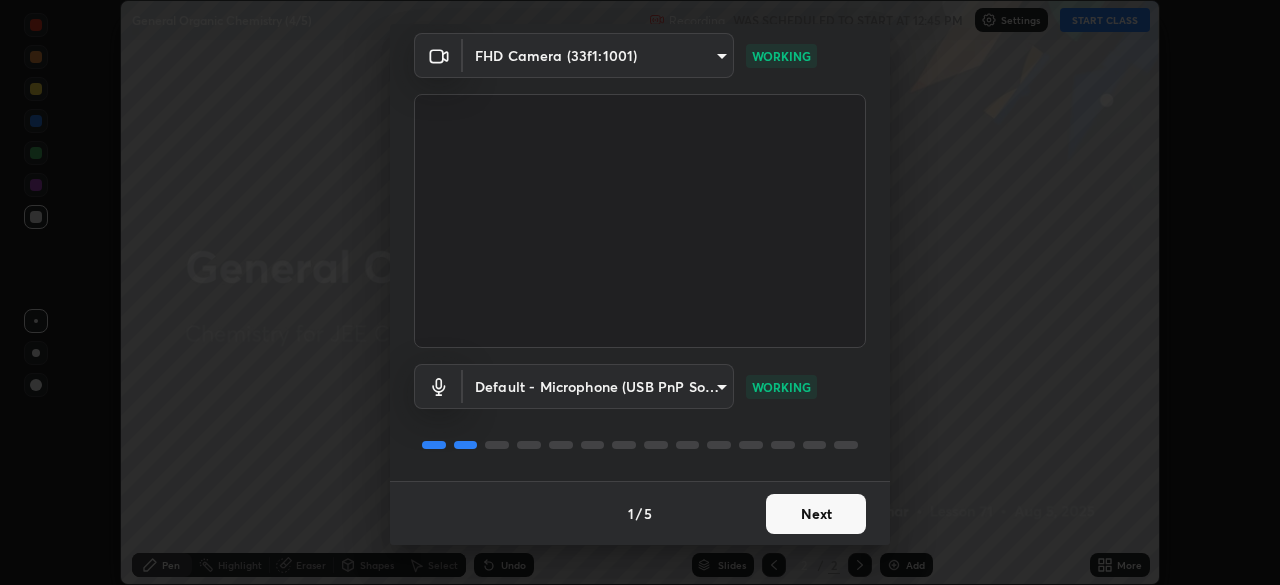 click on "Next" at bounding box center [816, 514] 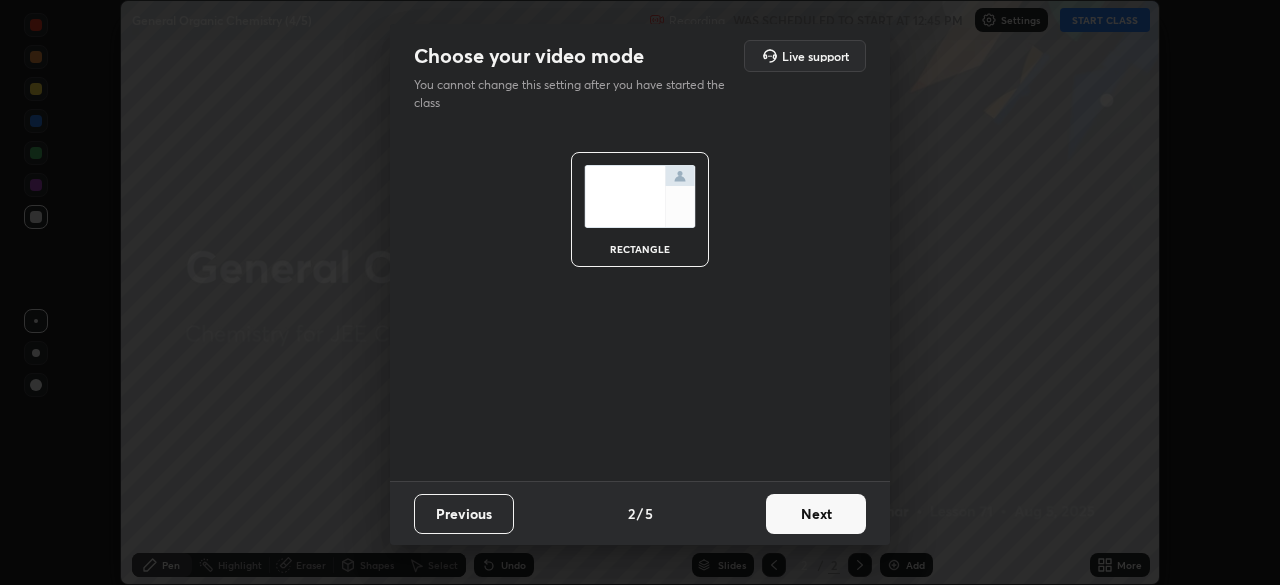 scroll, scrollTop: 0, scrollLeft: 0, axis: both 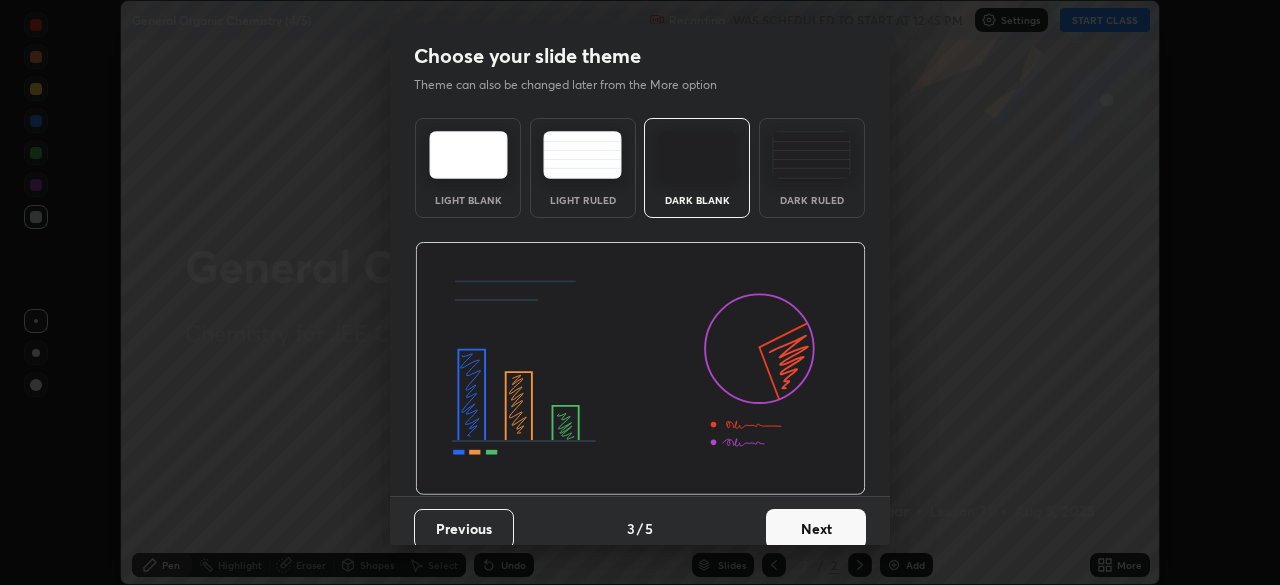 click on "Next" at bounding box center [816, 529] 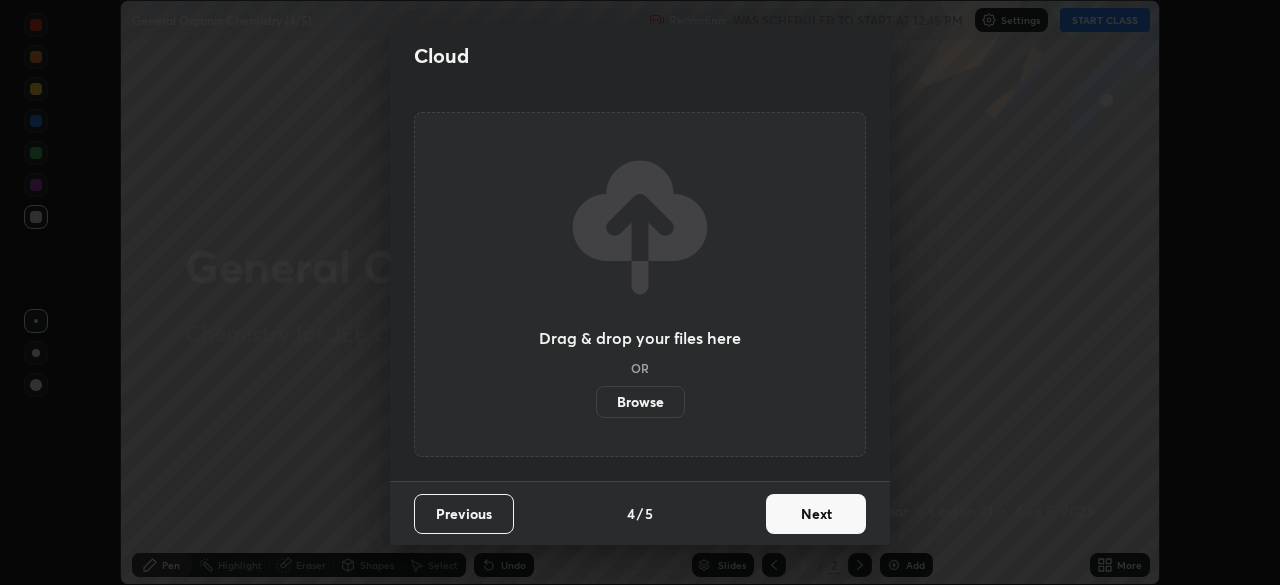 click on "Next" at bounding box center (816, 514) 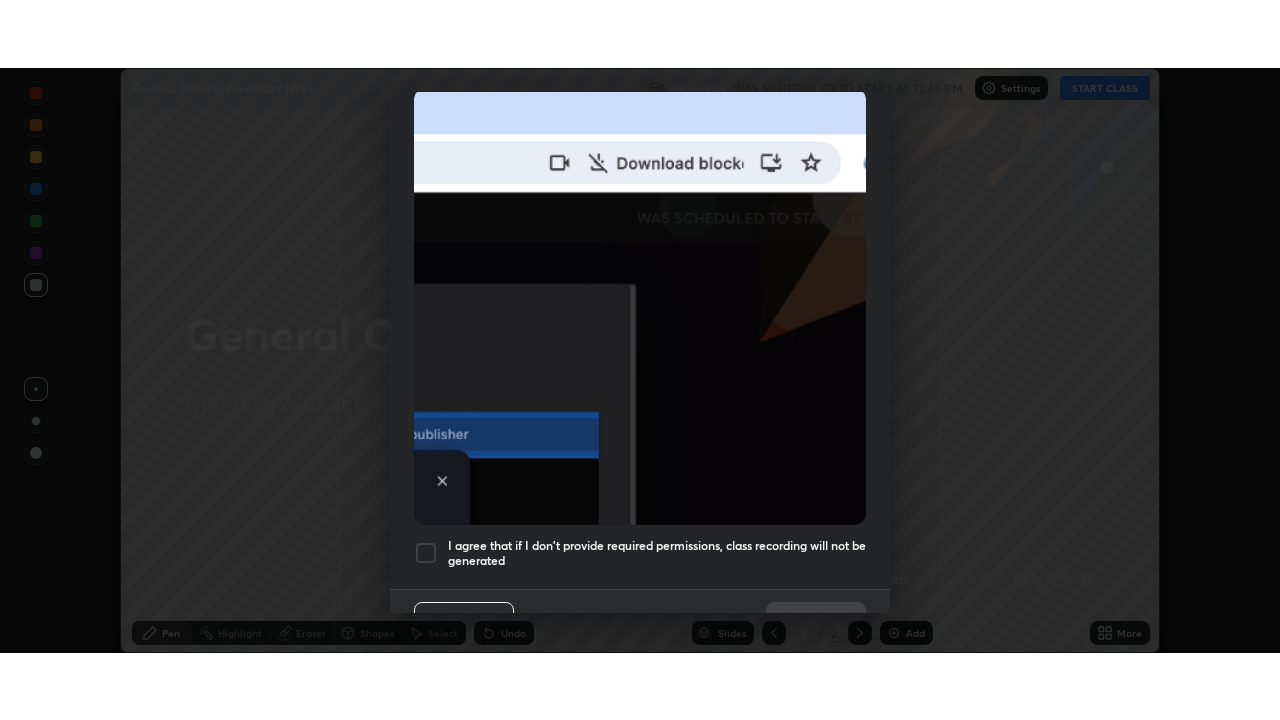 scroll, scrollTop: 479, scrollLeft: 0, axis: vertical 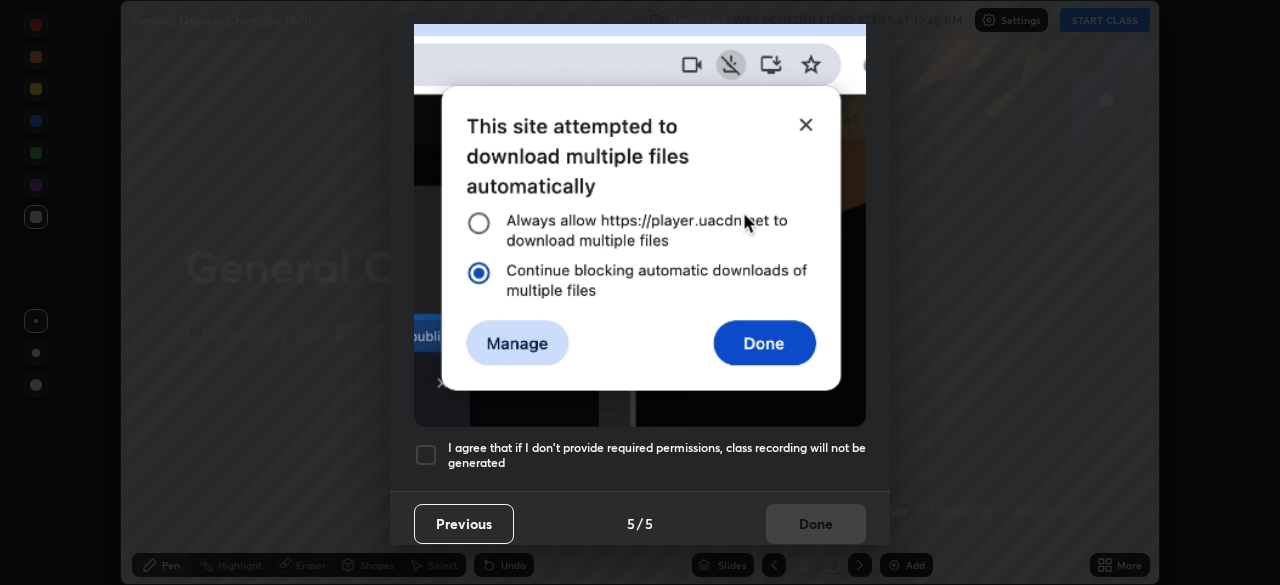 click at bounding box center (426, 455) 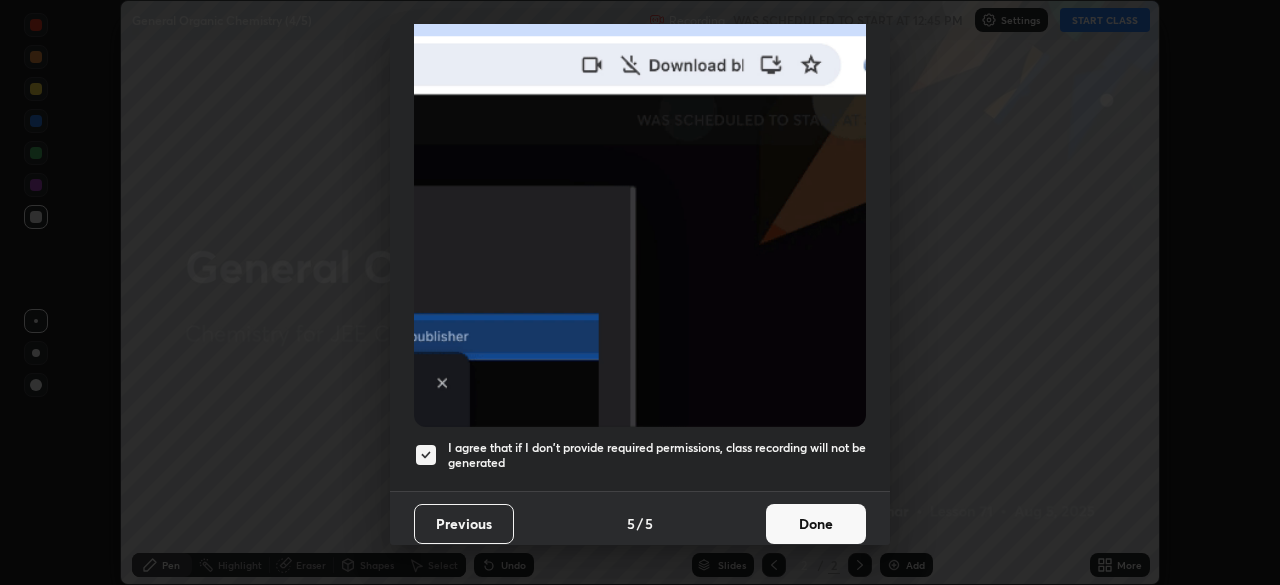 click on "Done" at bounding box center [816, 524] 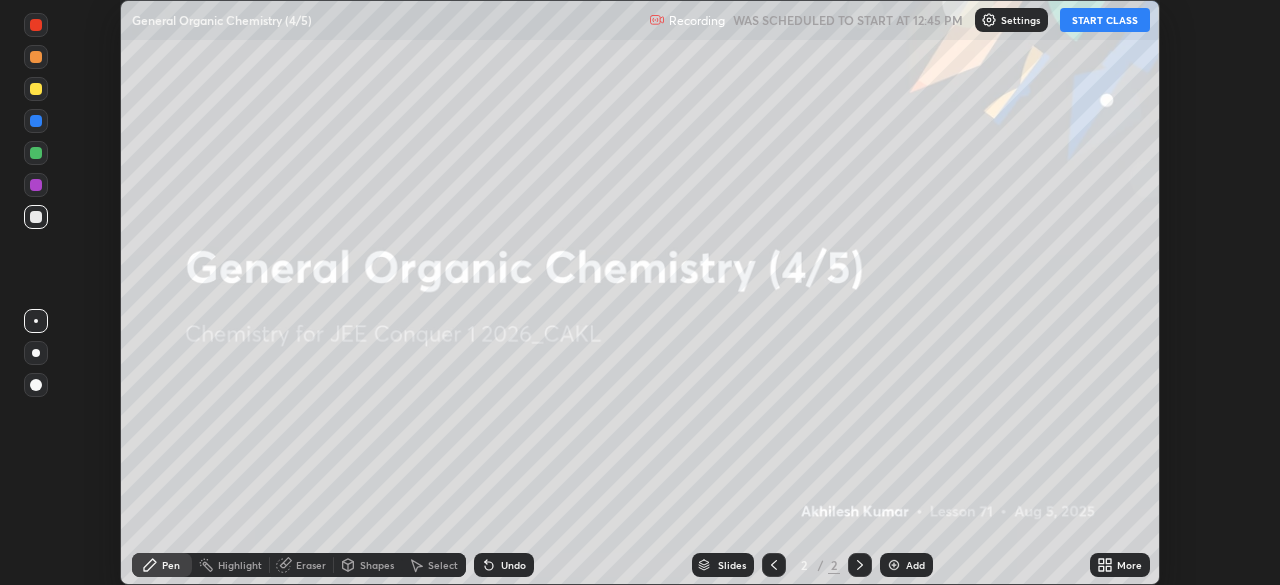 click on "START CLASS" at bounding box center (1105, 20) 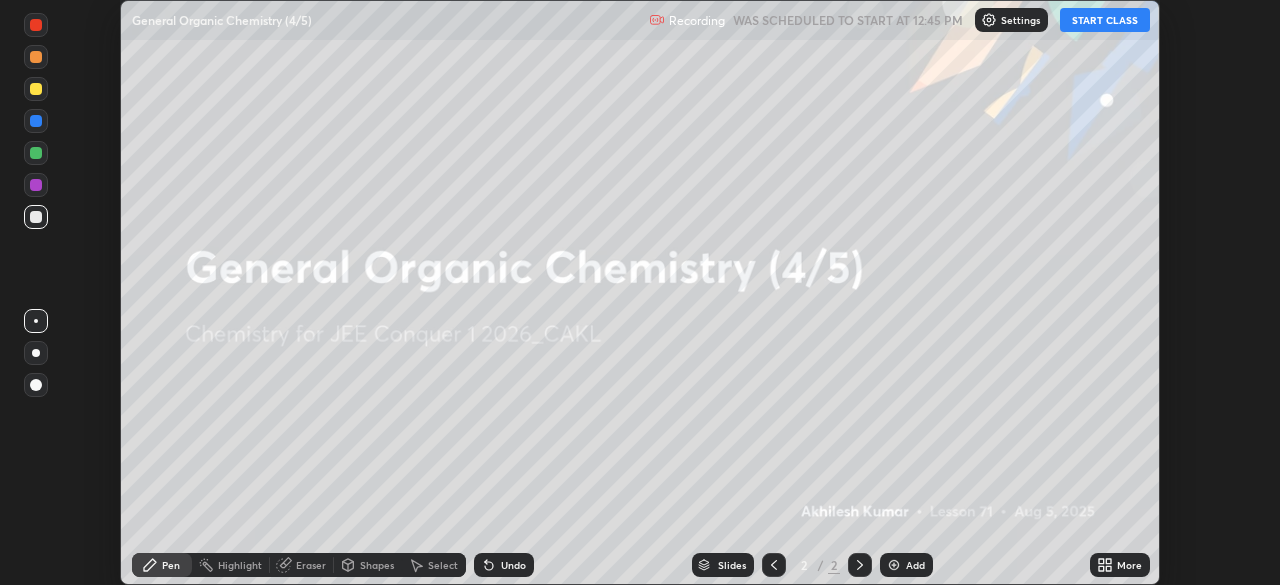 click on "START CLASS" at bounding box center (1105, 20) 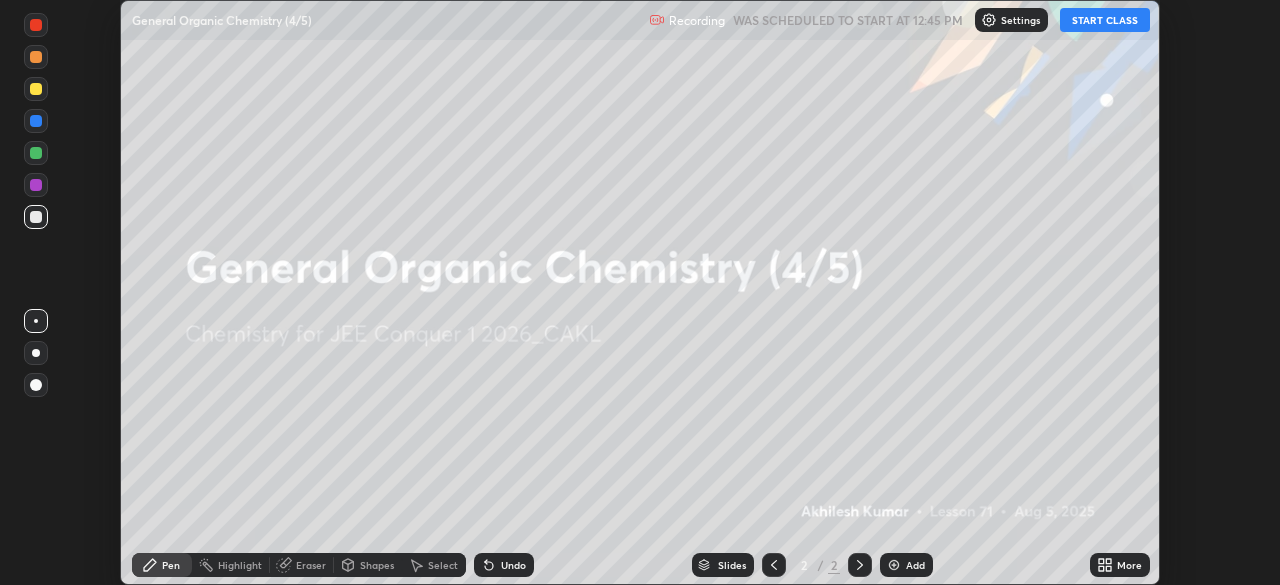 click 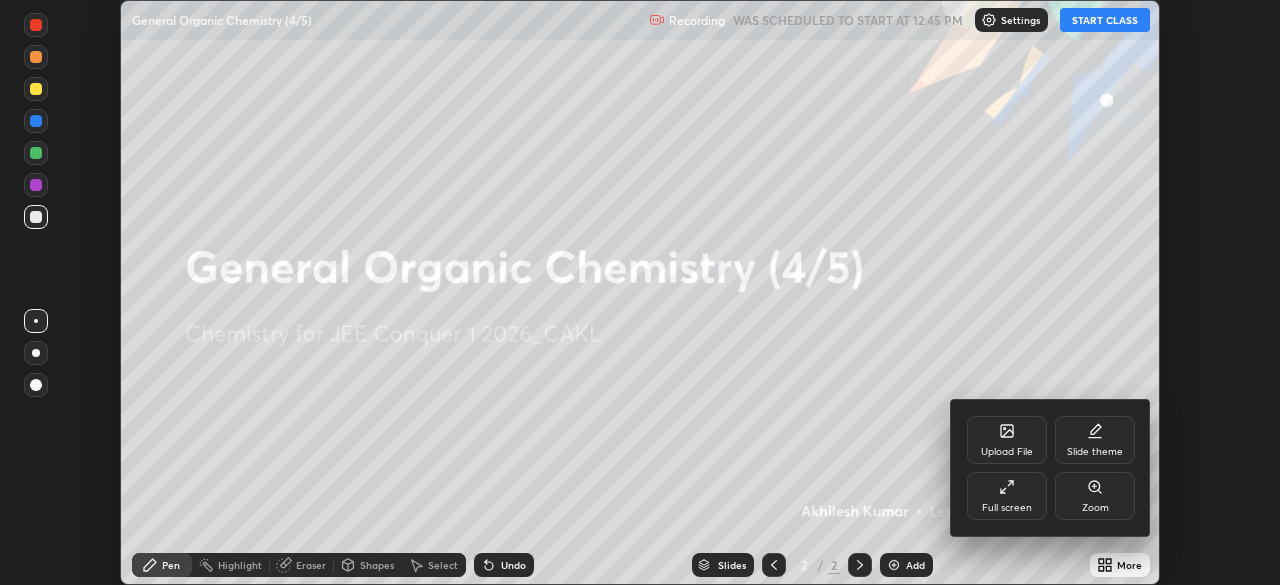 click 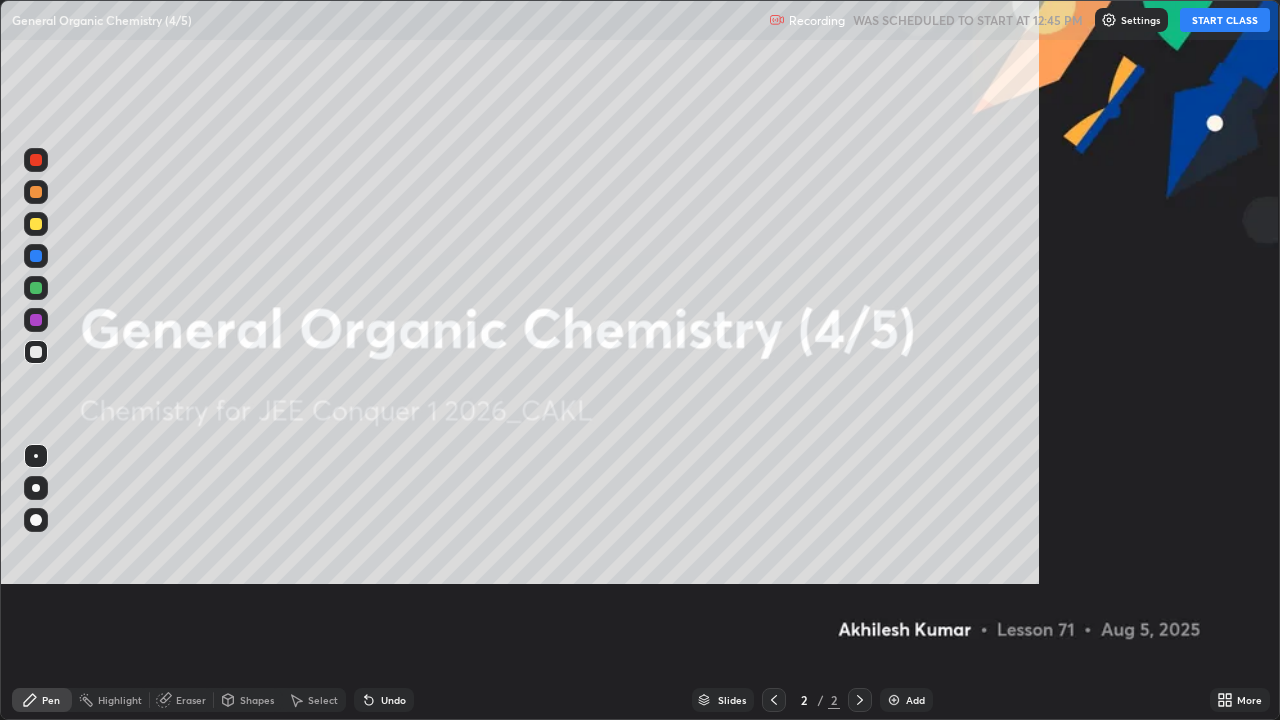 scroll, scrollTop: 99280, scrollLeft: 98720, axis: both 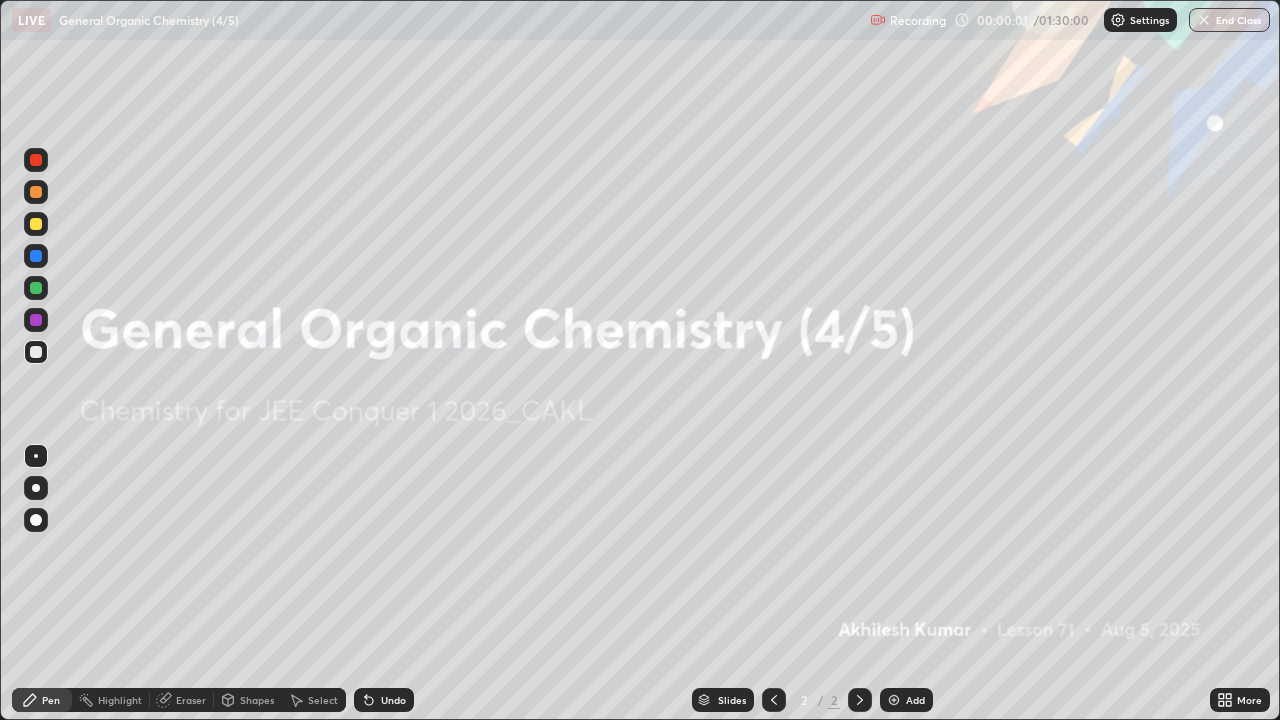 click at bounding box center (894, 700) 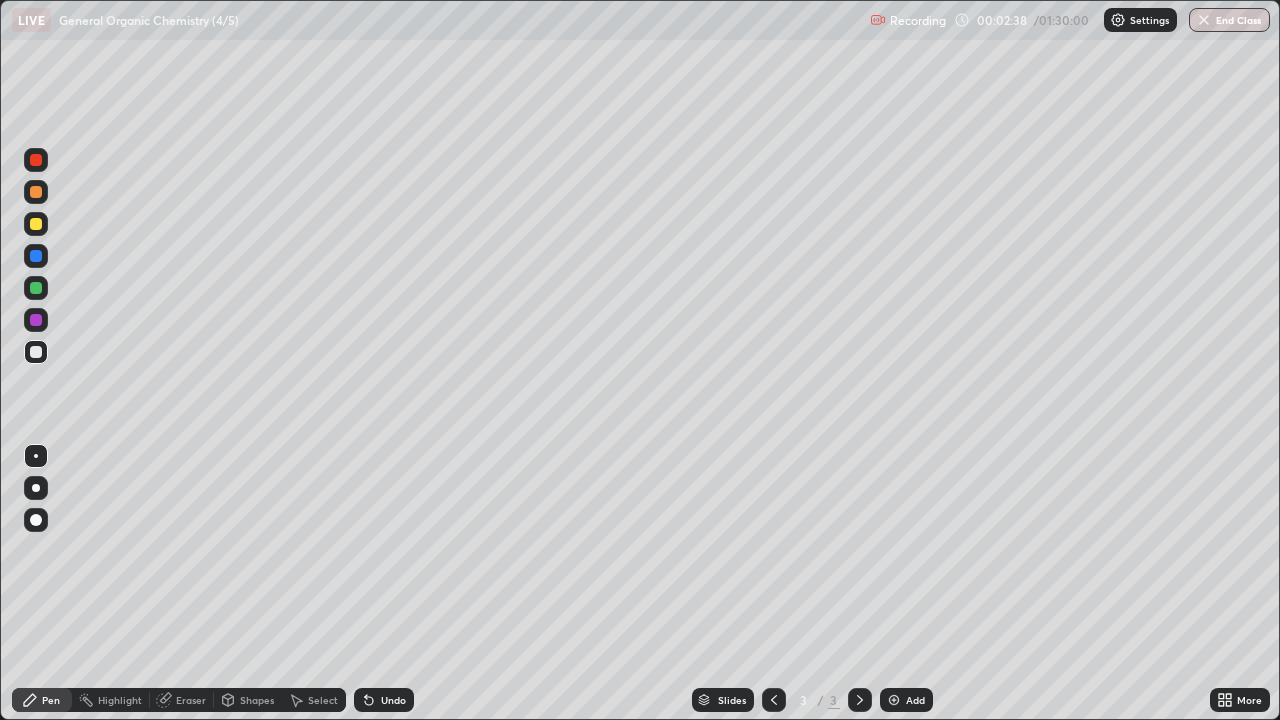 click at bounding box center [36, 320] 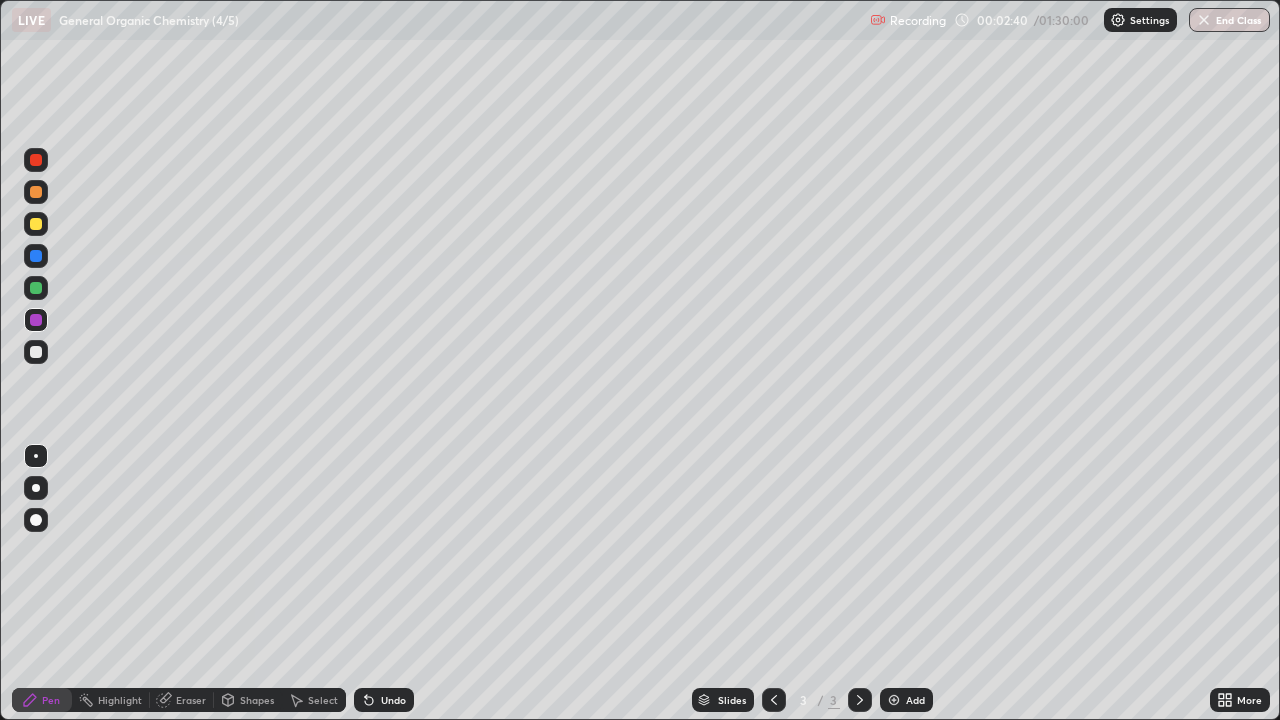 click at bounding box center [36, 352] 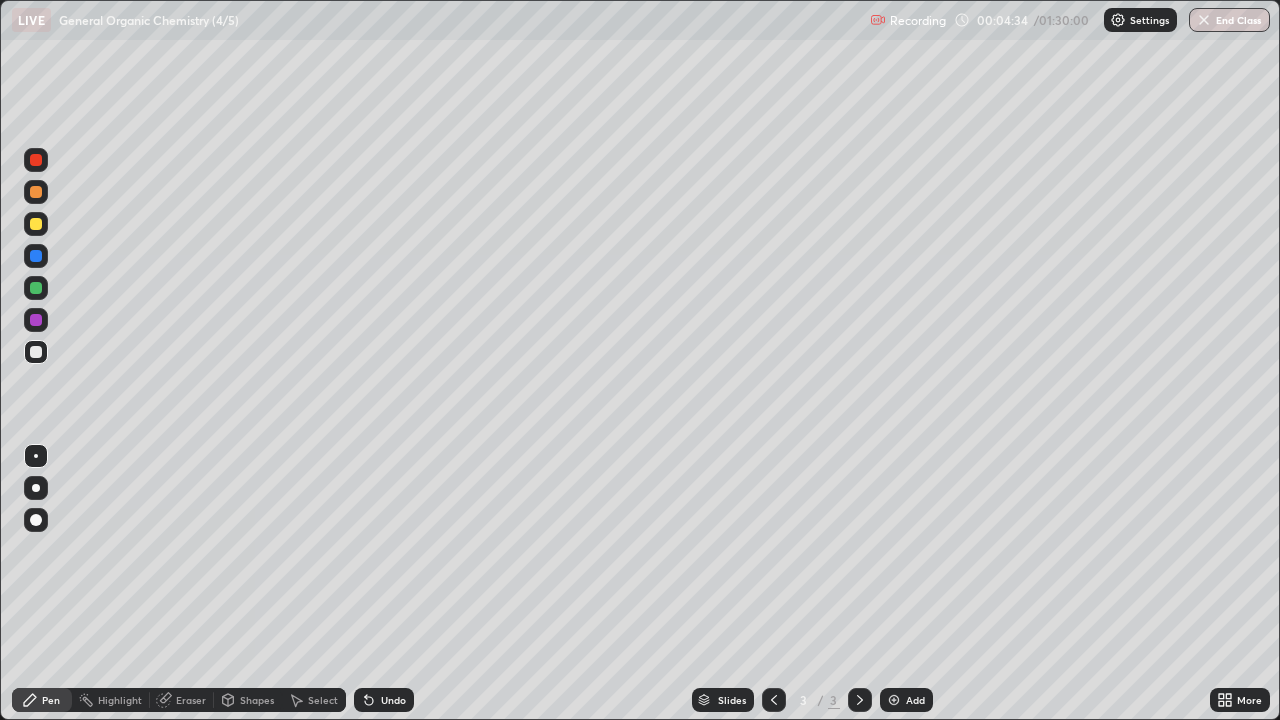 click at bounding box center [894, 700] 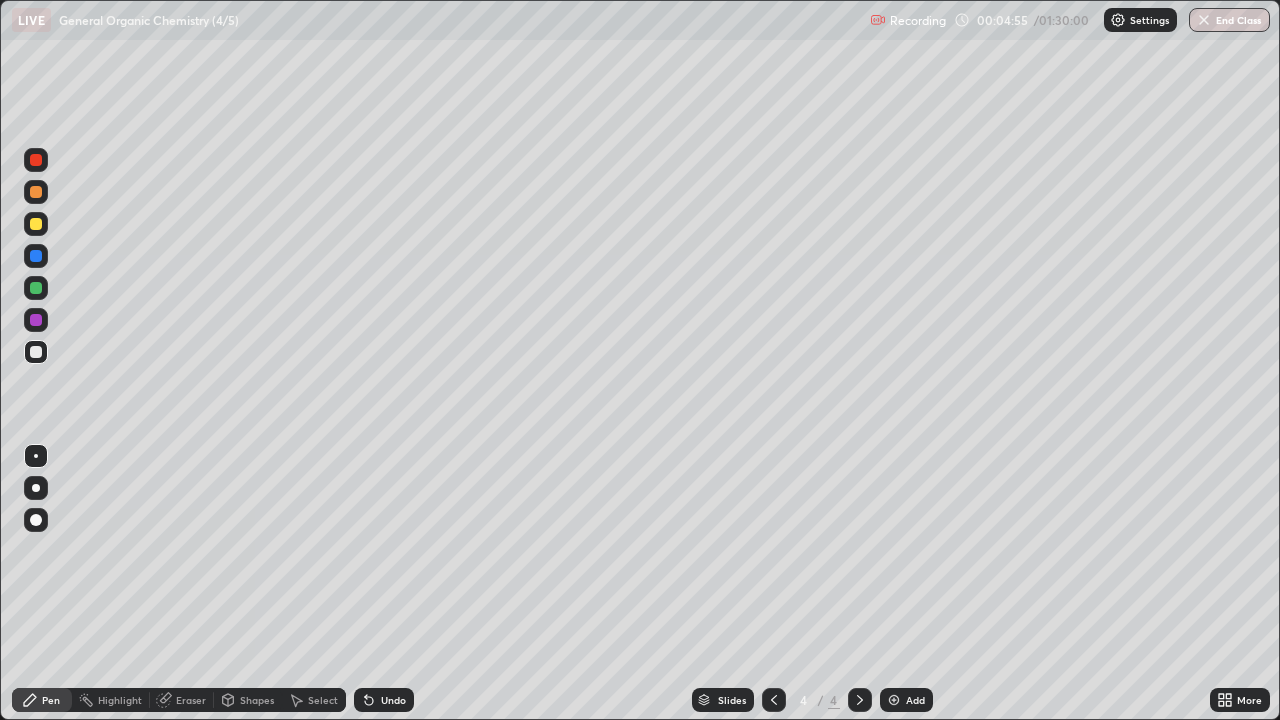 click on "Eraser" at bounding box center (182, 700) 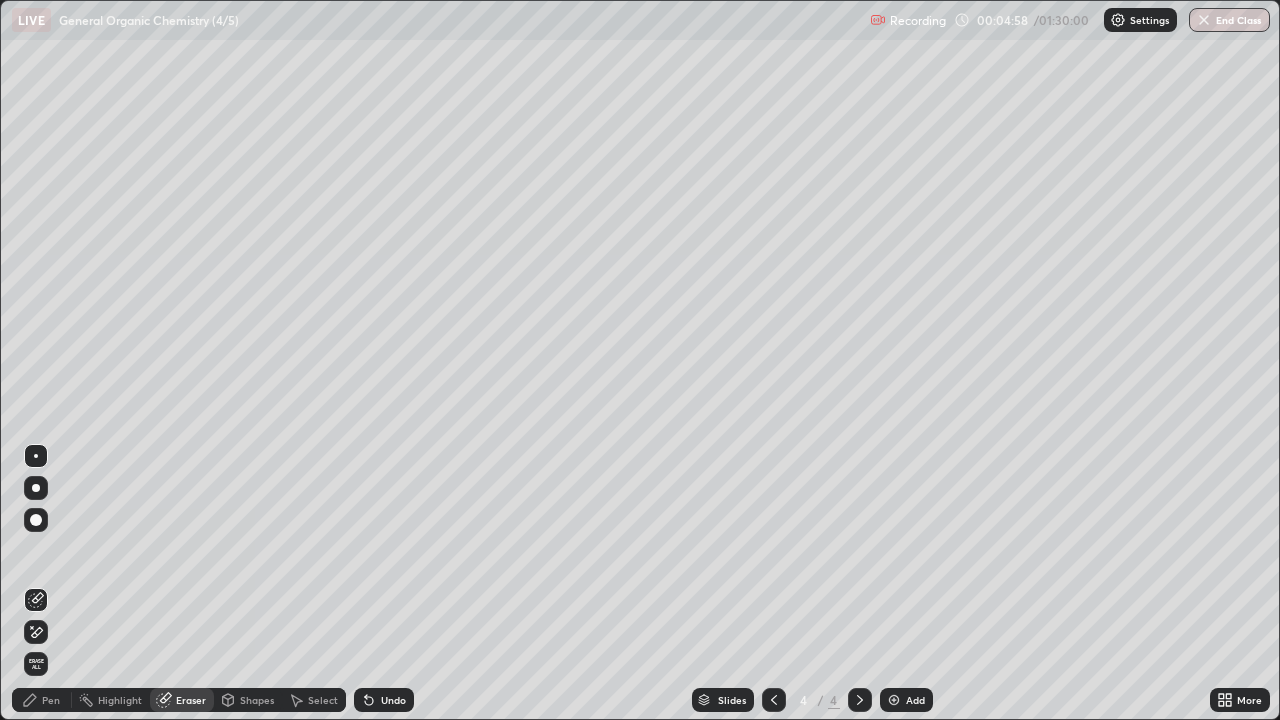 click on "Pen" at bounding box center (51, 700) 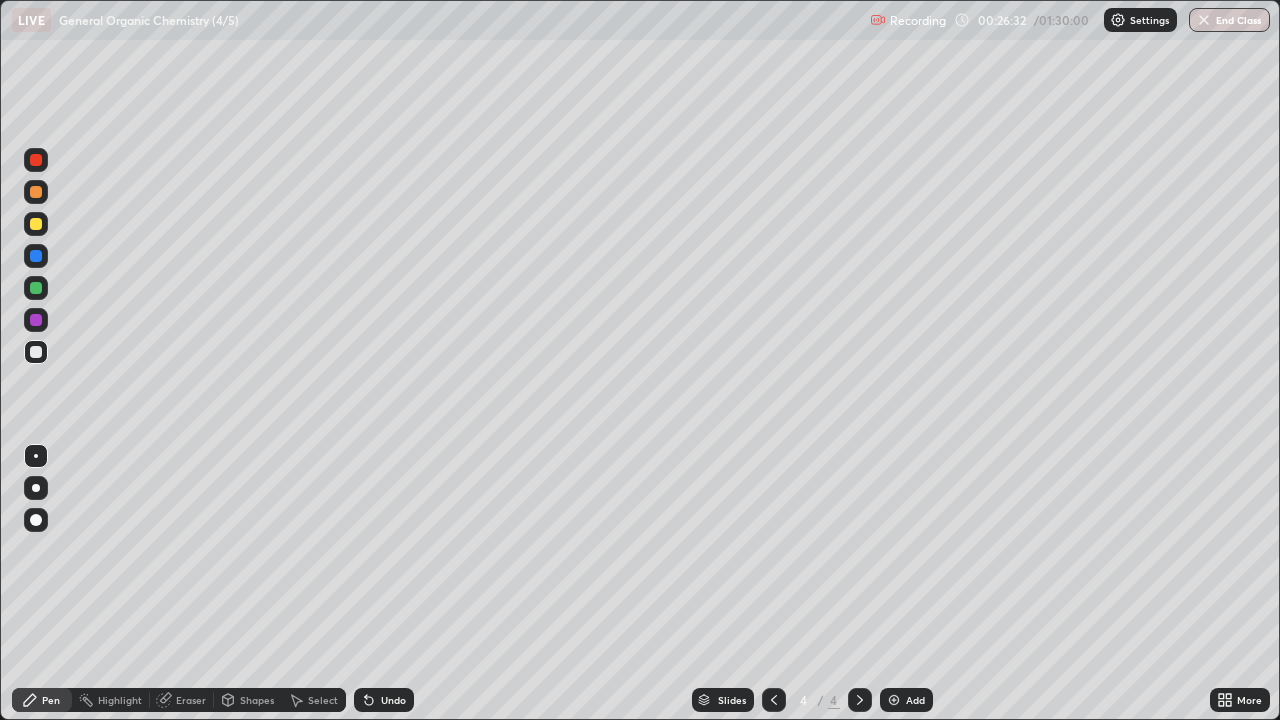 click on "Eraser" at bounding box center (191, 700) 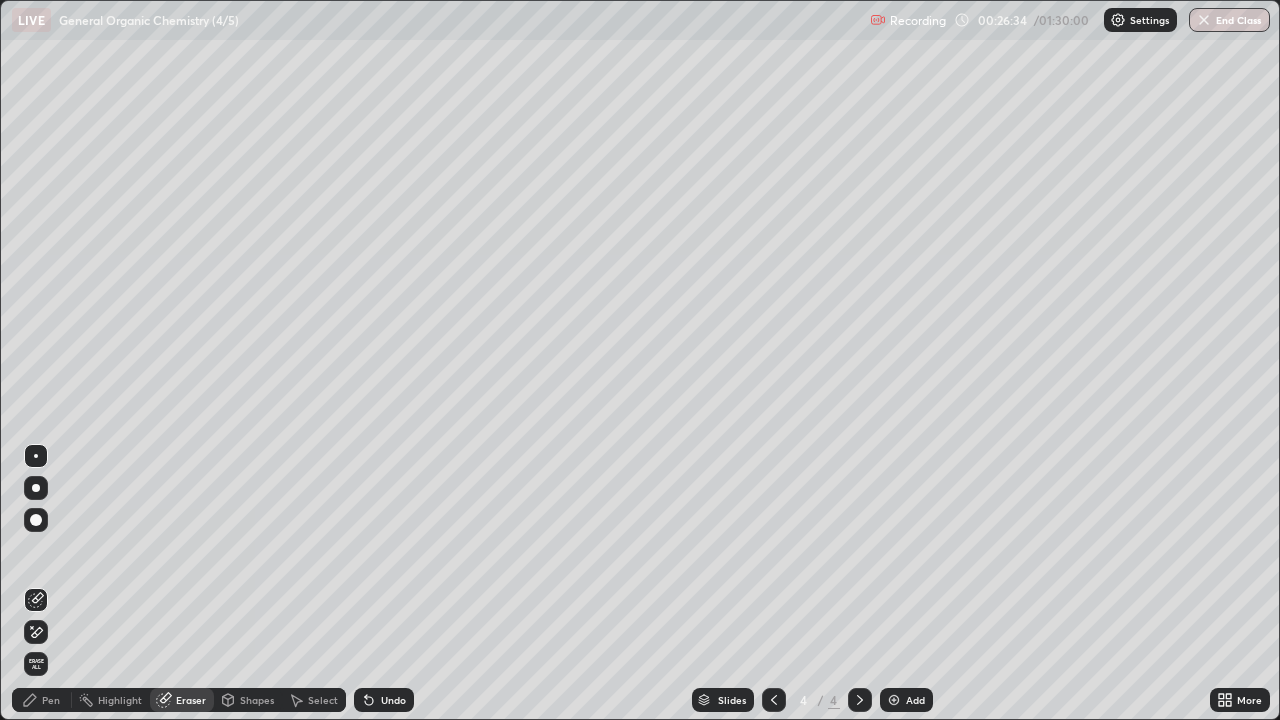 click on "Pen" at bounding box center (51, 700) 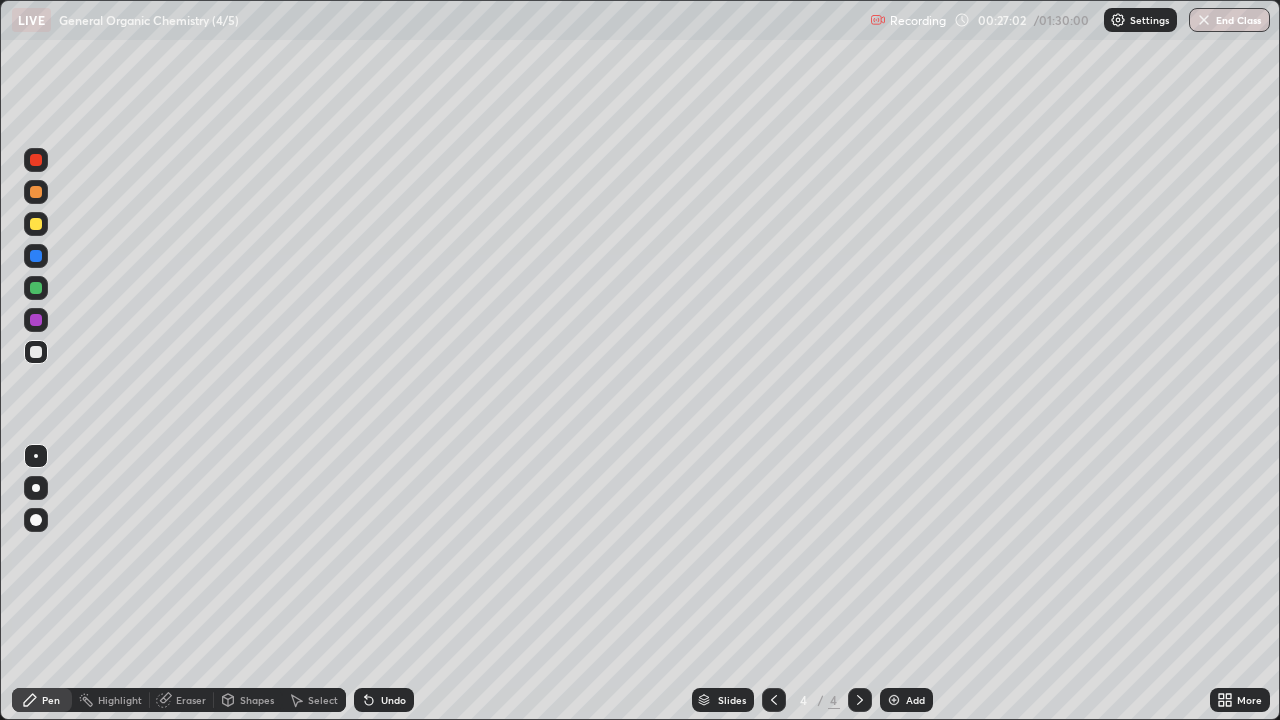 click at bounding box center (36, 224) 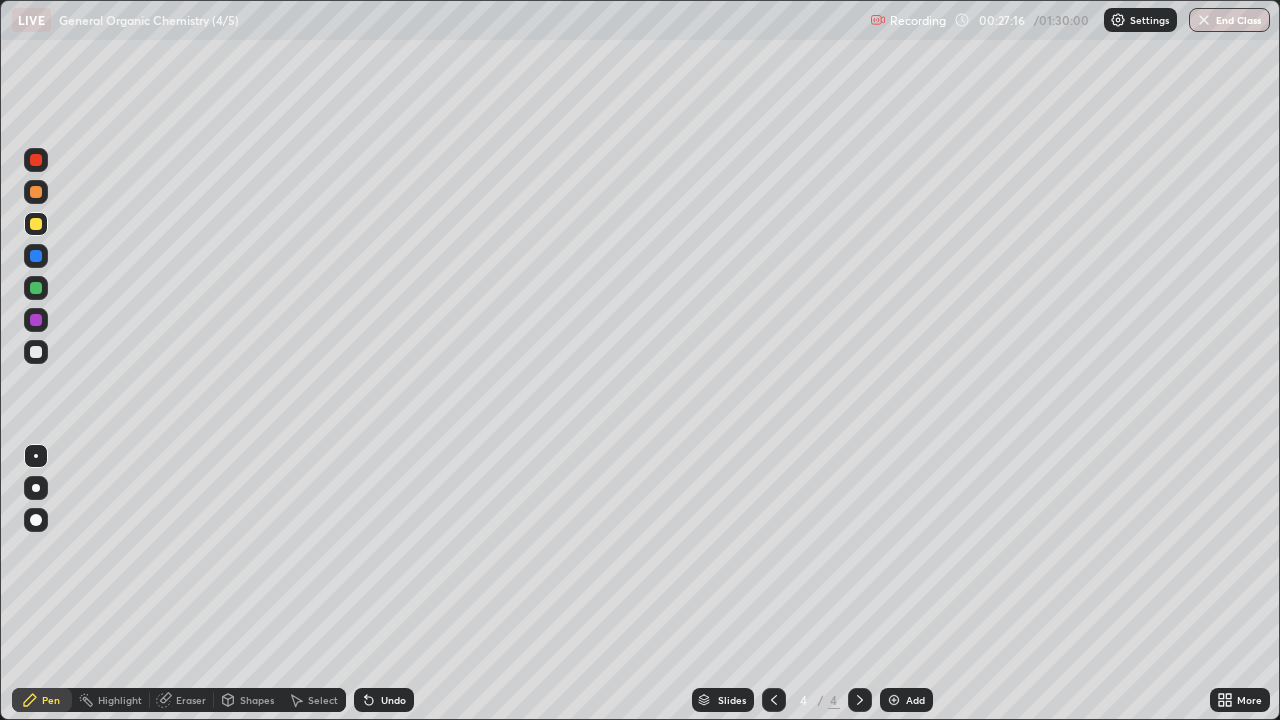 click 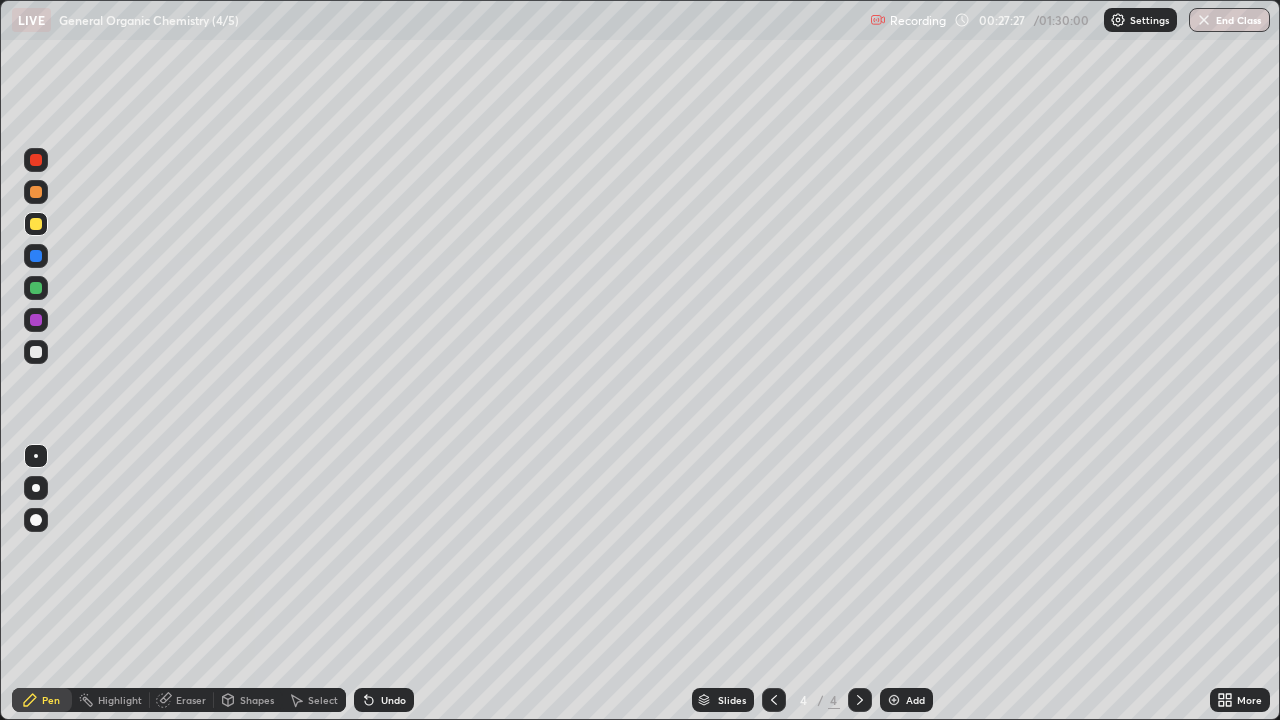 click at bounding box center (36, 352) 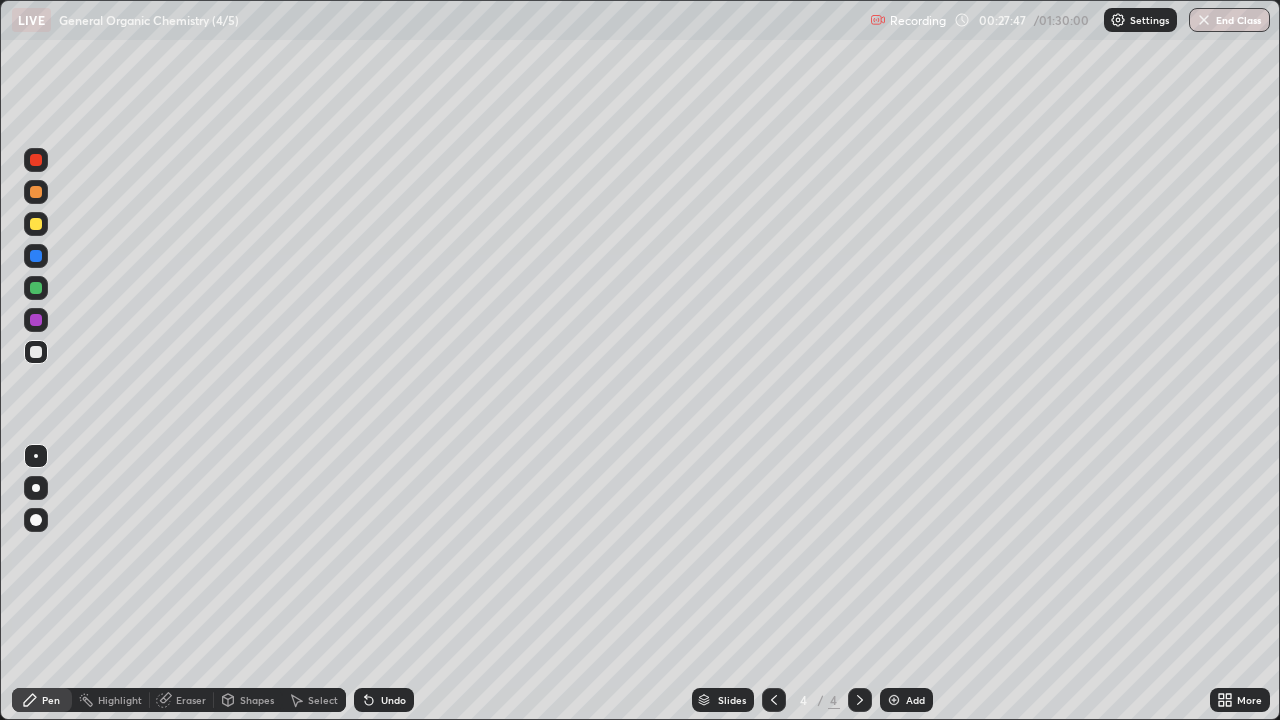 click on "Shapes" at bounding box center (257, 700) 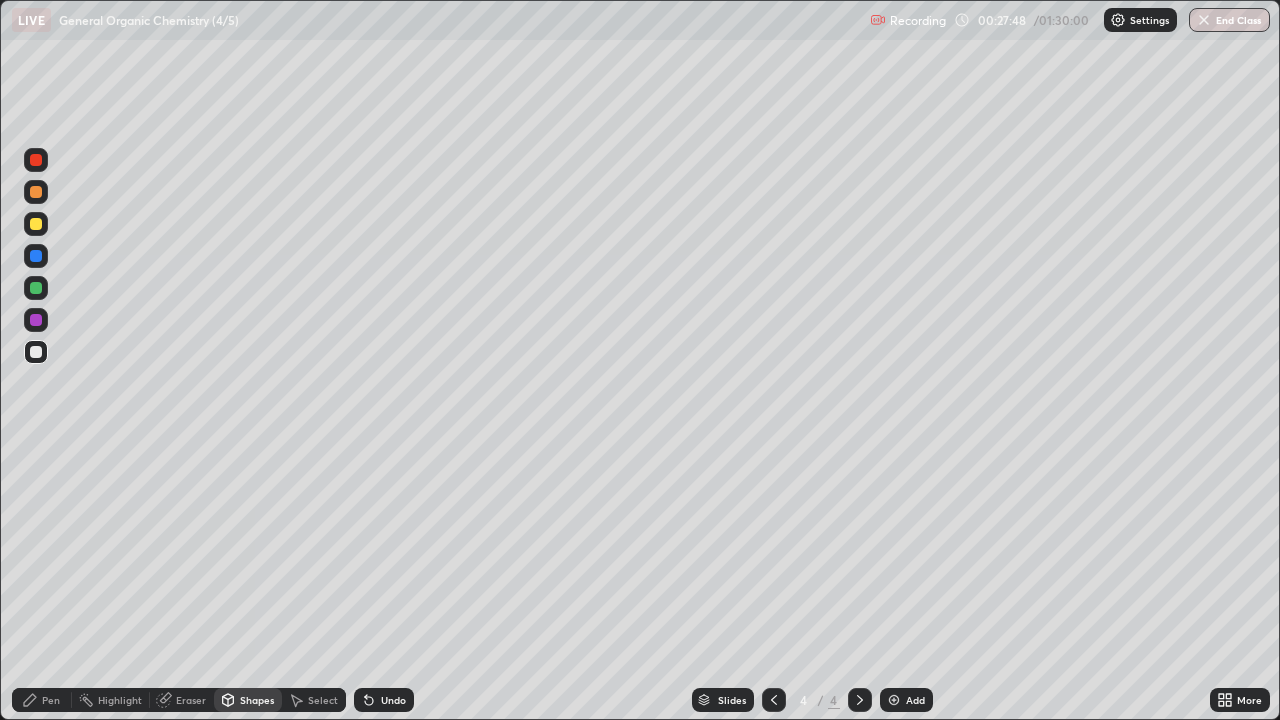 click on "Eraser" at bounding box center [191, 700] 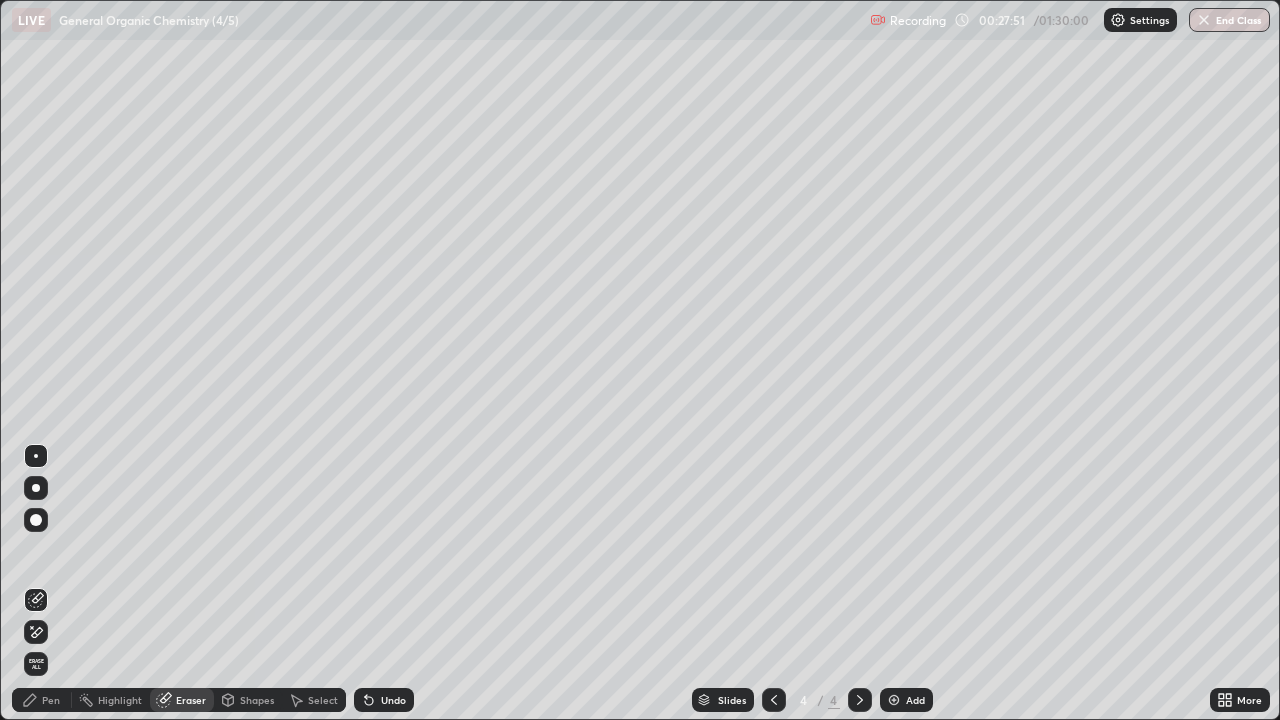 click on "Pen" at bounding box center (51, 700) 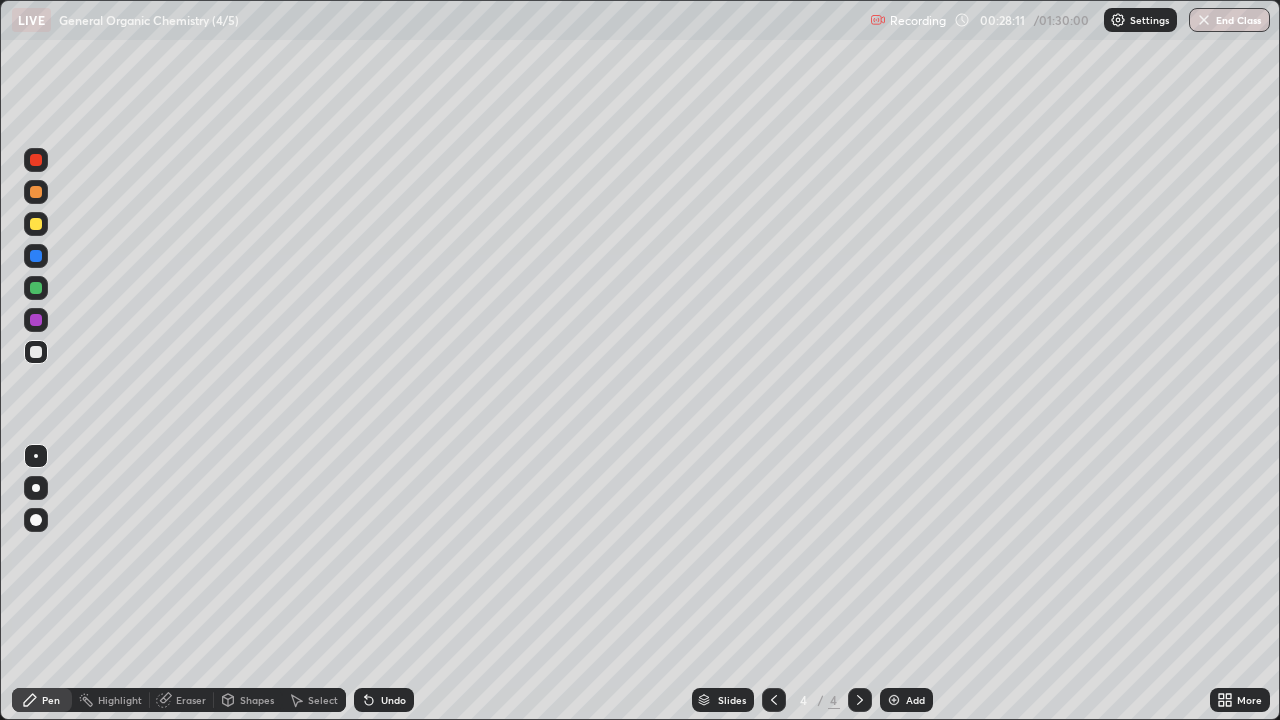 click on "Shapes" at bounding box center [257, 700] 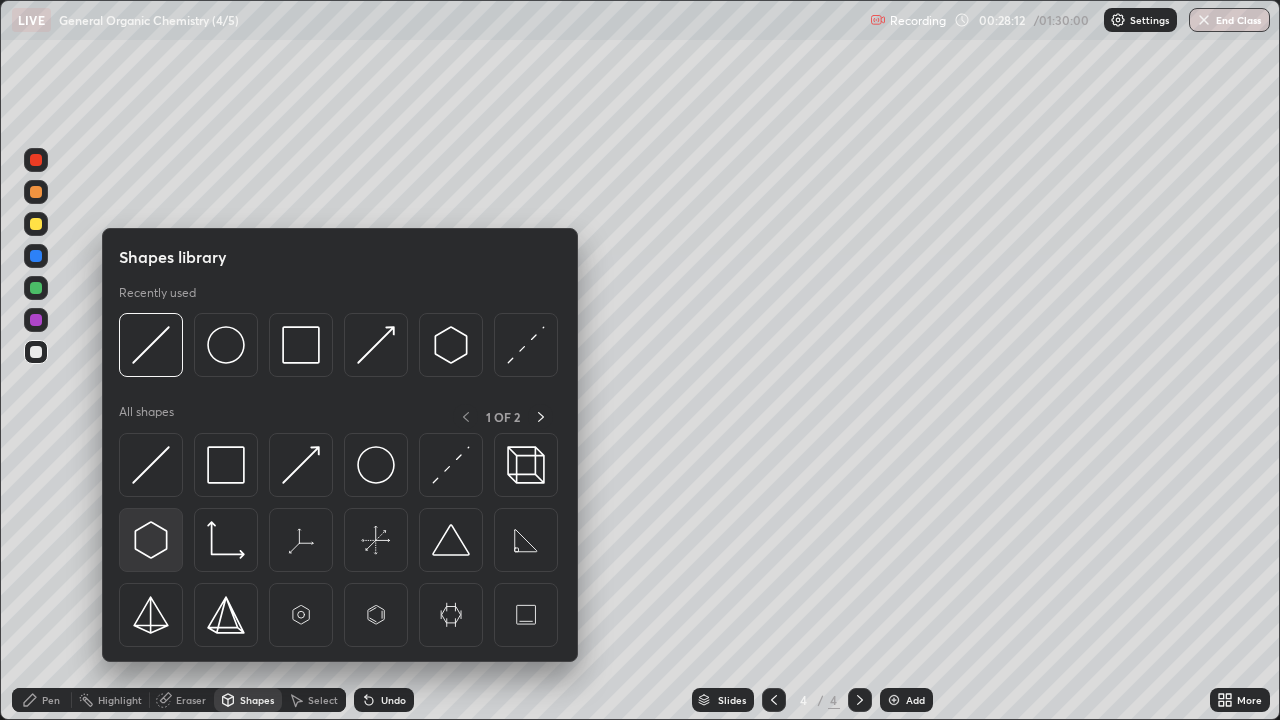 click at bounding box center (151, 540) 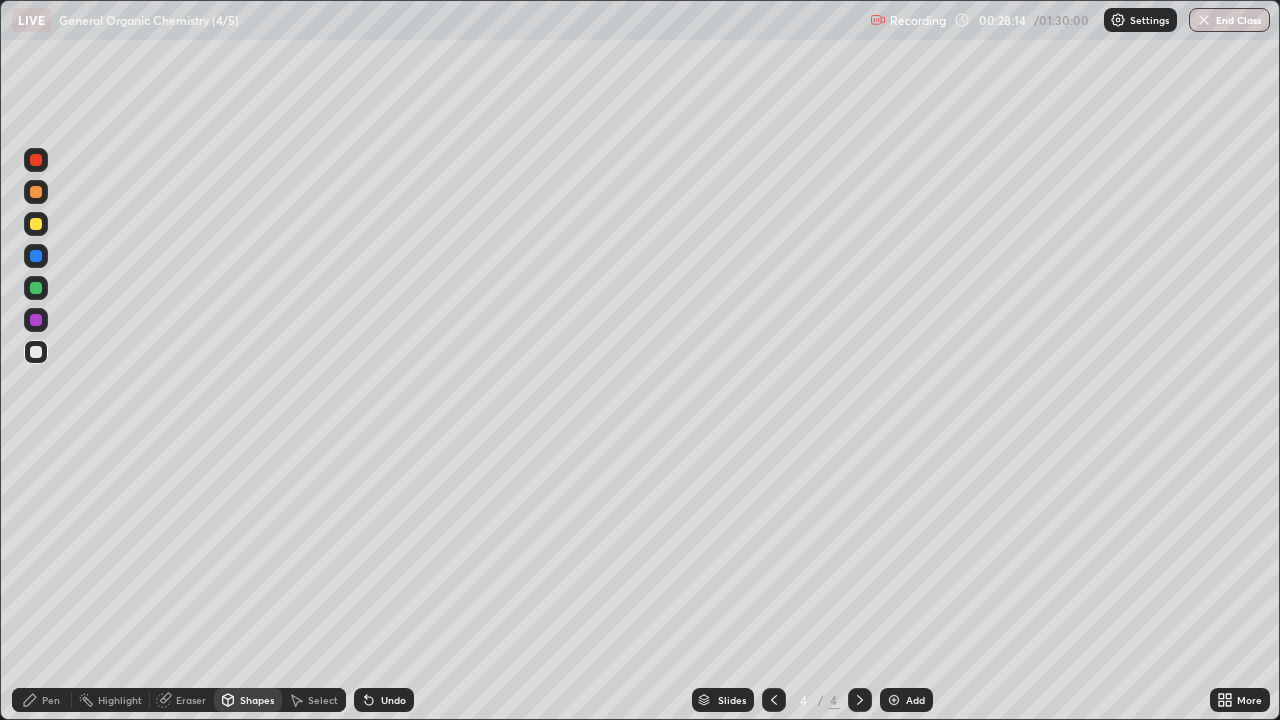 click on "Shapes" at bounding box center [257, 700] 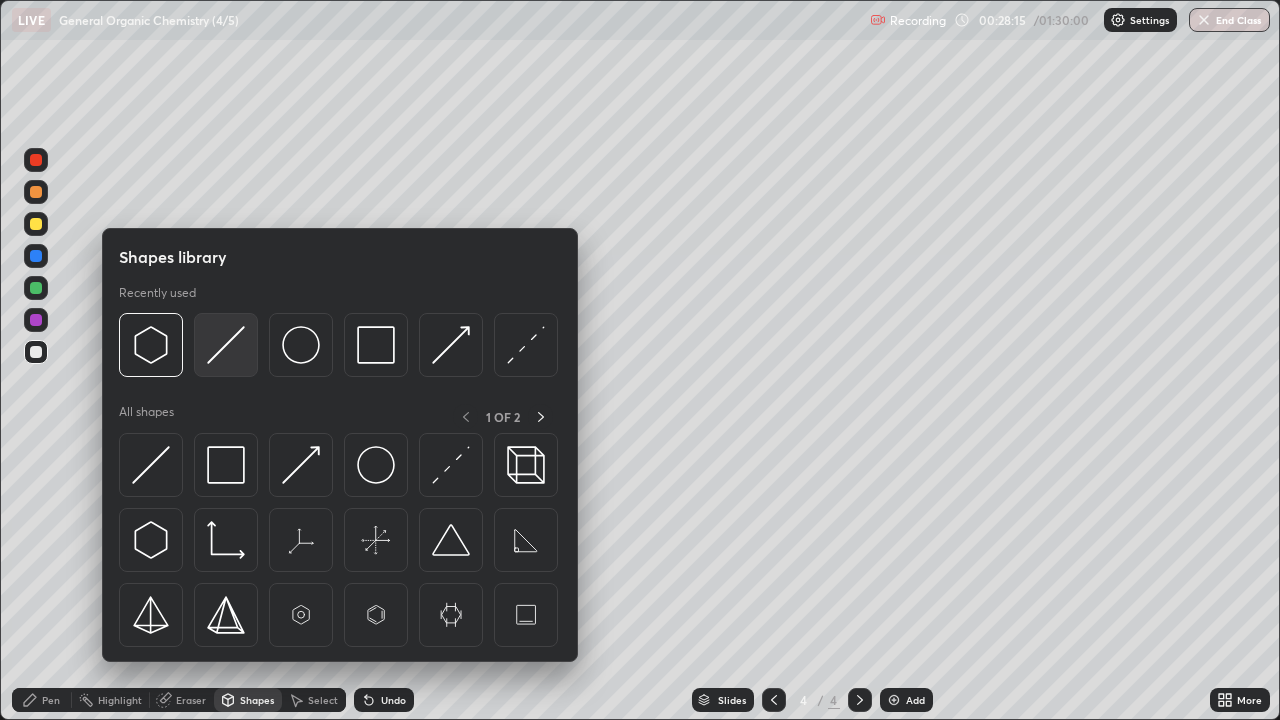 click at bounding box center (226, 345) 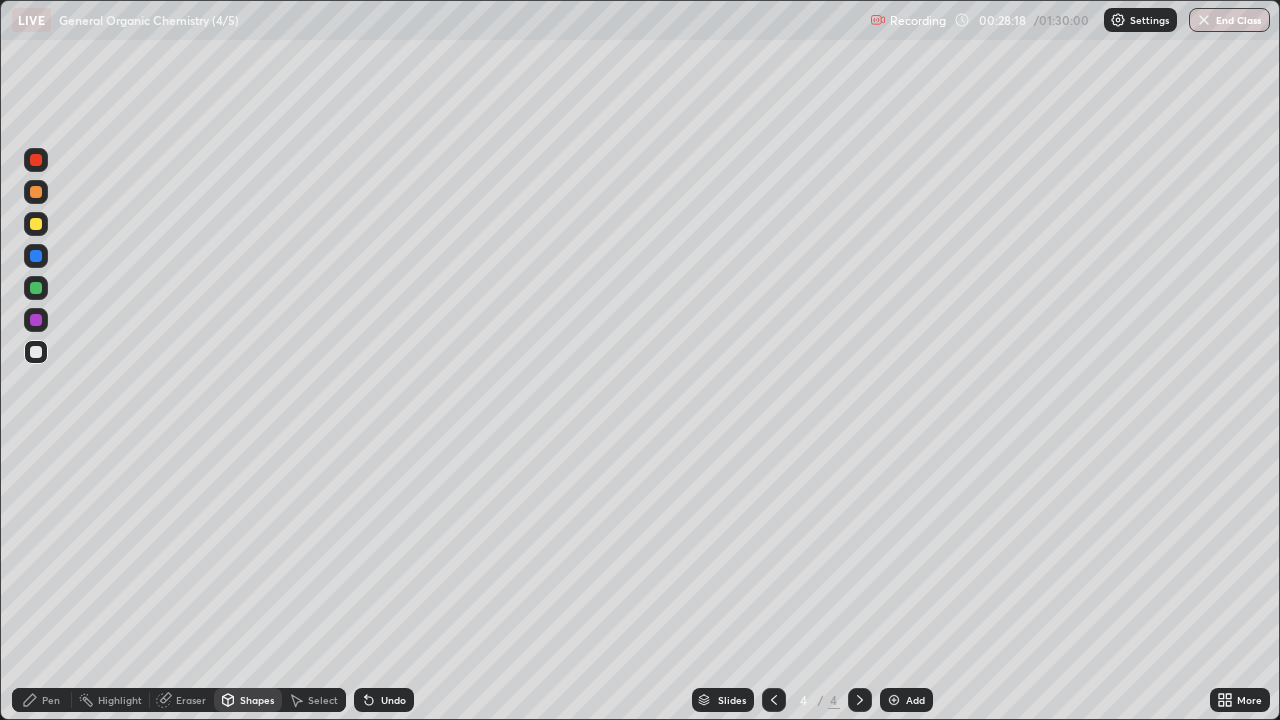 click 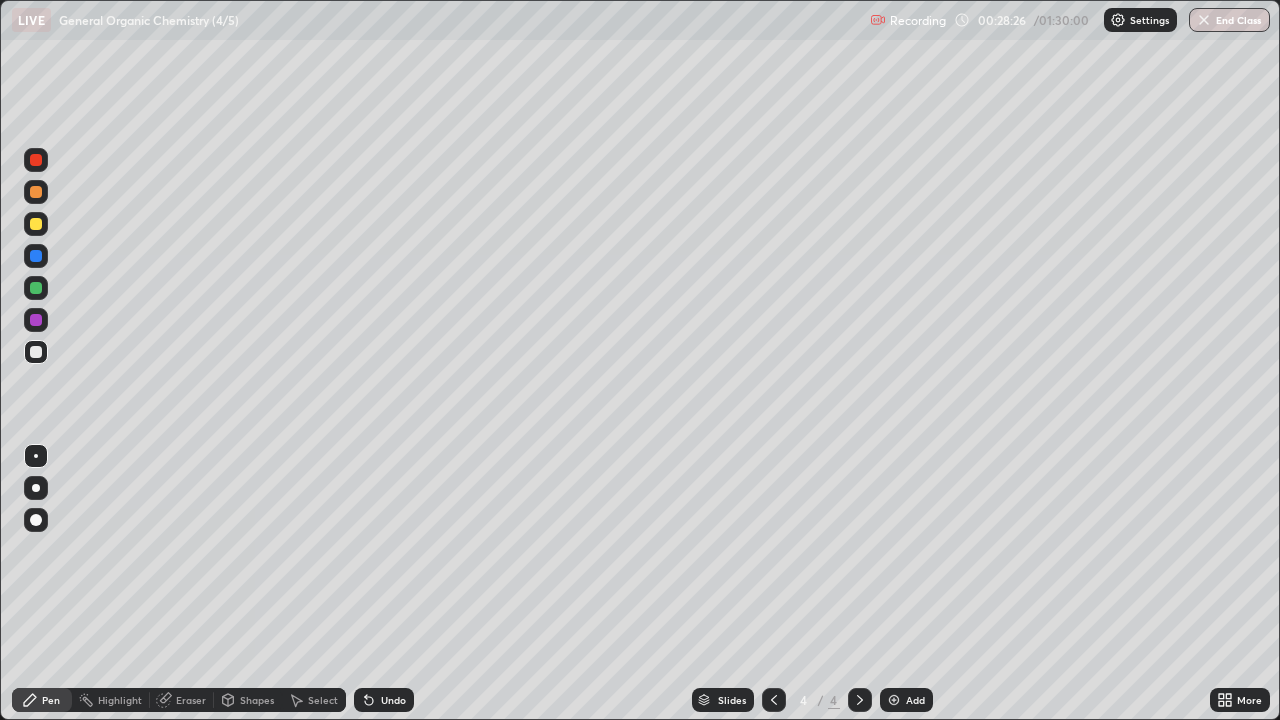 click on "Select" at bounding box center (323, 700) 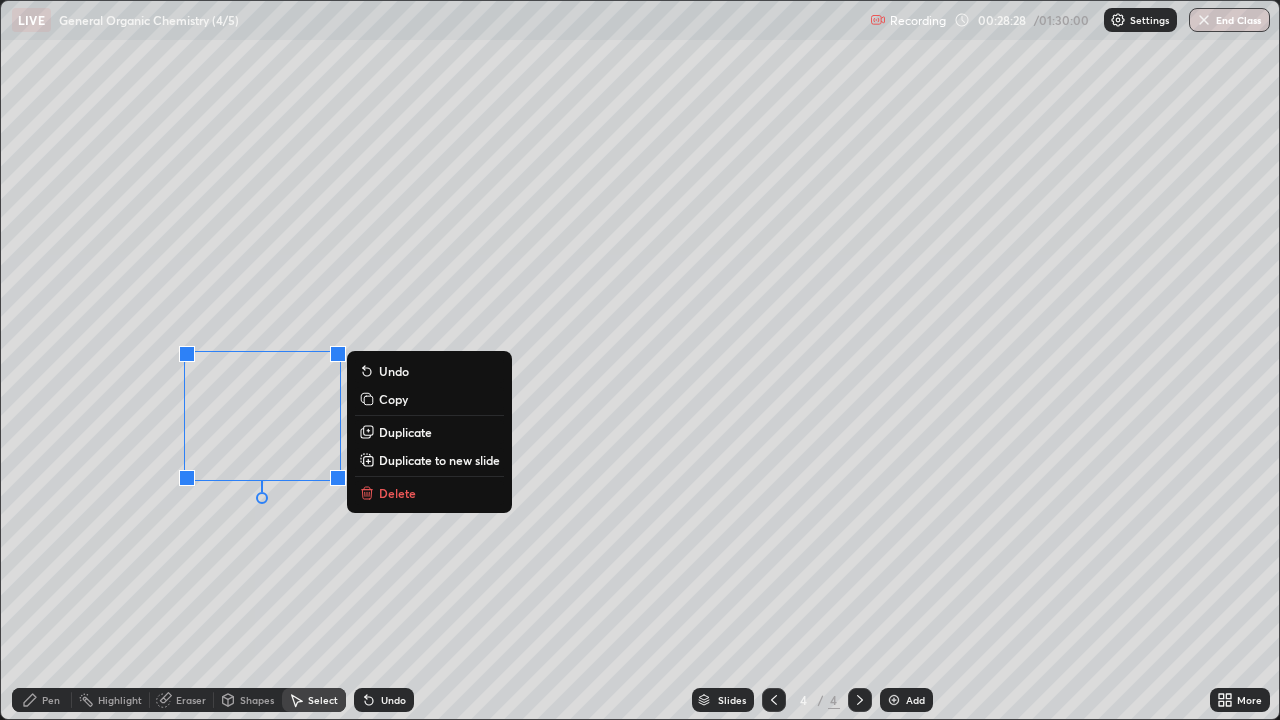 click on "Copy" at bounding box center (429, 399) 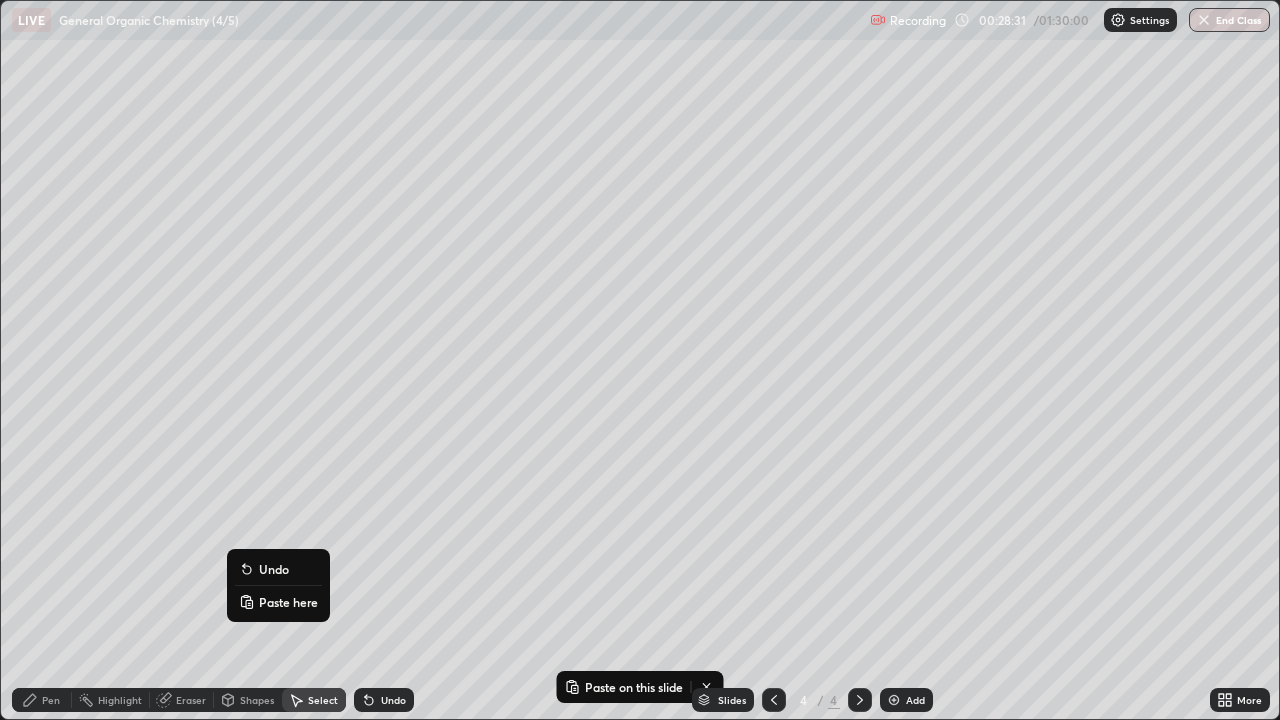 click on "Paste here" at bounding box center [278, 602] 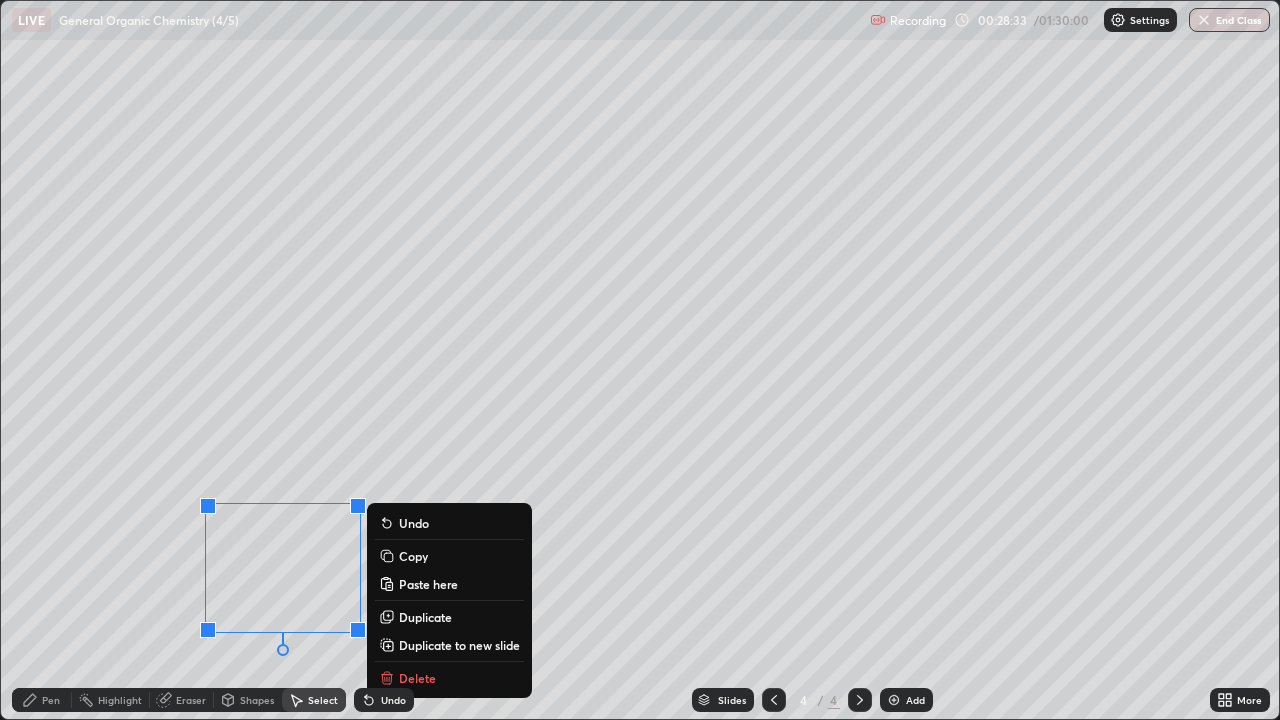 click on "Pen" at bounding box center [42, 700] 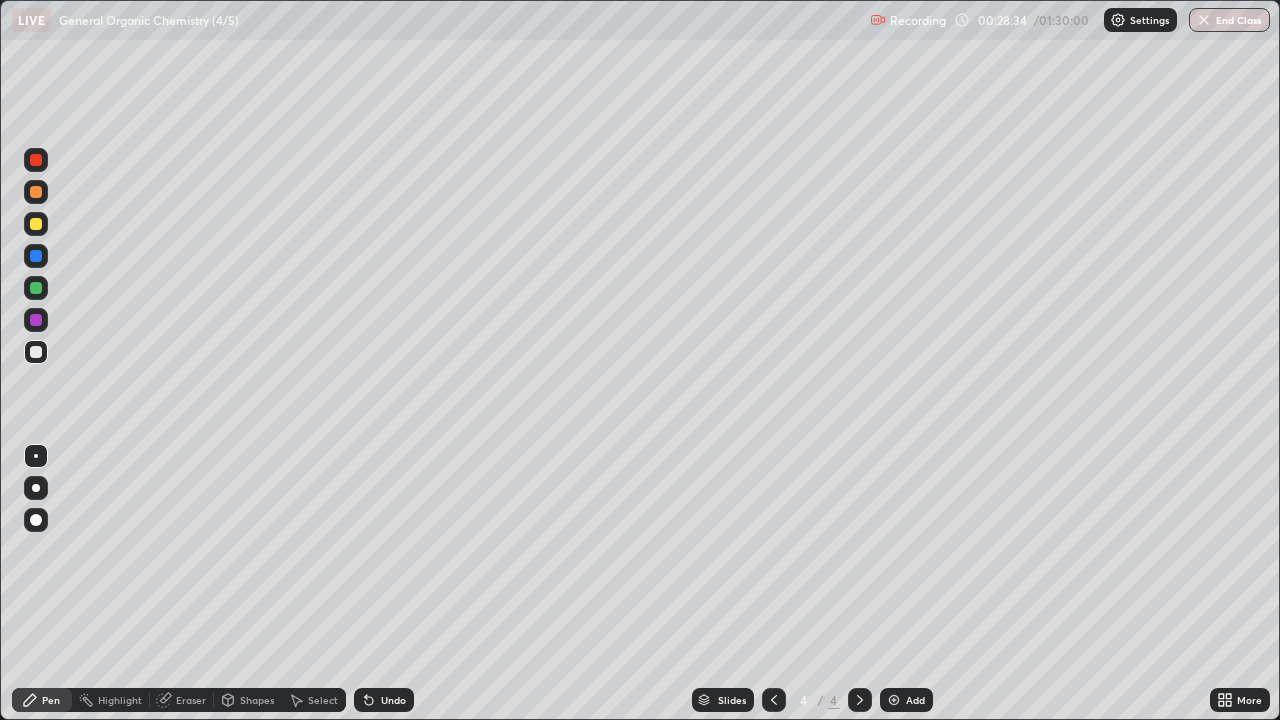 click on "Eraser" at bounding box center [191, 700] 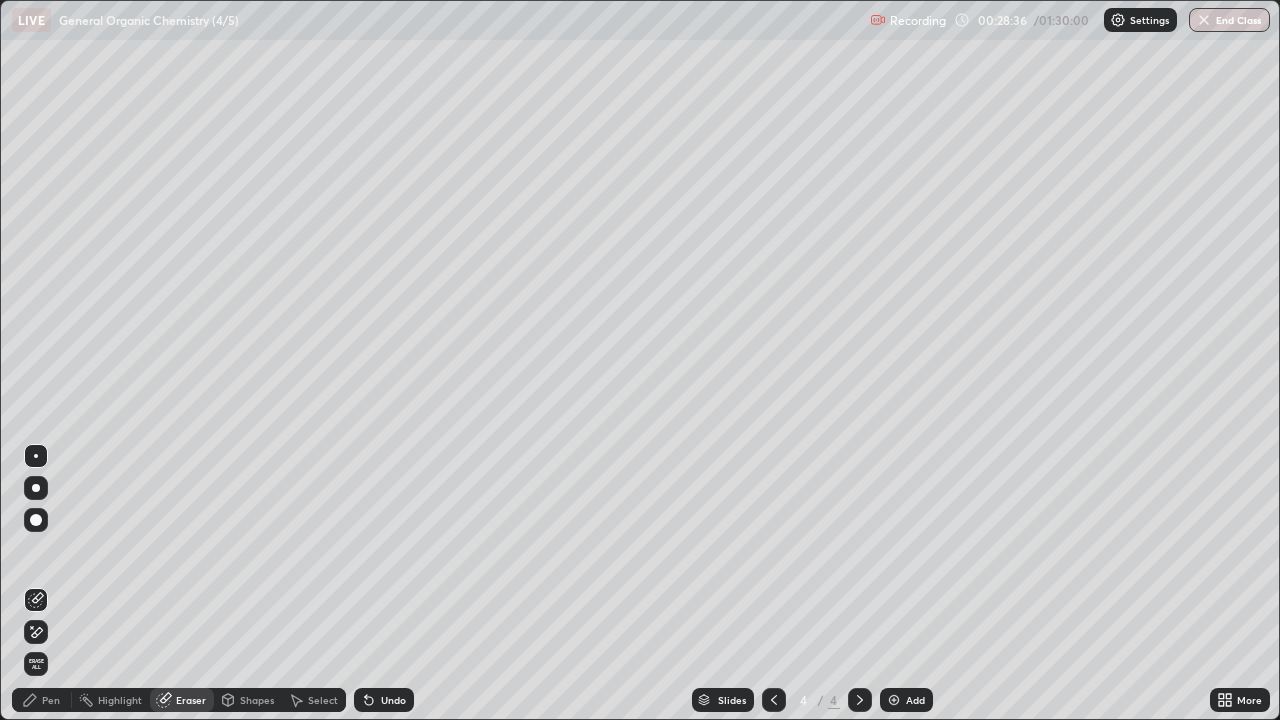 click on "Pen" at bounding box center [42, 700] 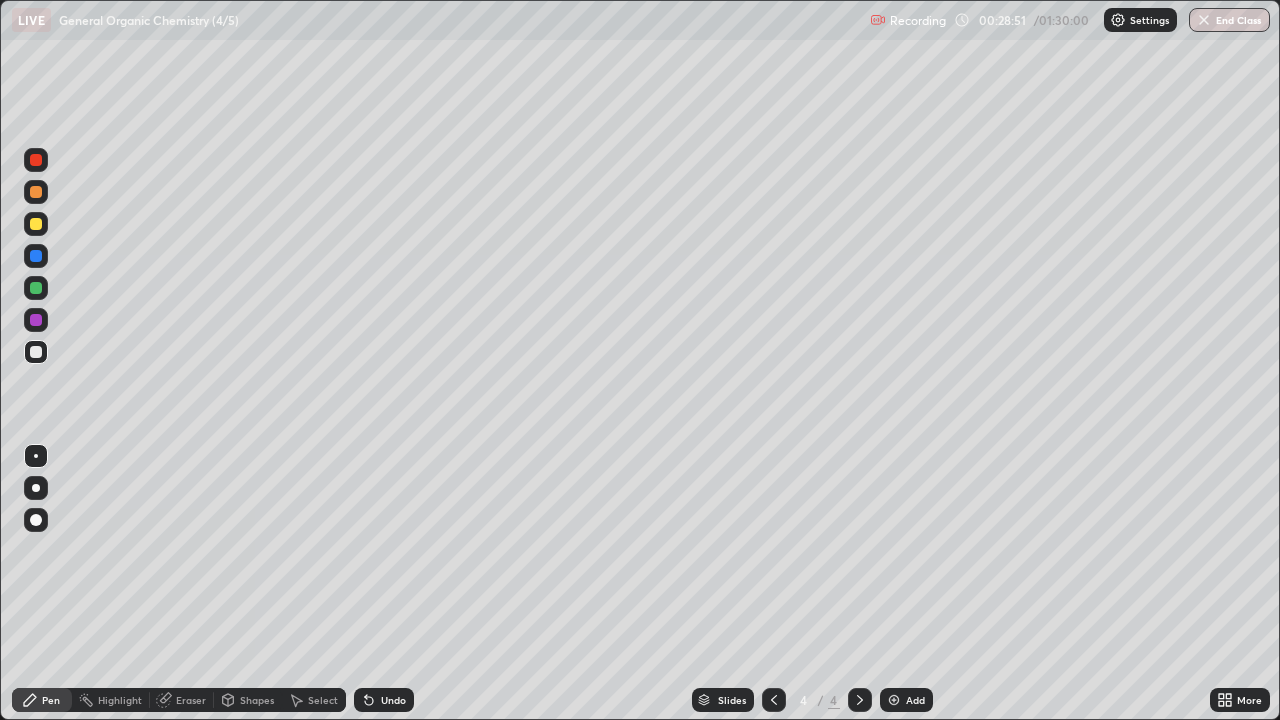 click on "Select" at bounding box center [323, 700] 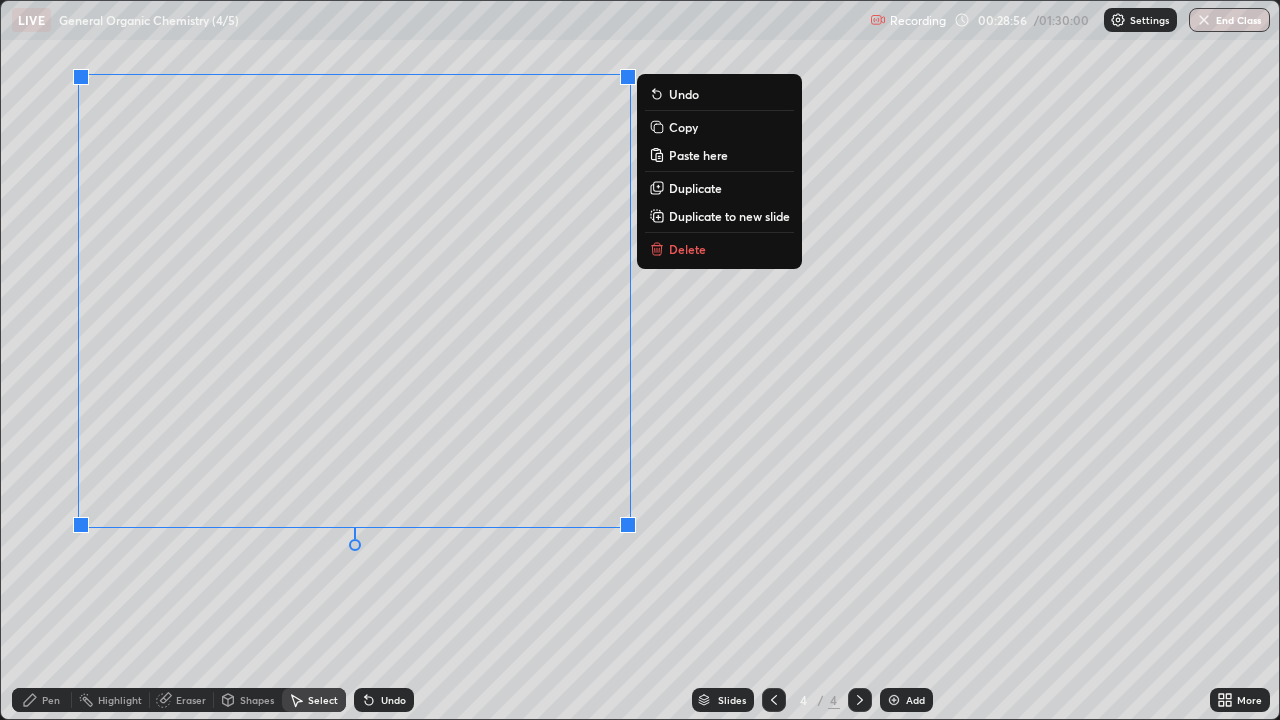 click on "Pen" at bounding box center [51, 700] 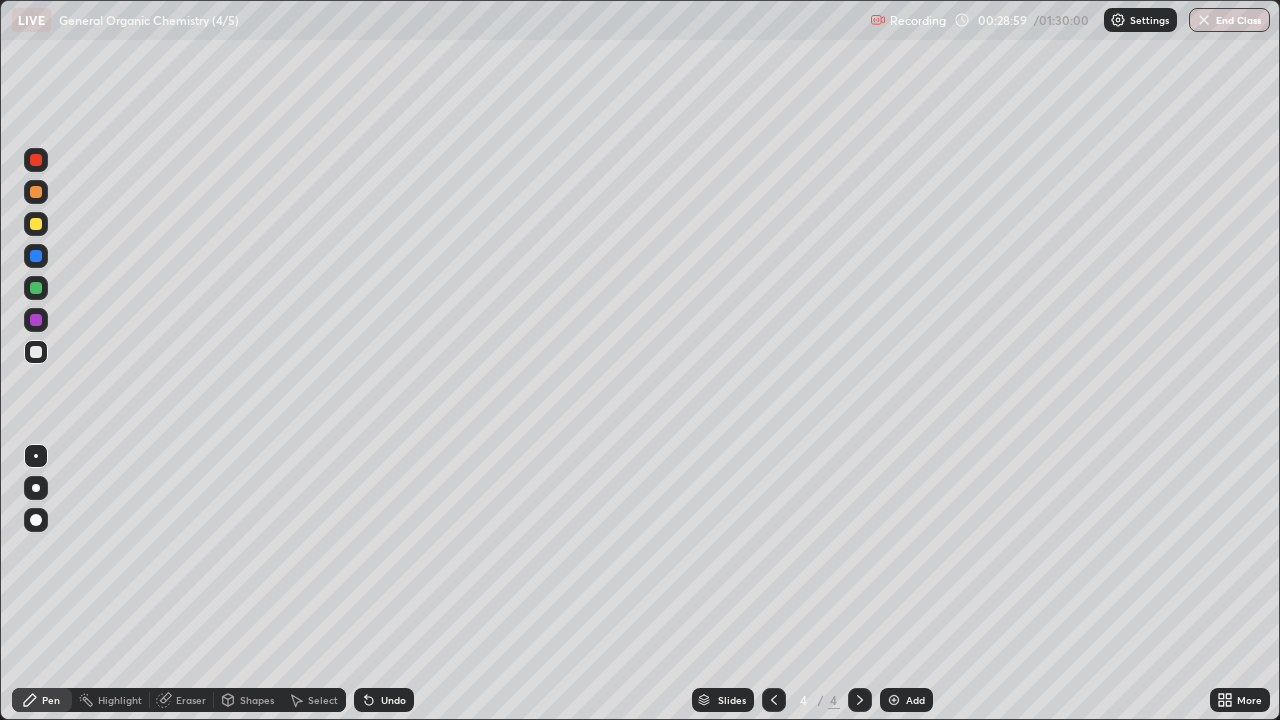 click on "Select" at bounding box center [323, 700] 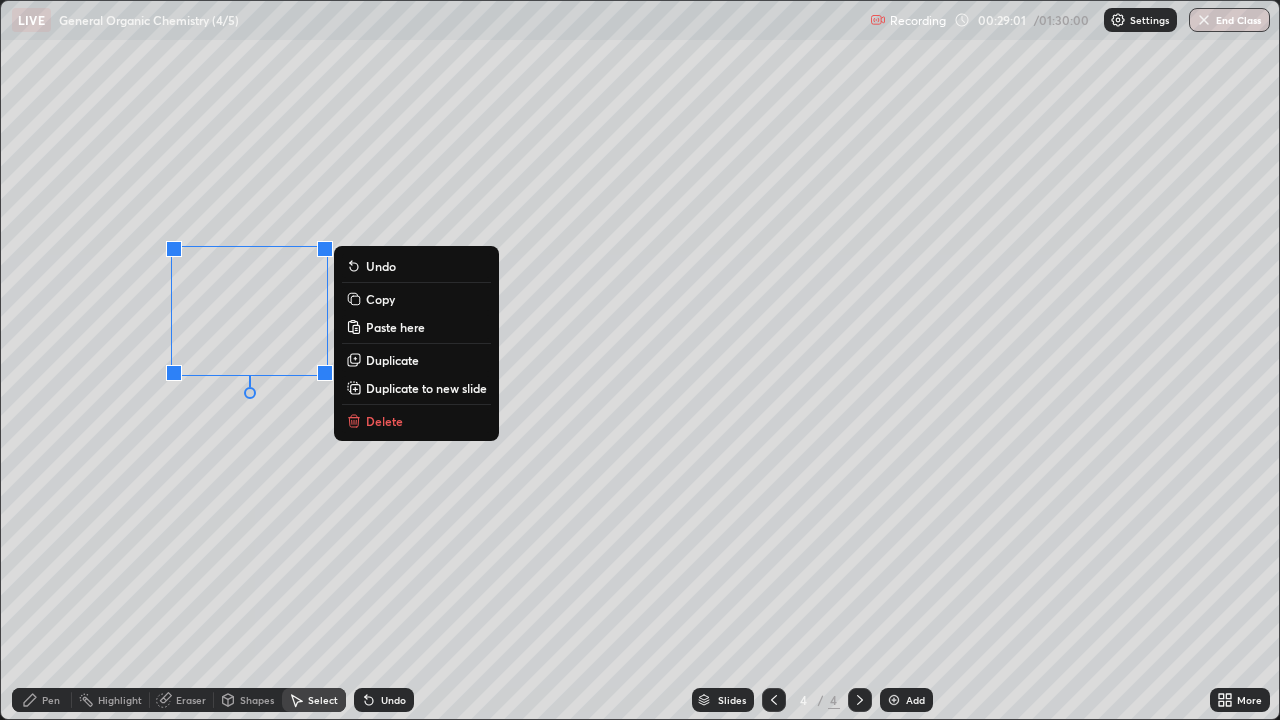 click on "Copy" at bounding box center [380, 299] 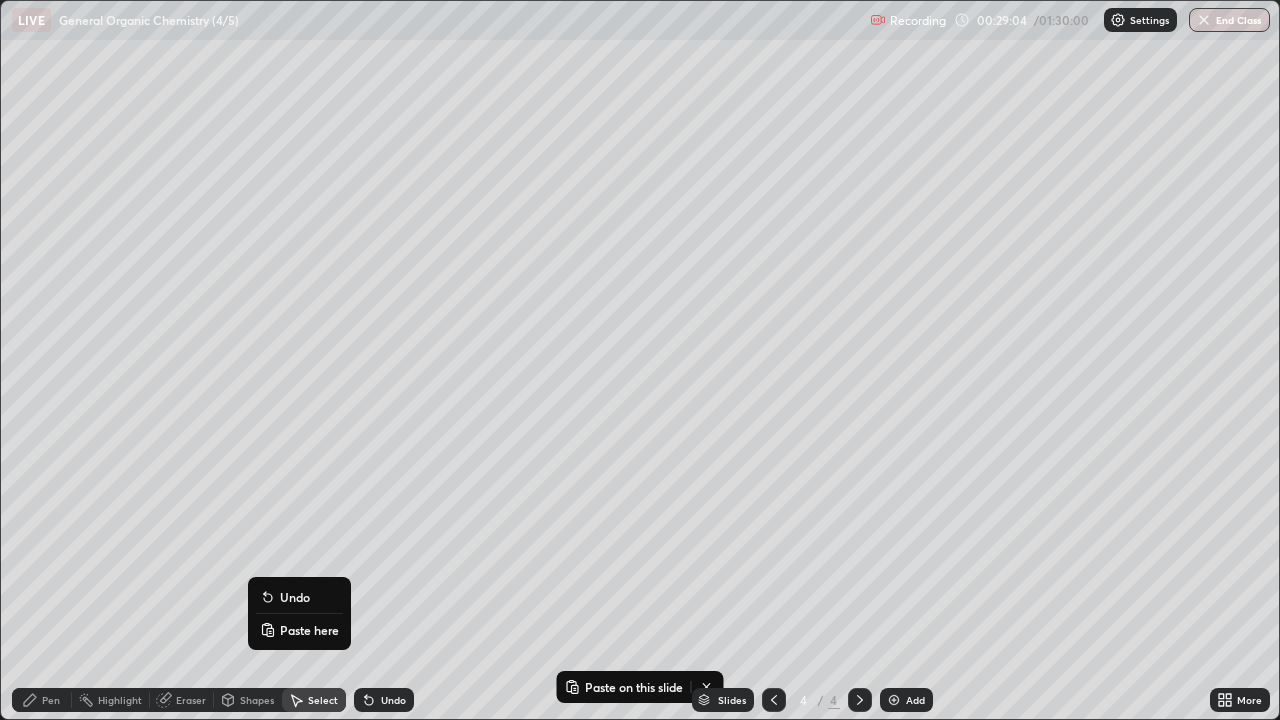 click on "Paste here" at bounding box center [309, 630] 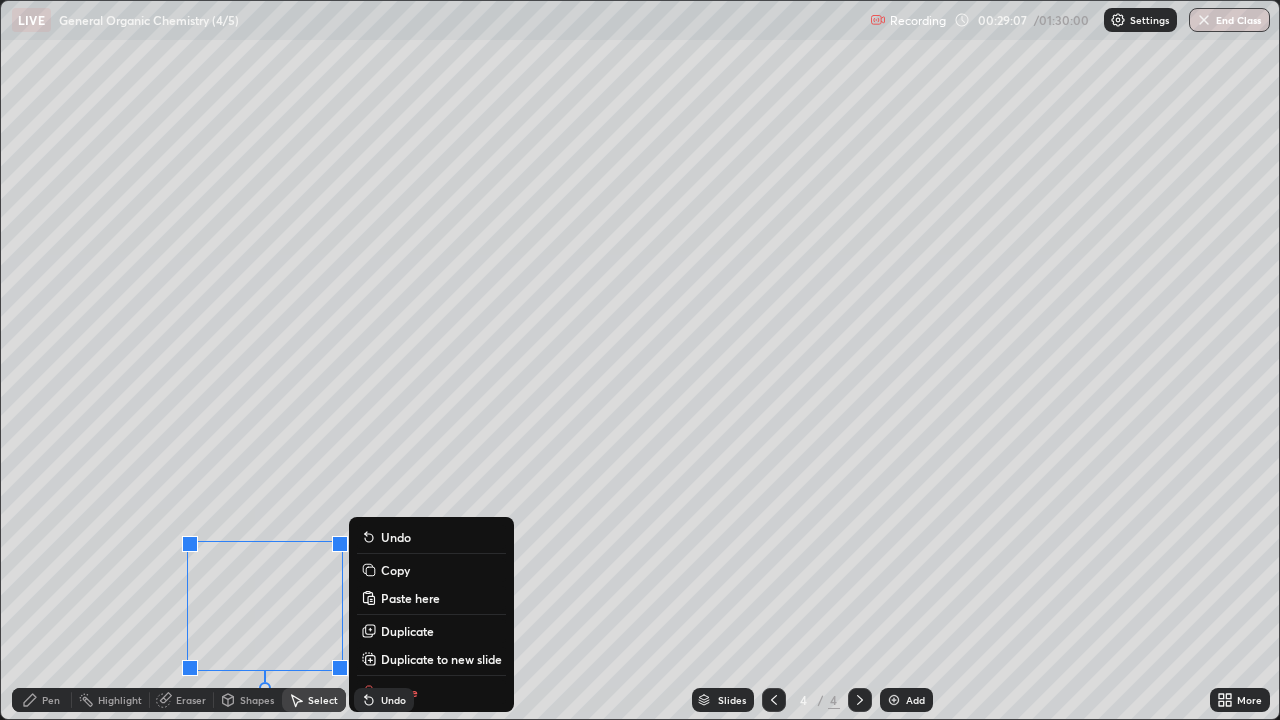 click on "Pen" at bounding box center [42, 700] 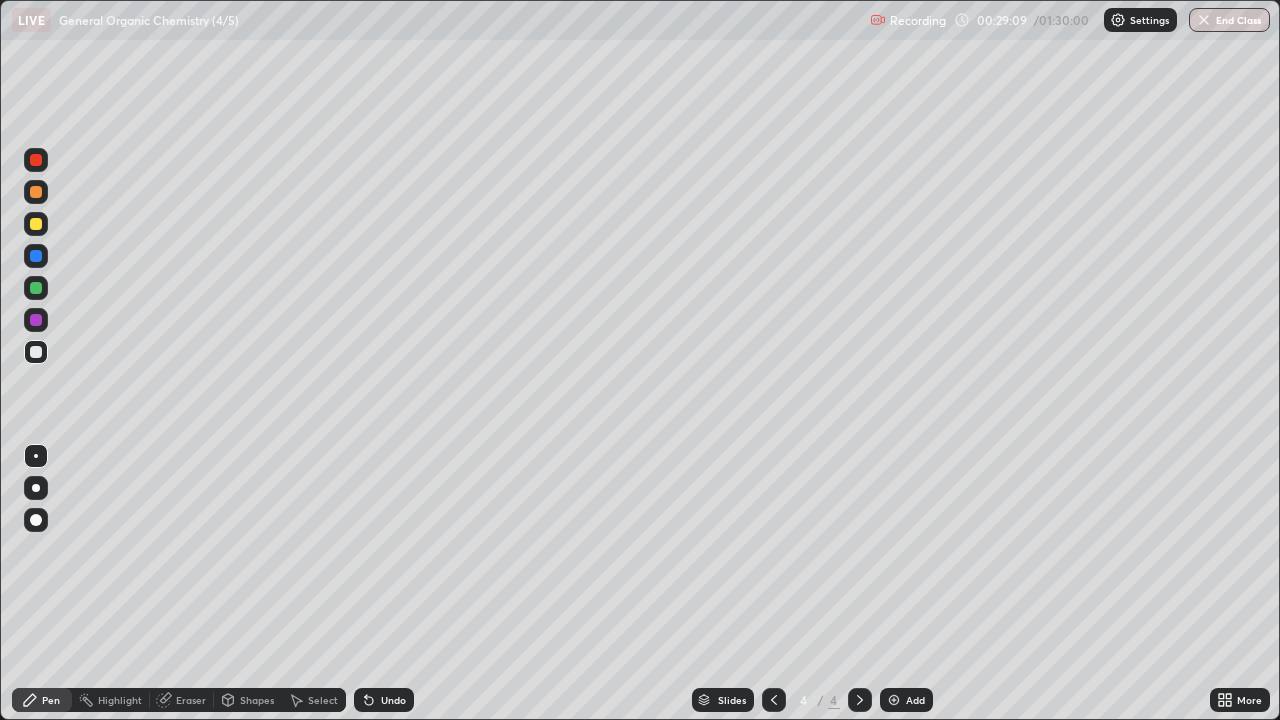click on "Eraser" at bounding box center [191, 700] 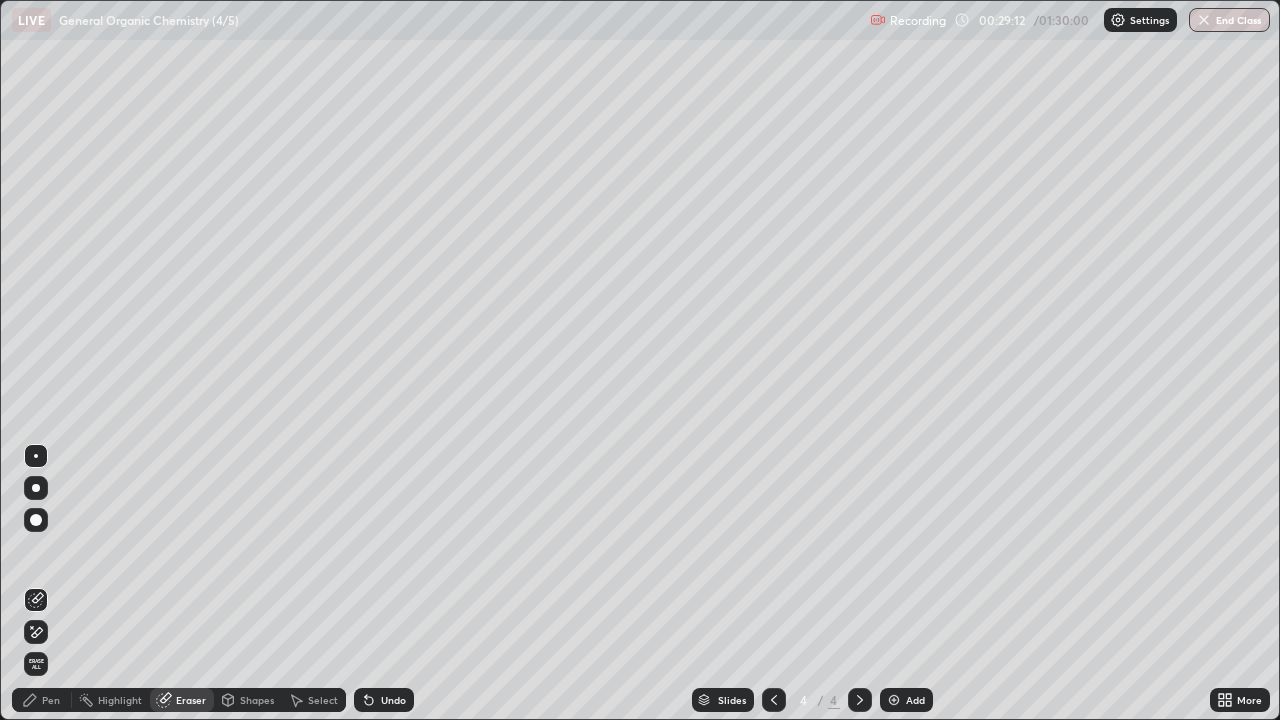 click 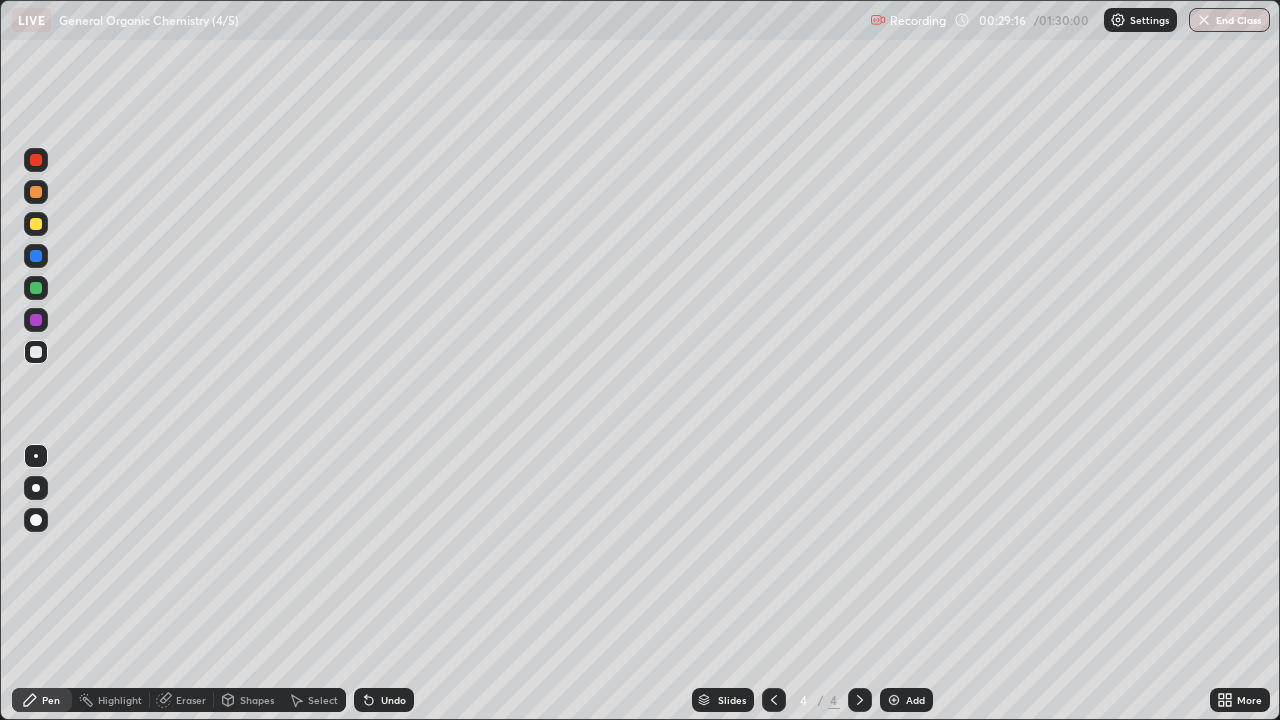 click on "Shapes" at bounding box center [257, 700] 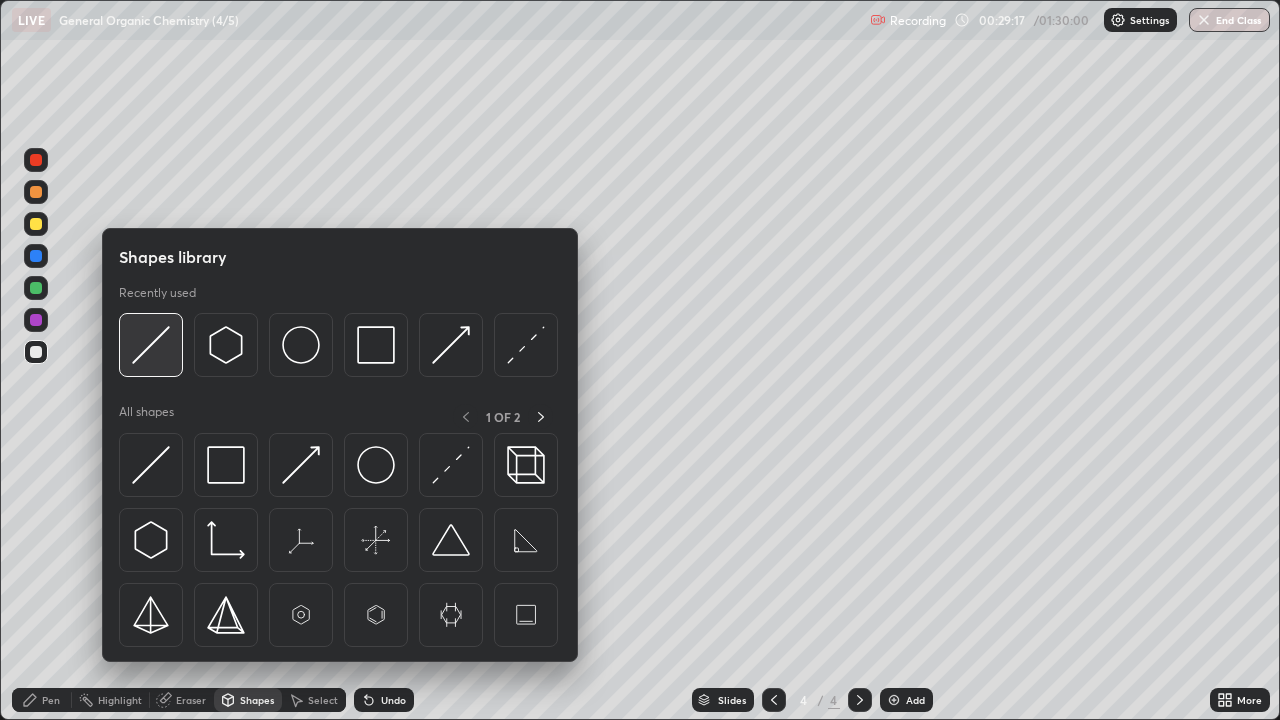 click at bounding box center (151, 345) 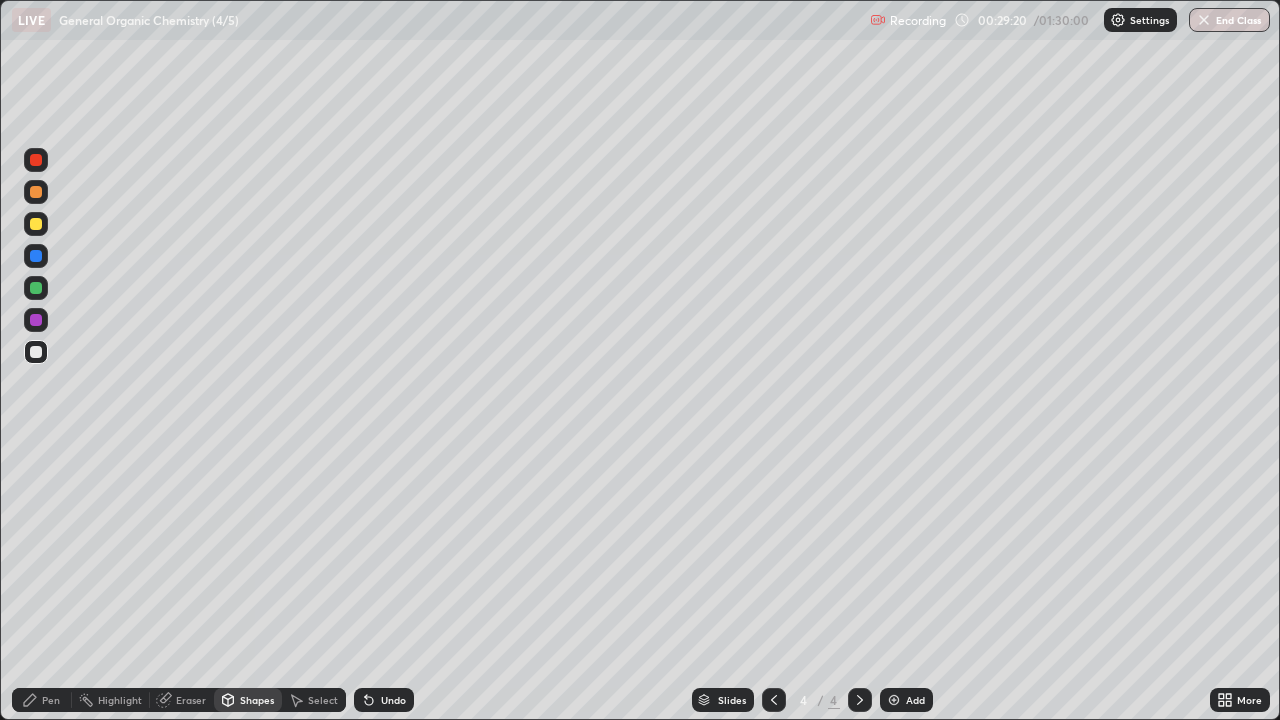 click on "Pen" at bounding box center (51, 700) 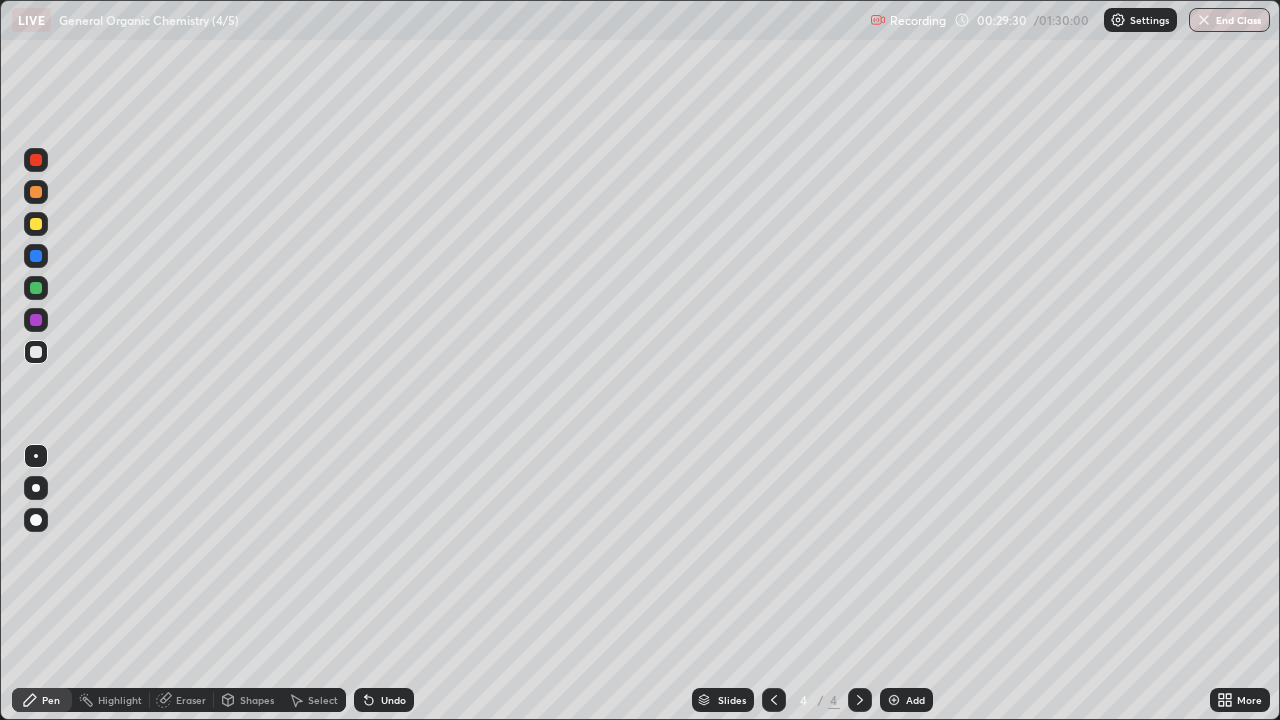 click on "Eraser" at bounding box center [191, 700] 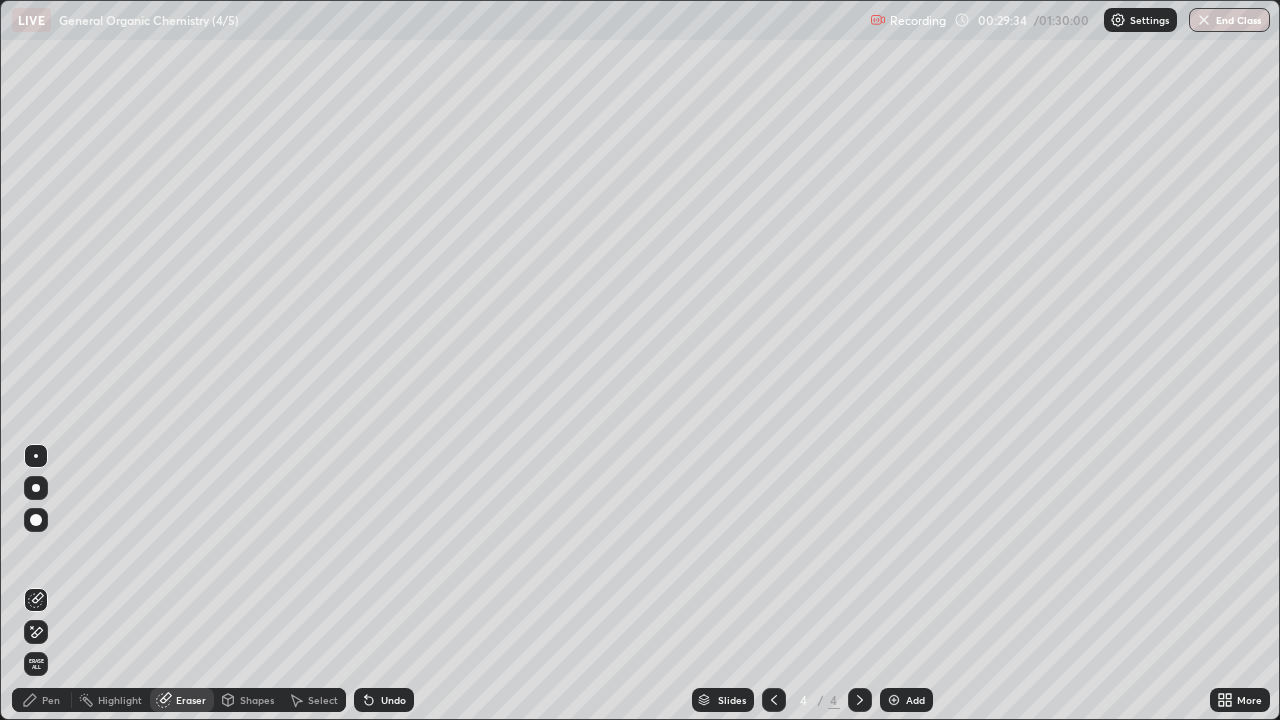 click on "Select" at bounding box center (323, 700) 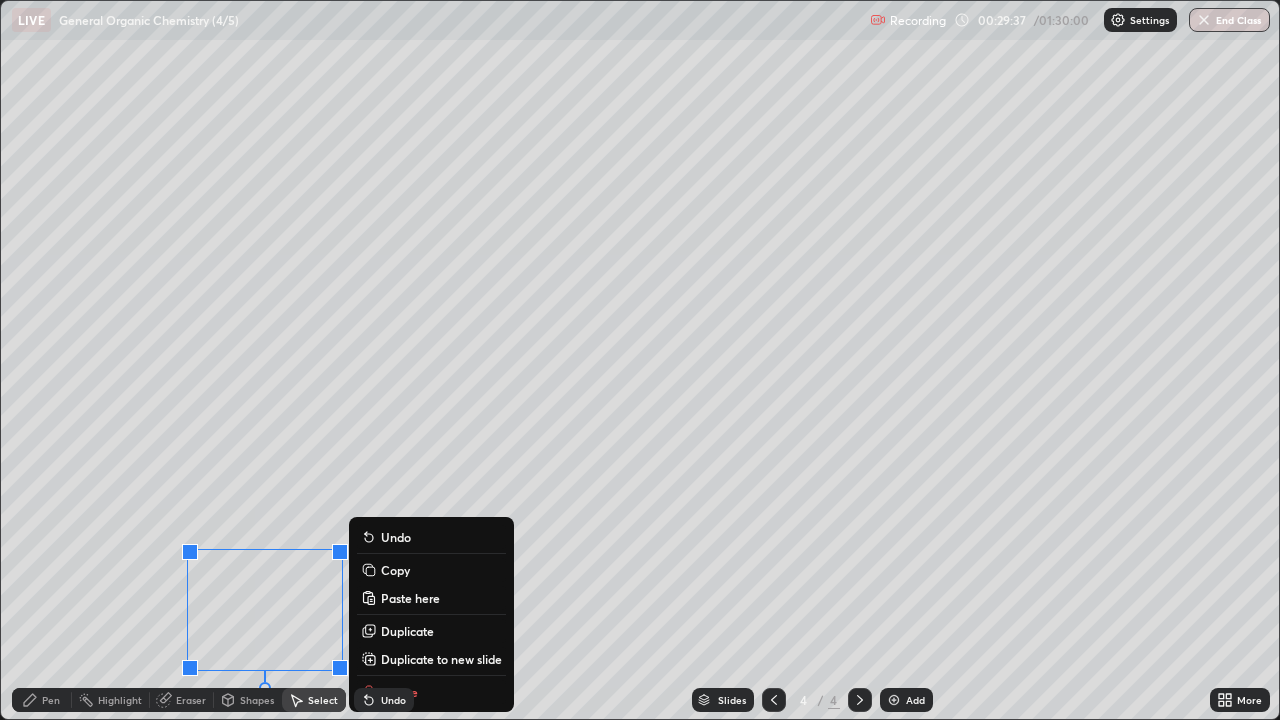 click on "Copy" at bounding box center [395, 570] 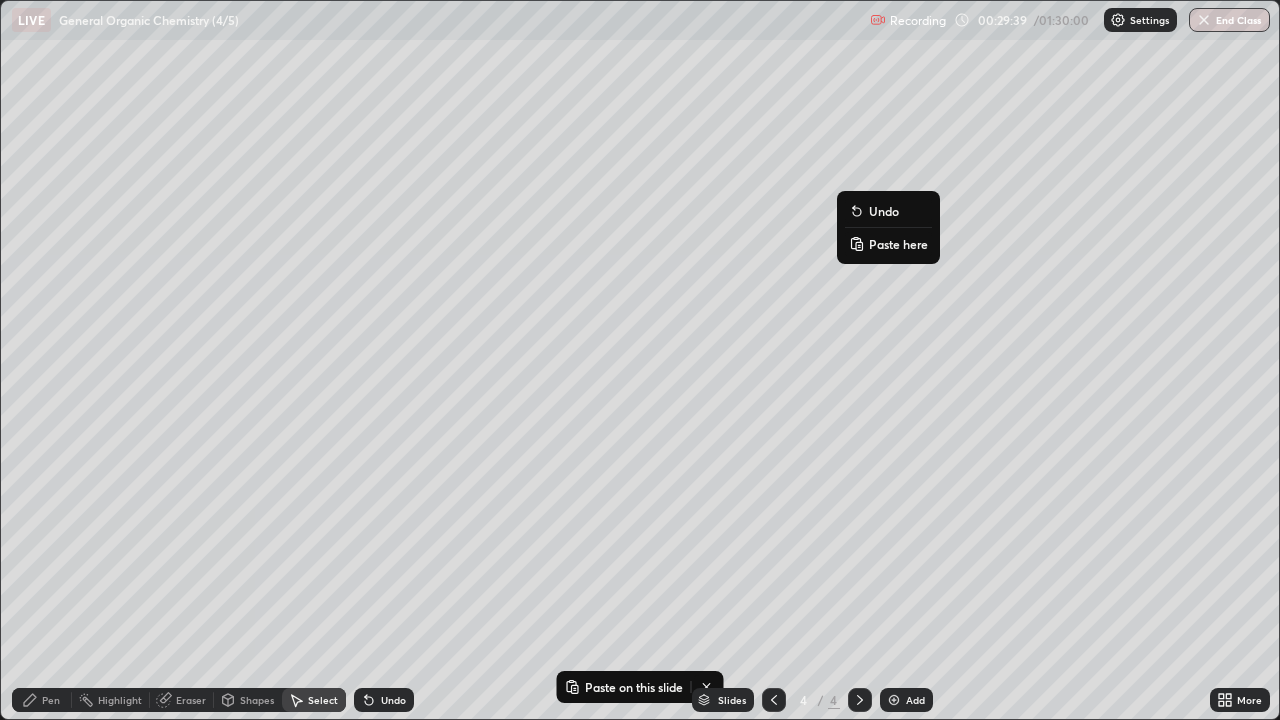 click on "Paste here" at bounding box center (898, 244) 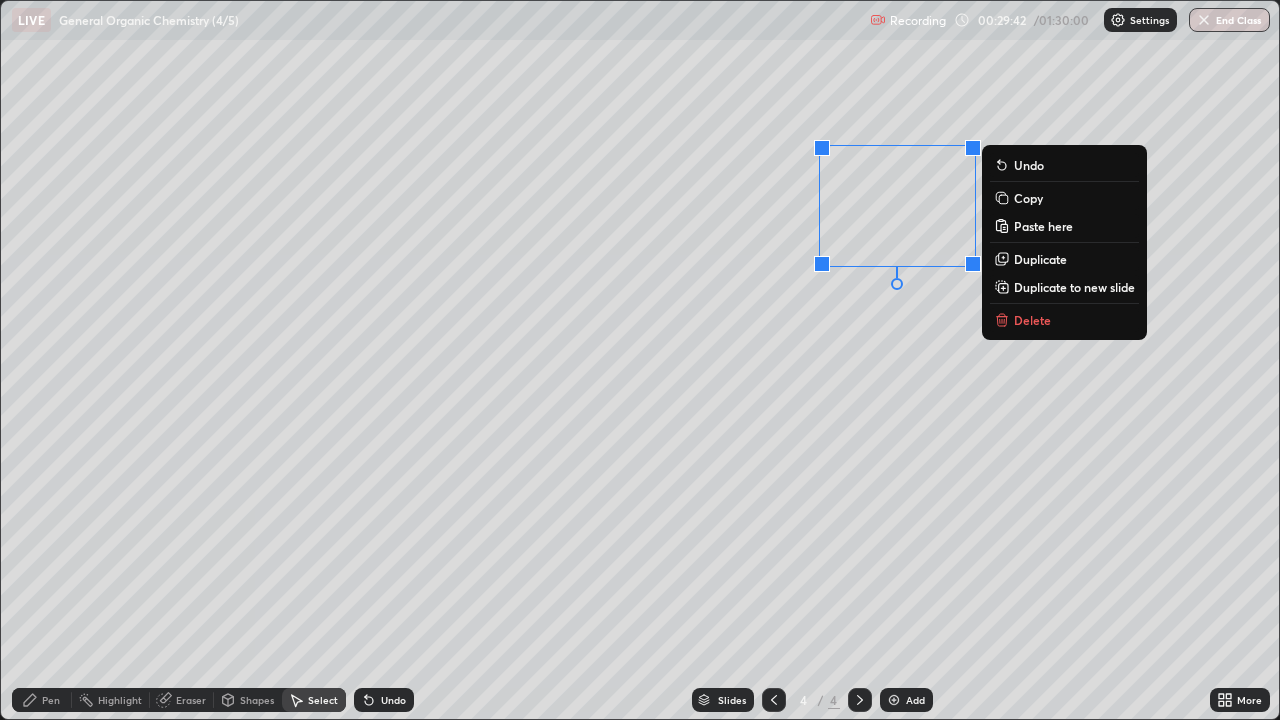 click on "Eraser" at bounding box center [191, 700] 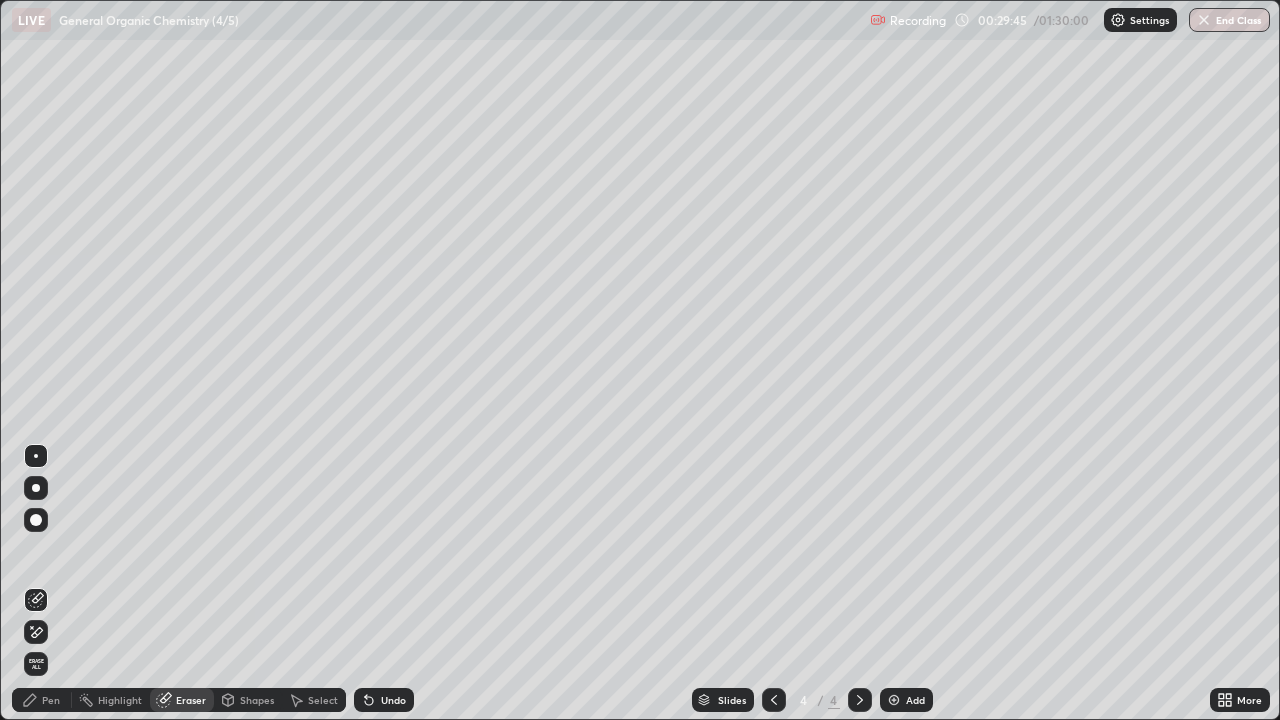 click on "Pen" at bounding box center (51, 700) 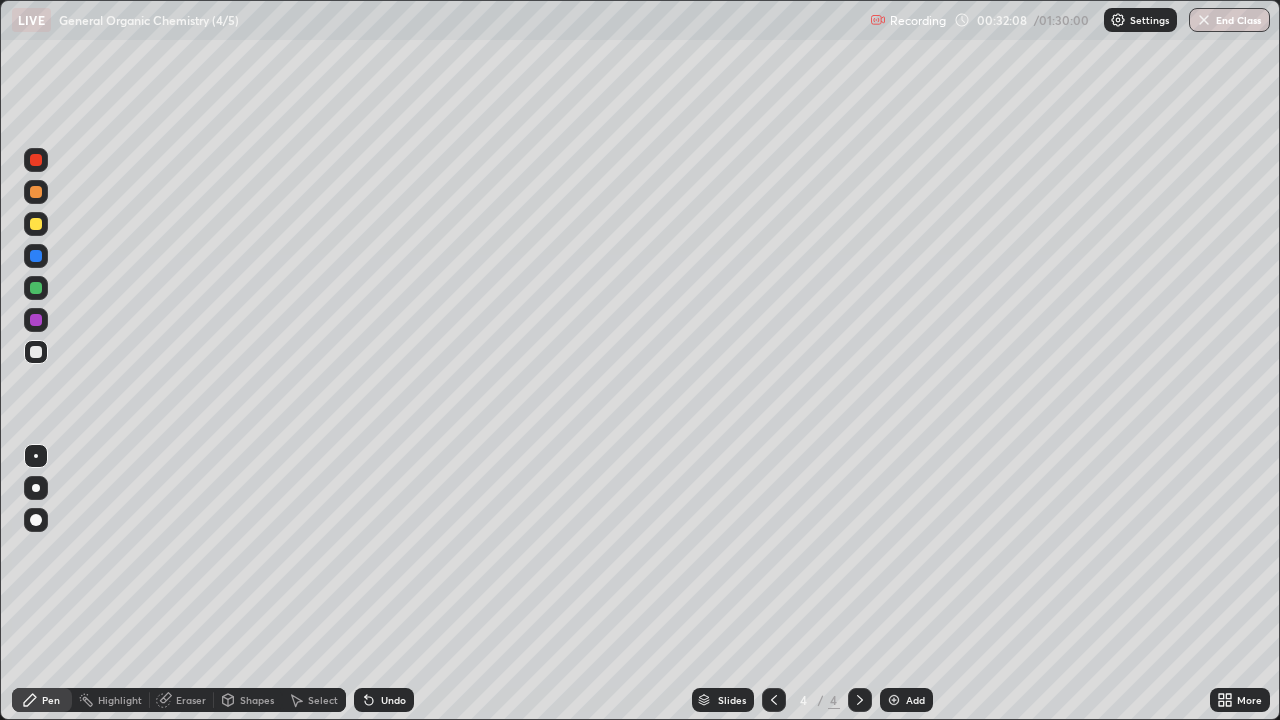 click at bounding box center [894, 700] 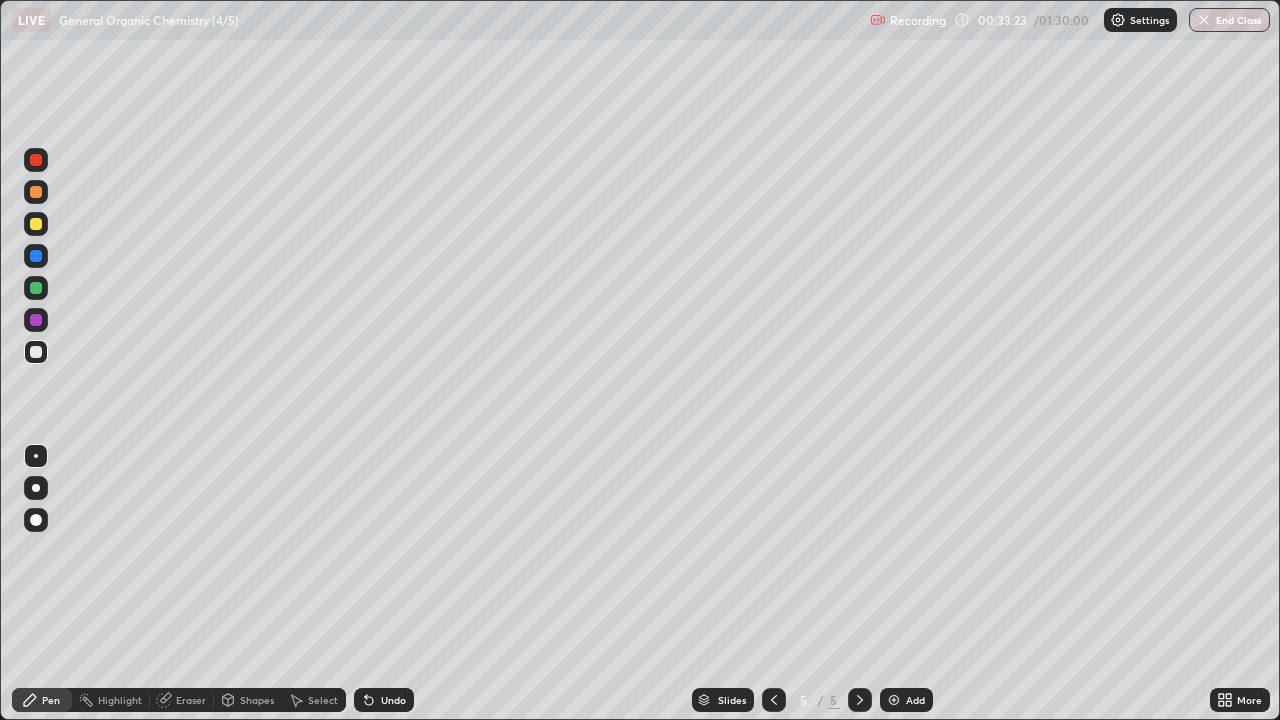 click on "Shapes" at bounding box center [257, 700] 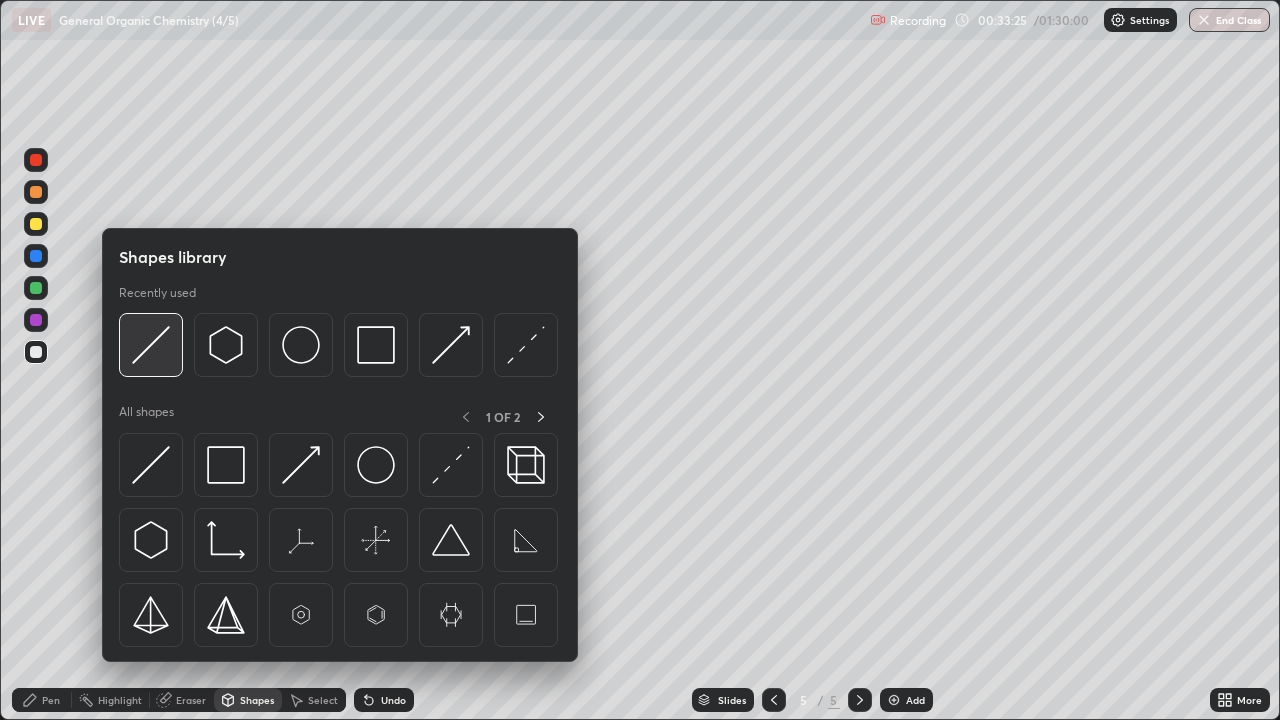 click at bounding box center [151, 345] 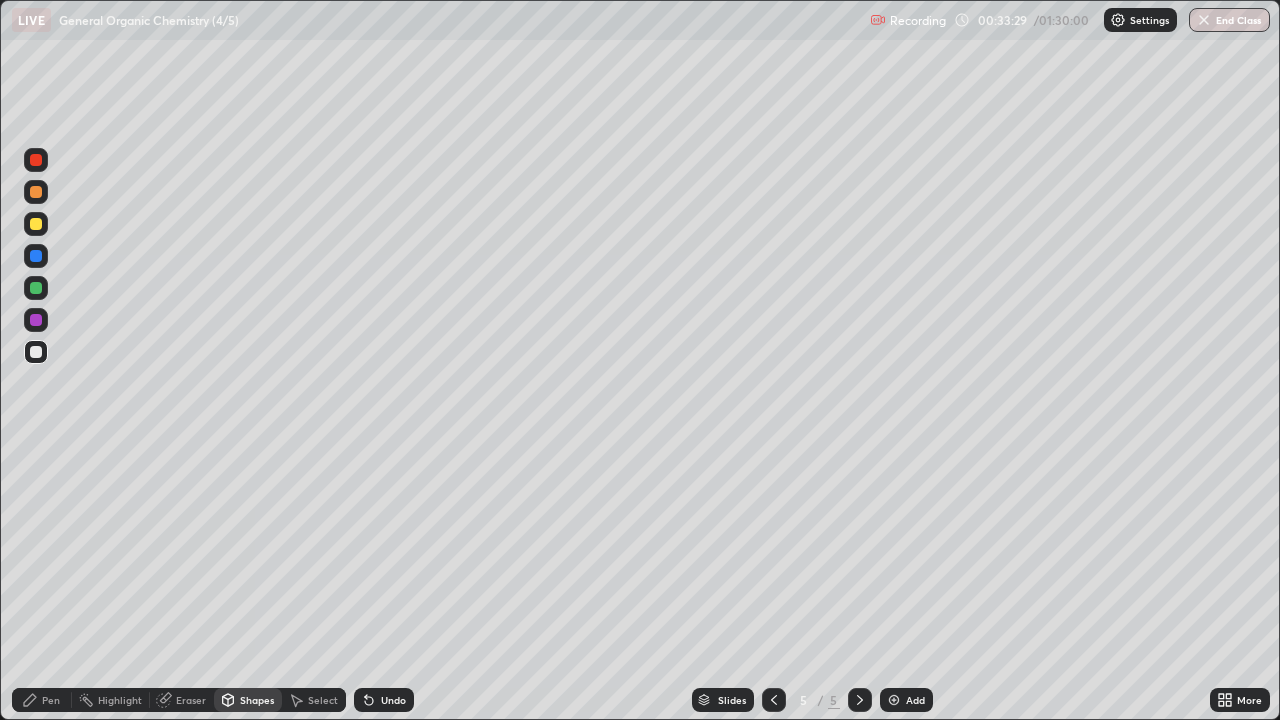 click on "Shapes" at bounding box center [257, 700] 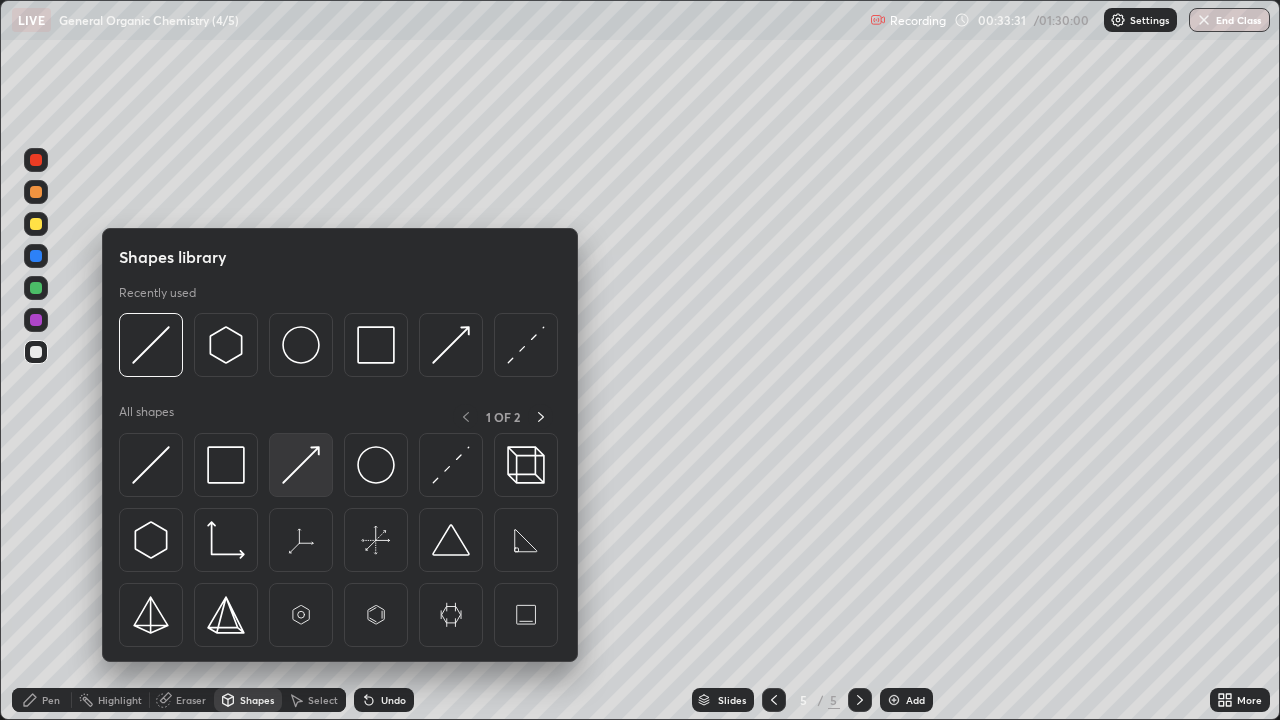 click at bounding box center [301, 465] 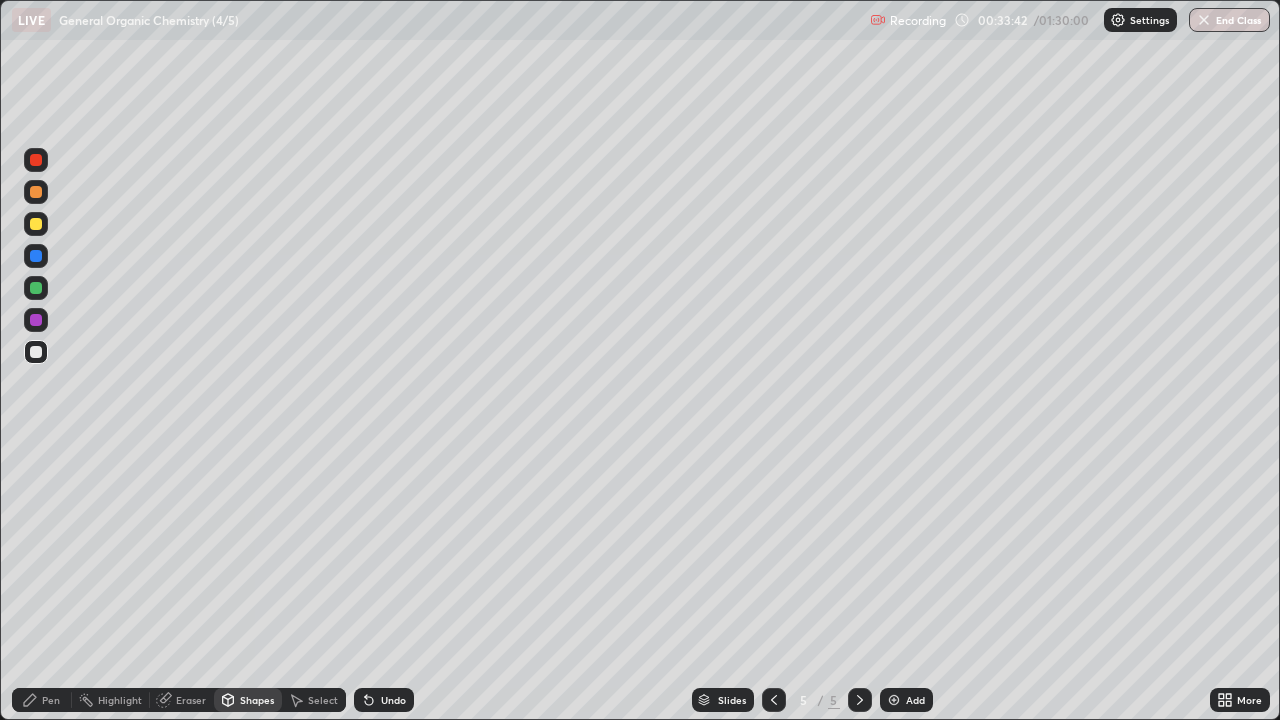 click 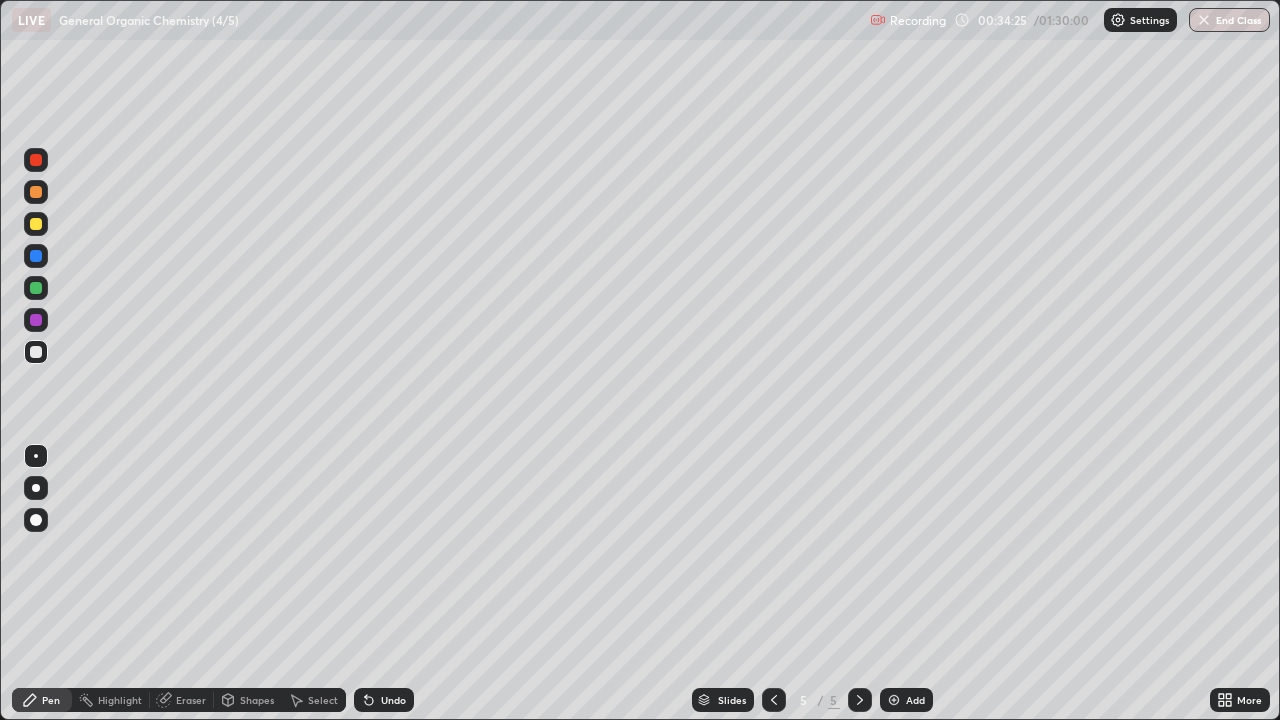 click 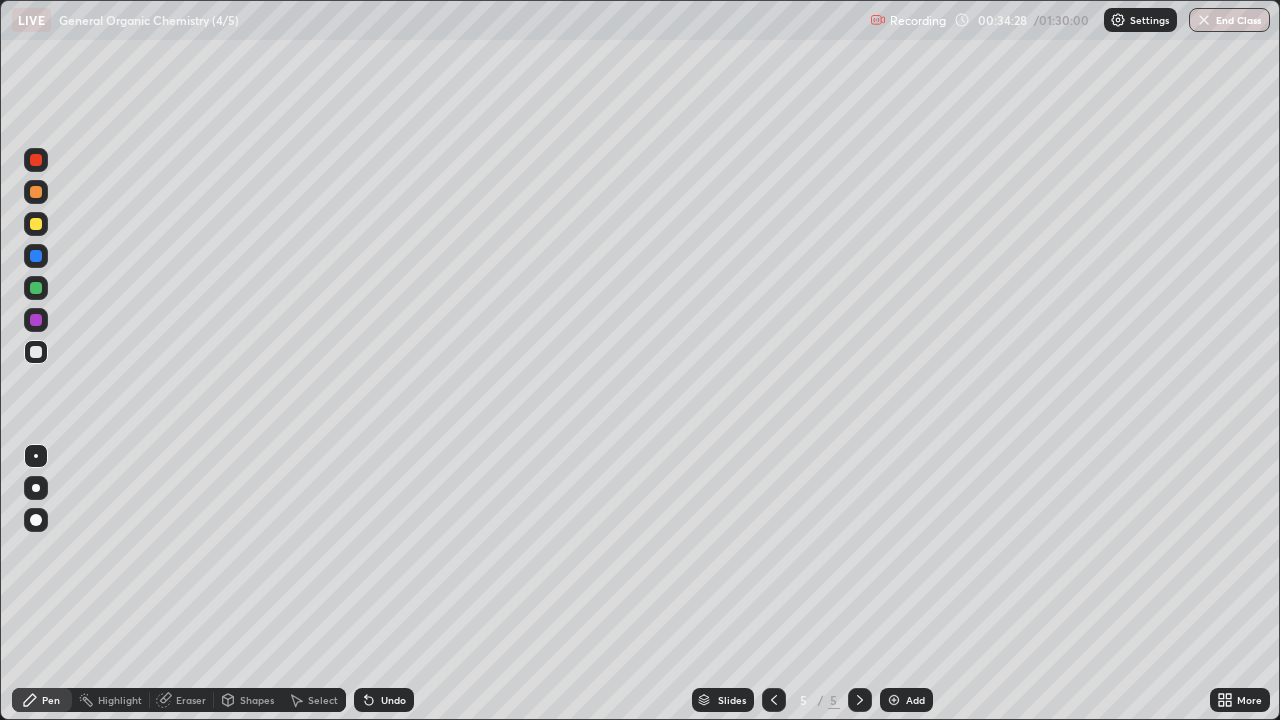 click on "Eraser" at bounding box center (191, 700) 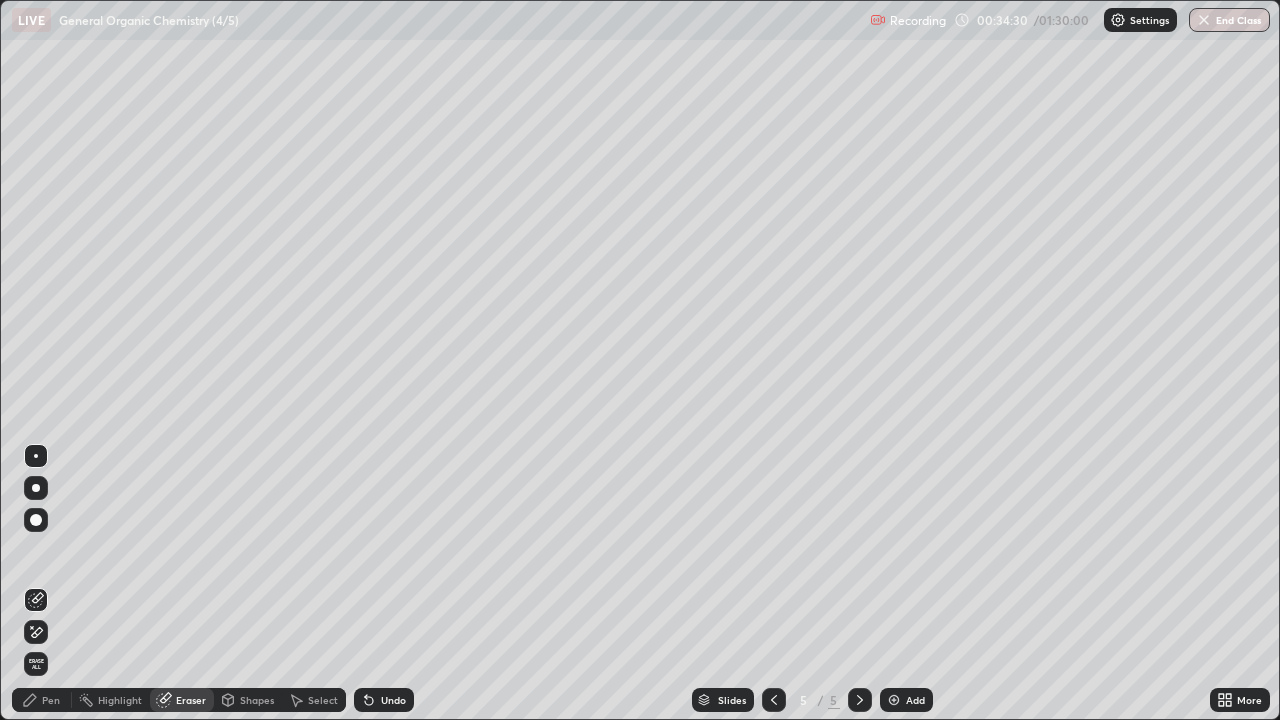click on "Pen" at bounding box center [42, 700] 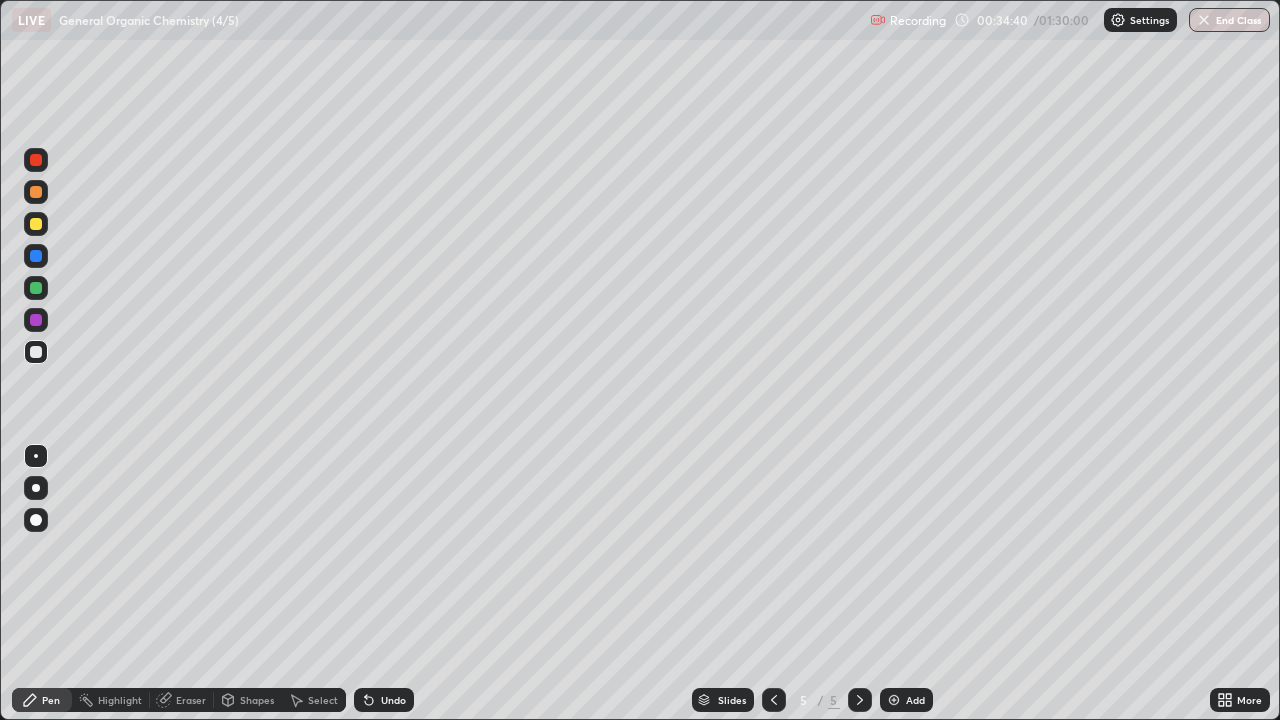 click on "Select" at bounding box center [314, 700] 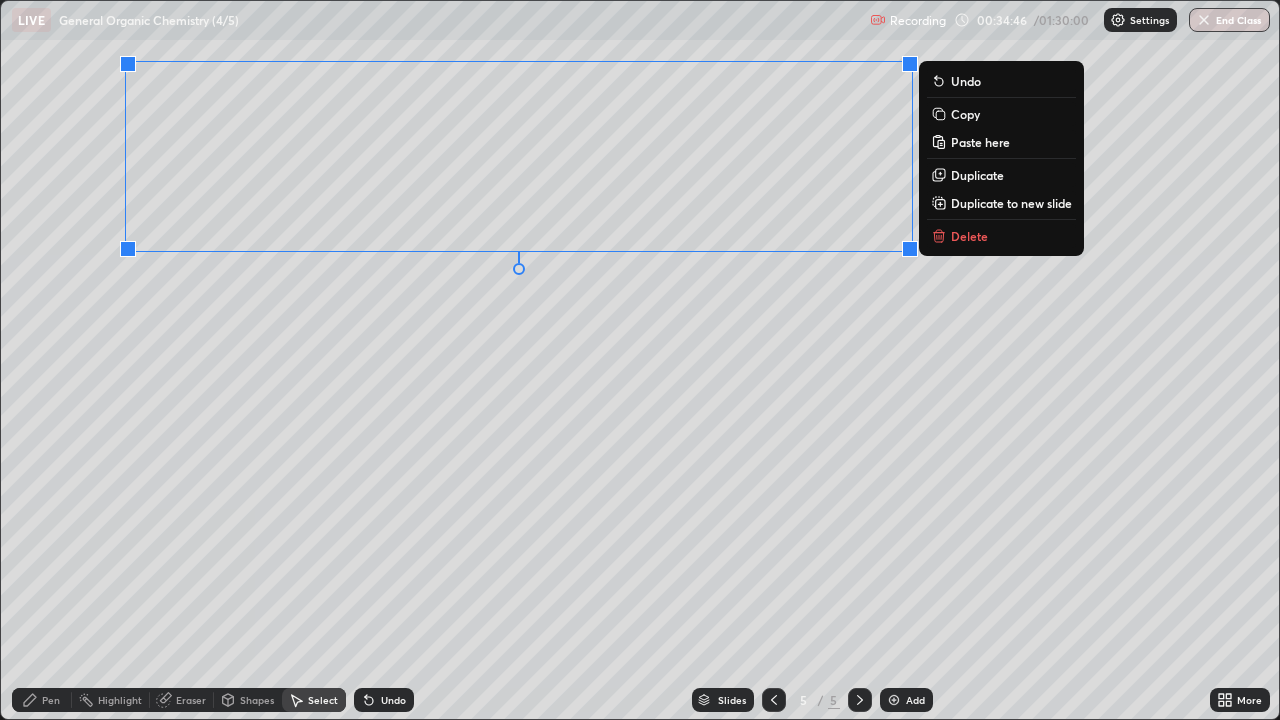 click on "Pen" at bounding box center [51, 700] 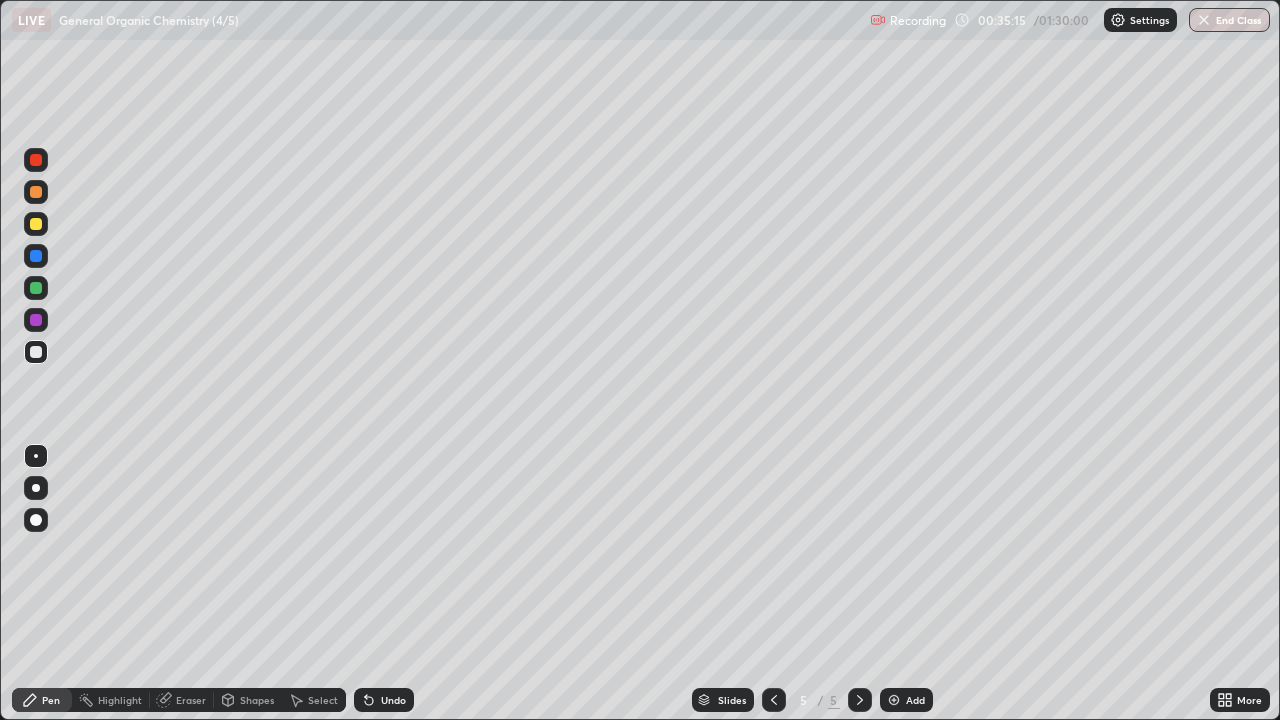 click on "Shapes" at bounding box center (257, 700) 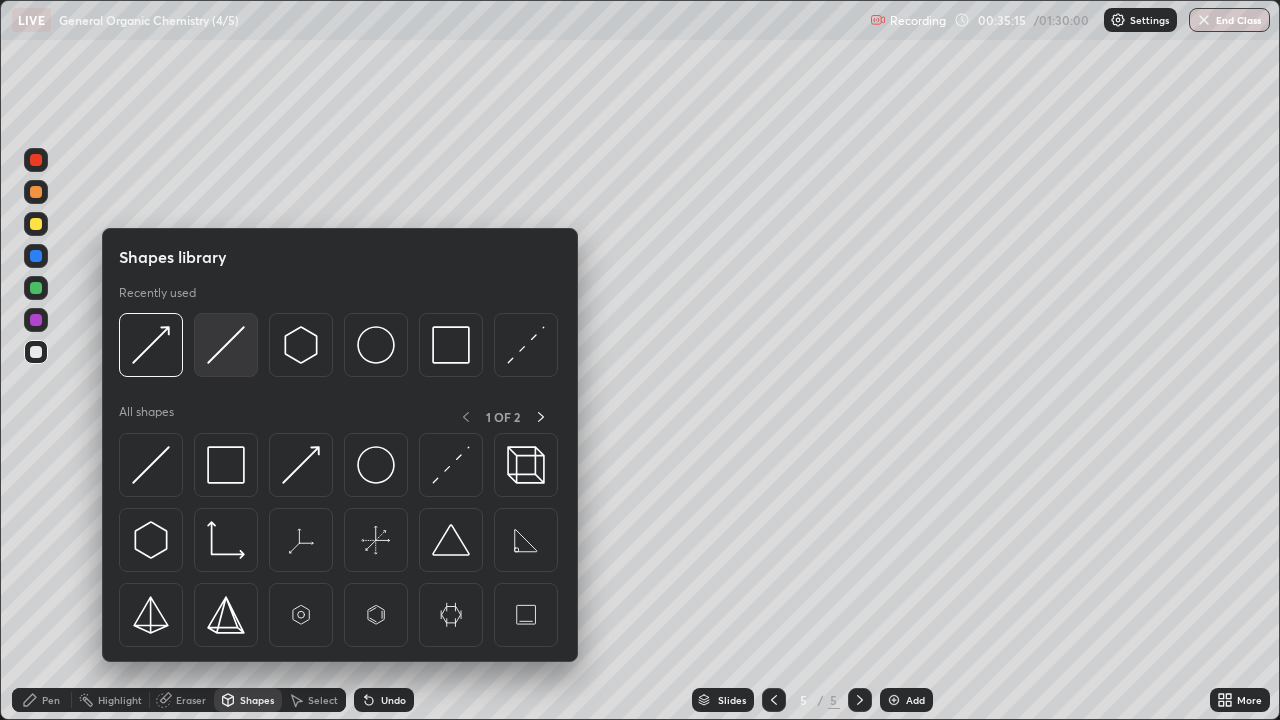 click at bounding box center (226, 345) 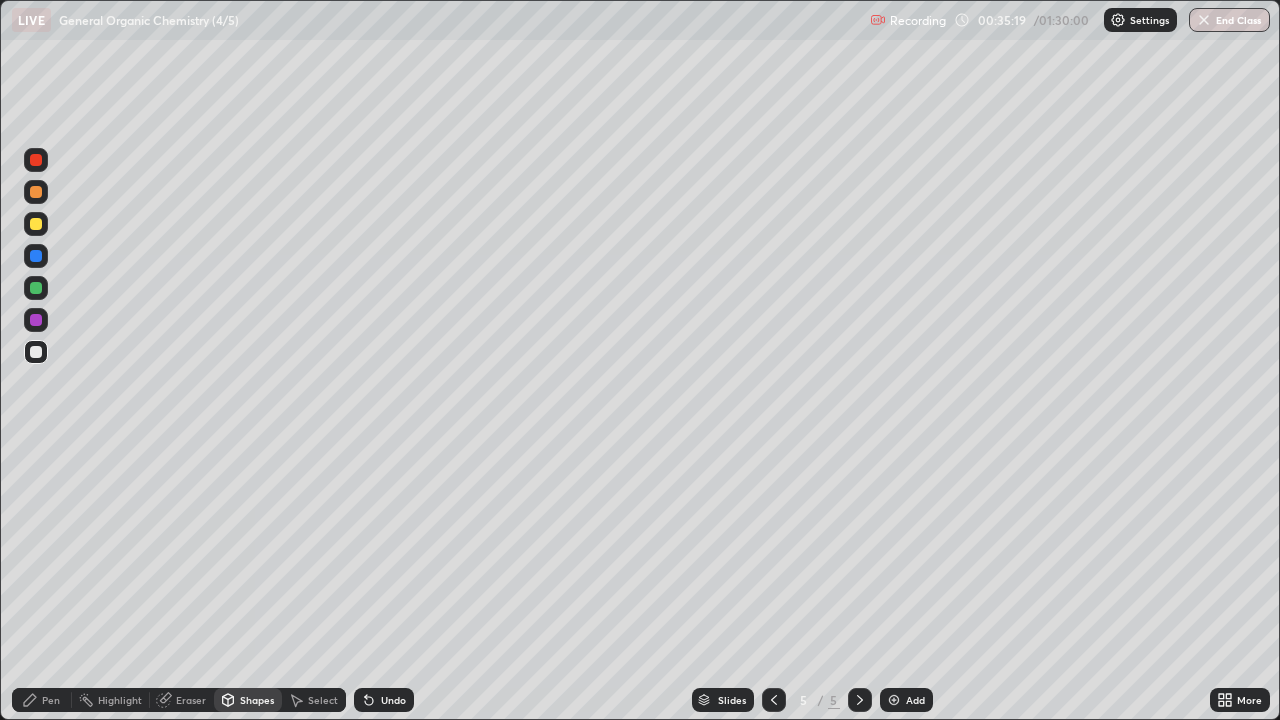 click on "Shapes" at bounding box center (257, 700) 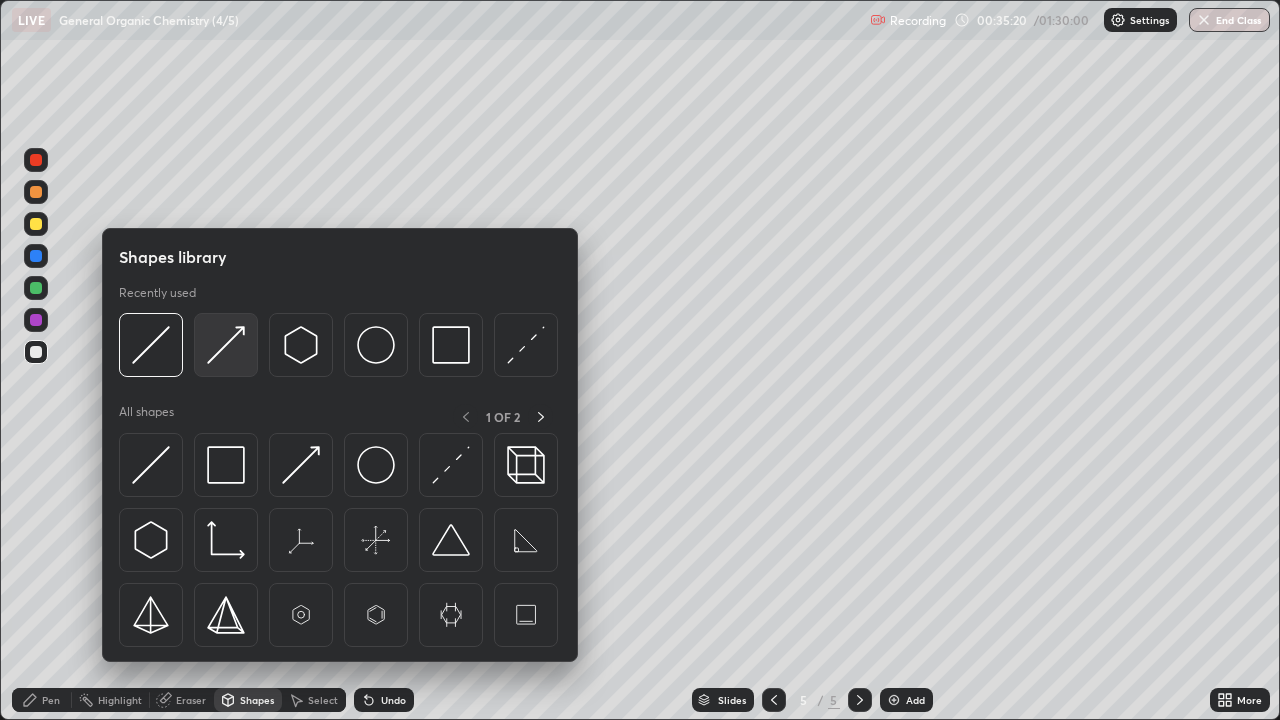click at bounding box center [226, 345] 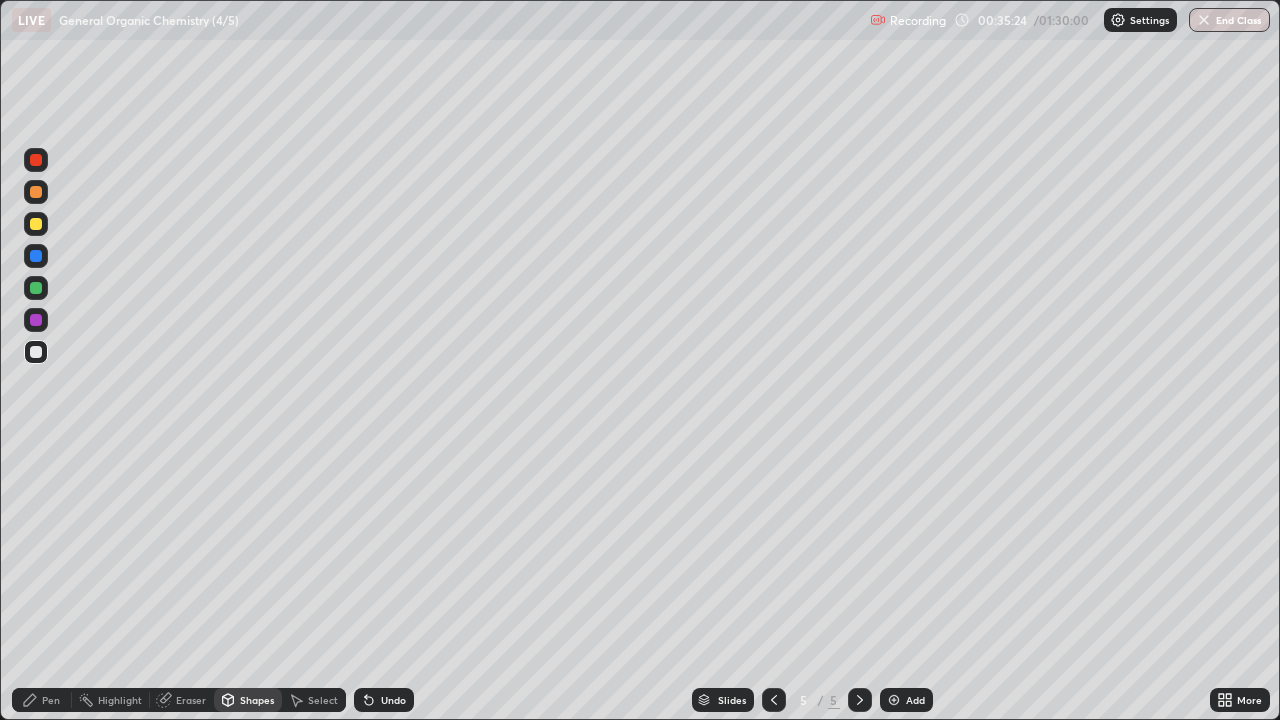 click on "Pen" at bounding box center (51, 700) 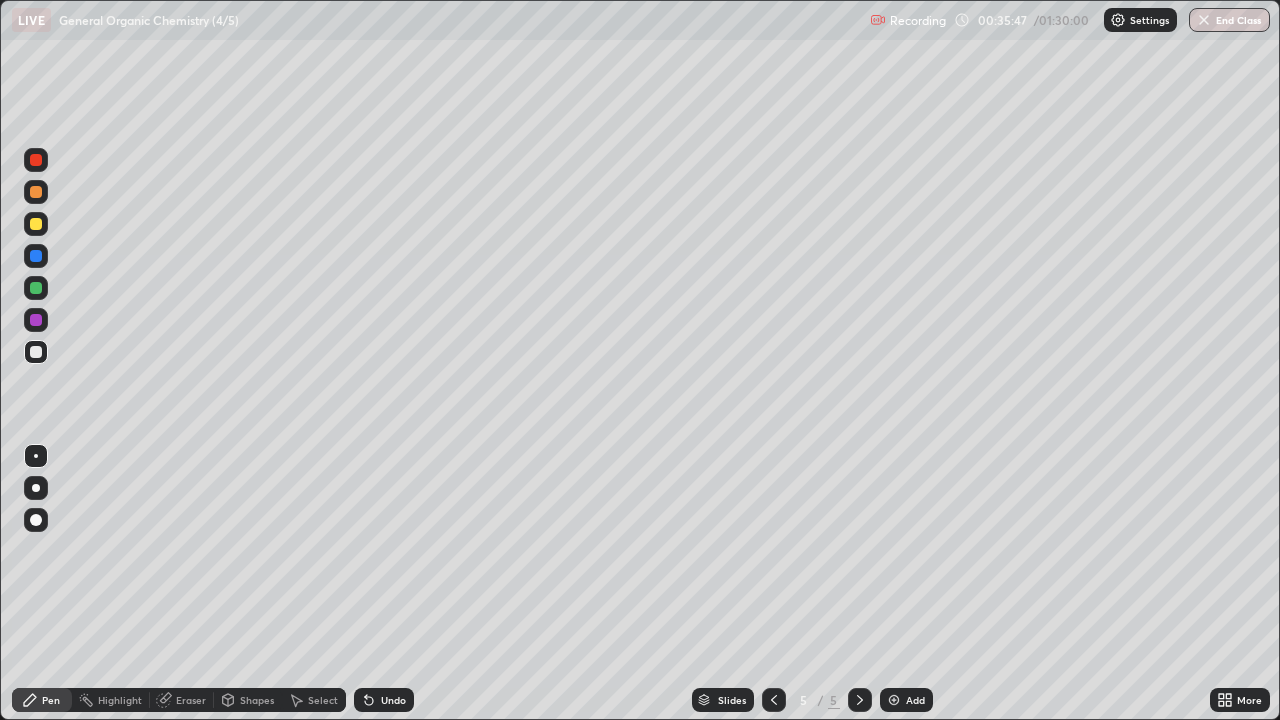 click on "Shapes" at bounding box center (257, 700) 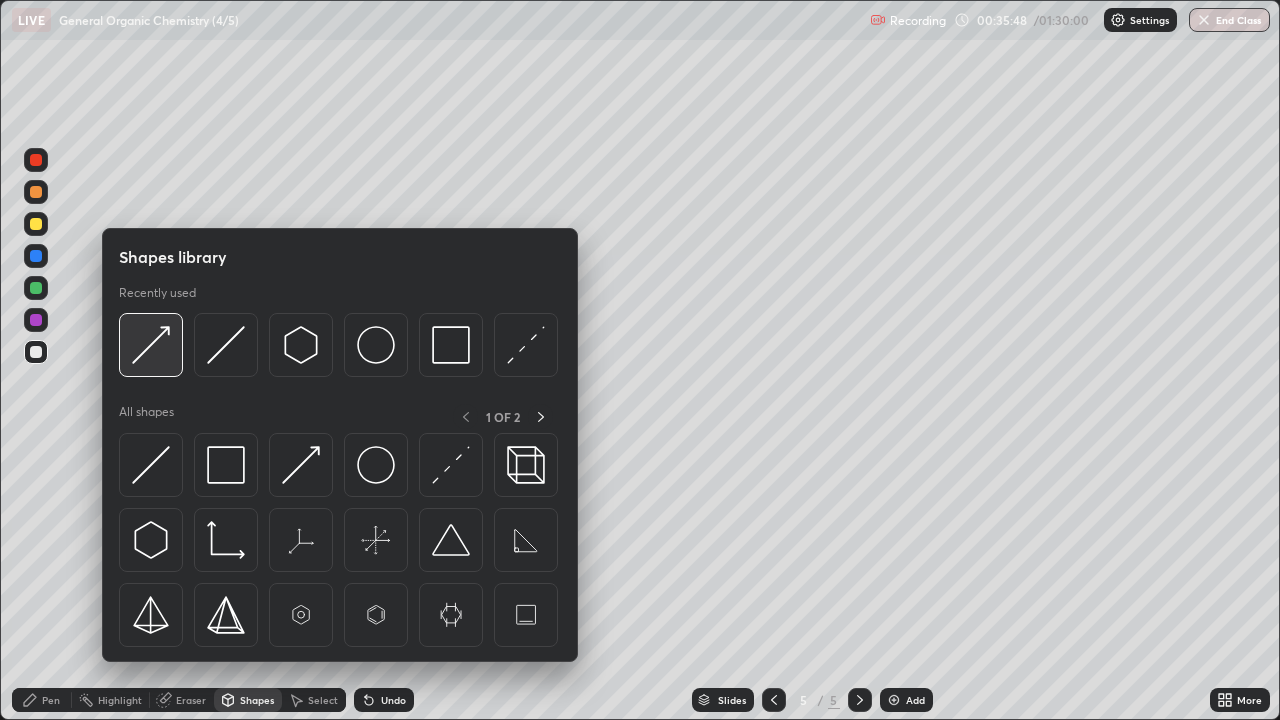 click at bounding box center [151, 345] 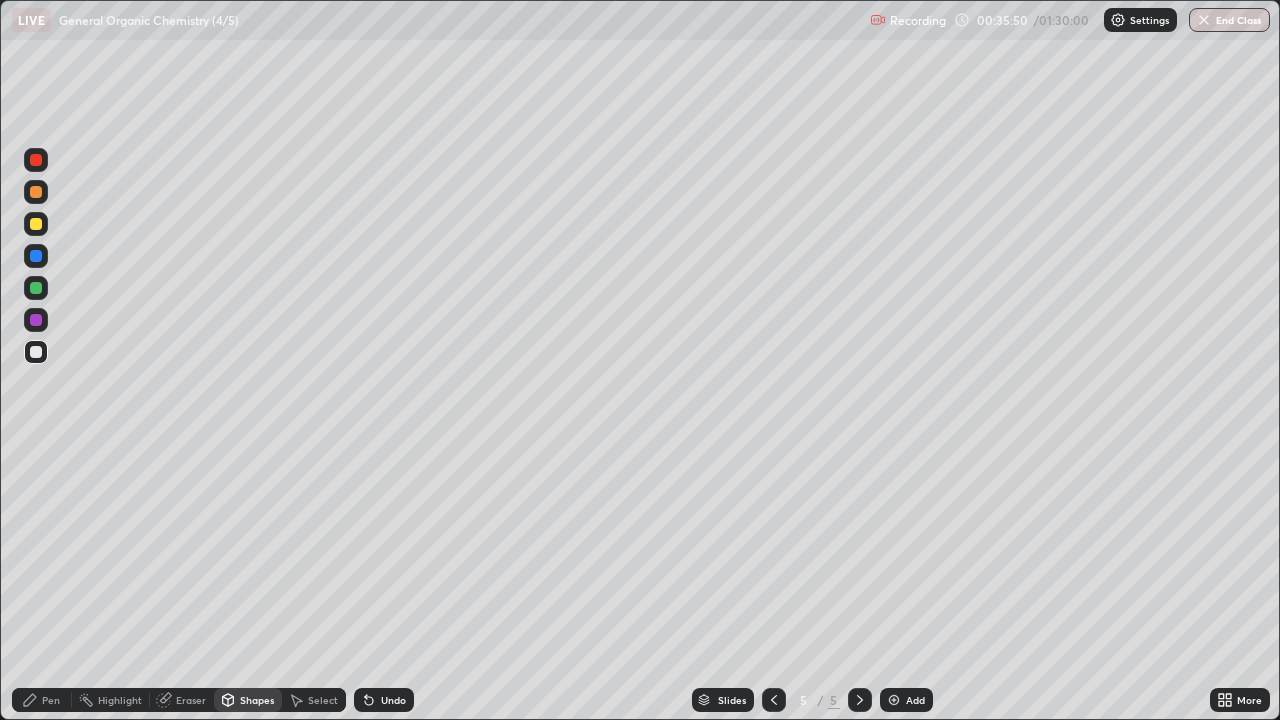 click on "Pen" at bounding box center (51, 700) 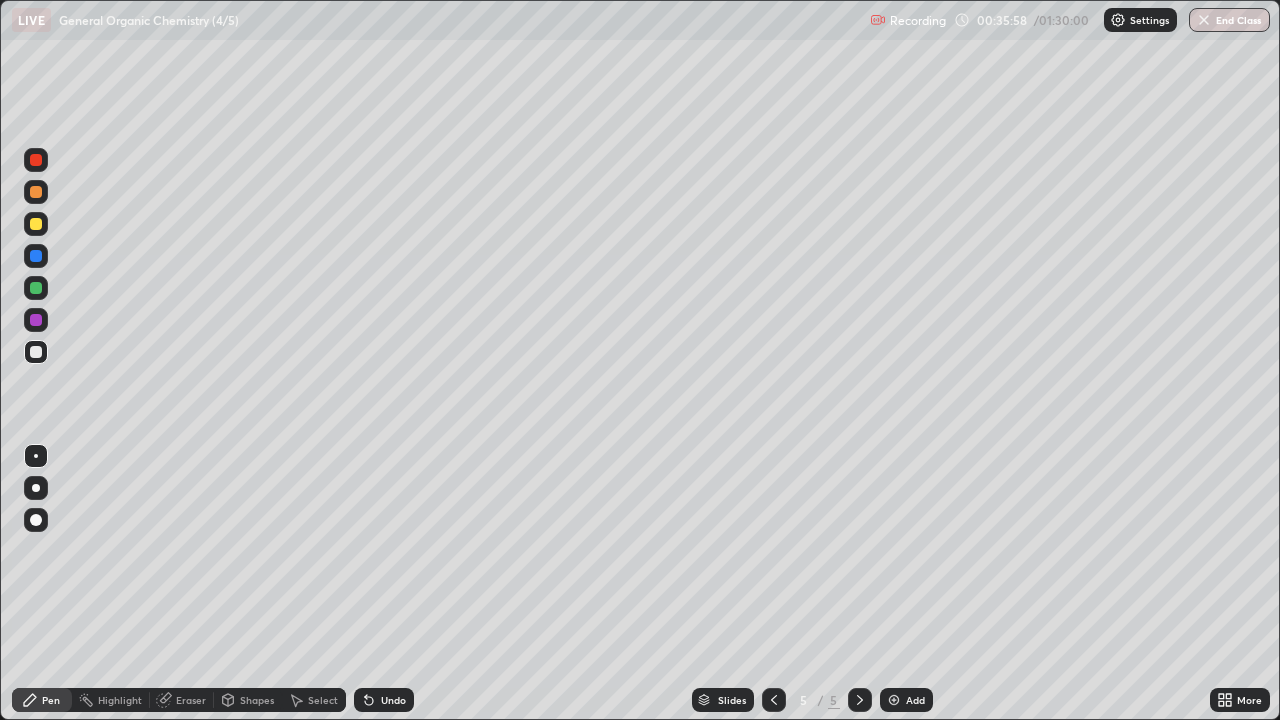 click on "Shapes" at bounding box center (257, 700) 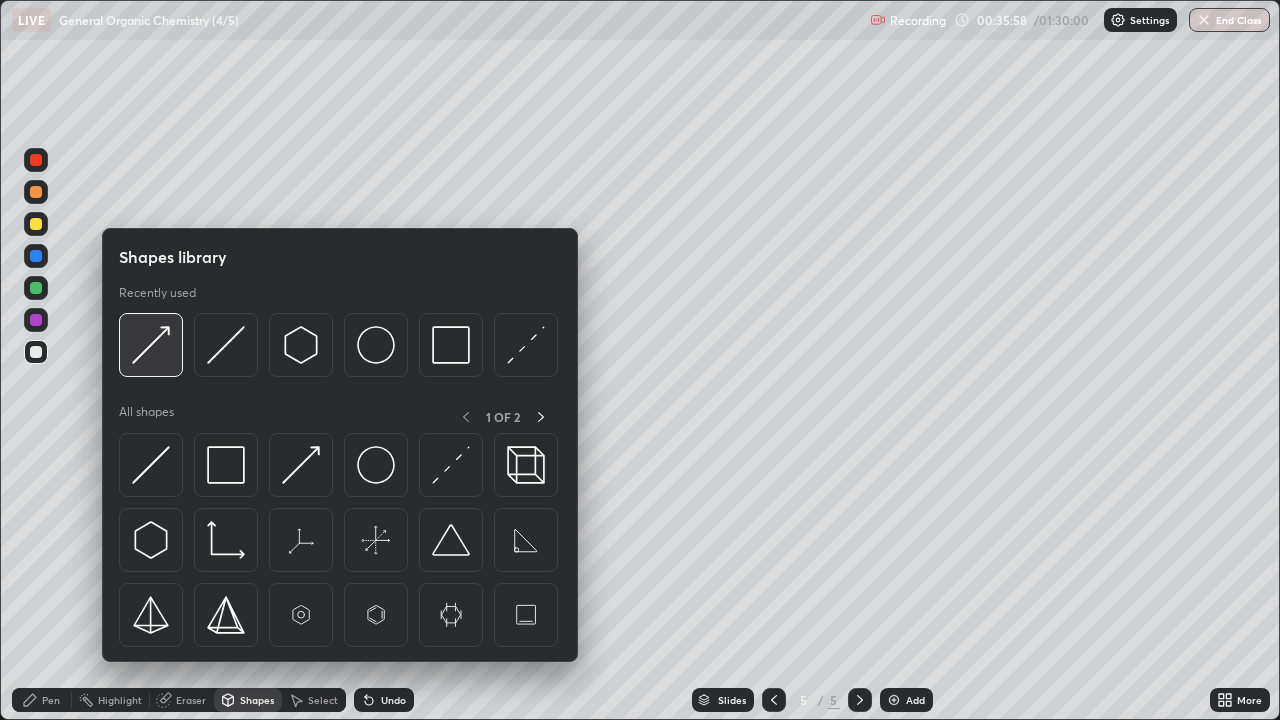 click at bounding box center [151, 345] 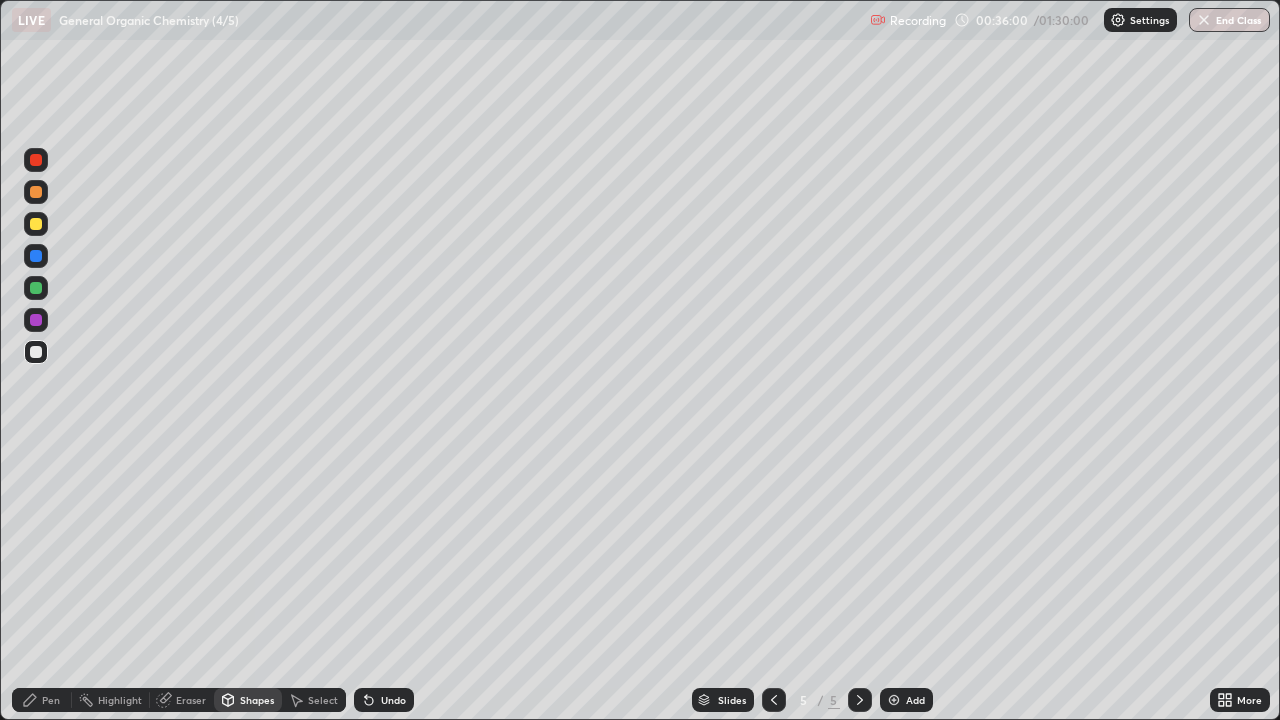 click on "Pen" at bounding box center (51, 700) 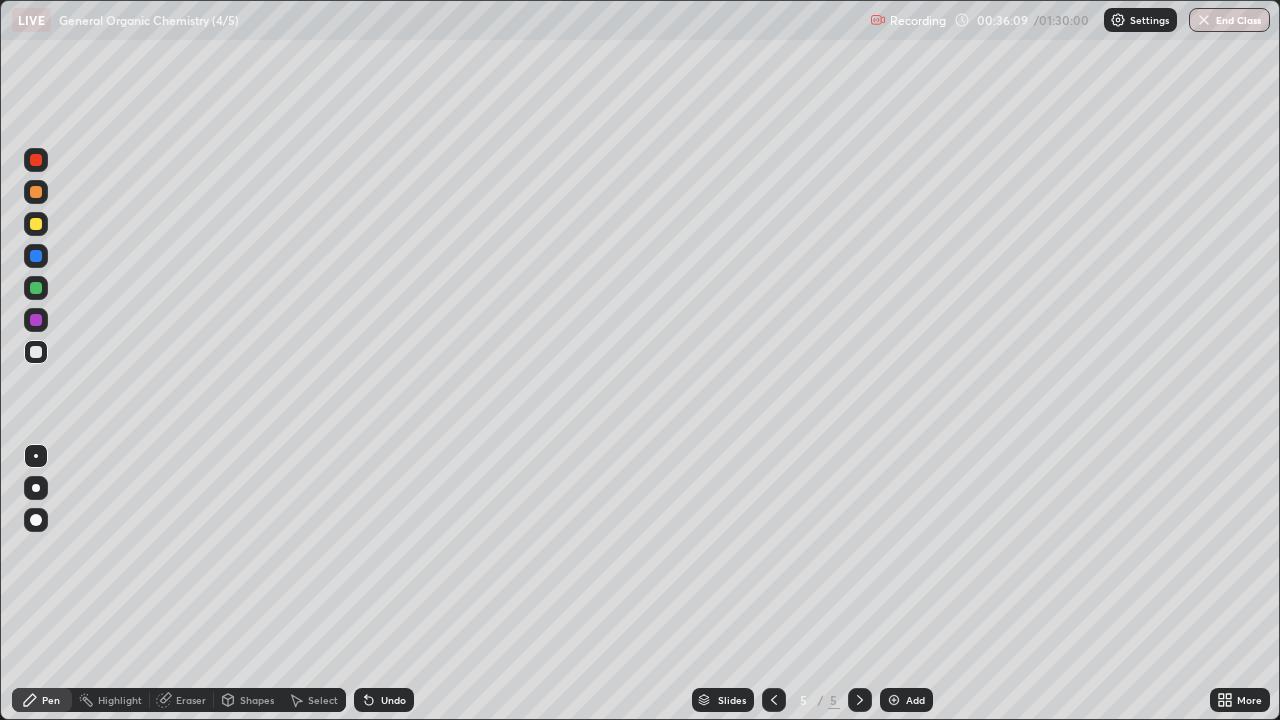 click on "Shapes" at bounding box center [257, 700] 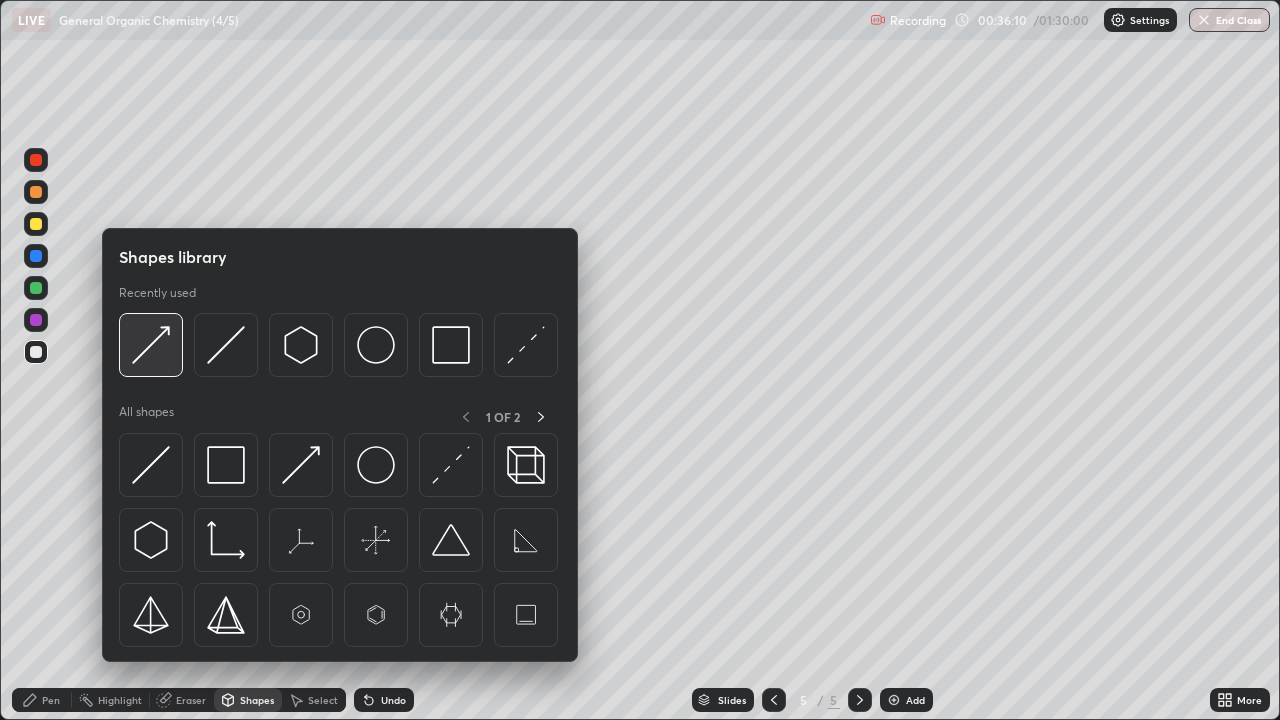 click at bounding box center [151, 345] 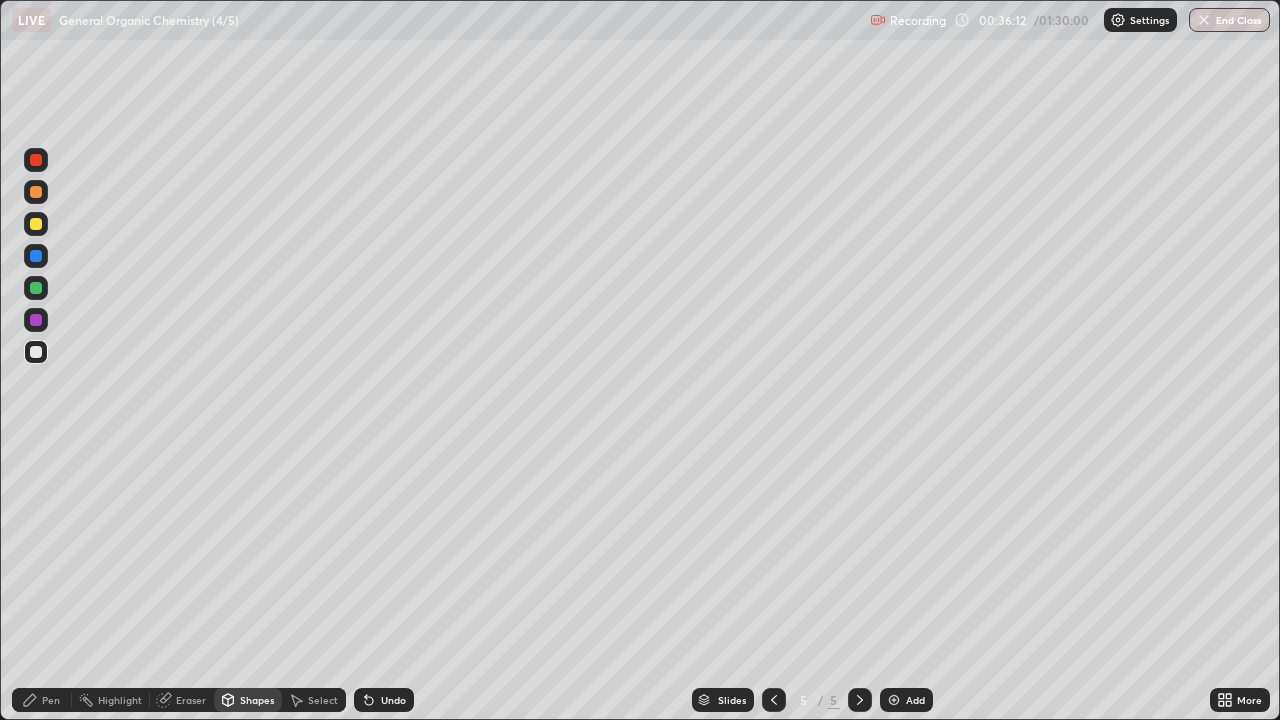 click on "Shapes" at bounding box center (257, 700) 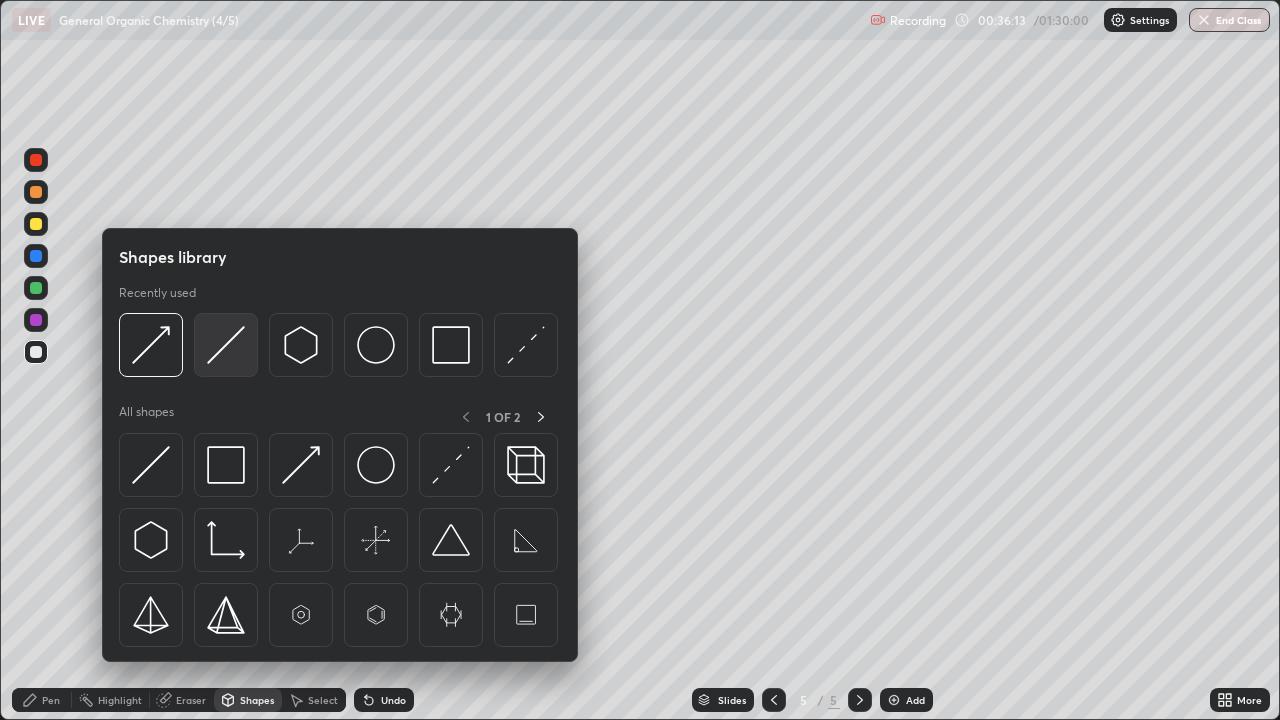click at bounding box center [226, 345] 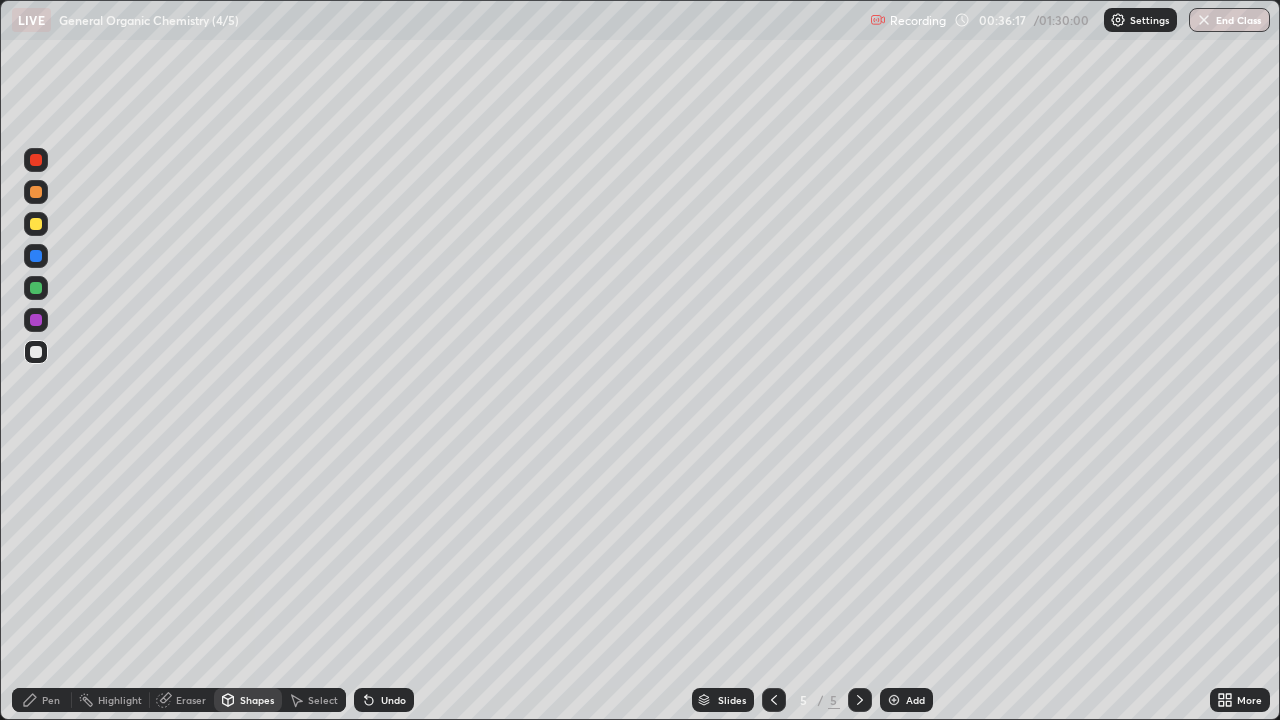 click on "Shapes" at bounding box center (257, 700) 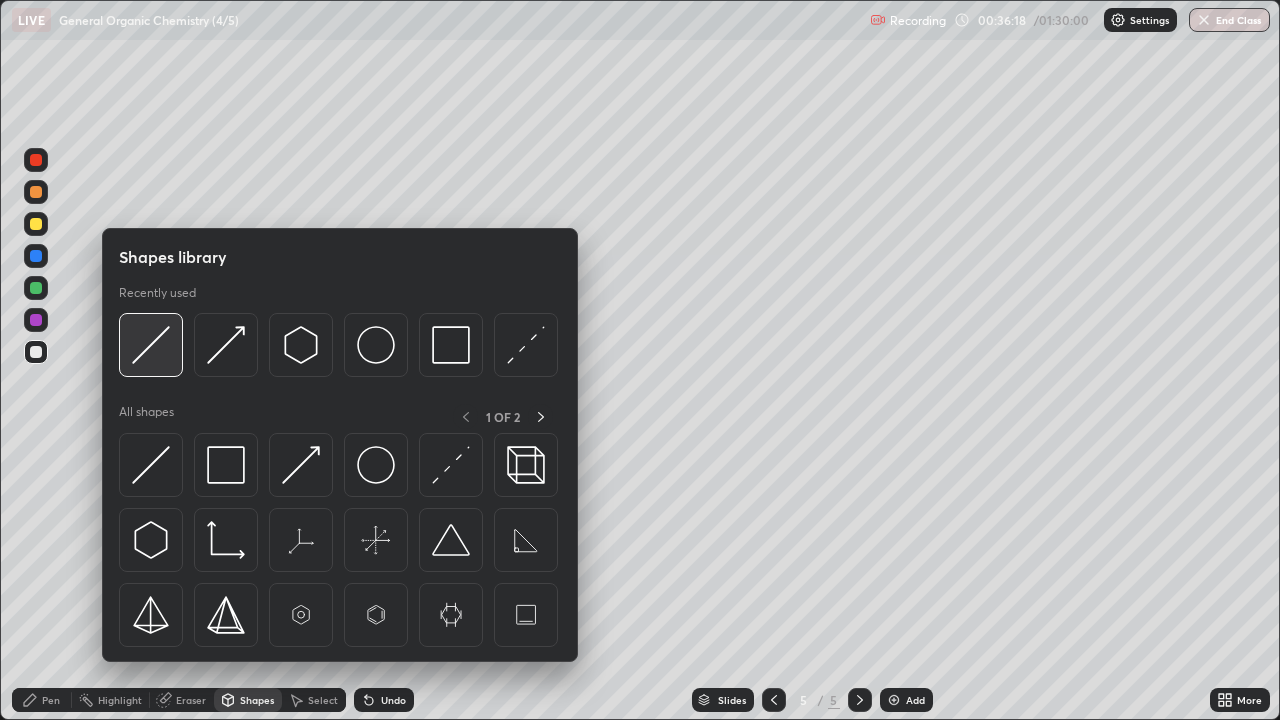 click at bounding box center [151, 345] 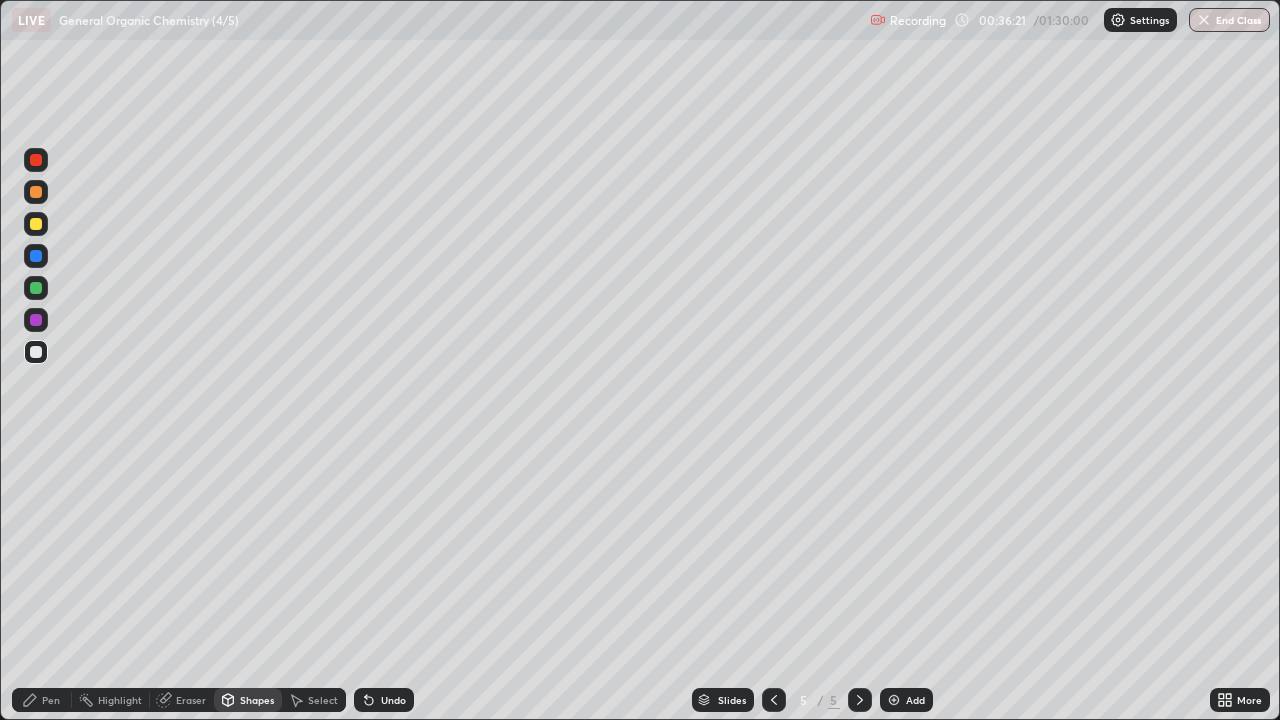 click on "Shapes" at bounding box center [257, 700] 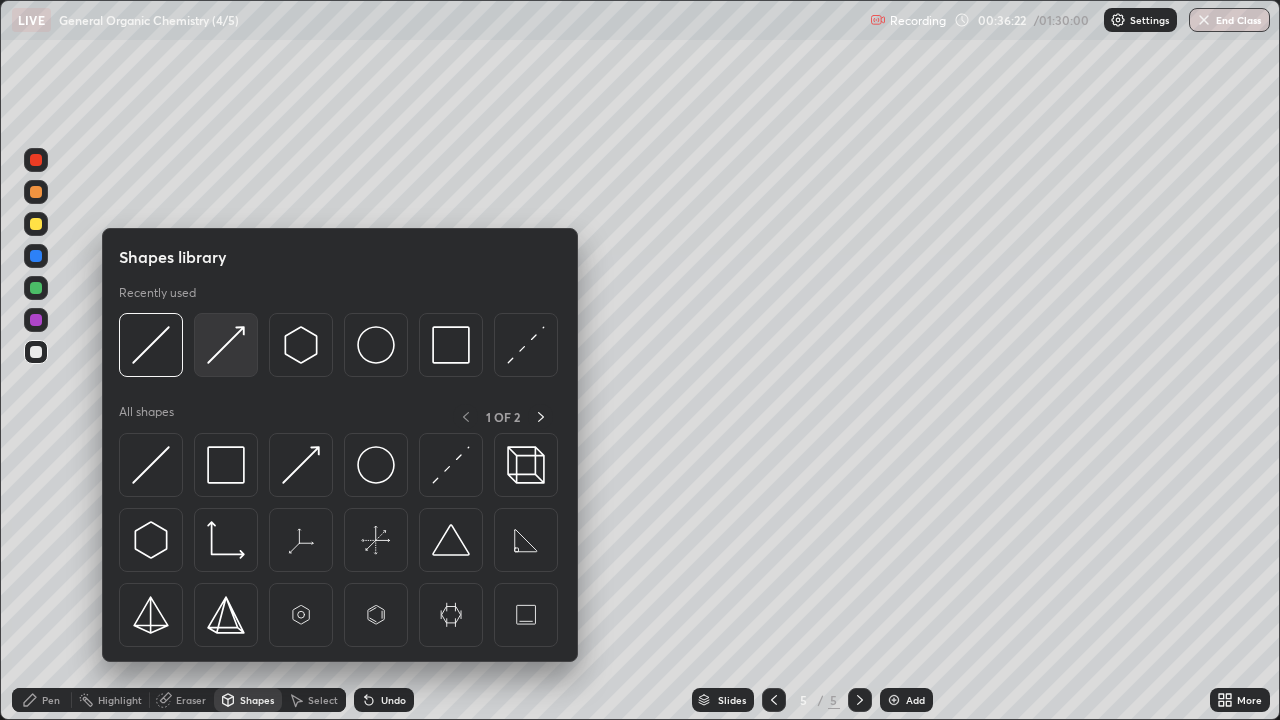 click at bounding box center (226, 345) 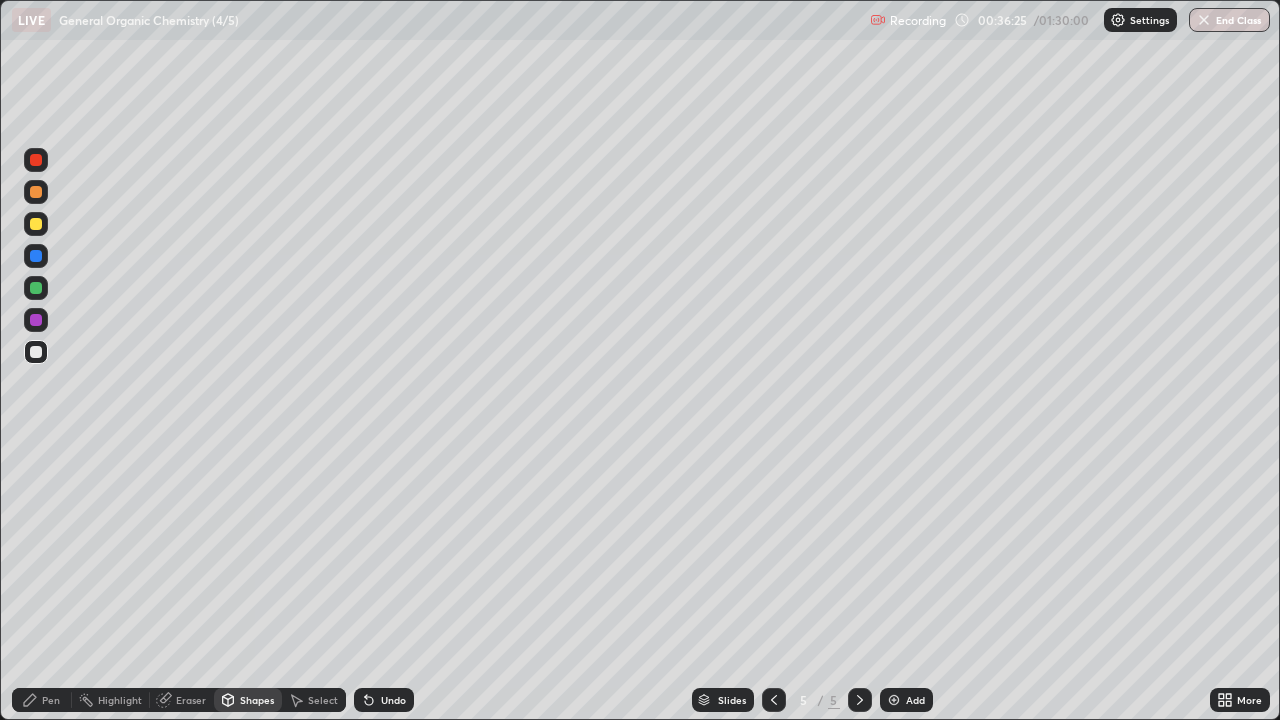 click on "Pen" at bounding box center [51, 700] 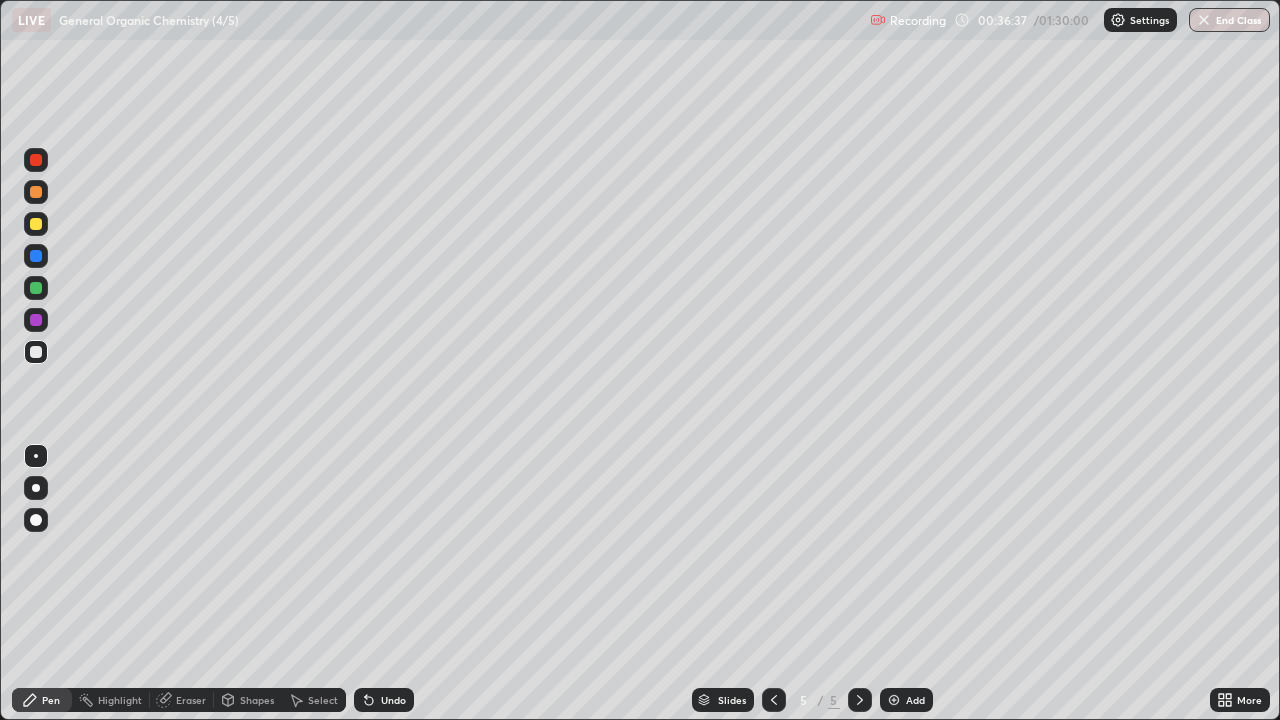 click on "Shapes" at bounding box center [257, 700] 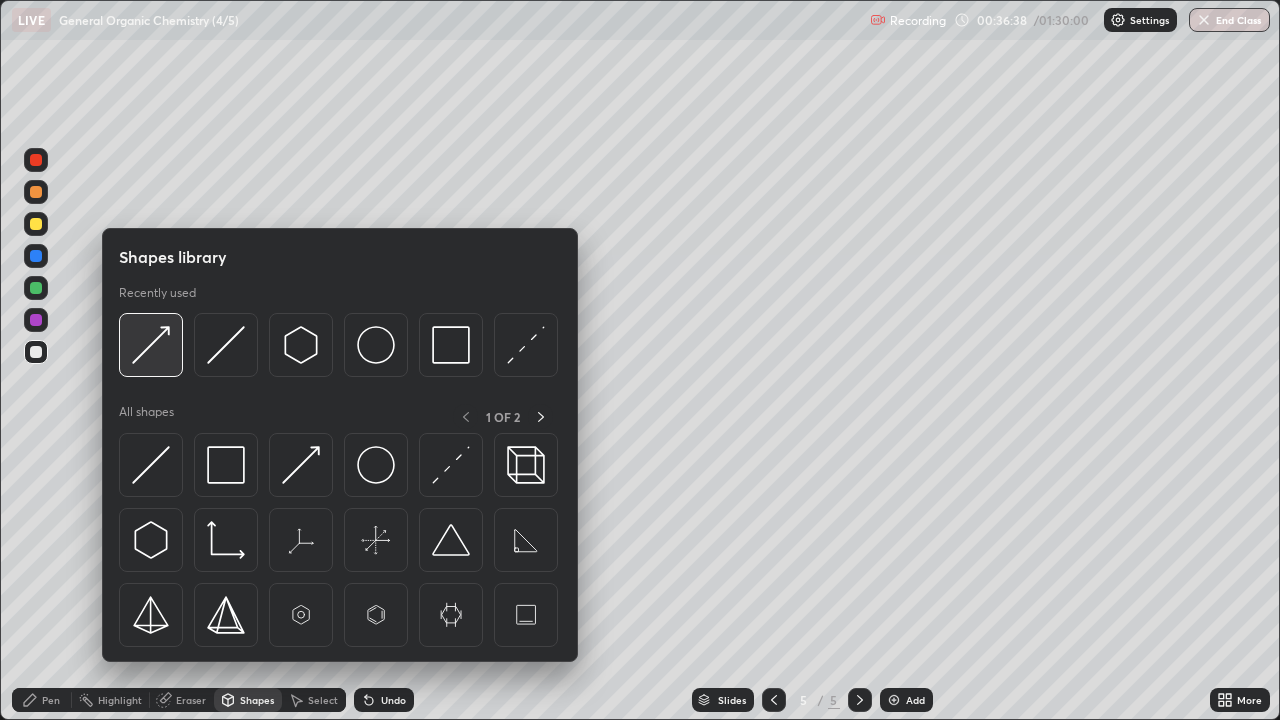 click at bounding box center [151, 345] 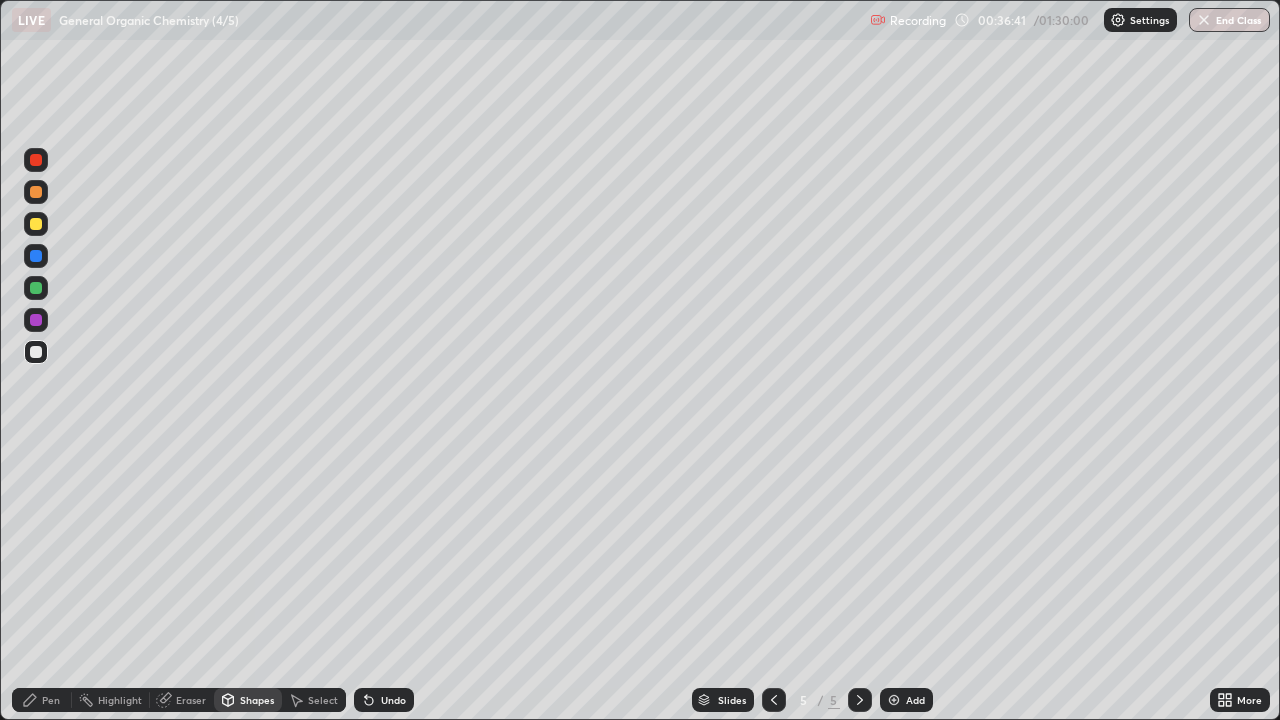 click at bounding box center (36, 320) 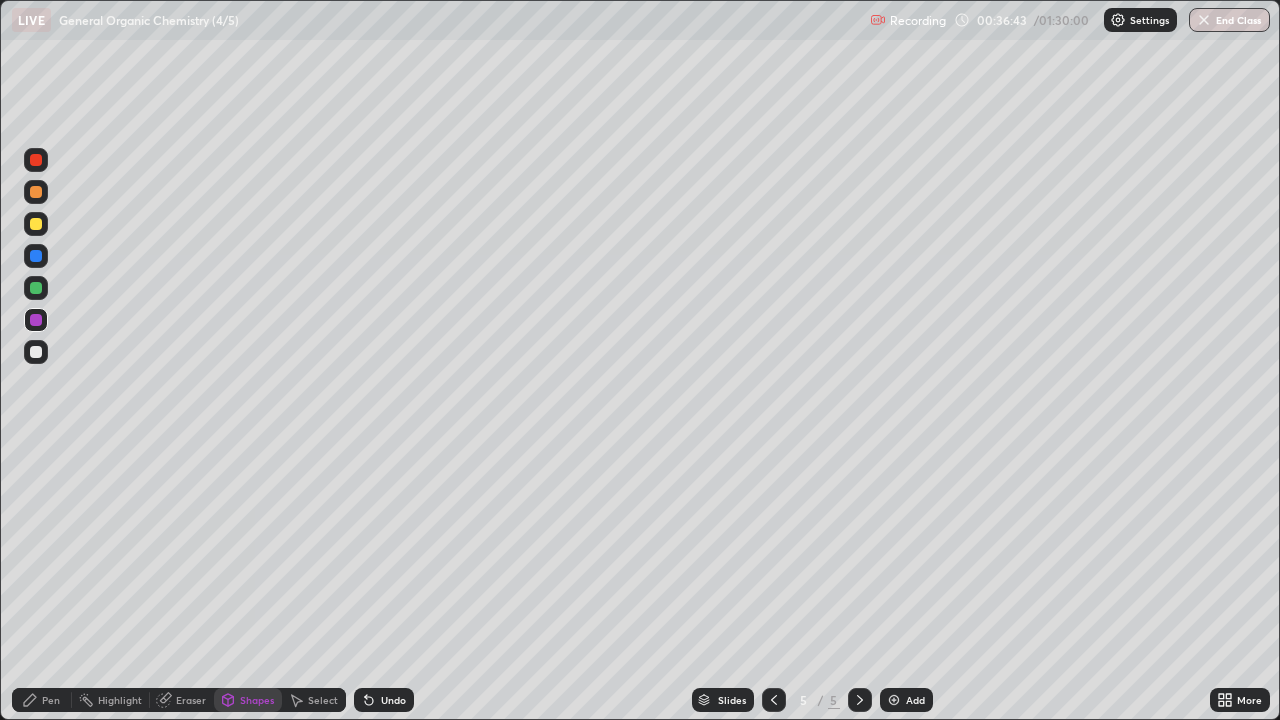 click on "Undo" at bounding box center [393, 700] 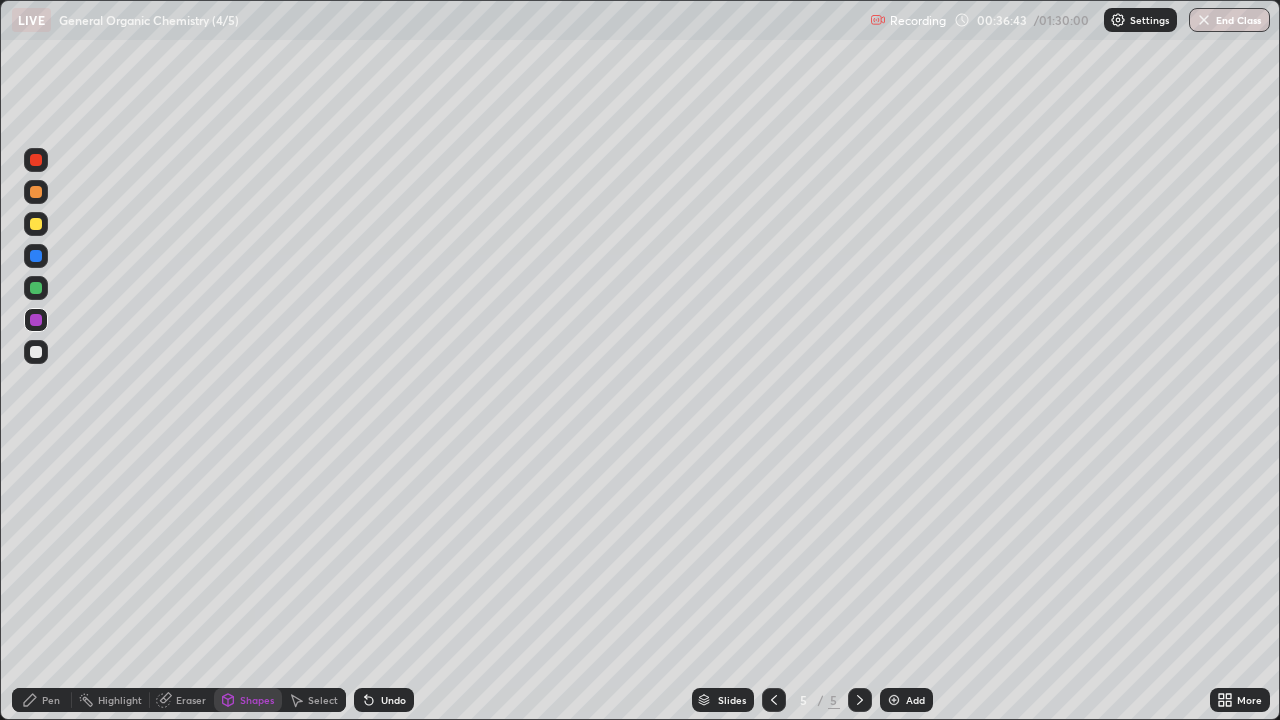 click on "Undo" at bounding box center (393, 700) 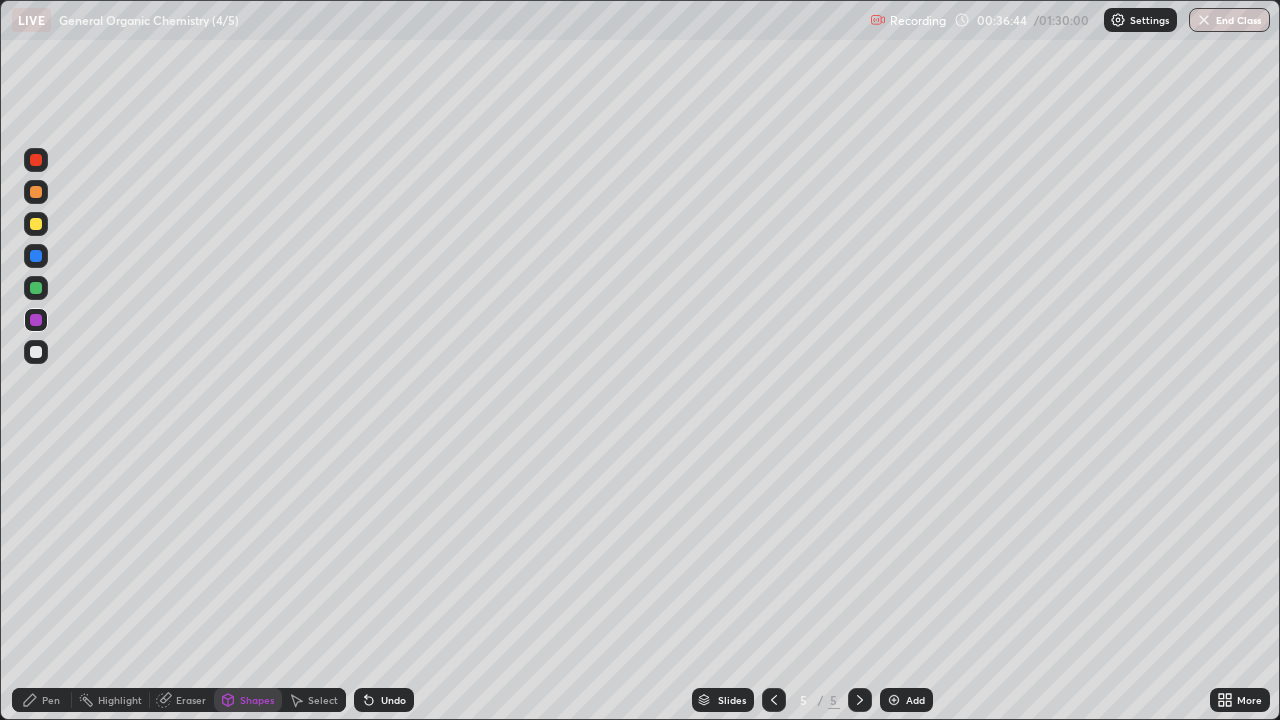 click on "Pen" at bounding box center (42, 700) 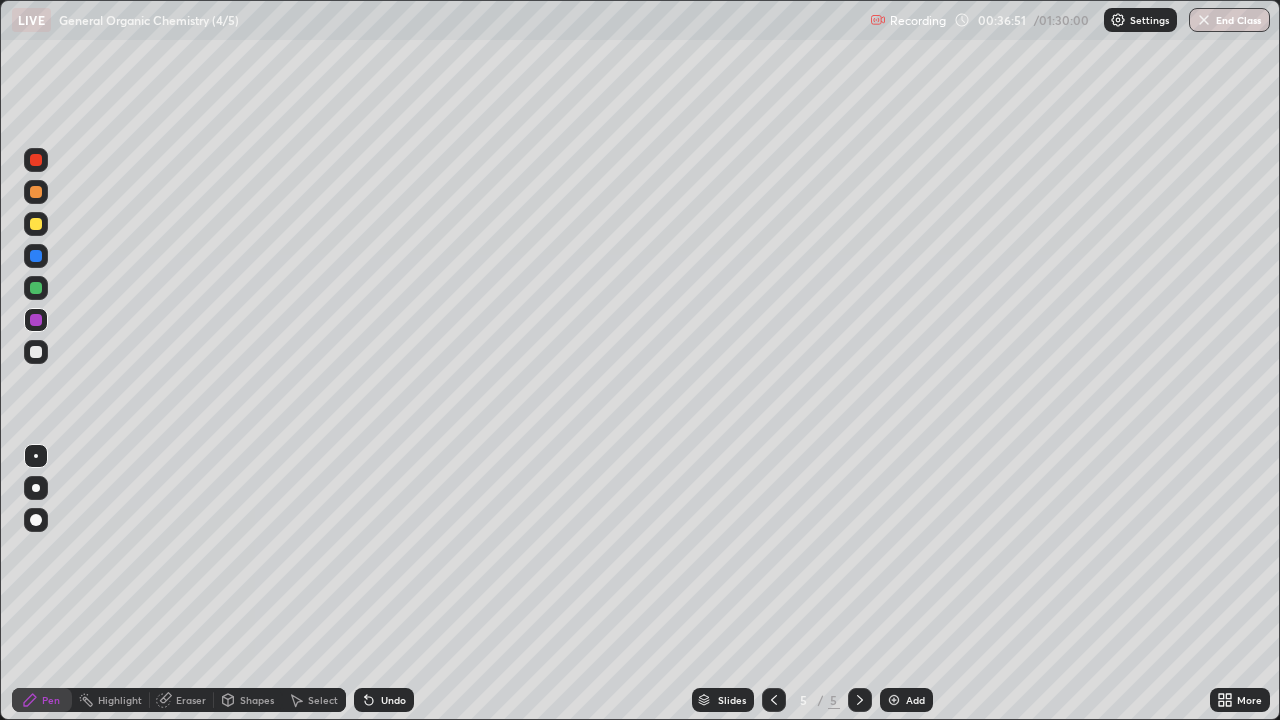 click on "Shapes" at bounding box center (257, 700) 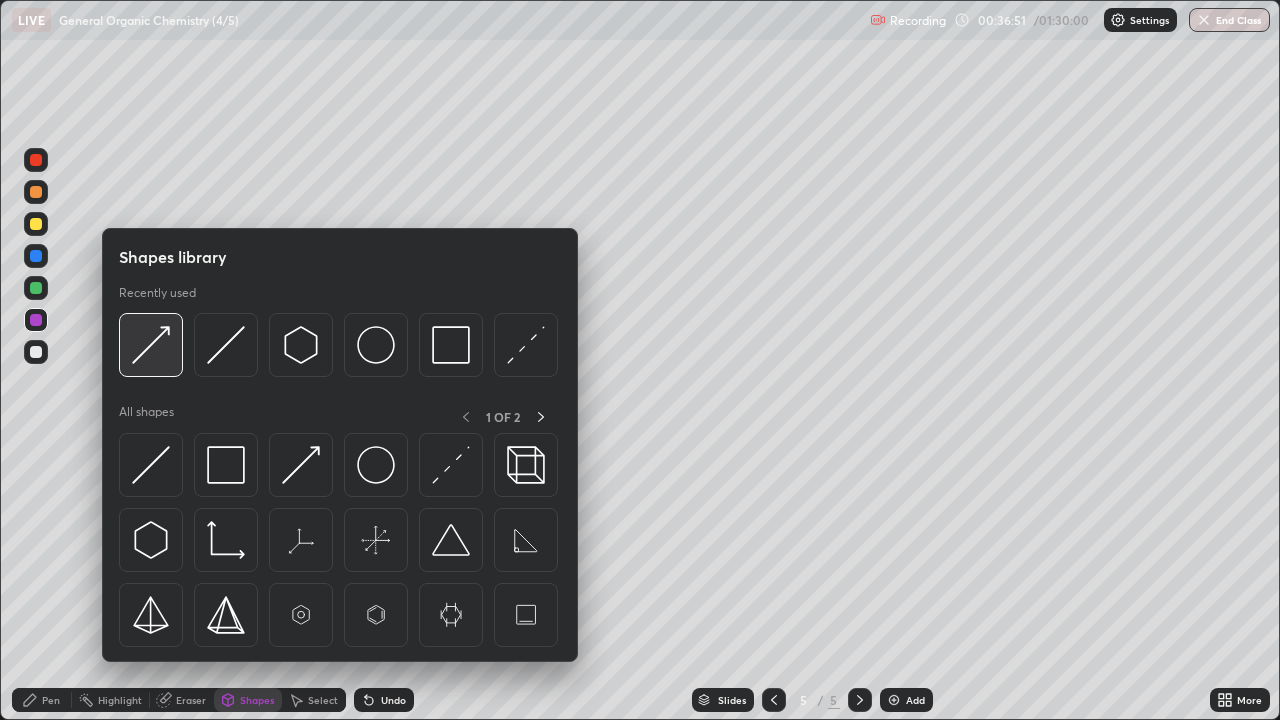 click at bounding box center [151, 345] 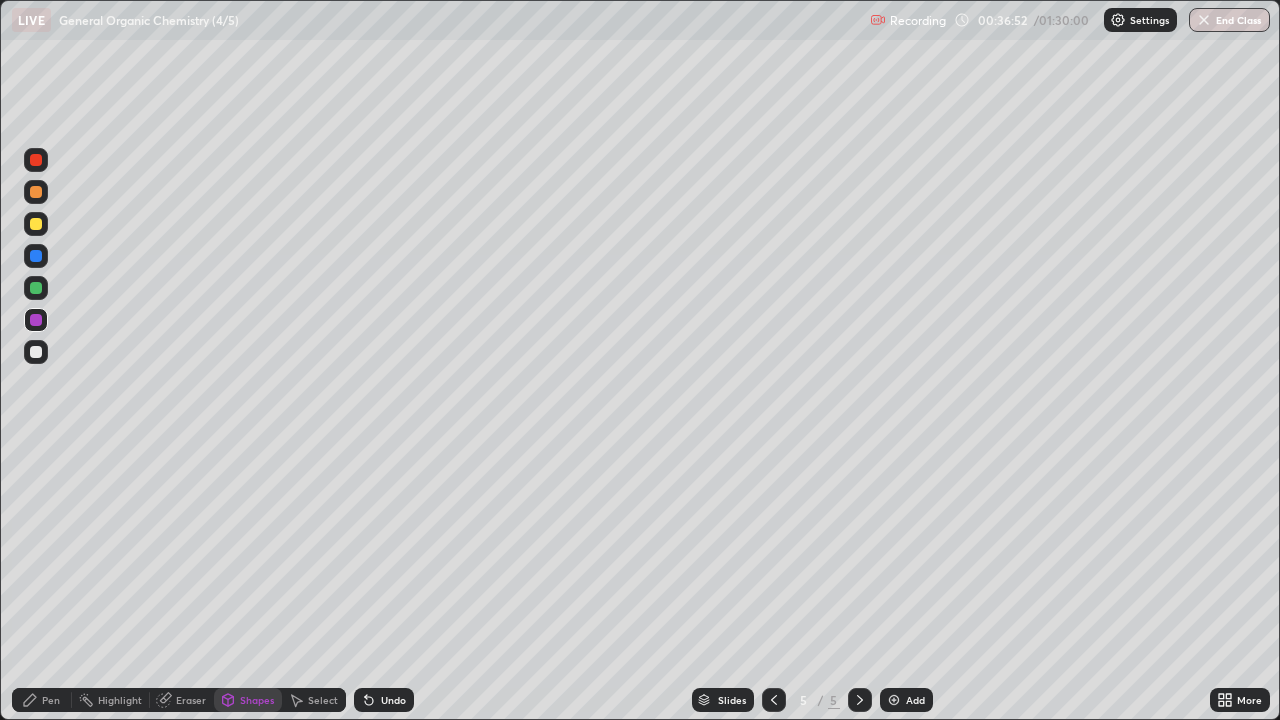 click at bounding box center [36, 352] 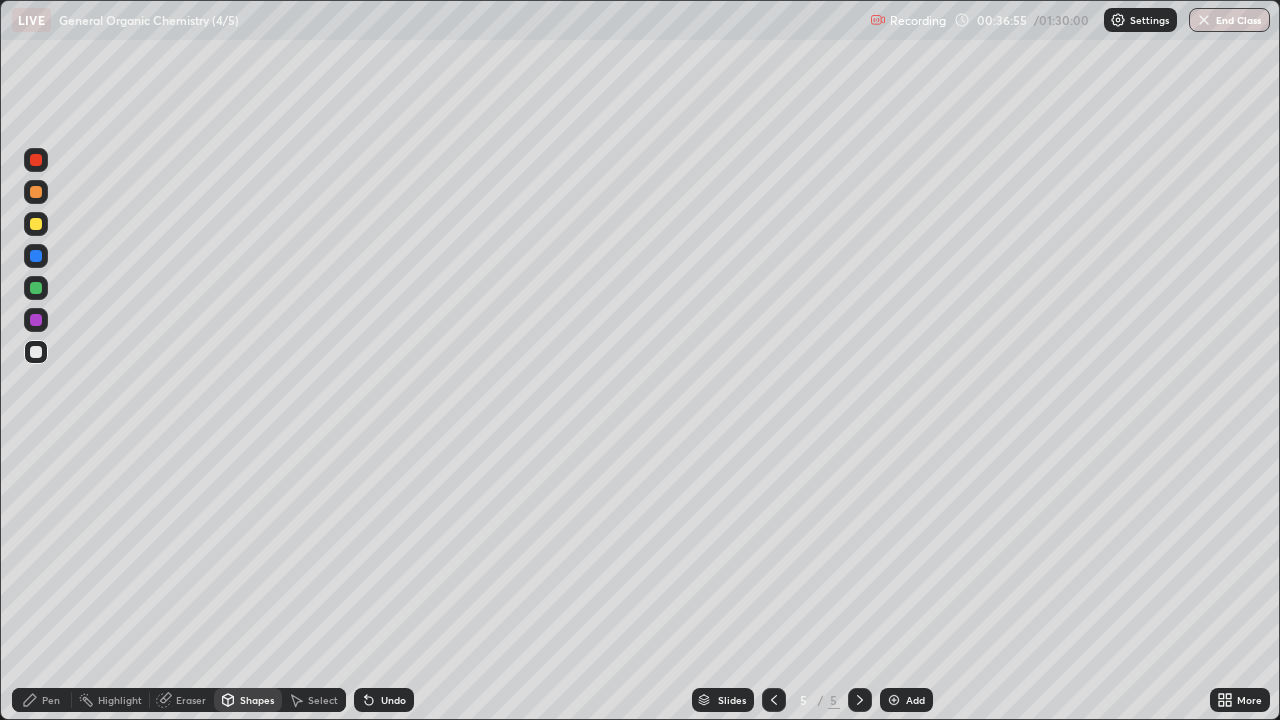 click 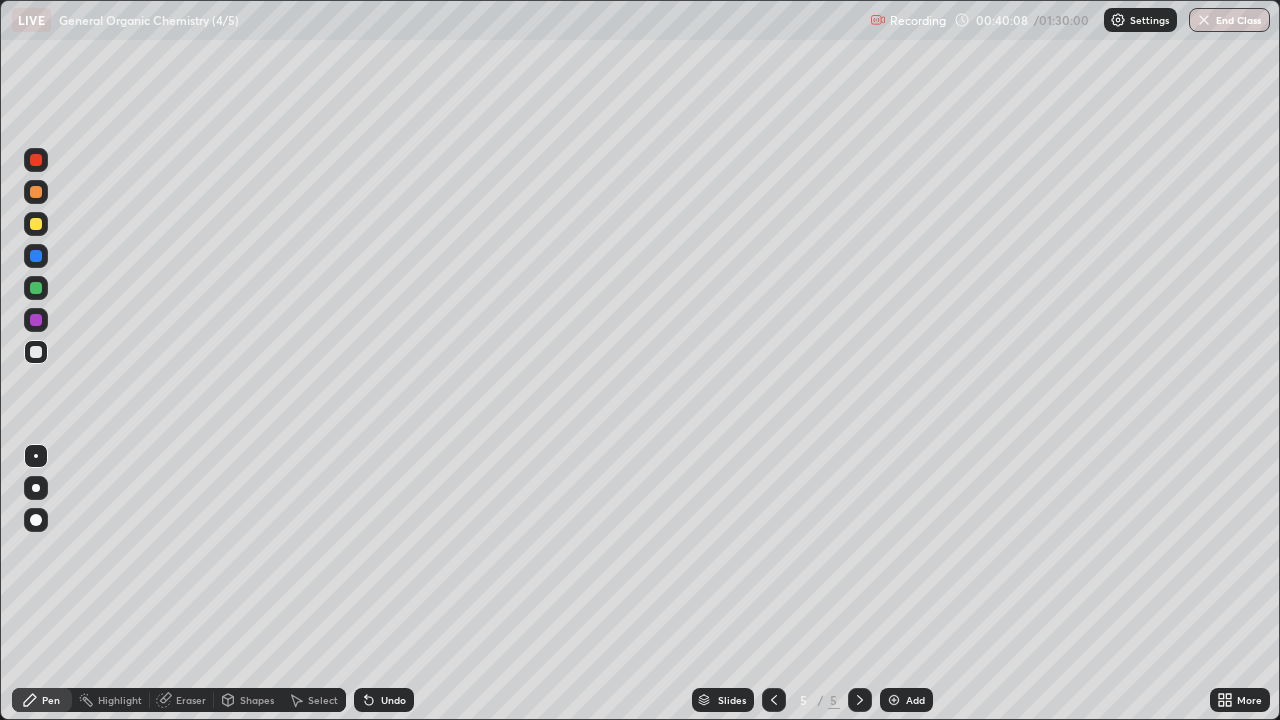click at bounding box center (894, 700) 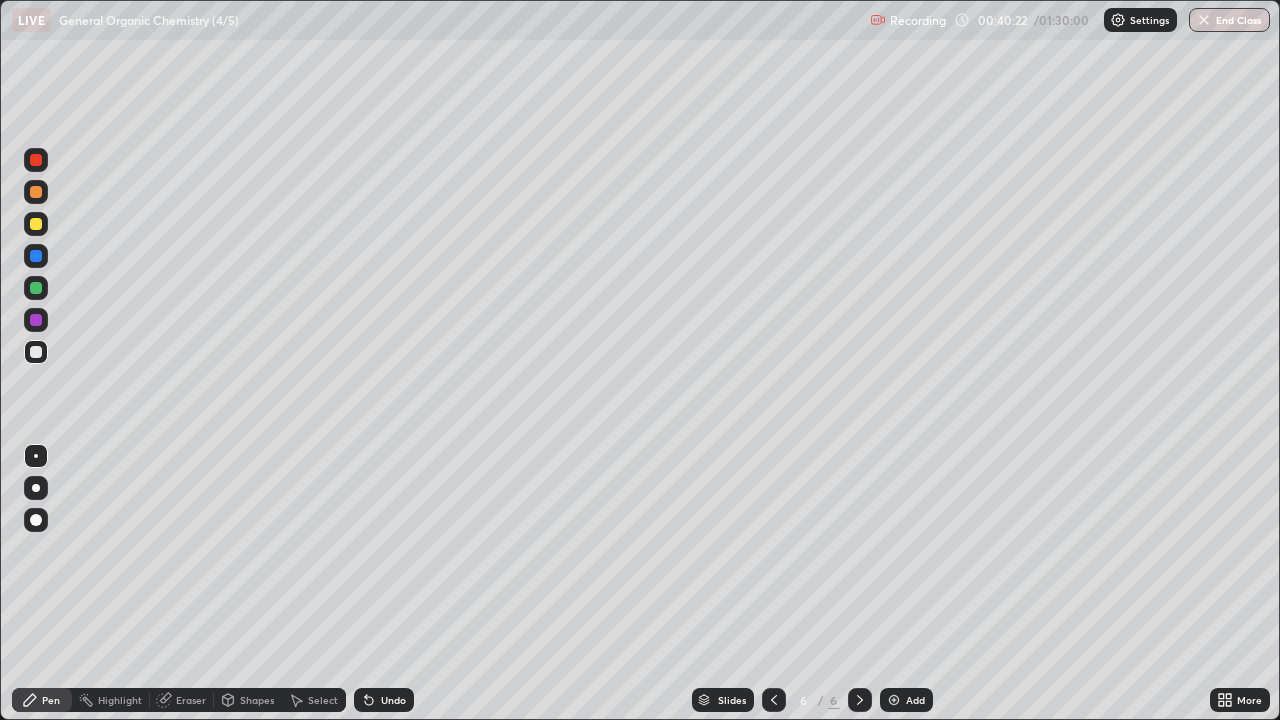 click 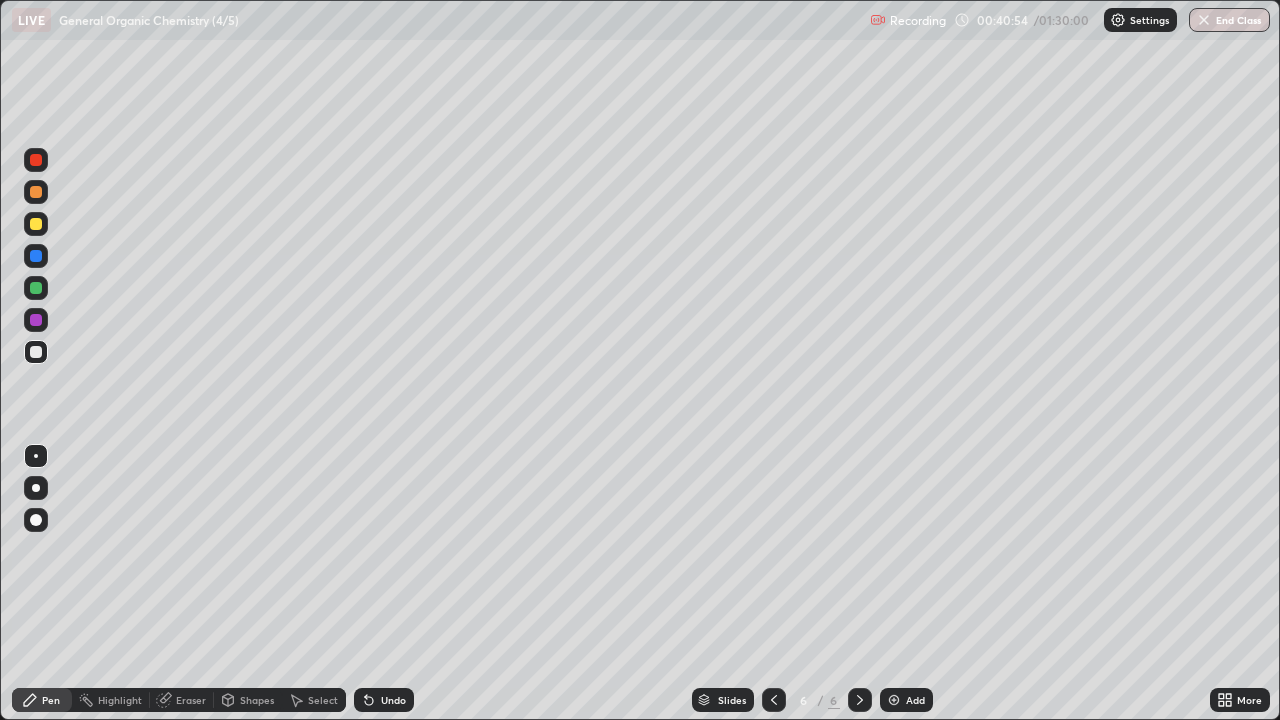 click on "Shapes" at bounding box center [257, 700] 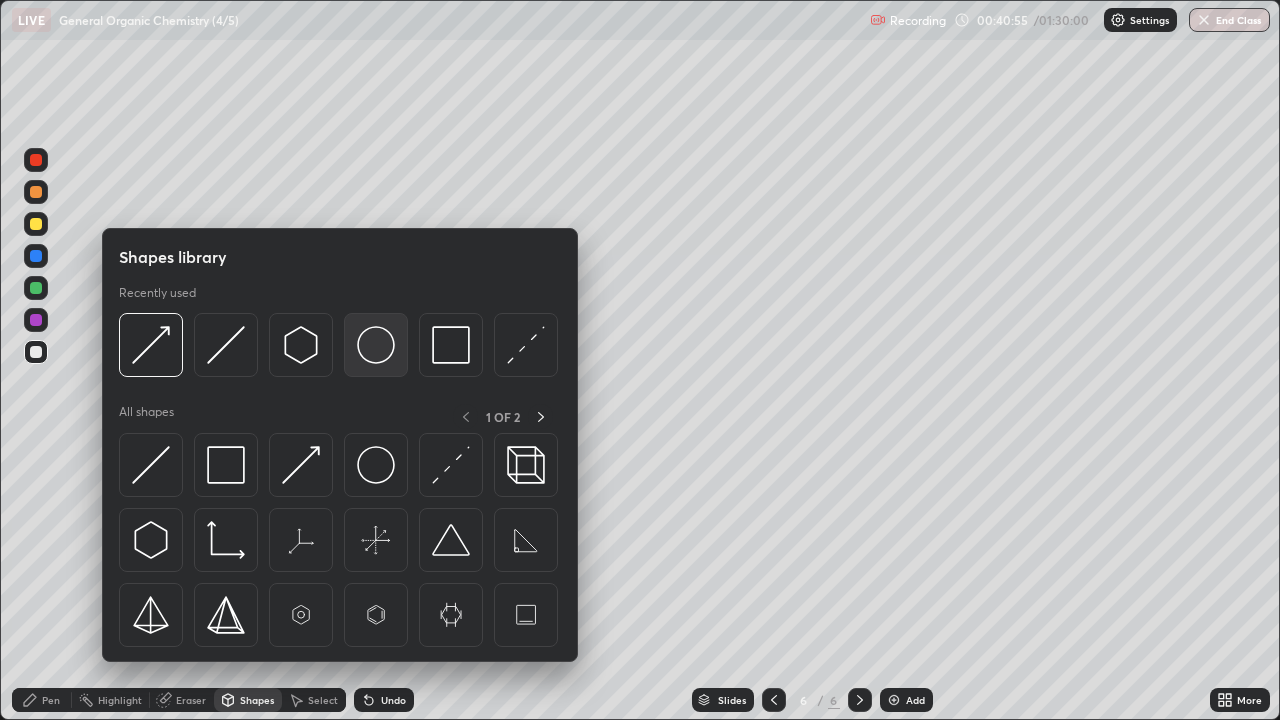 click at bounding box center [376, 345] 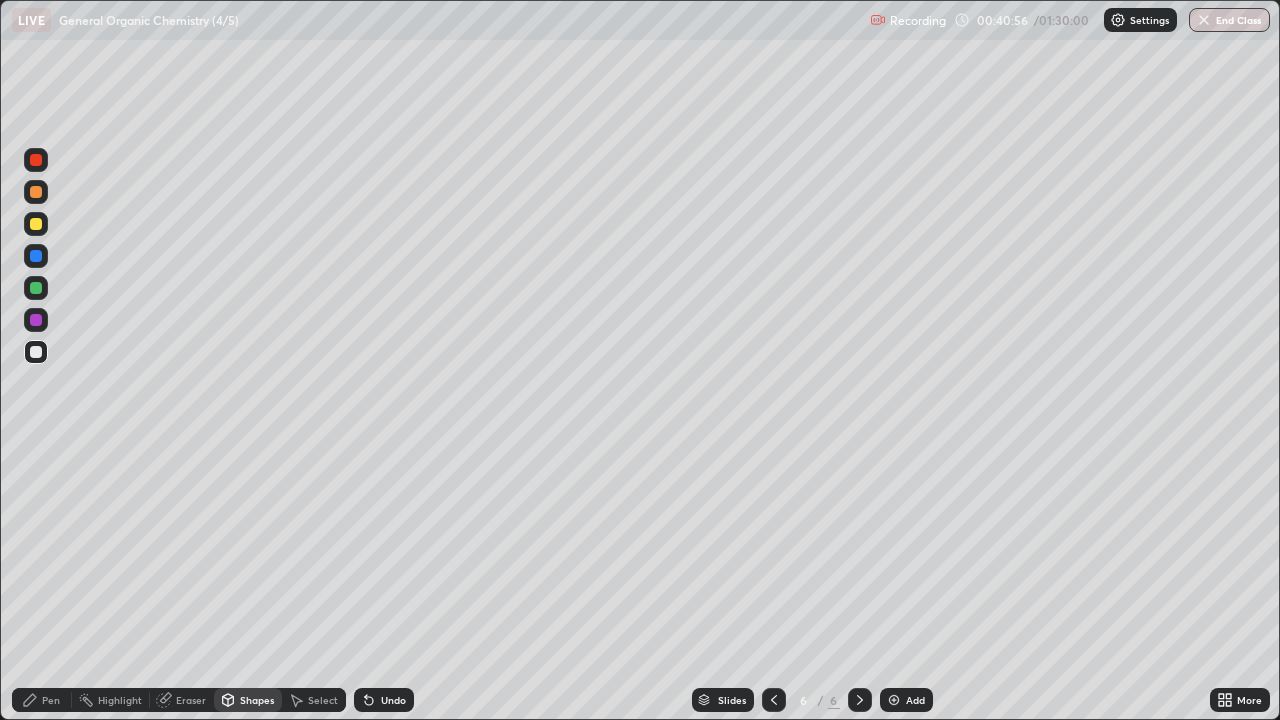 click at bounding box center [36, 320] 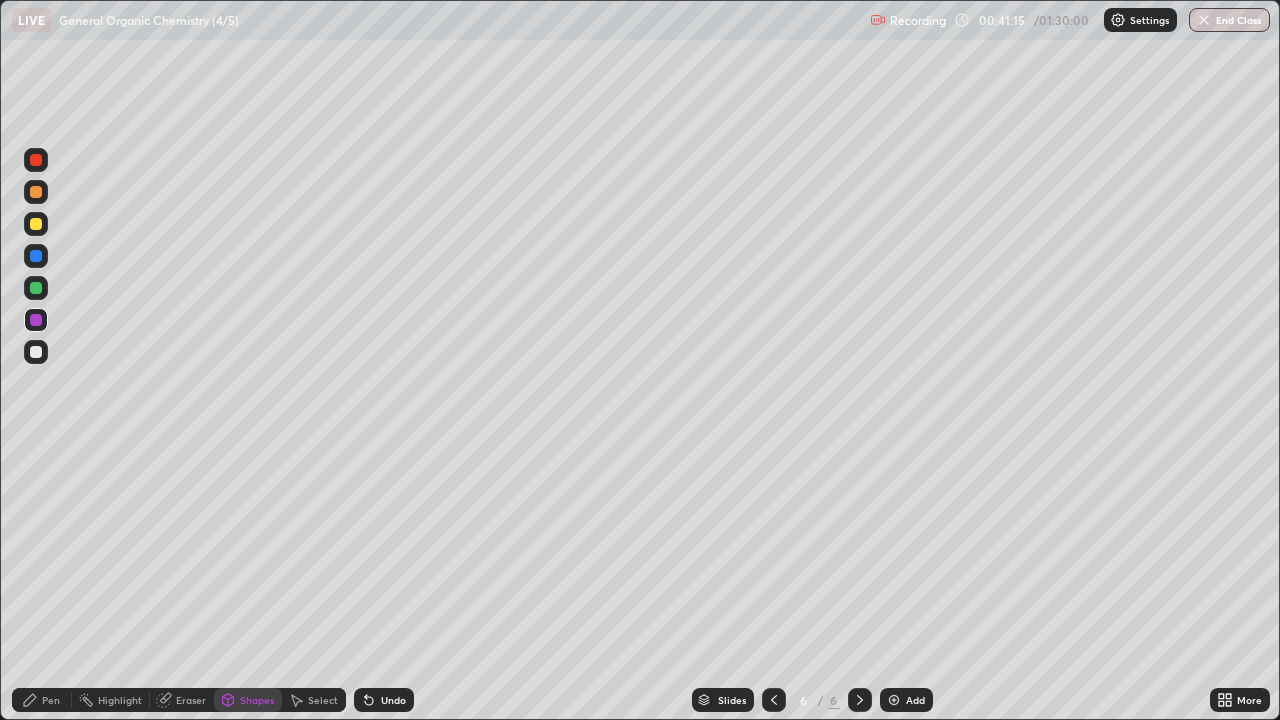 click at bounding box center (36, 224) 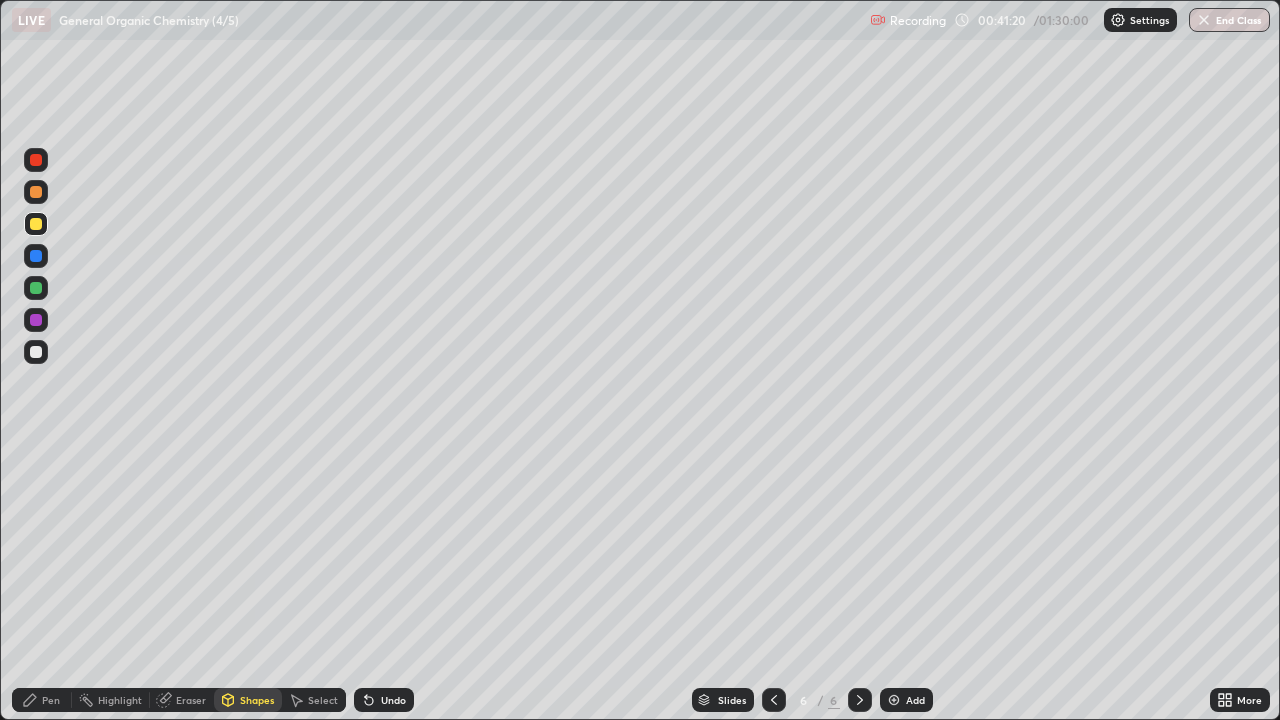 click 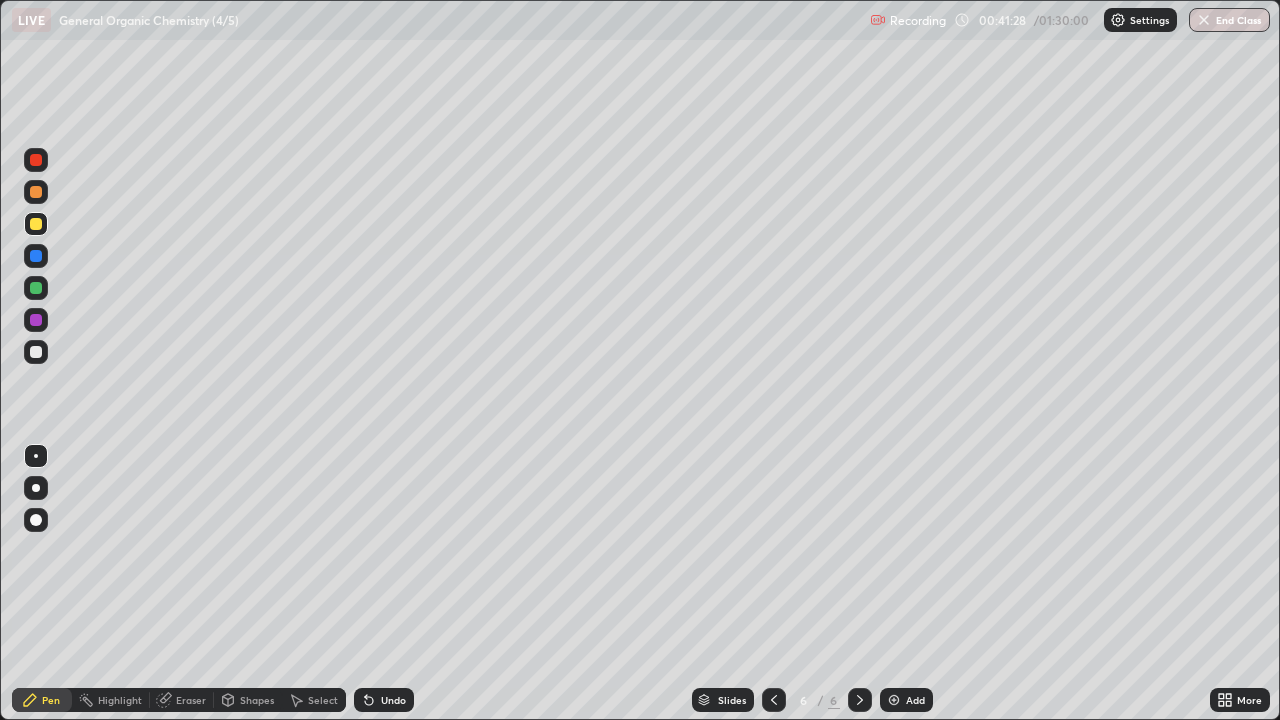 click at bounding box center (36, 288) 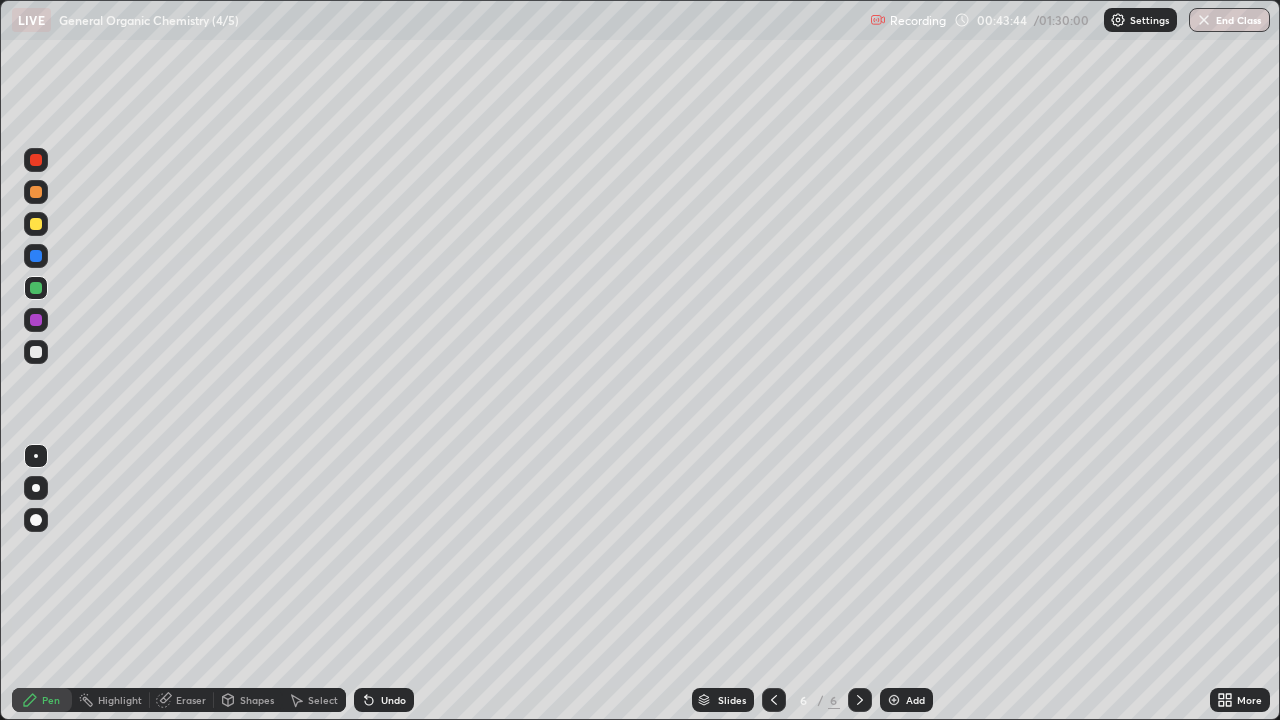 click on "Eraser" at bounding box center (191, 700) 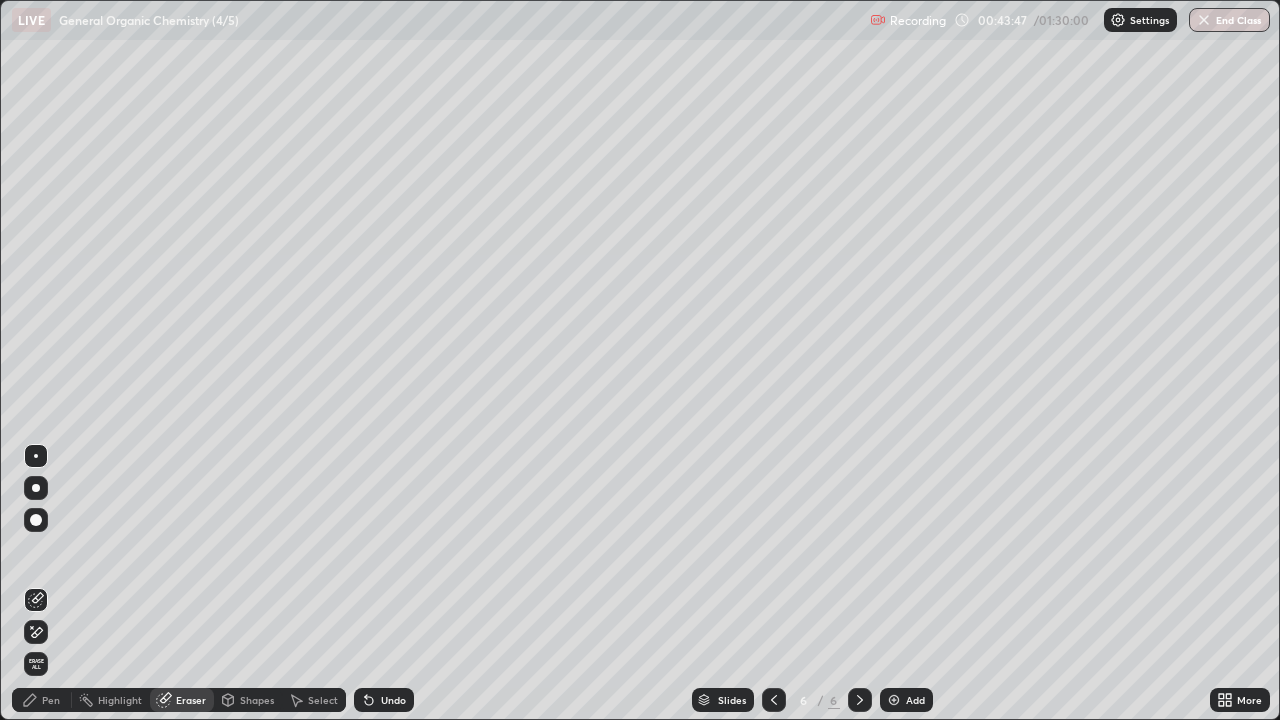 click on "Pen" at bounding box center (51, 700) 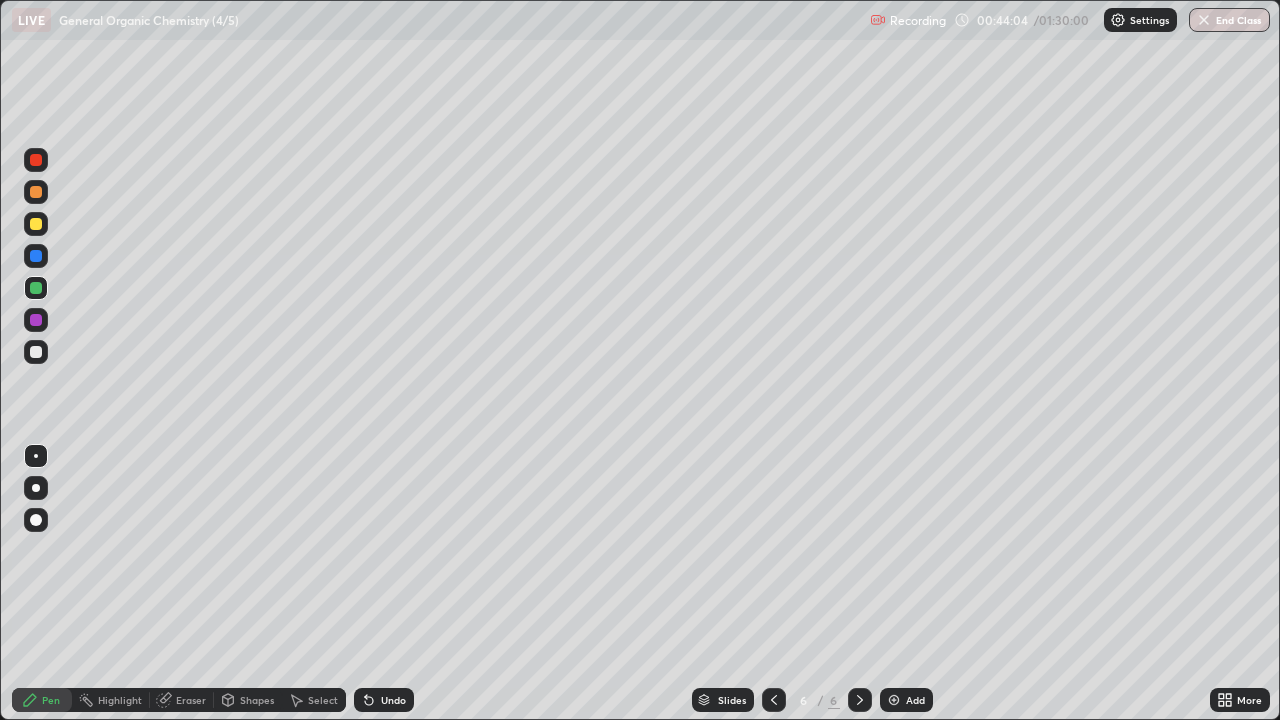 click at bounding box center [36, 320] 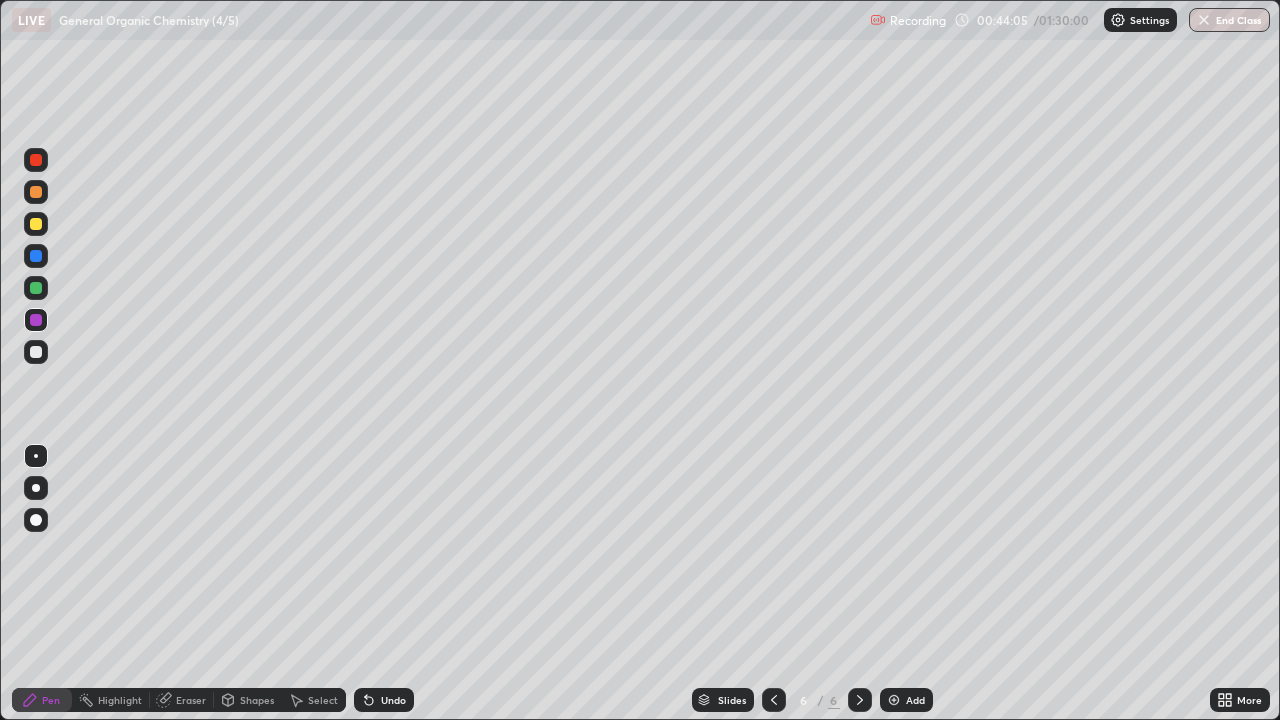 click on "Shapes" at bounding box center [248, 700] 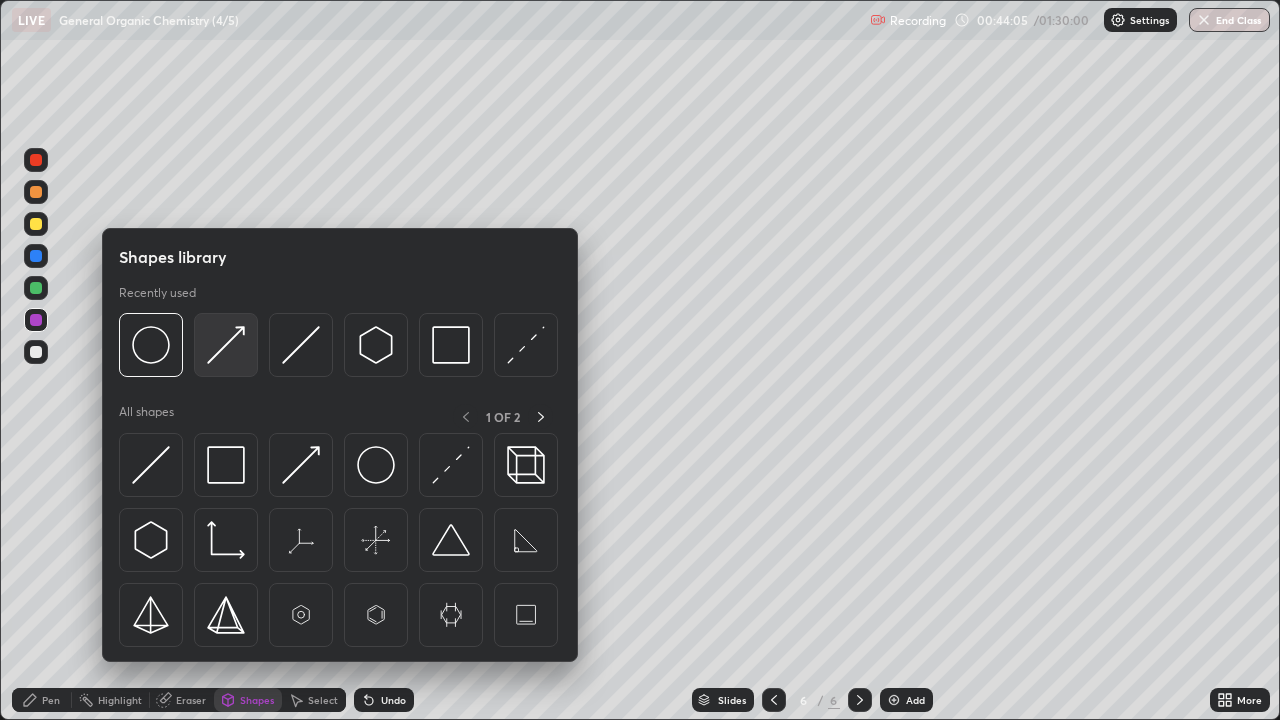 click at bounding box center [226, 345] 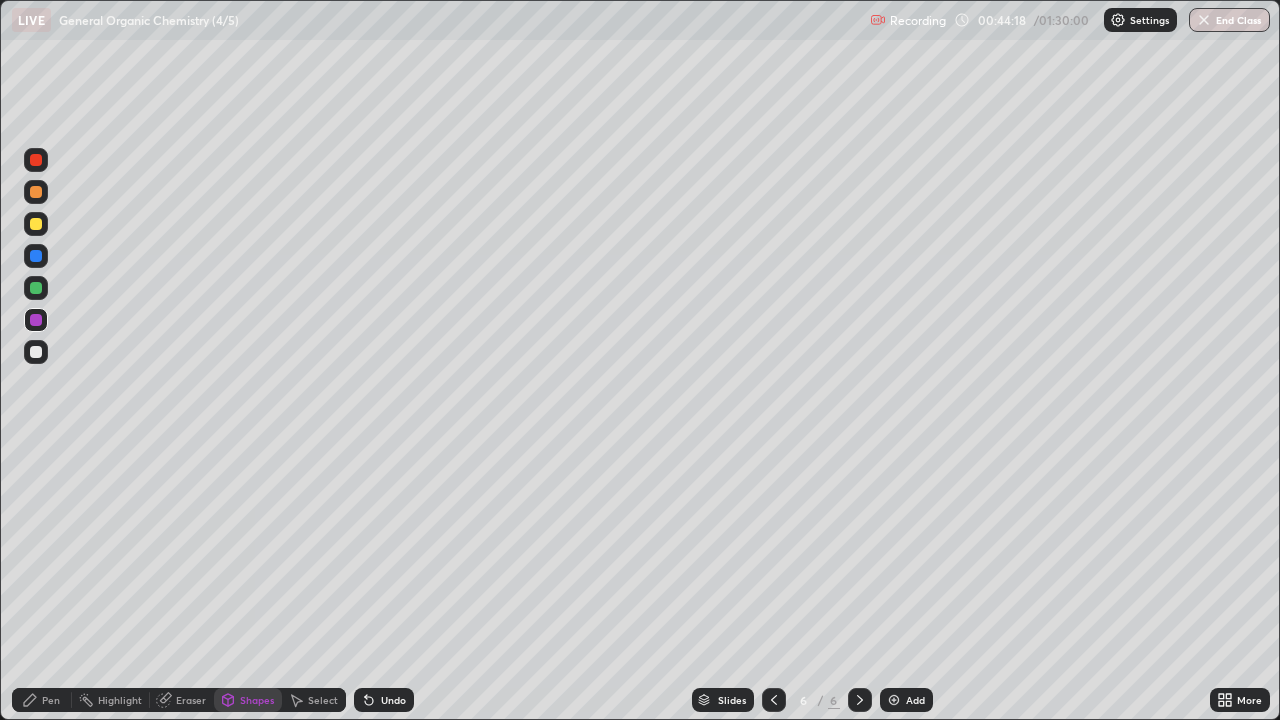 click 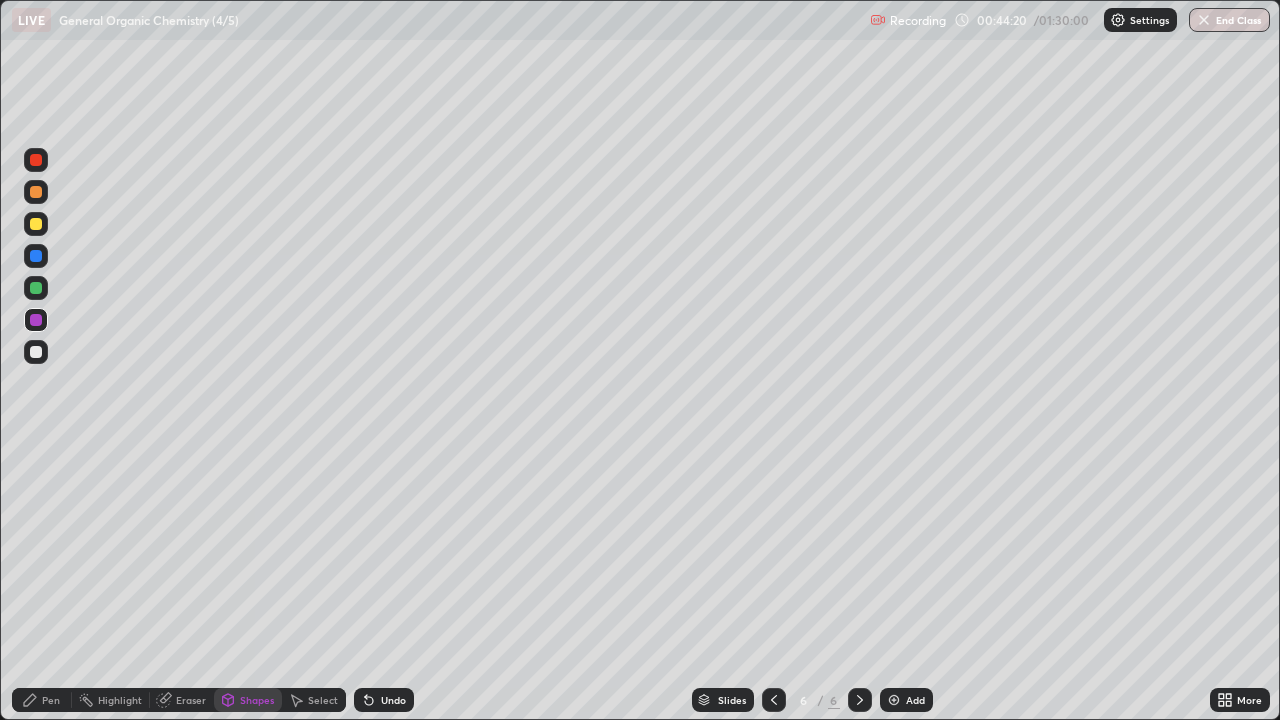 click at bounding box center (36, 288) 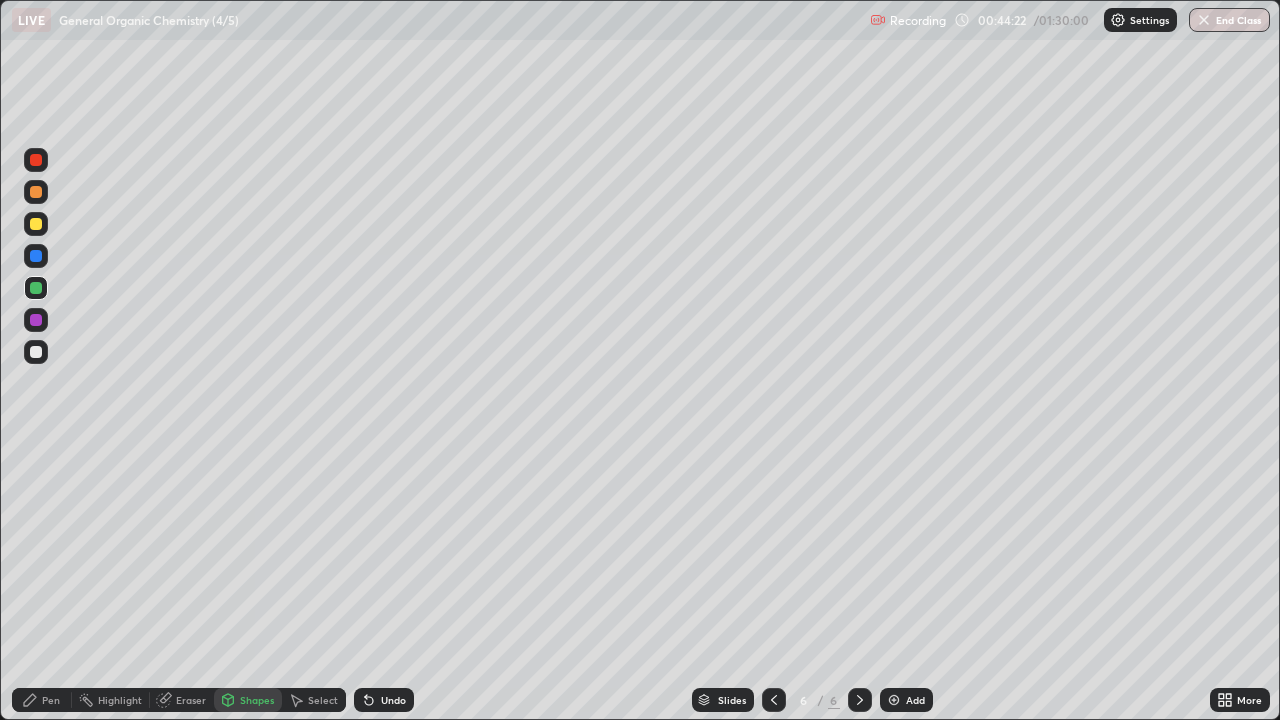 click on "Pen" at bounding box center [51, 700] 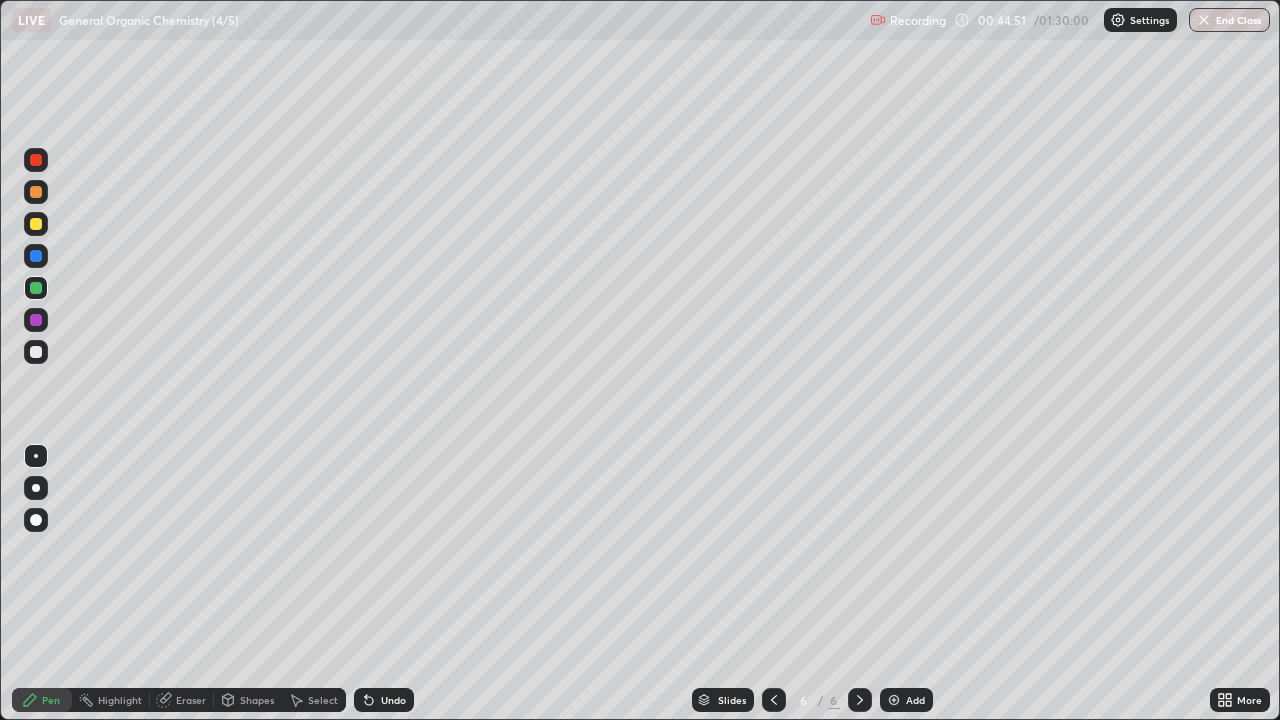 click at bounding box center [36, 224] 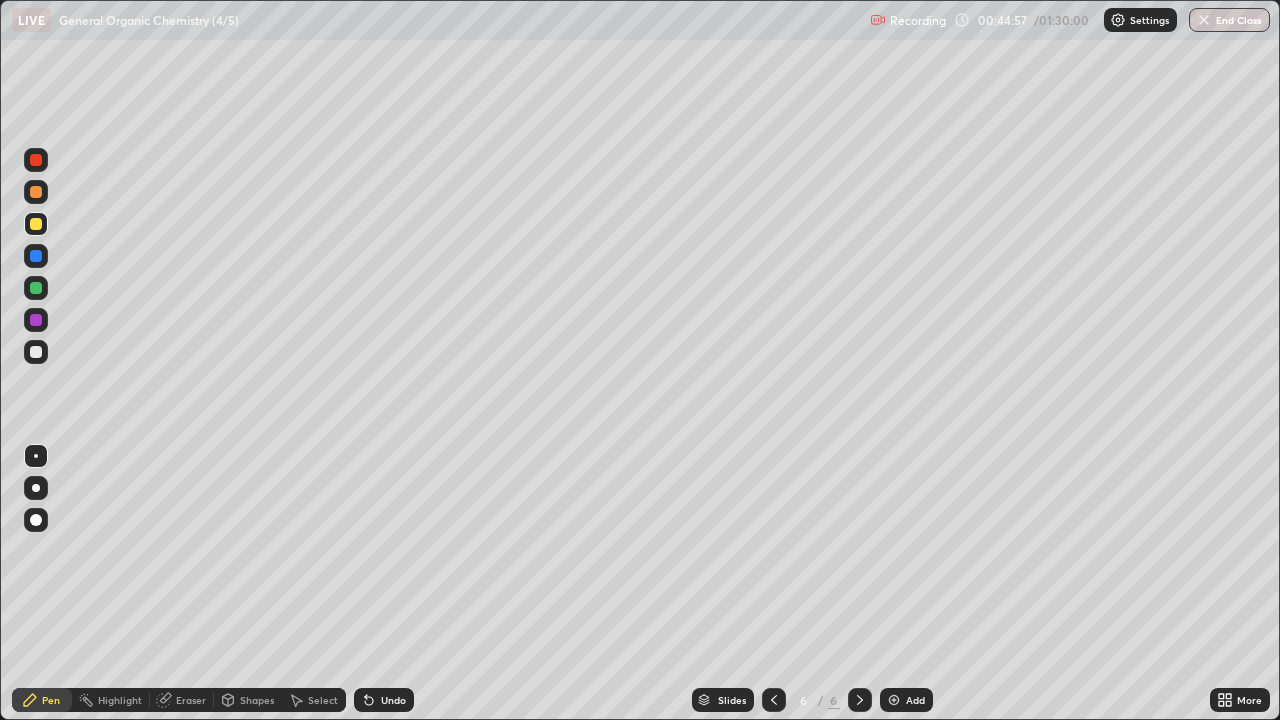 click at bounding box center (36, 352) 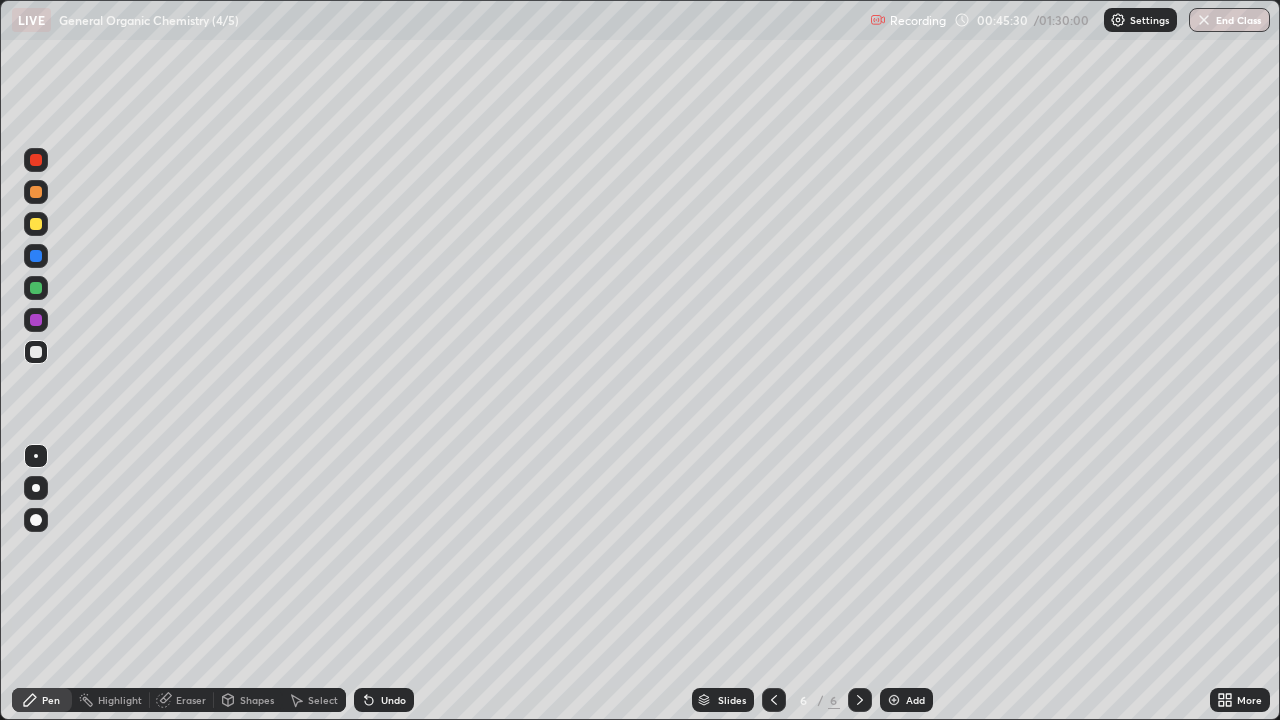 click at bounding box center (36, 288) 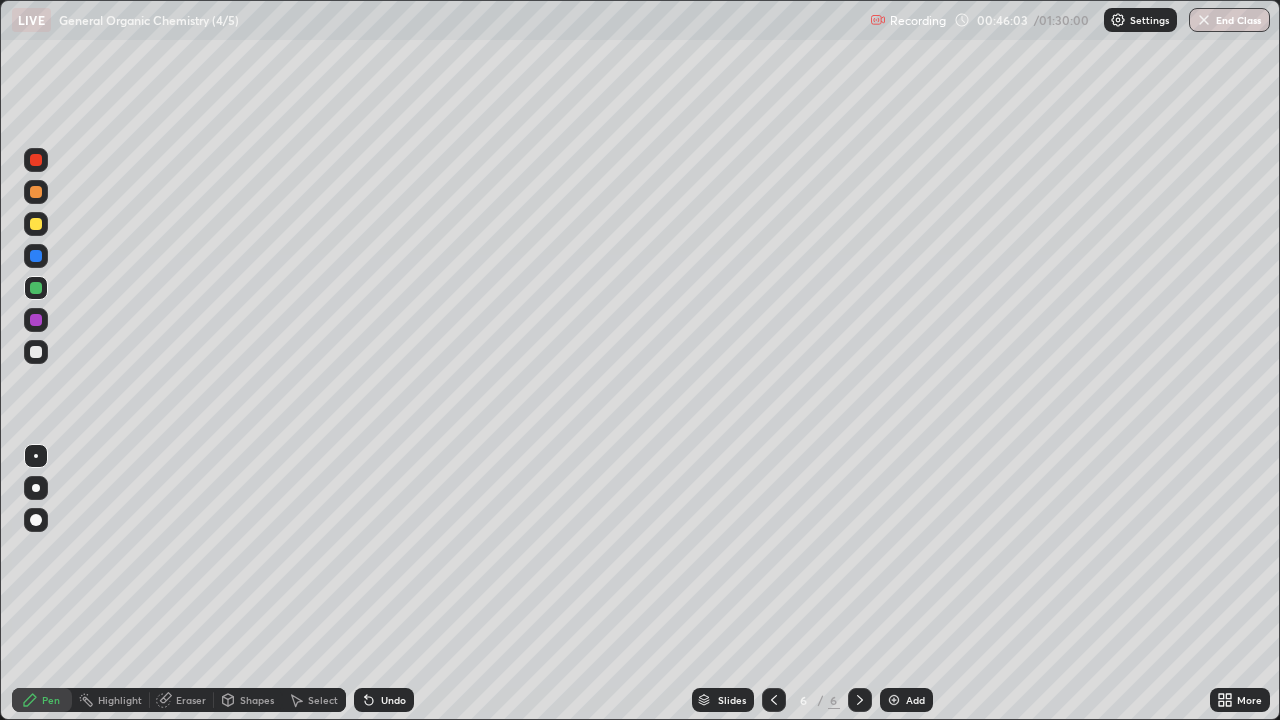 click on "Shapes" at bounding box center (257, 700) 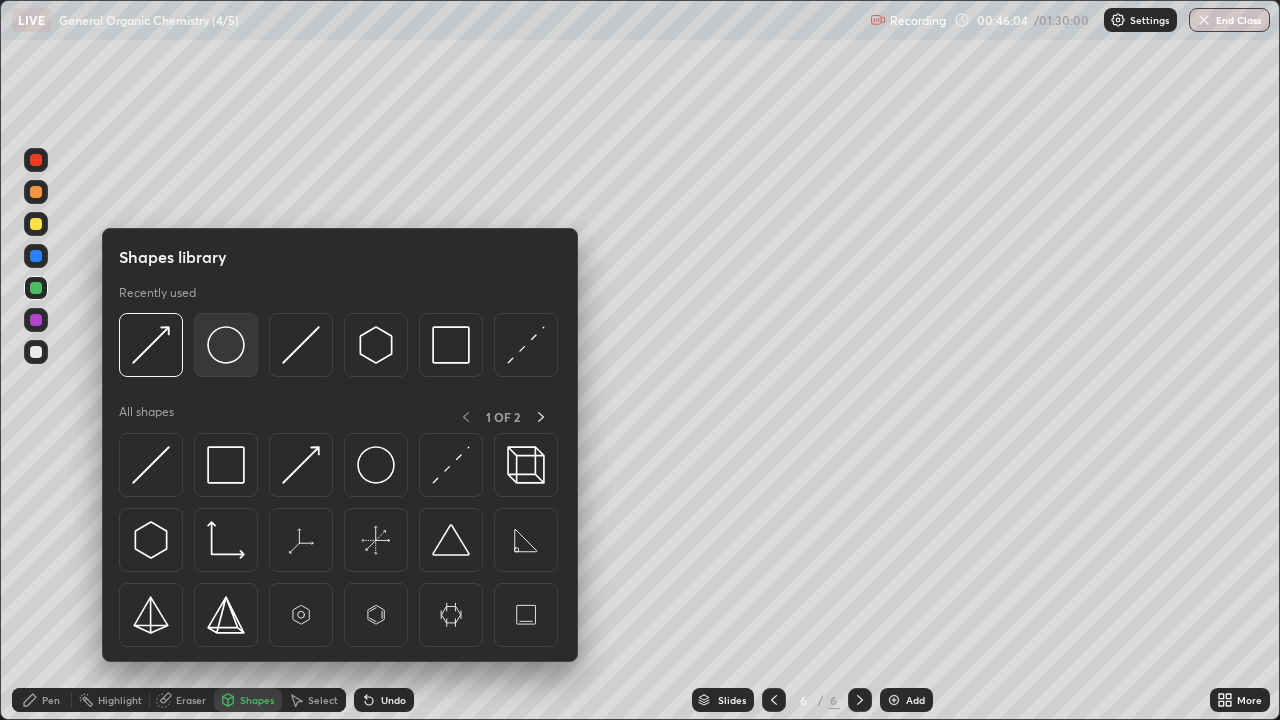 click at bounding box center [226, 345] 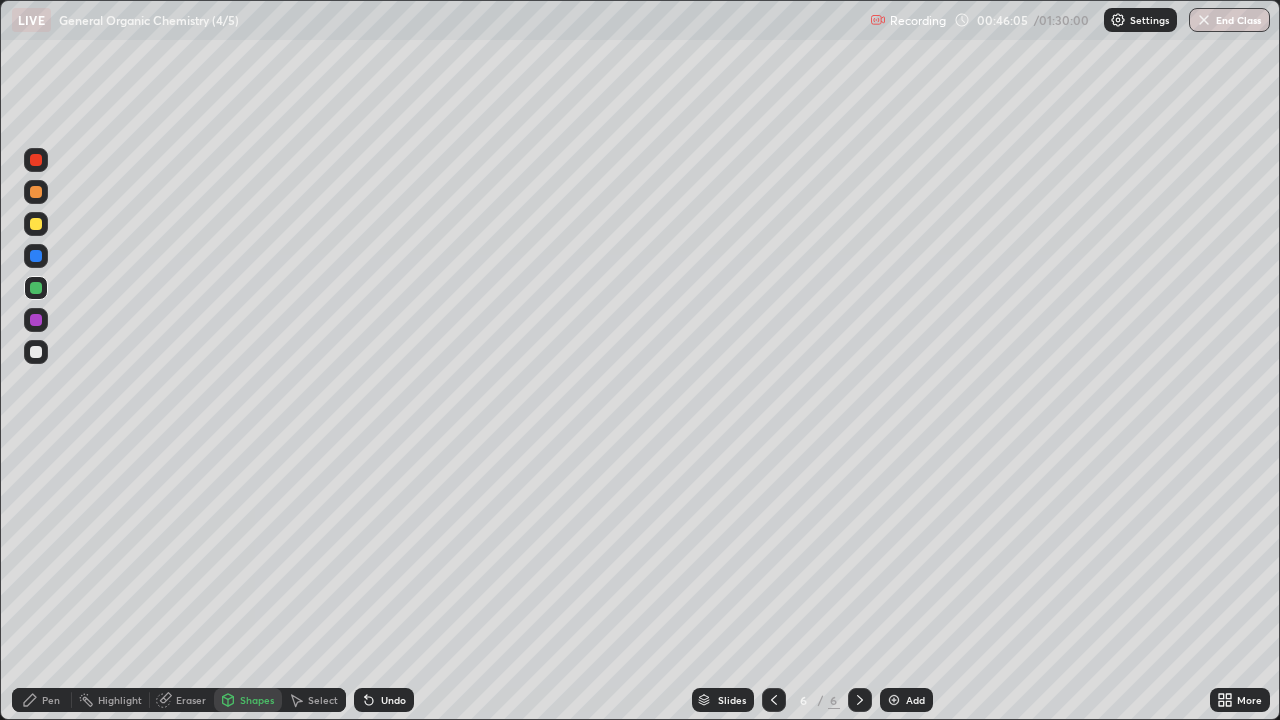 click at bounding box center [36, 192] 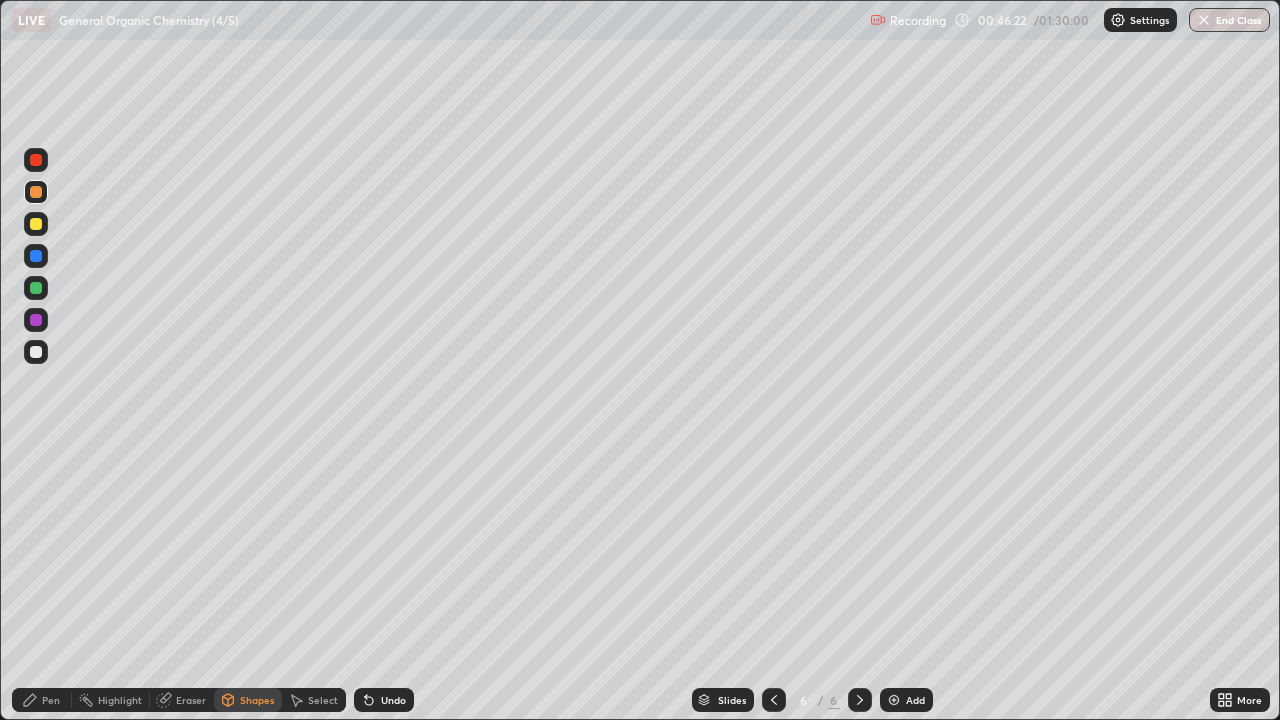 click on "Shapes" at bounding box center (257, 700) 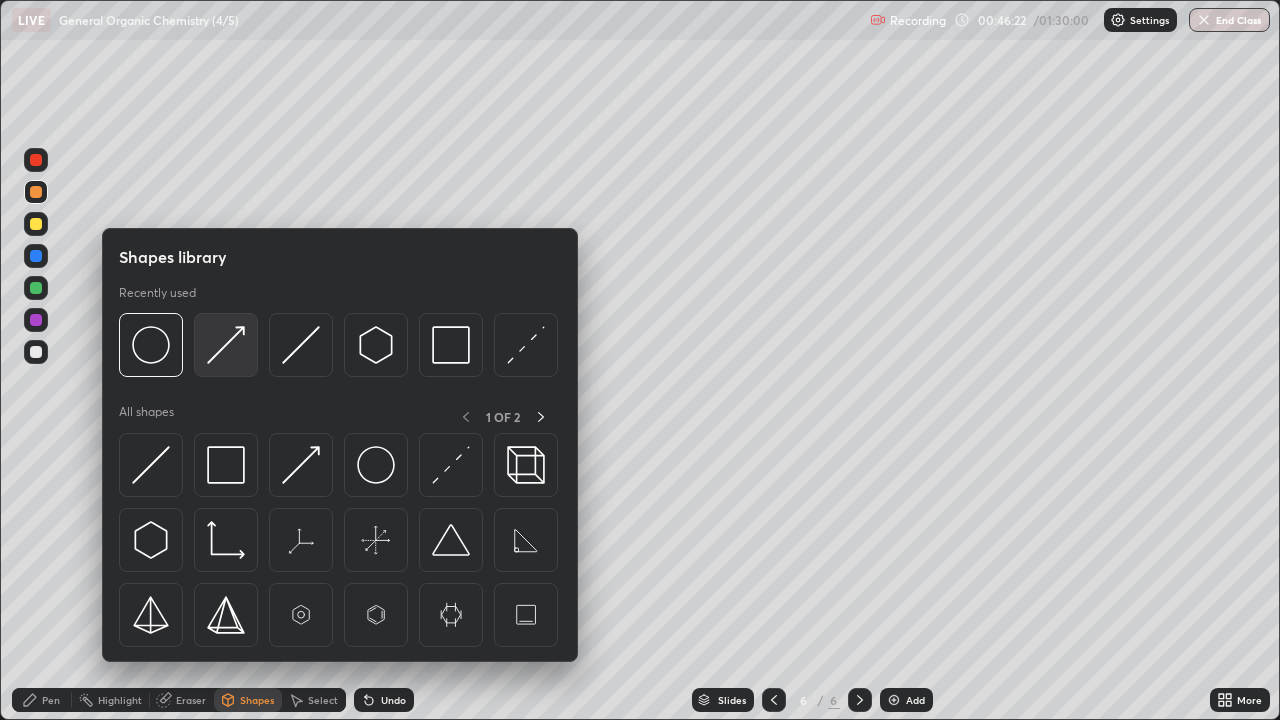 click at bounding box center (226, 345) 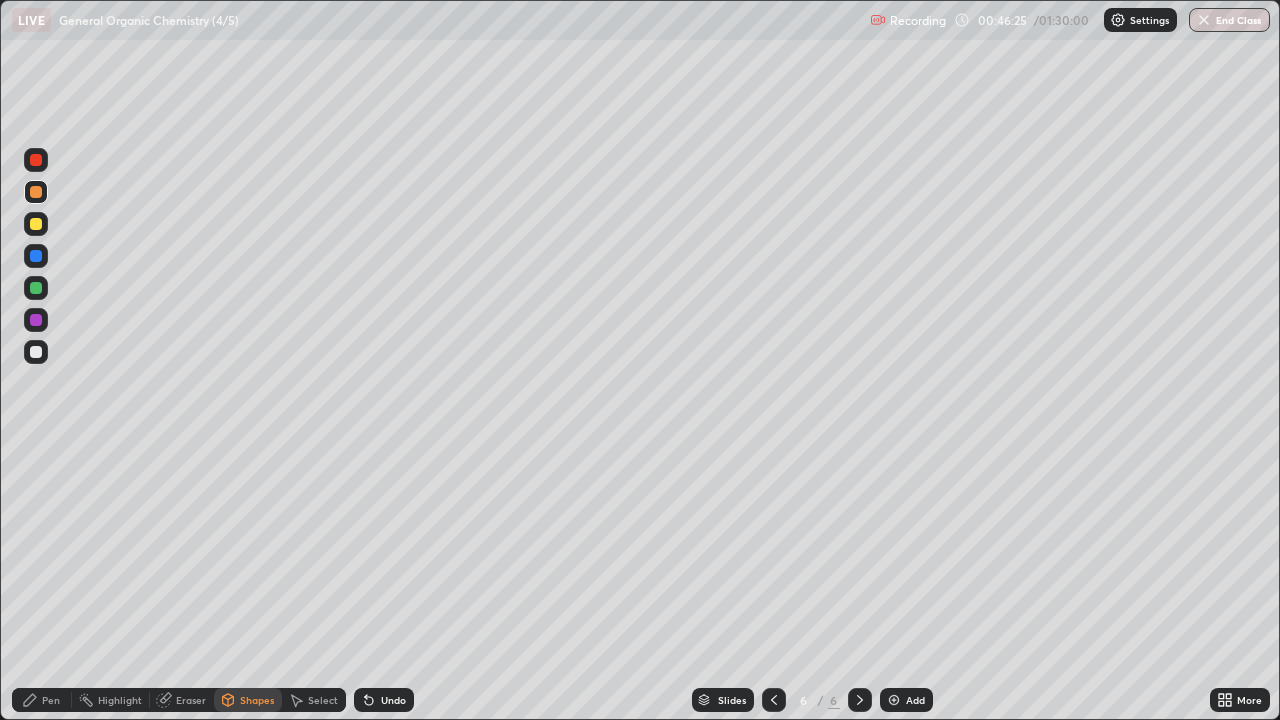 click on "Pen" at bounding box center [42, 700] 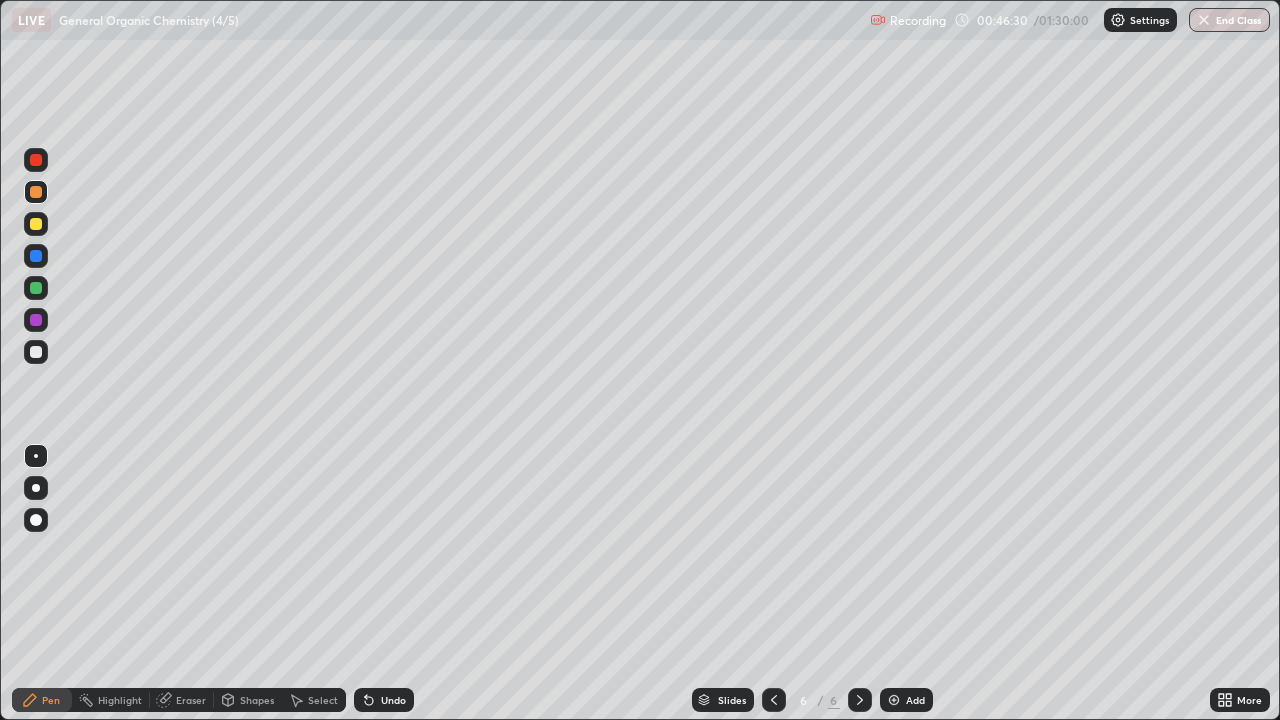 click 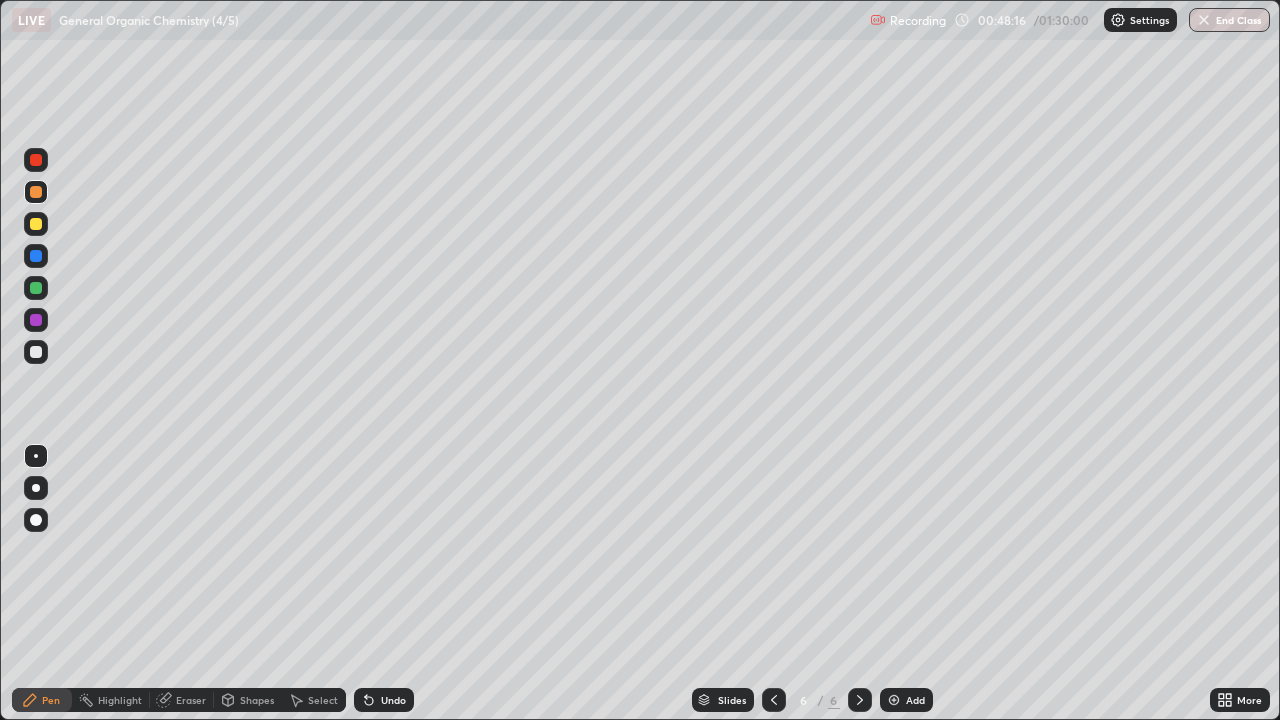 click at bounding box center [36, 352] 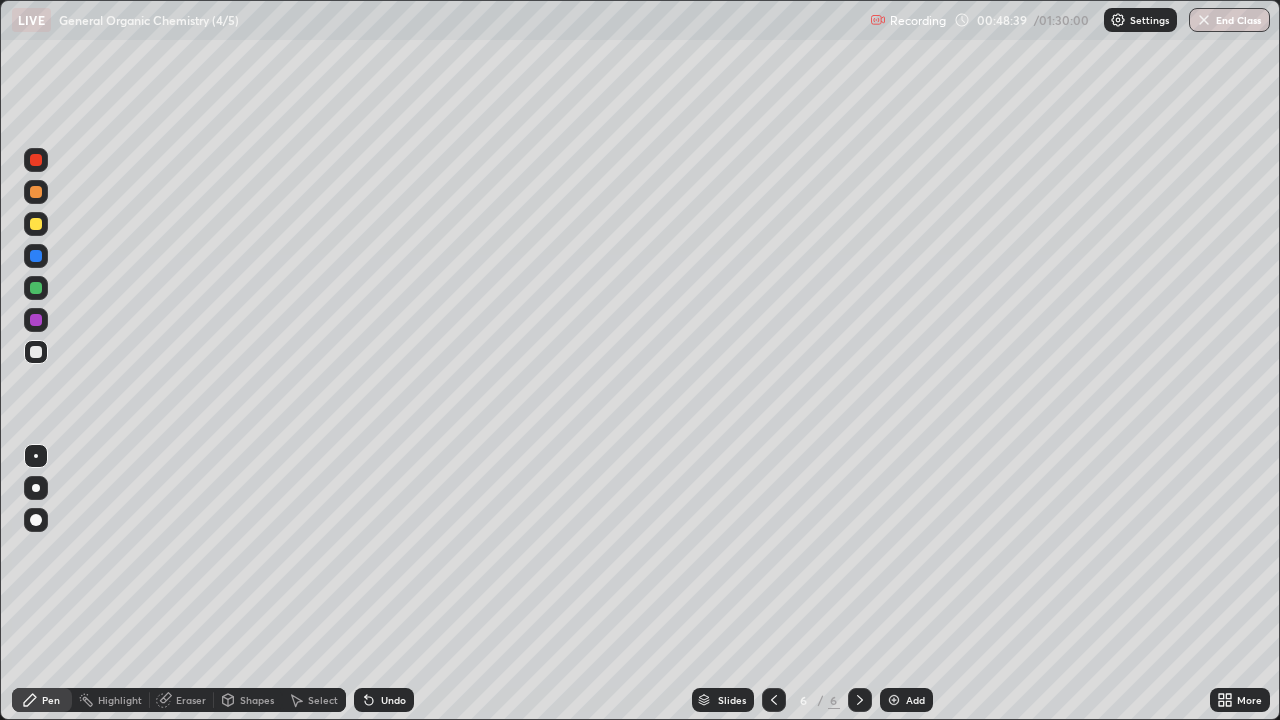 click on "Undo" at bounding box center (393, 700) 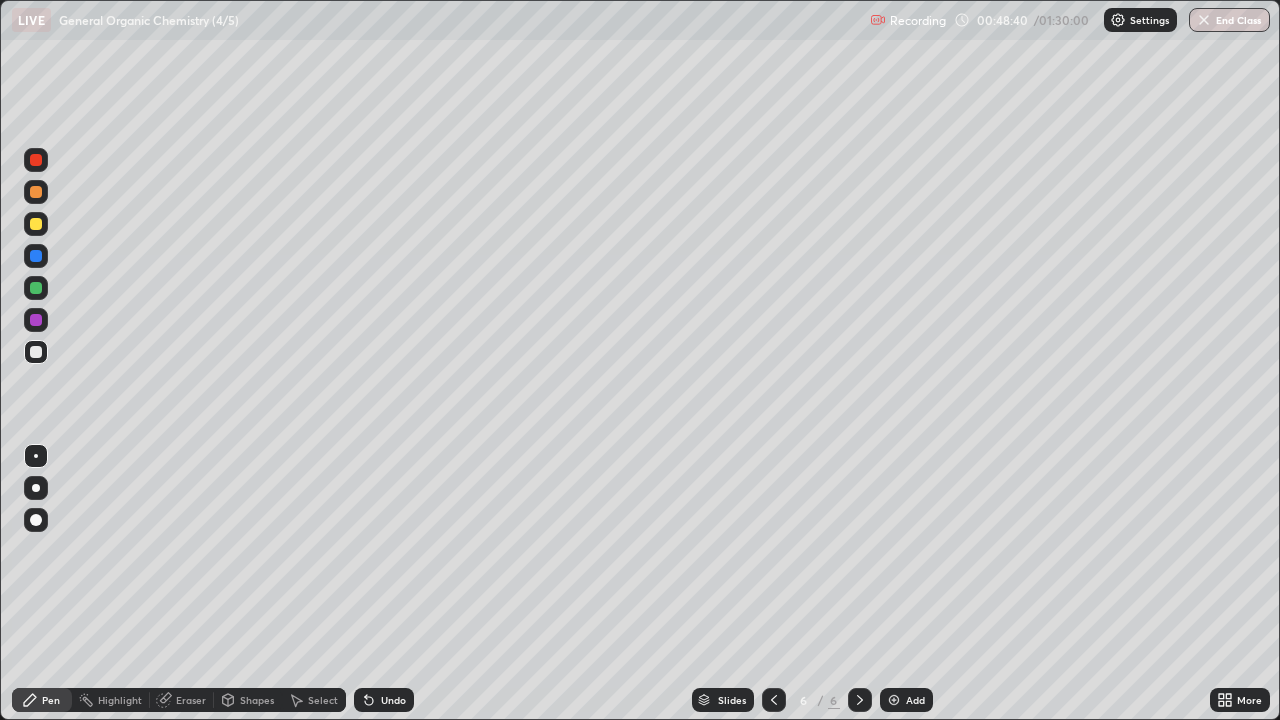 click on "Select" at bounding box center (323, 700) 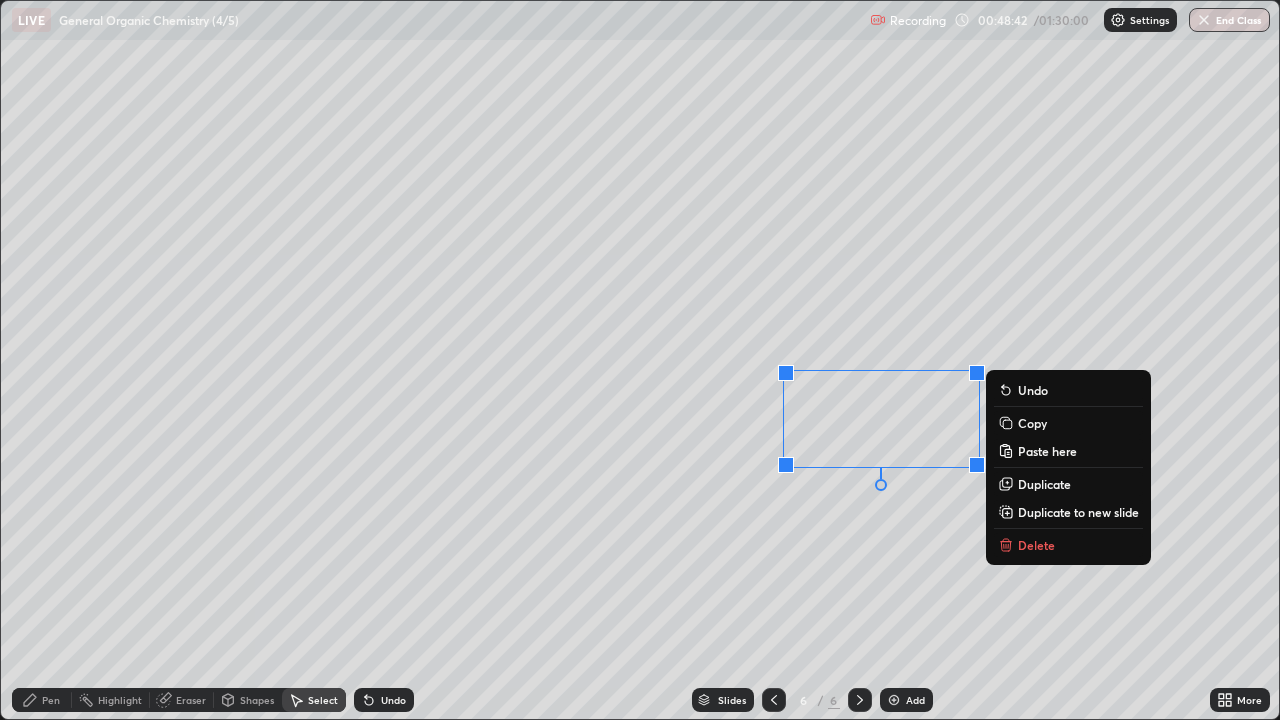 click on "Delete" at bounding box center [1036, 545] 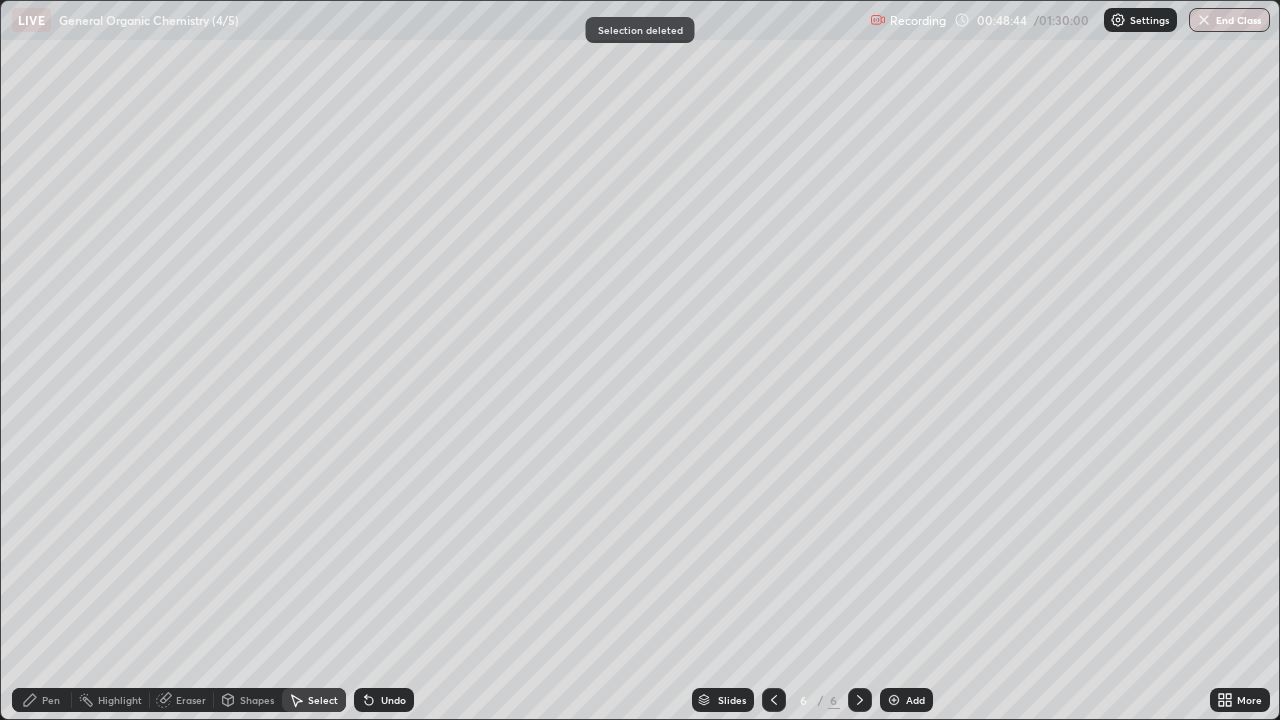 click on "Pen" at bounding box center [51, 700] 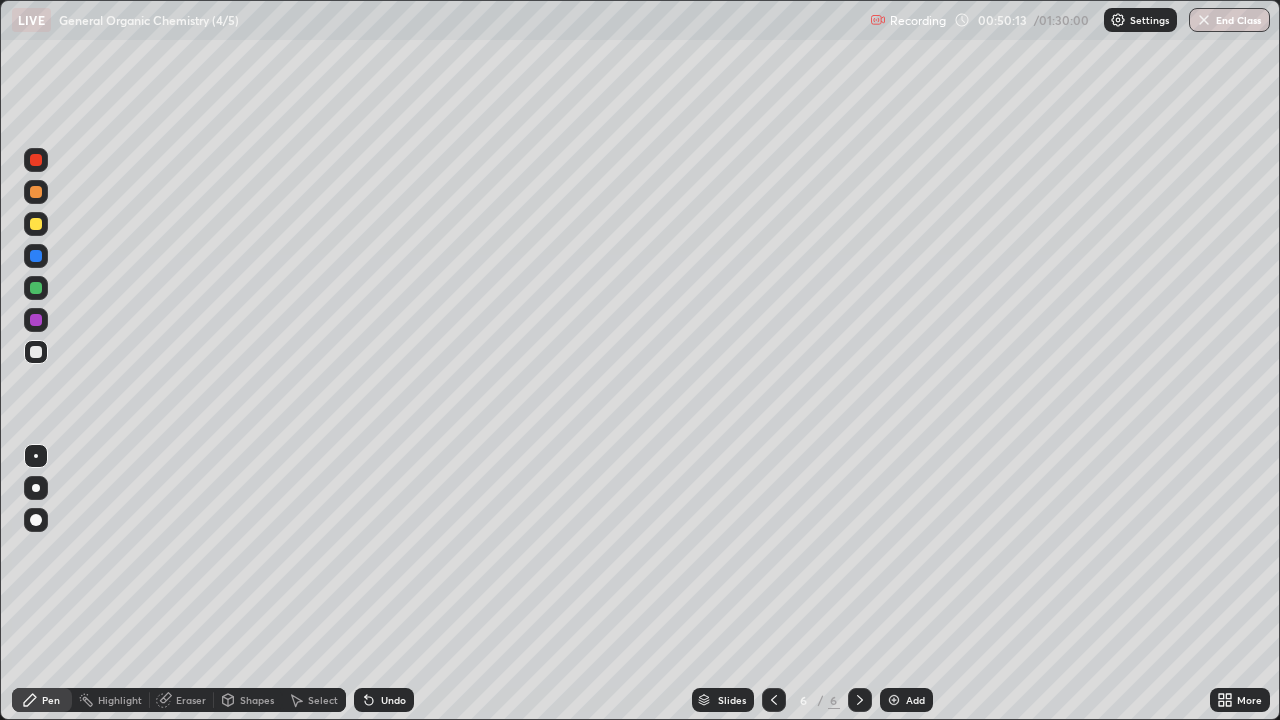 click on "Eraser" at bounding box center [182, 700] 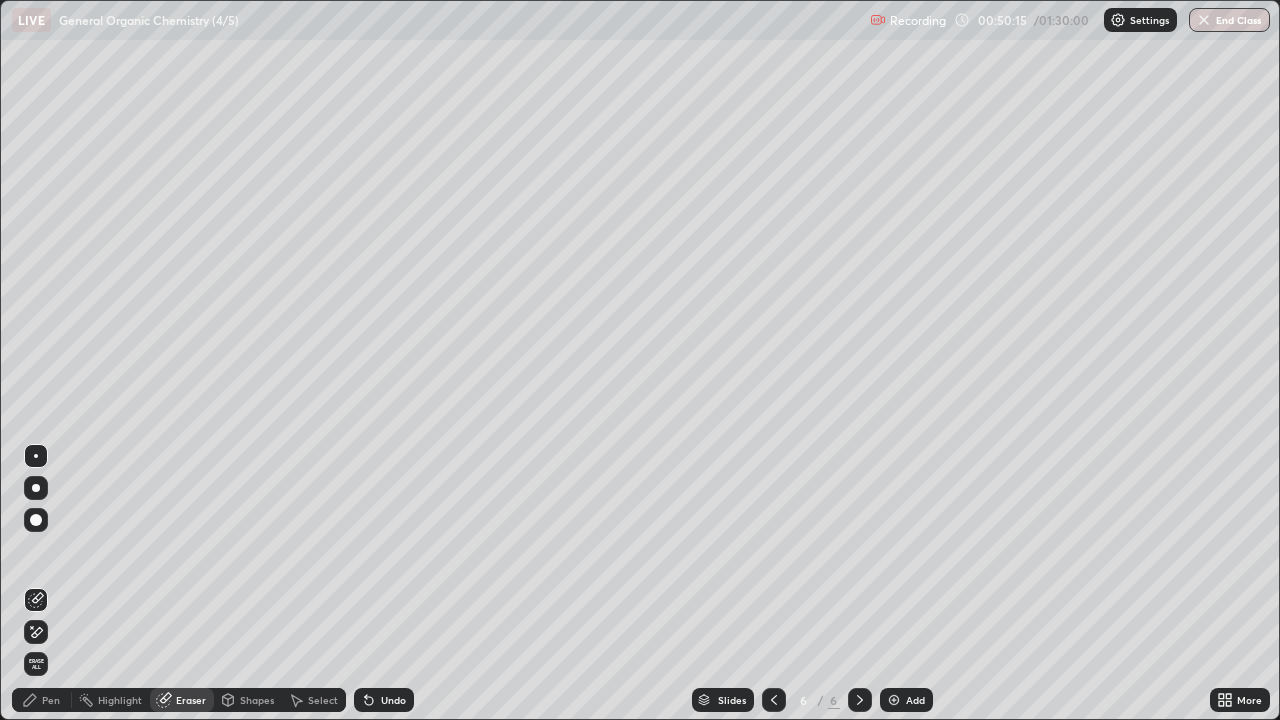 click on "Pen" at bounding box center [51, 700] 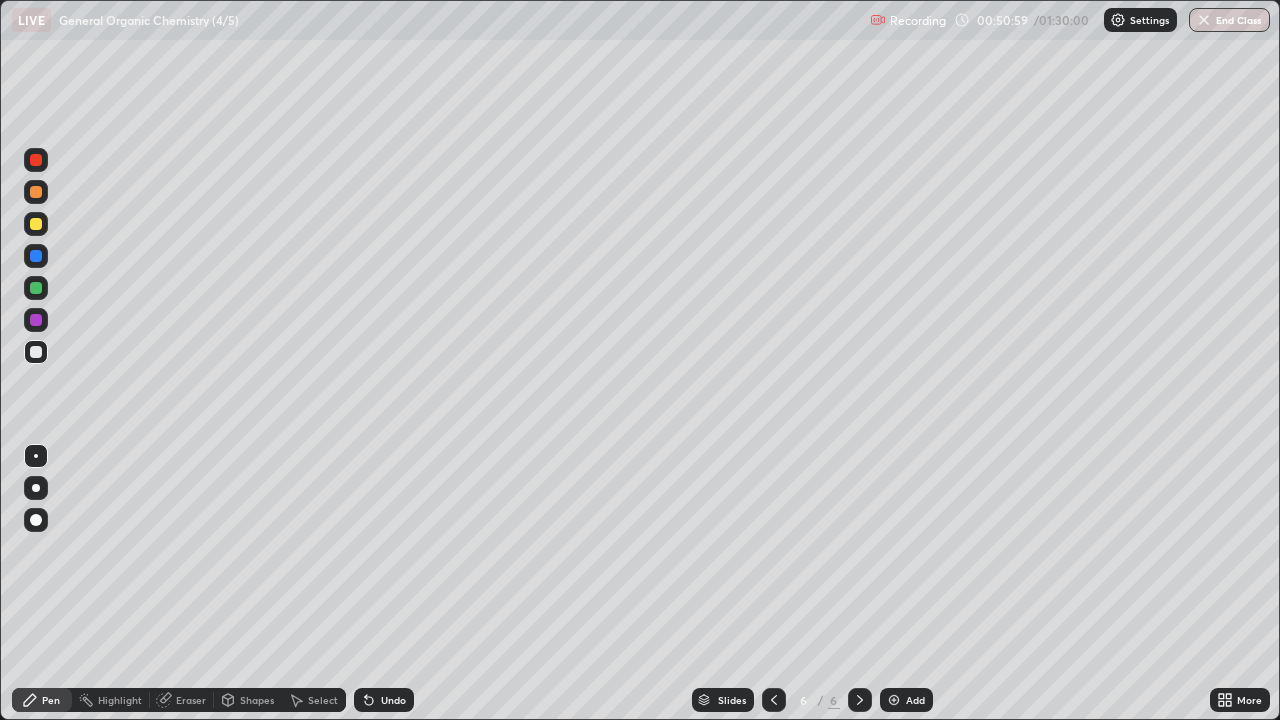 click on "Select" at bounding box center (323, 700) 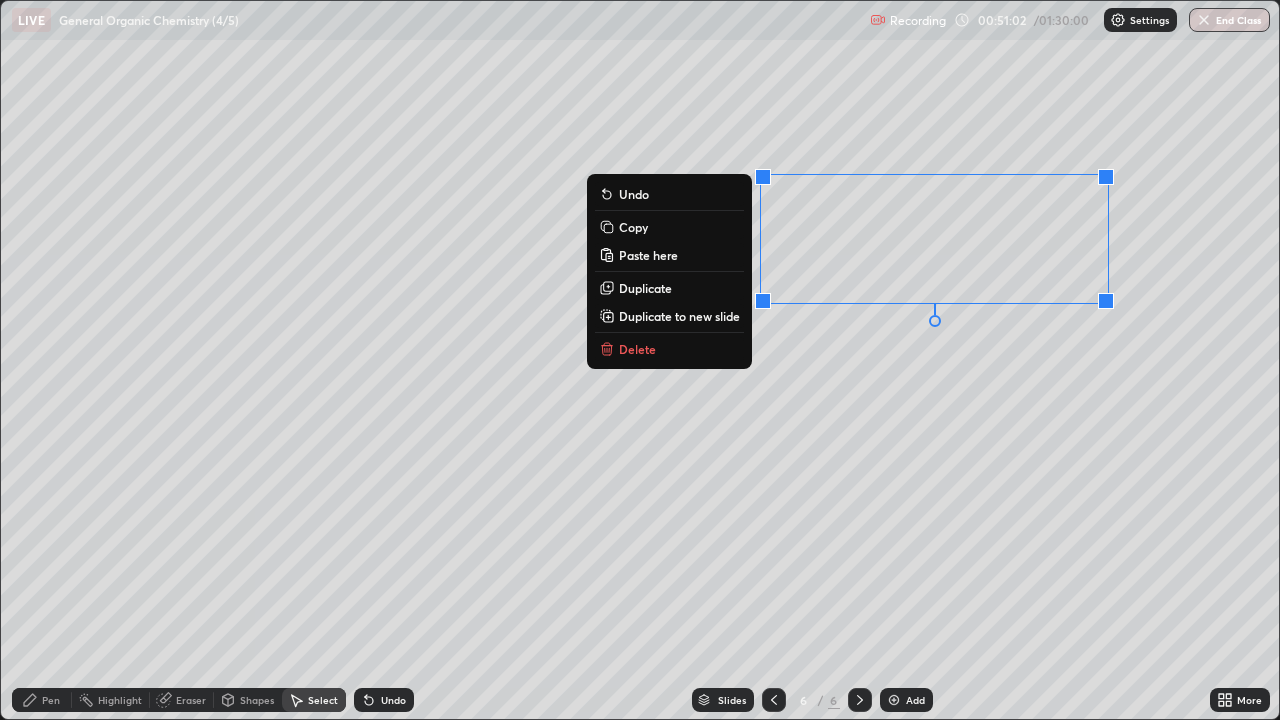 click on "Shapes" at bounding box center (248, 700) 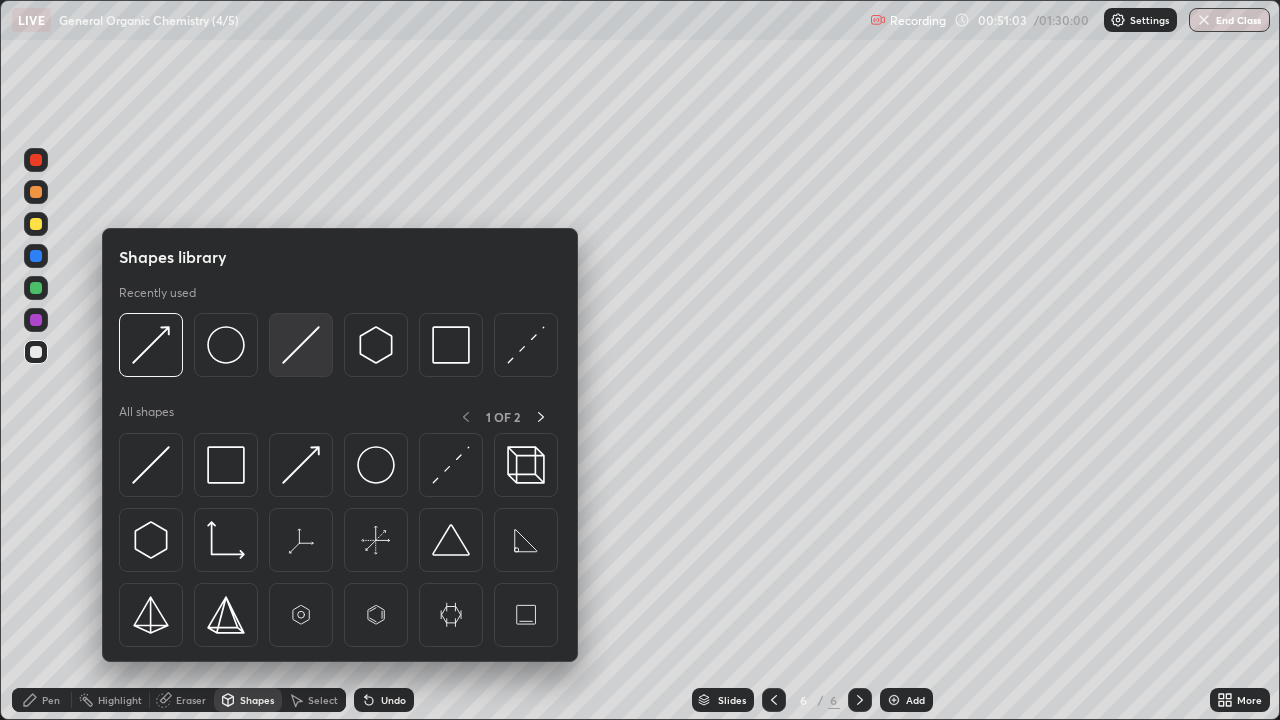 click at bounding box center [301, 345] 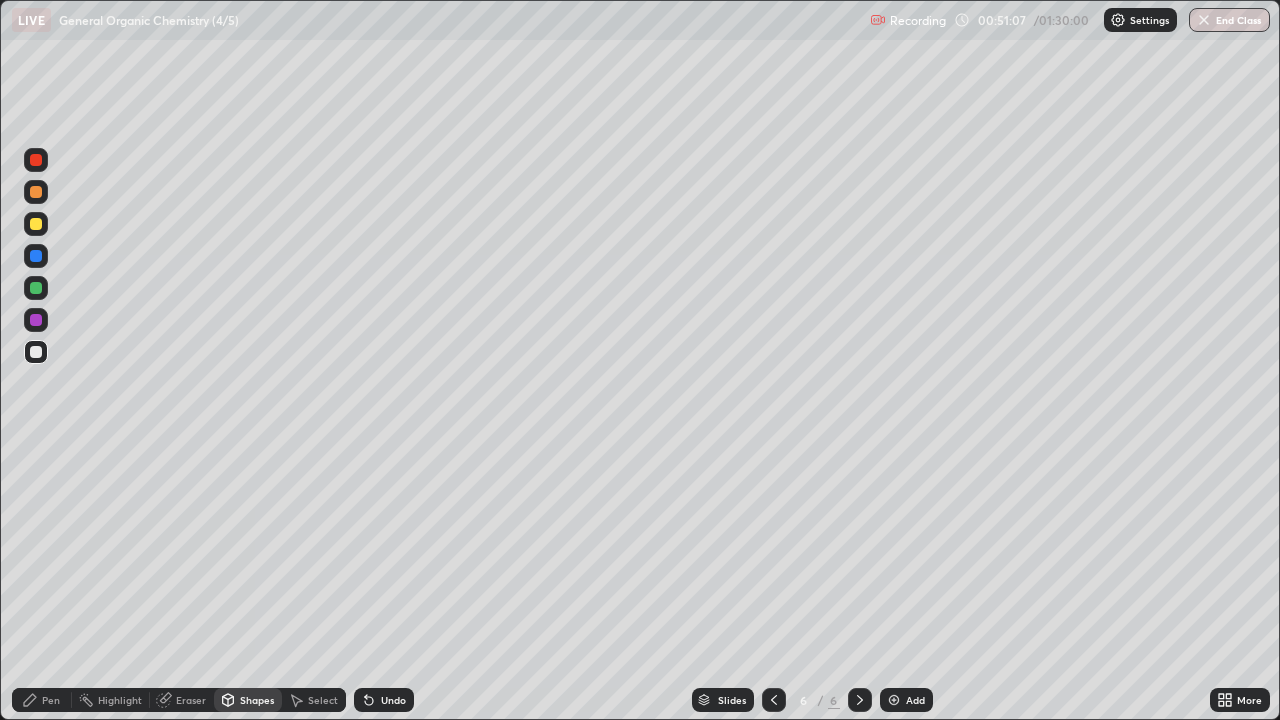 click on "Pen" at bounding box center (51, 700) 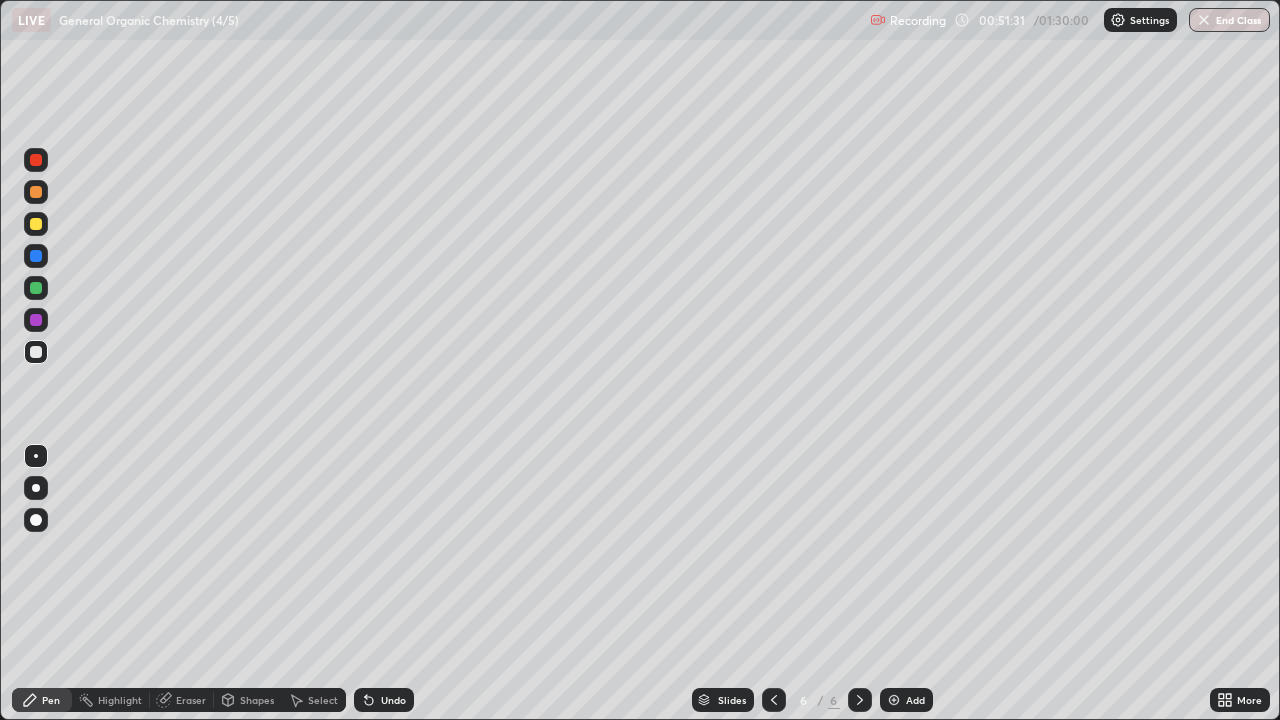 click on "Undo" at bounding box center (393, 700) 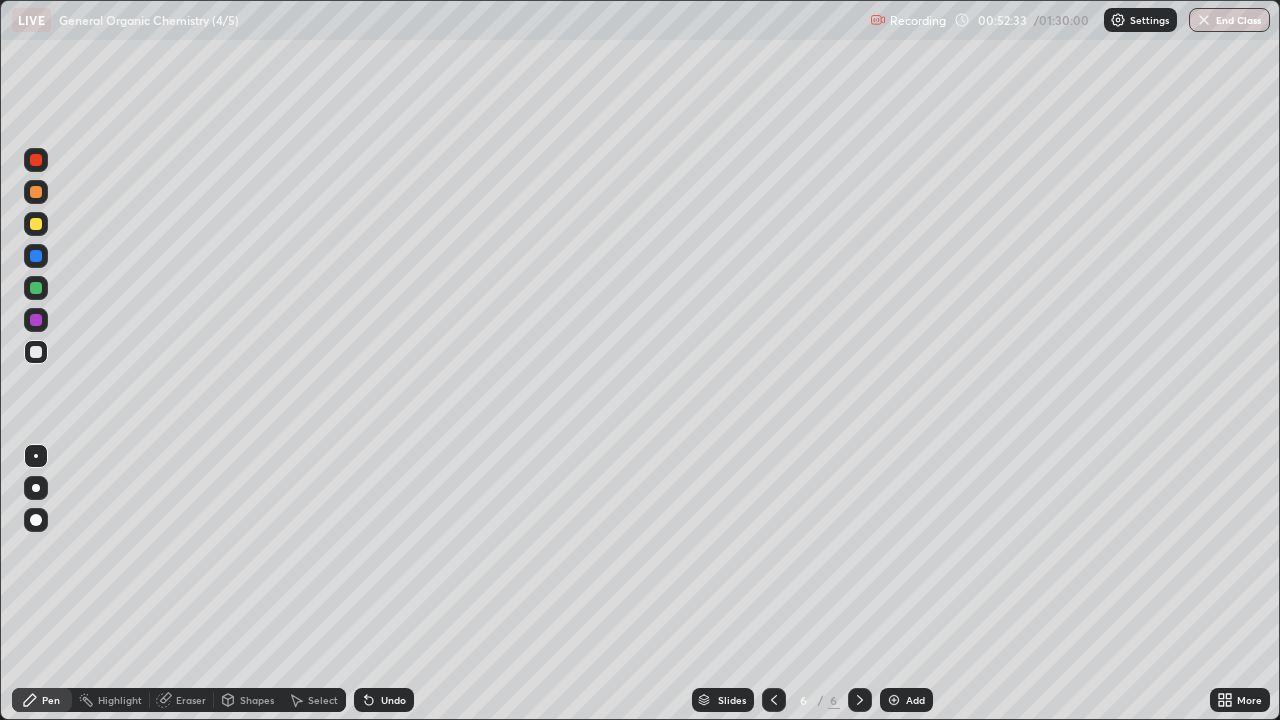 click on "Shapes" at bounding box center (257, 700) 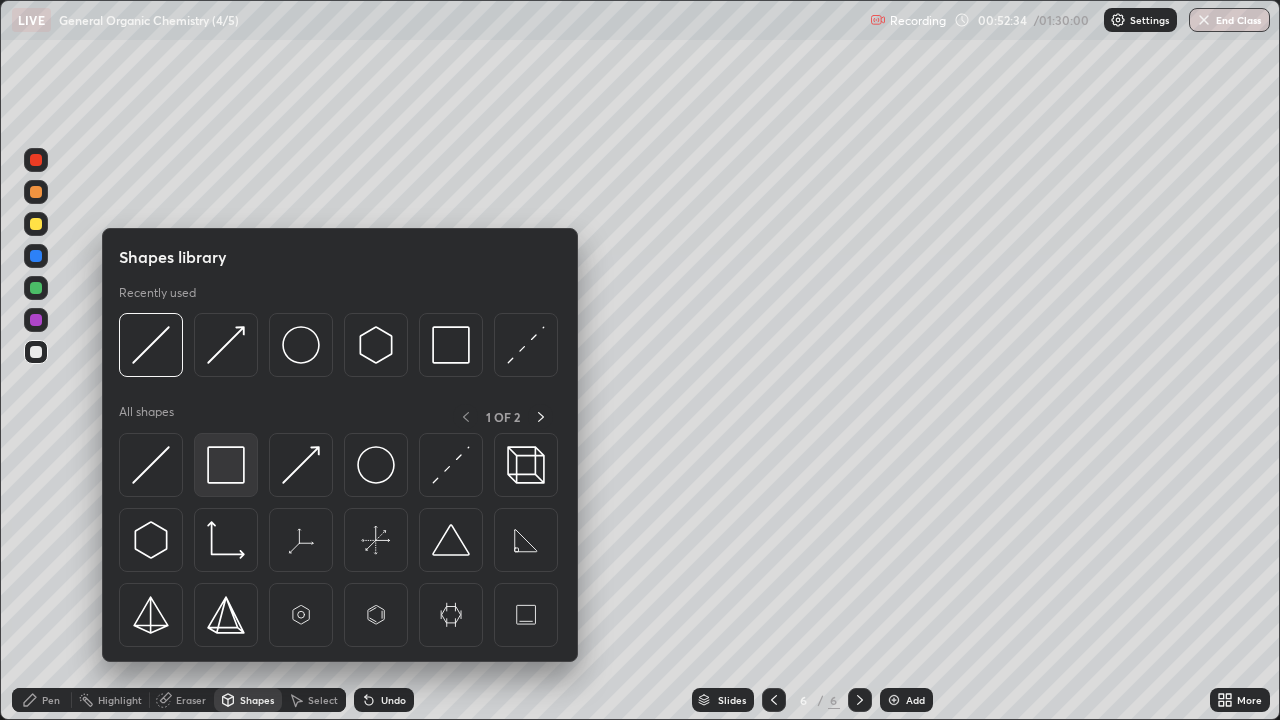 click at bounding box center [226, 465] 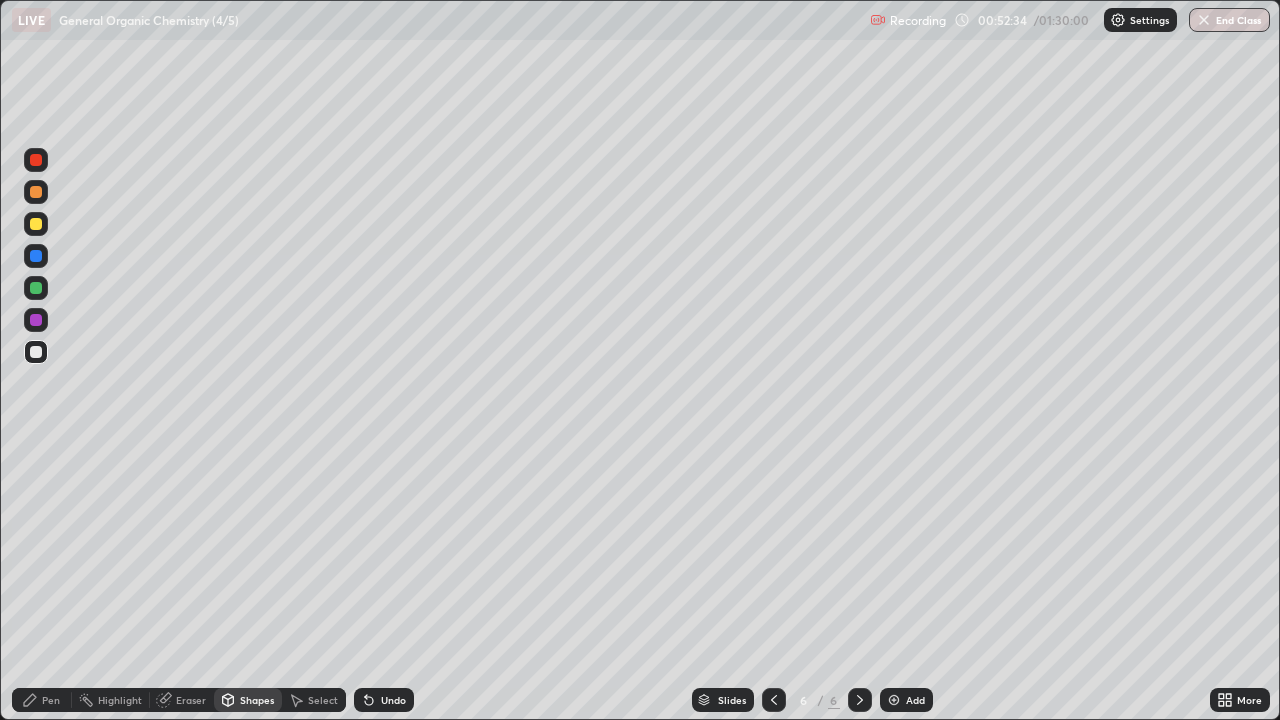 click at bounding box center (36, 320) 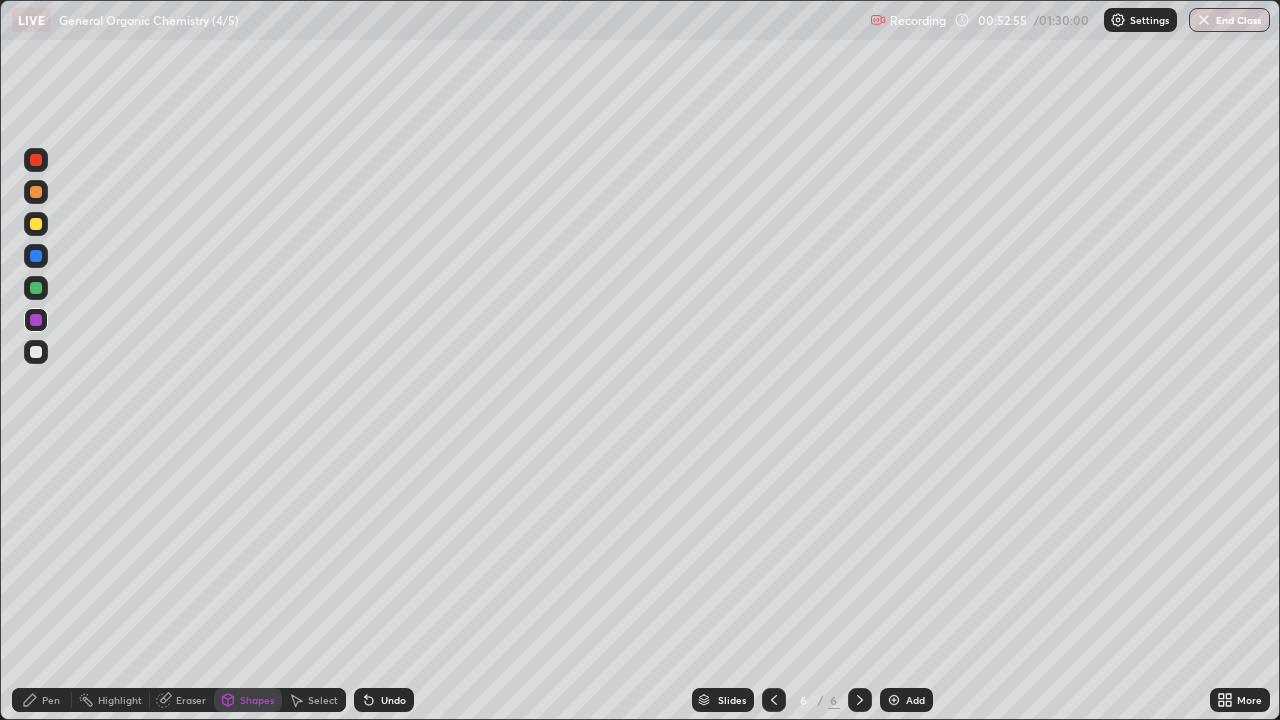 click on "Shapes" at bounding box center (257, 700) 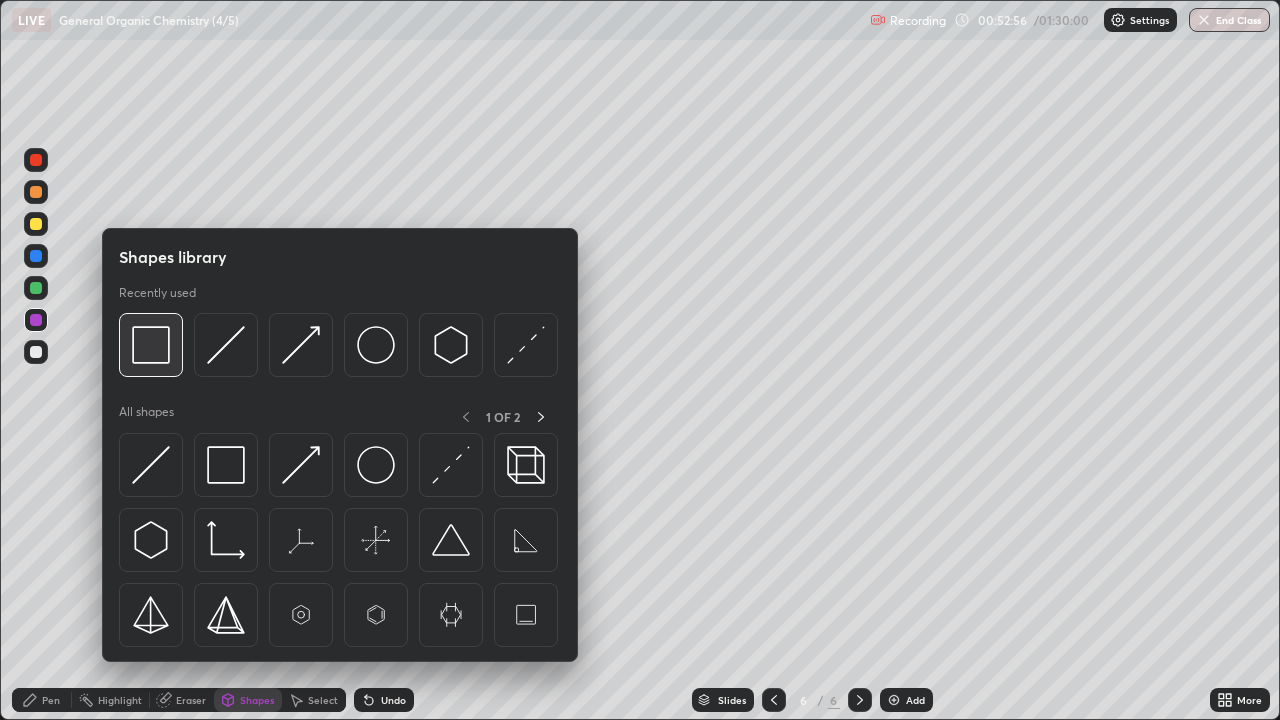 click at bounding box center [151, 345] 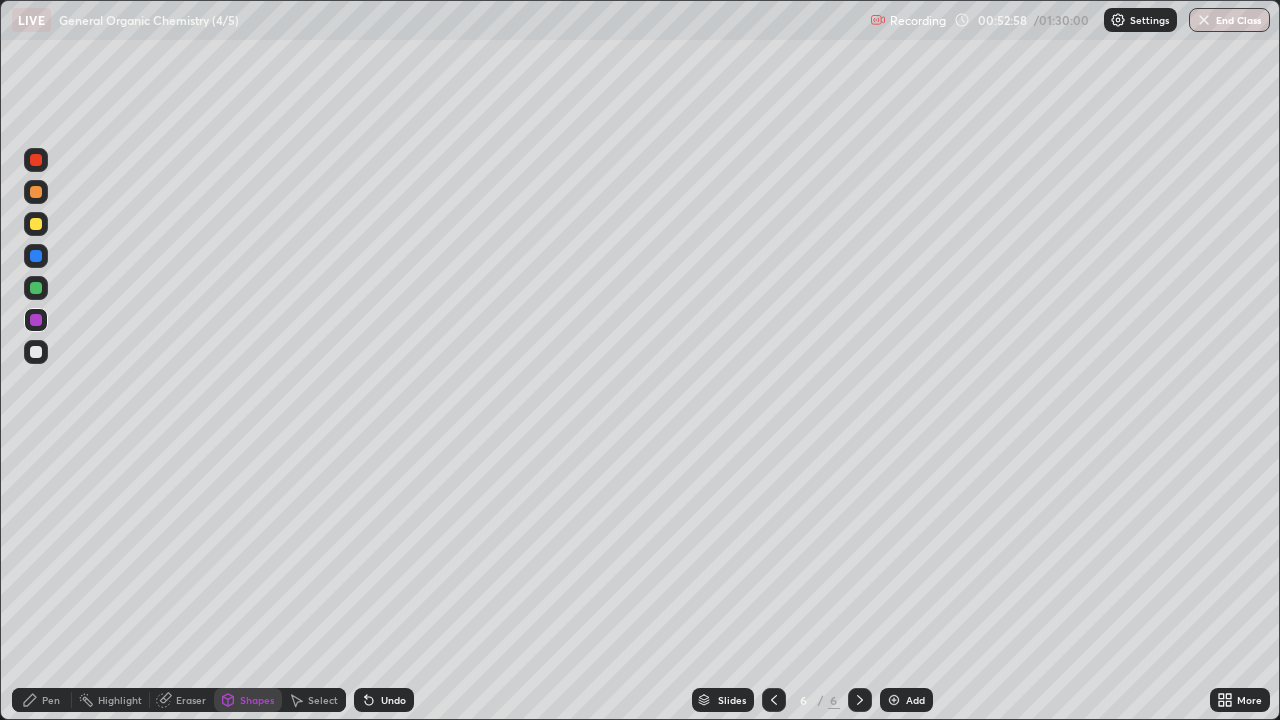 click at bounding box center (36, 224) 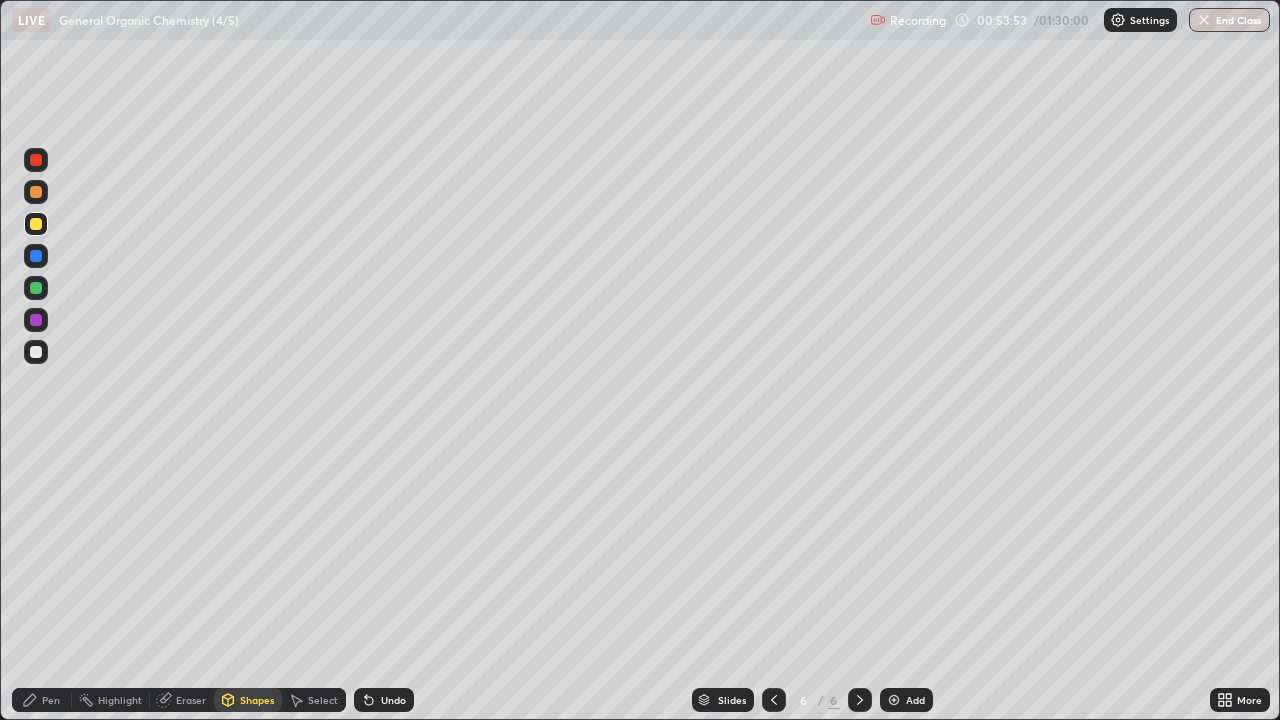 click on "Select" at bounding box center [323, 700] 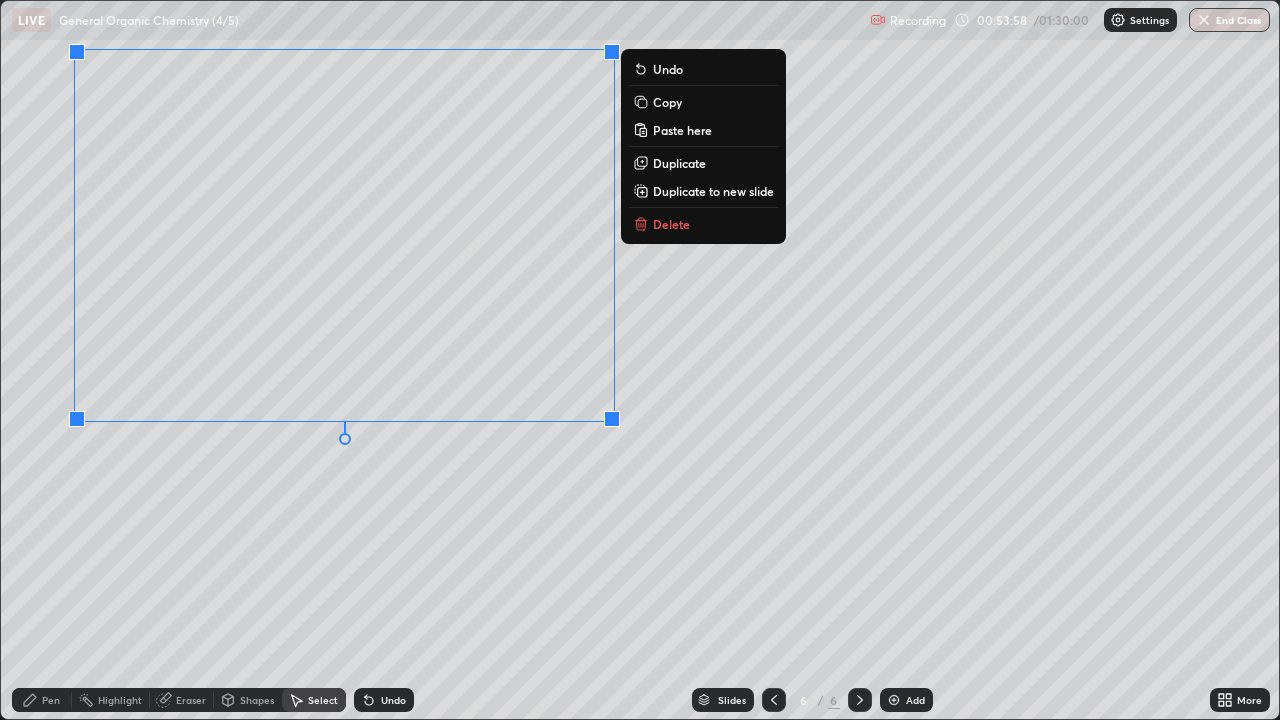 click on "0 ° Undo Copy Paste here Duplicate Duplicate to new slide Delete" at bounding box center [640, 360] 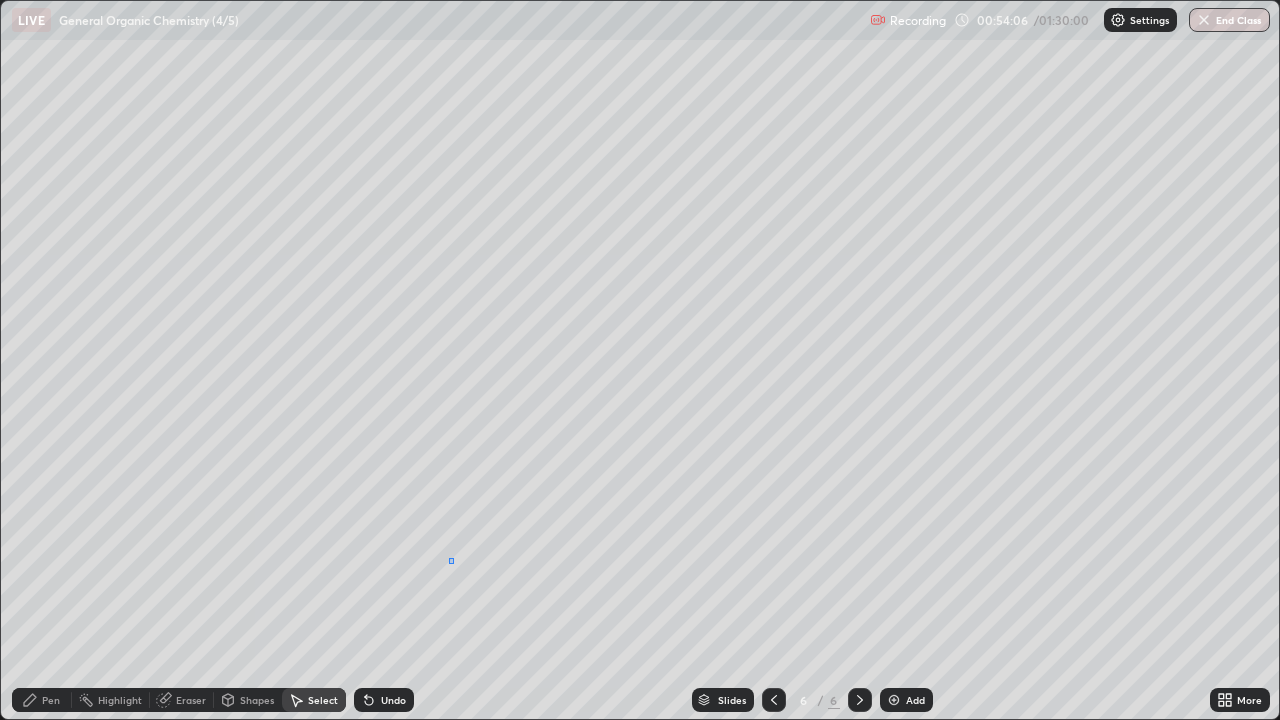 click on "0 ° Undo Copy Paste here Duplicate Duplicate to new slide Delete" at bounding box center (640, 360) 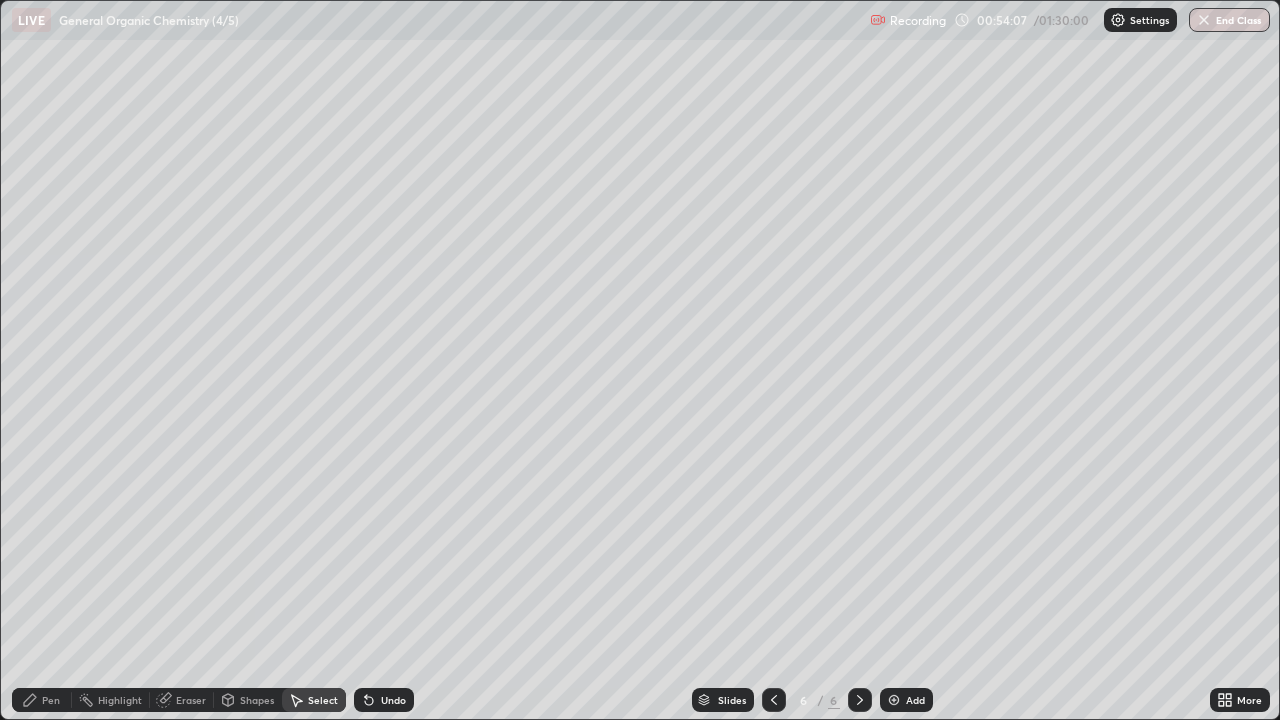 click on "Select" at bounding box center [314, 700] 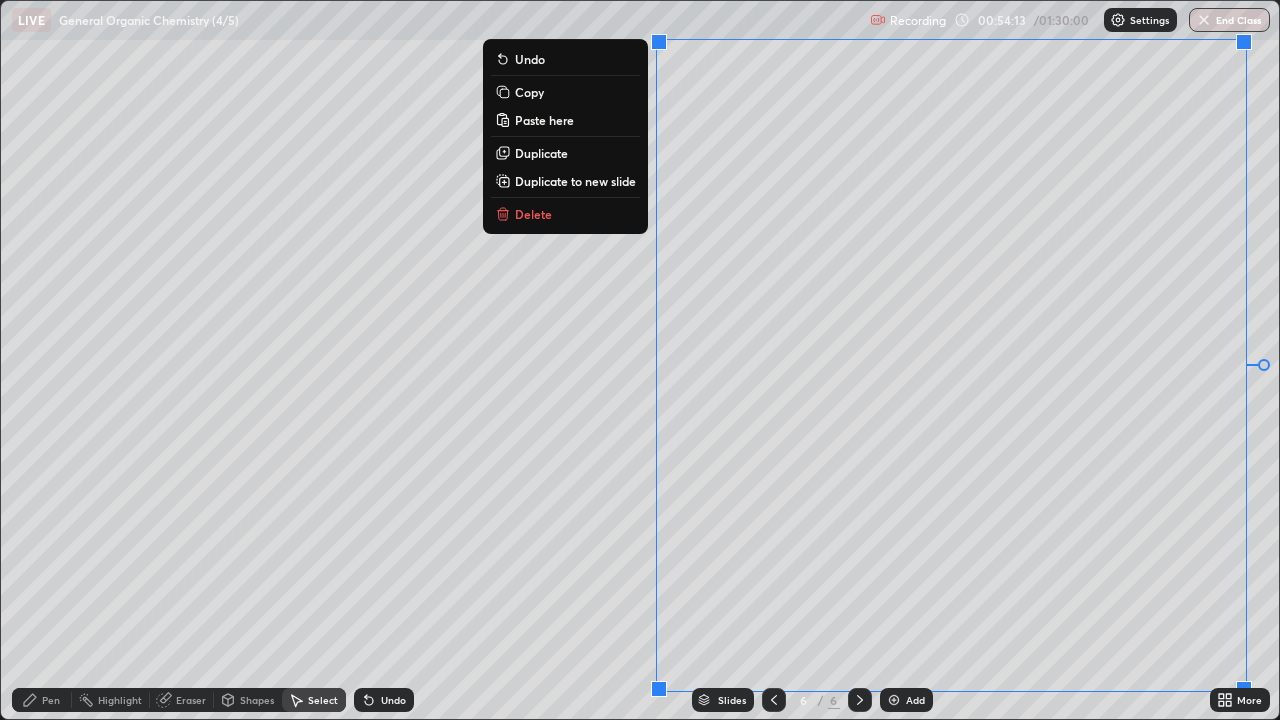 click on "0 ° Undo Copy Paste here Duplicate Duplicate to new slide Delete" at bounding box center (640, 360) 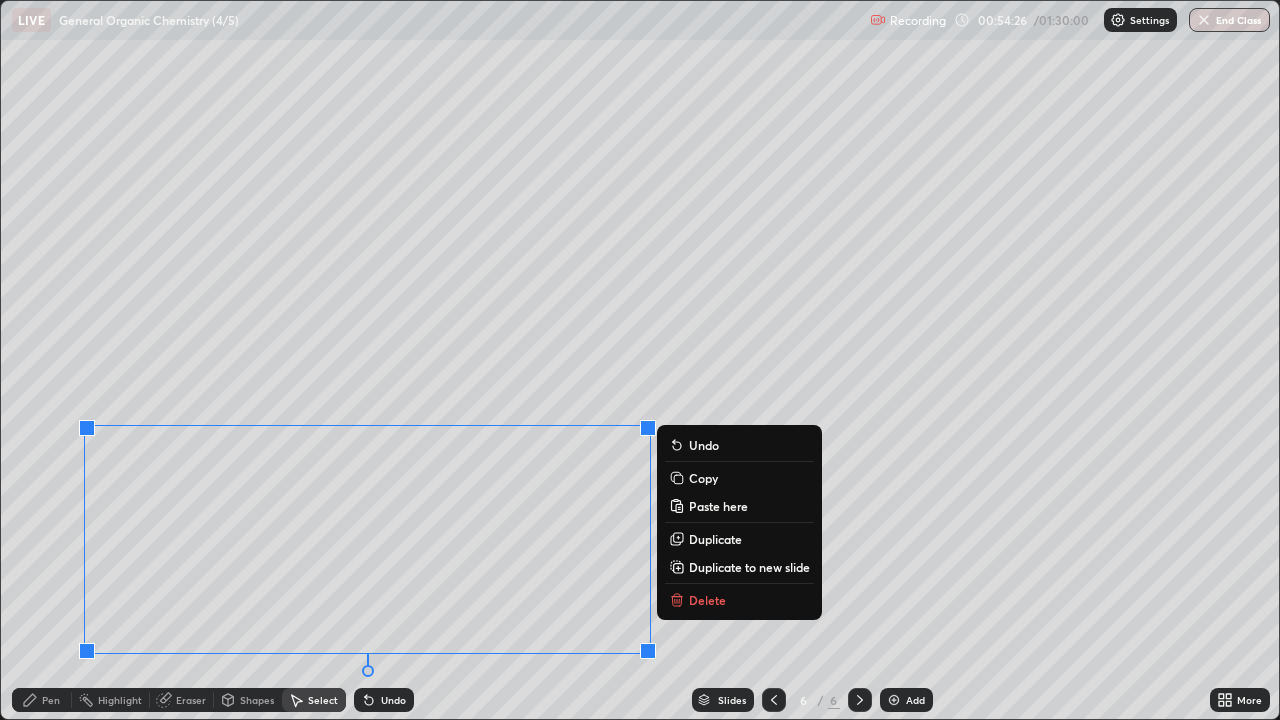 click on "Pen" at bounding box center (51, 700) 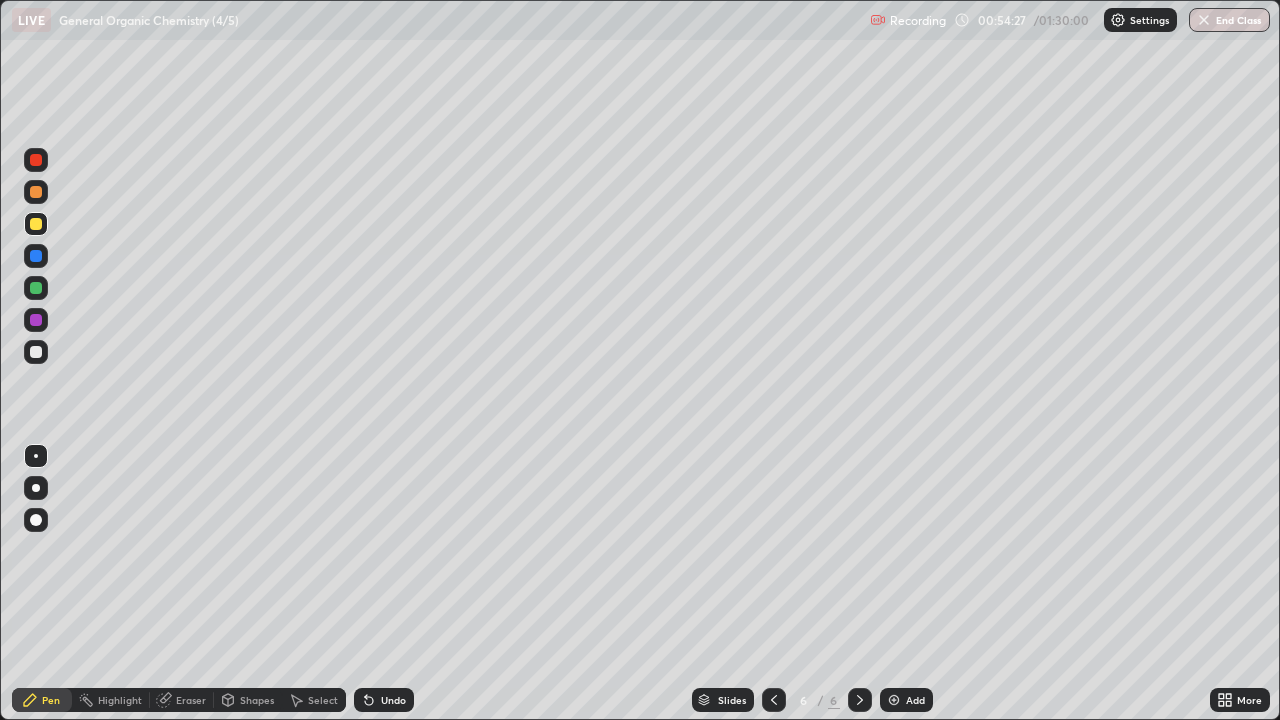 click at bounding box center [36, 352] 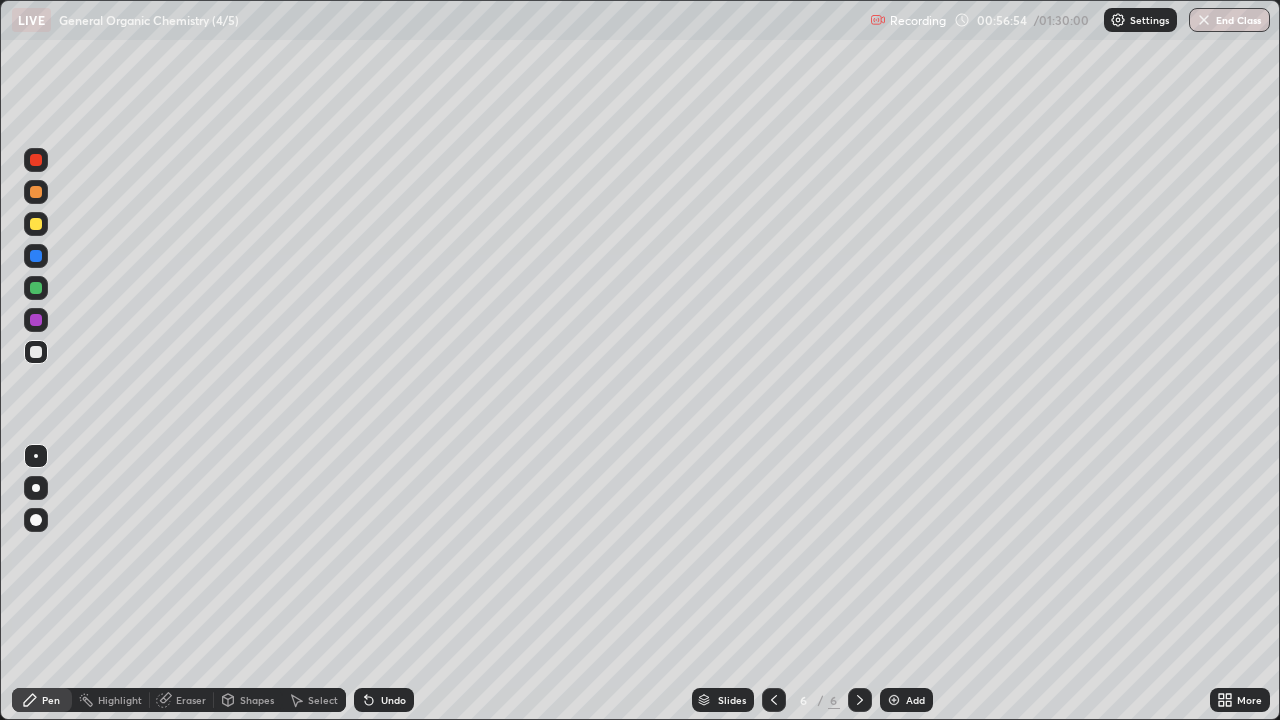 click on "Shapes" at bounding box center [257, 700] 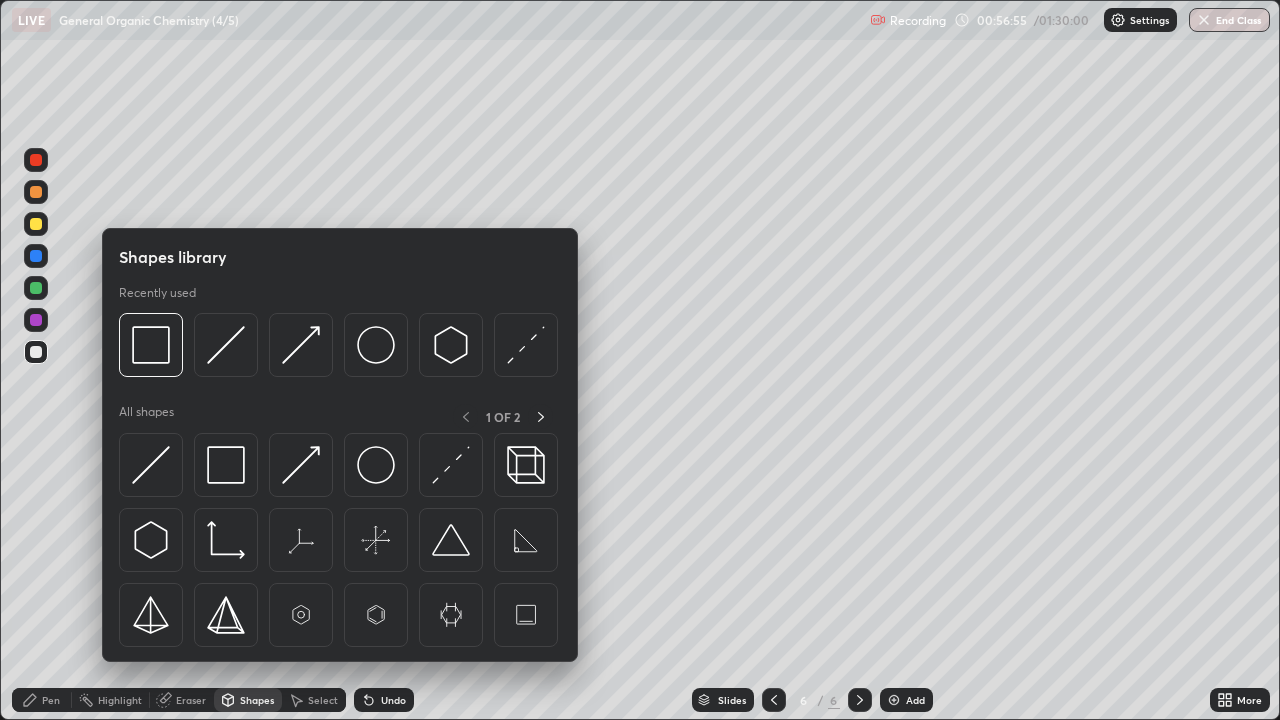 click at bounding box center (376, 345) 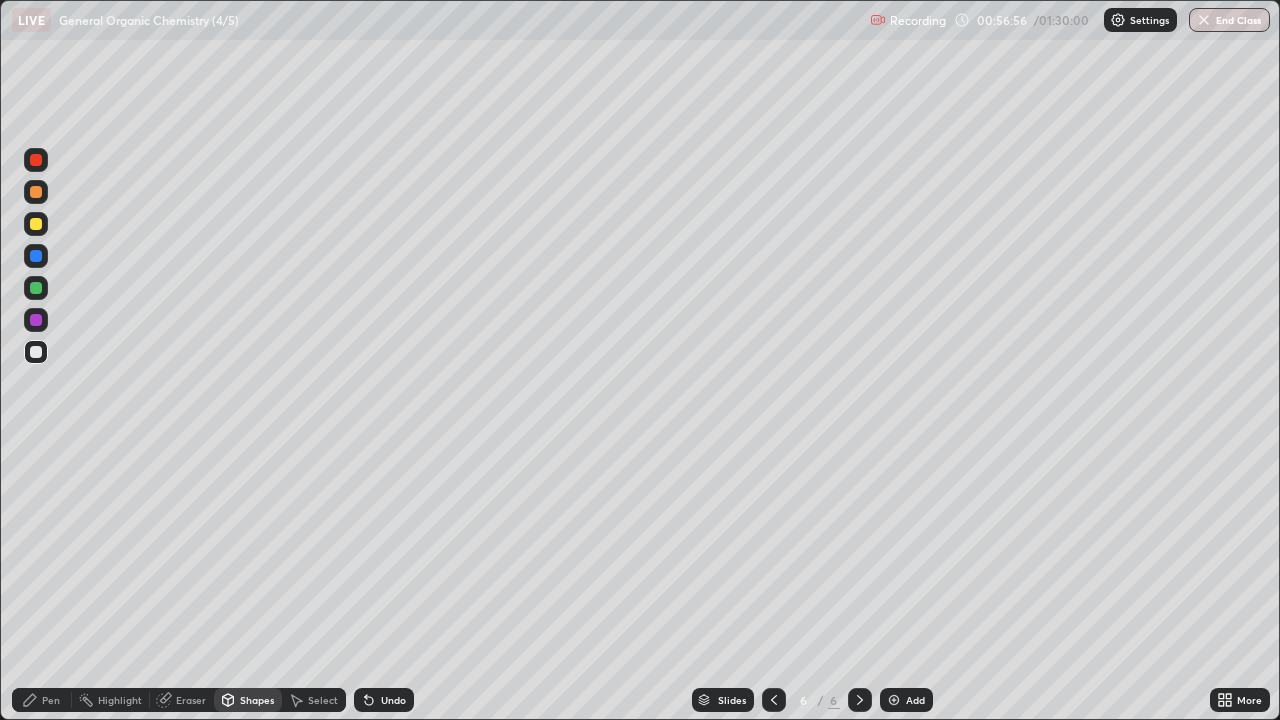 click at bounding box center (36, 192) 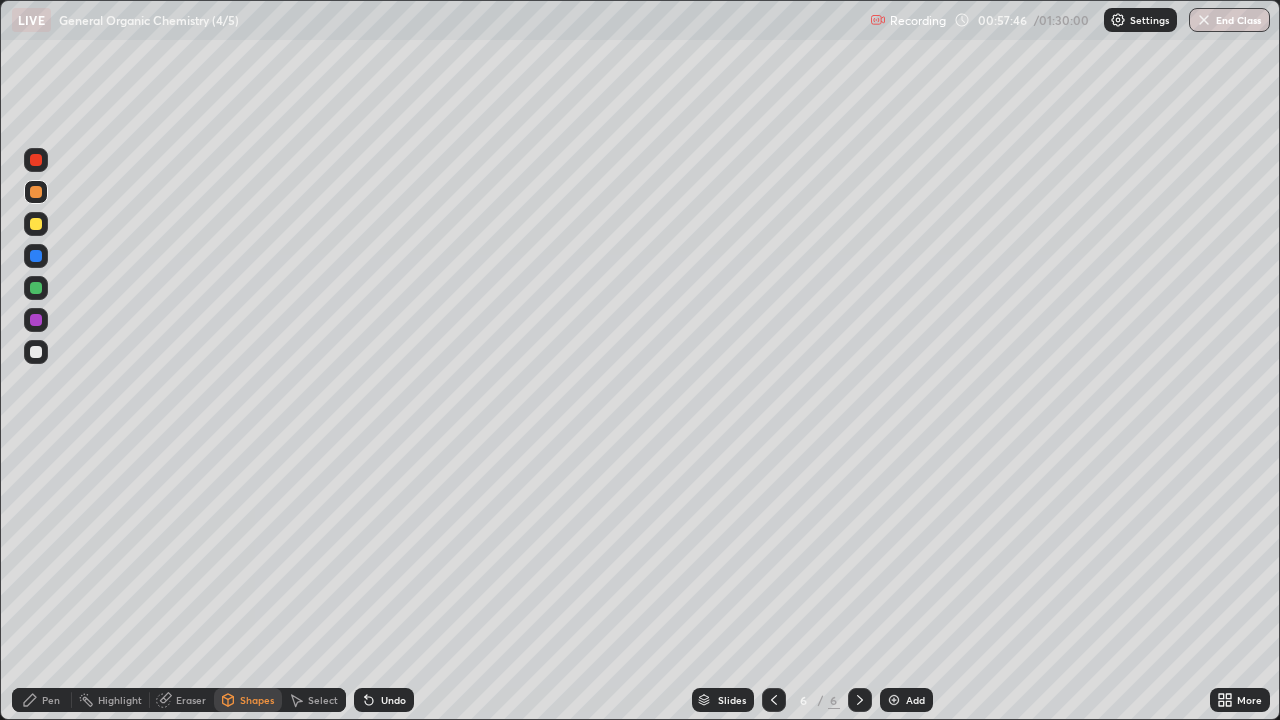 click at bounding box center [36, 224] 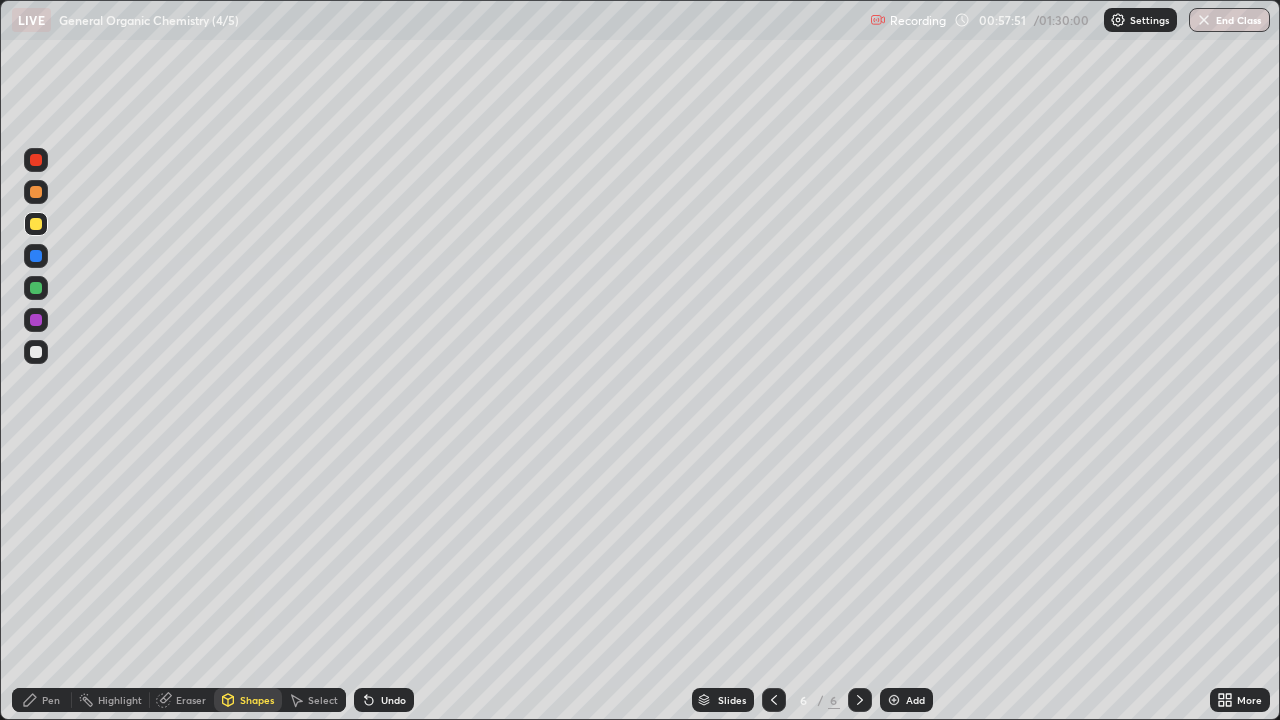 click on "Pen" at bounding box center [51, 700] 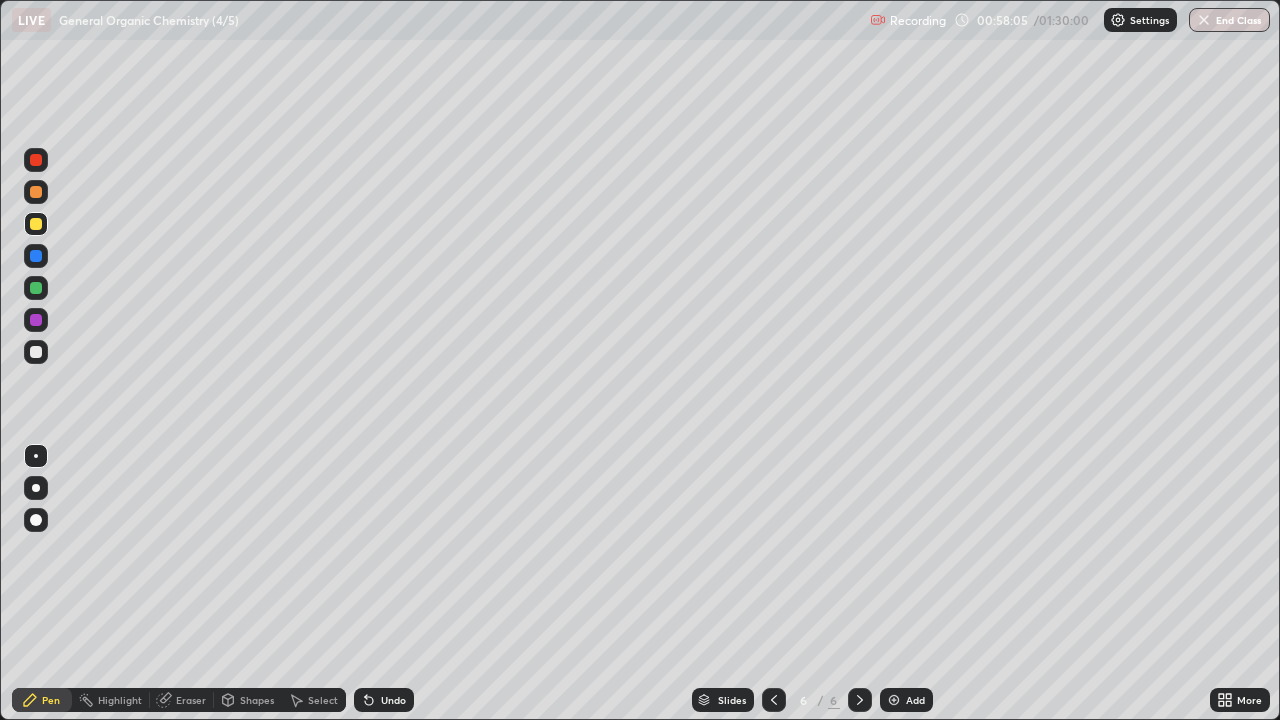 click at bounding box center [36, 256] 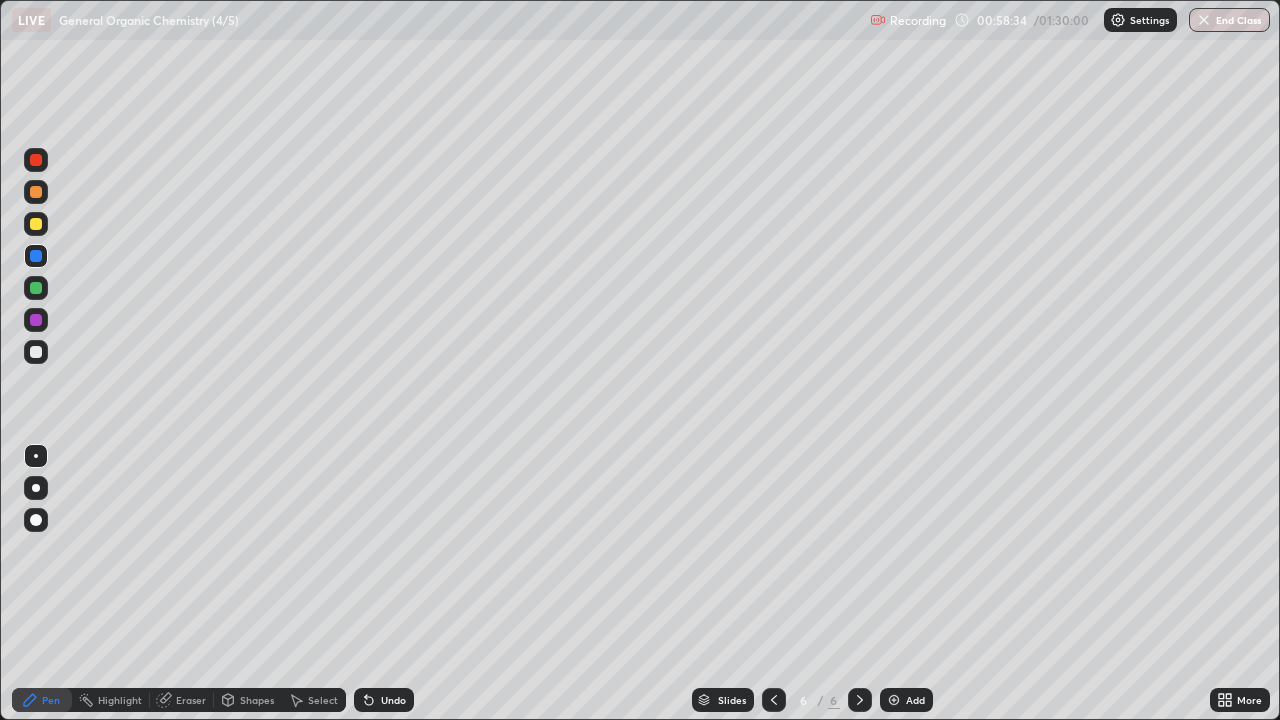 click on "Shapes" at bounding box center (257, 700) 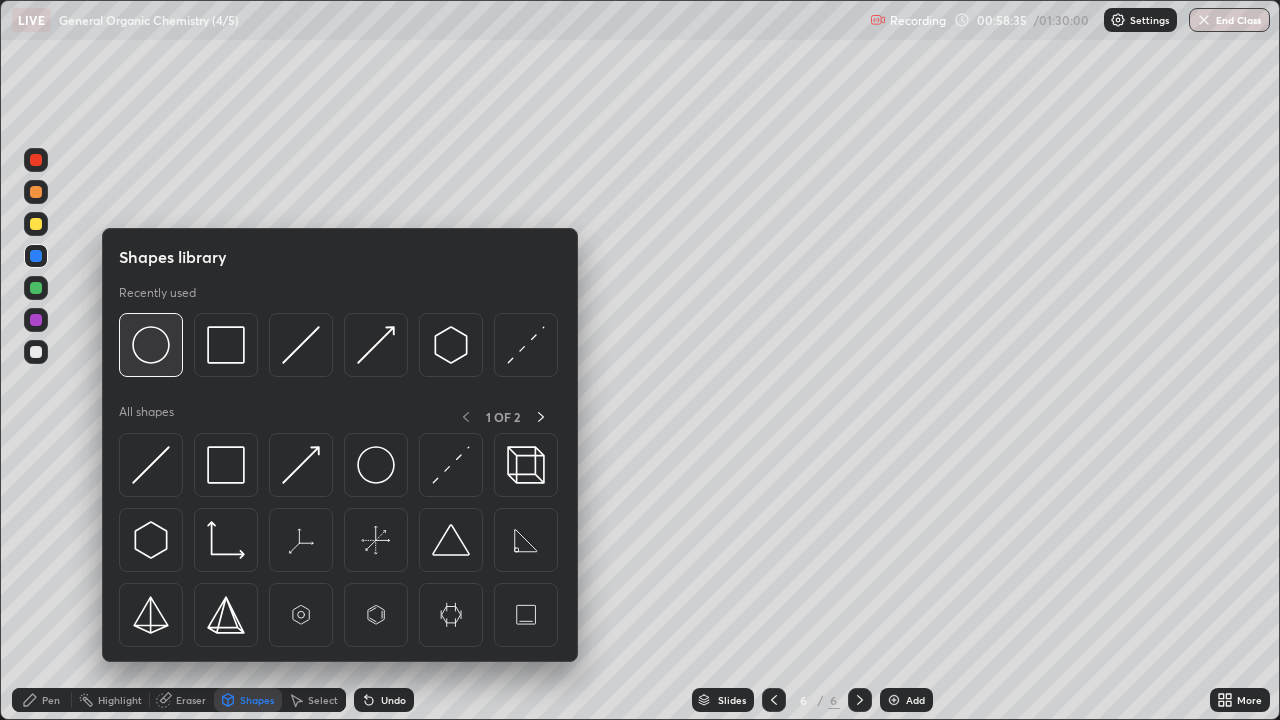 click at bounding box center [151, 345] 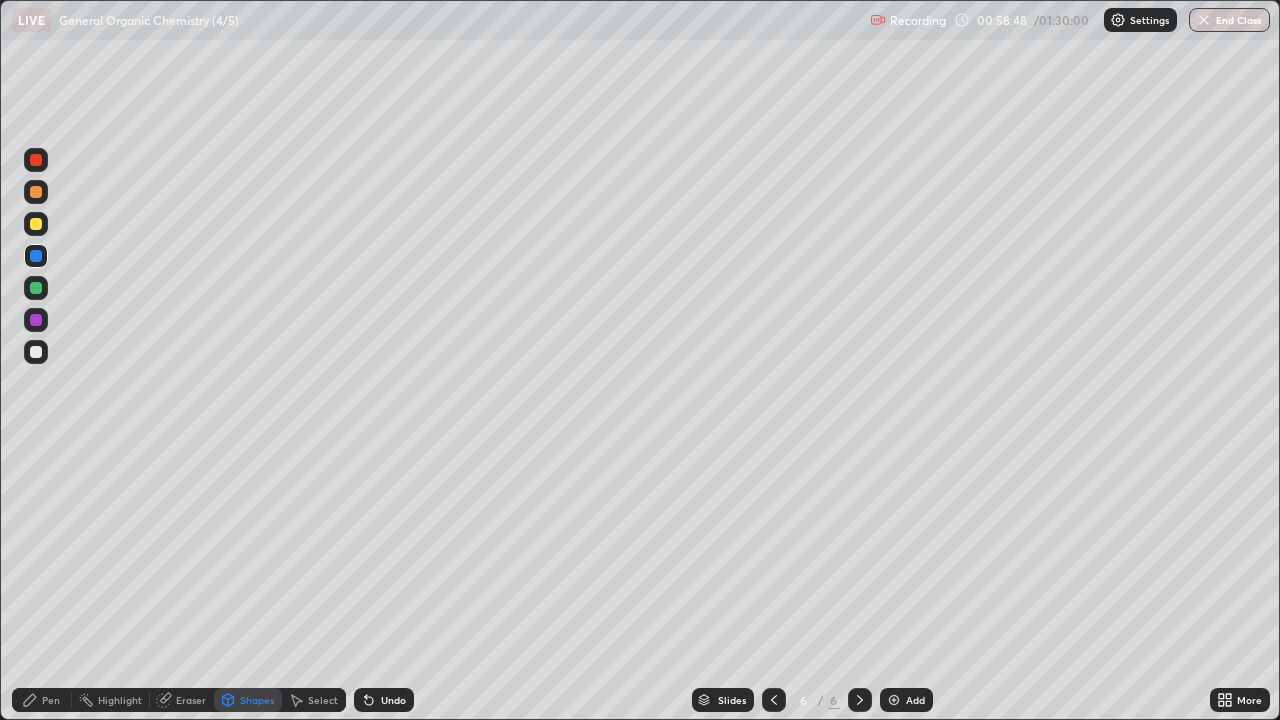 click at bounding box center [36, 288] 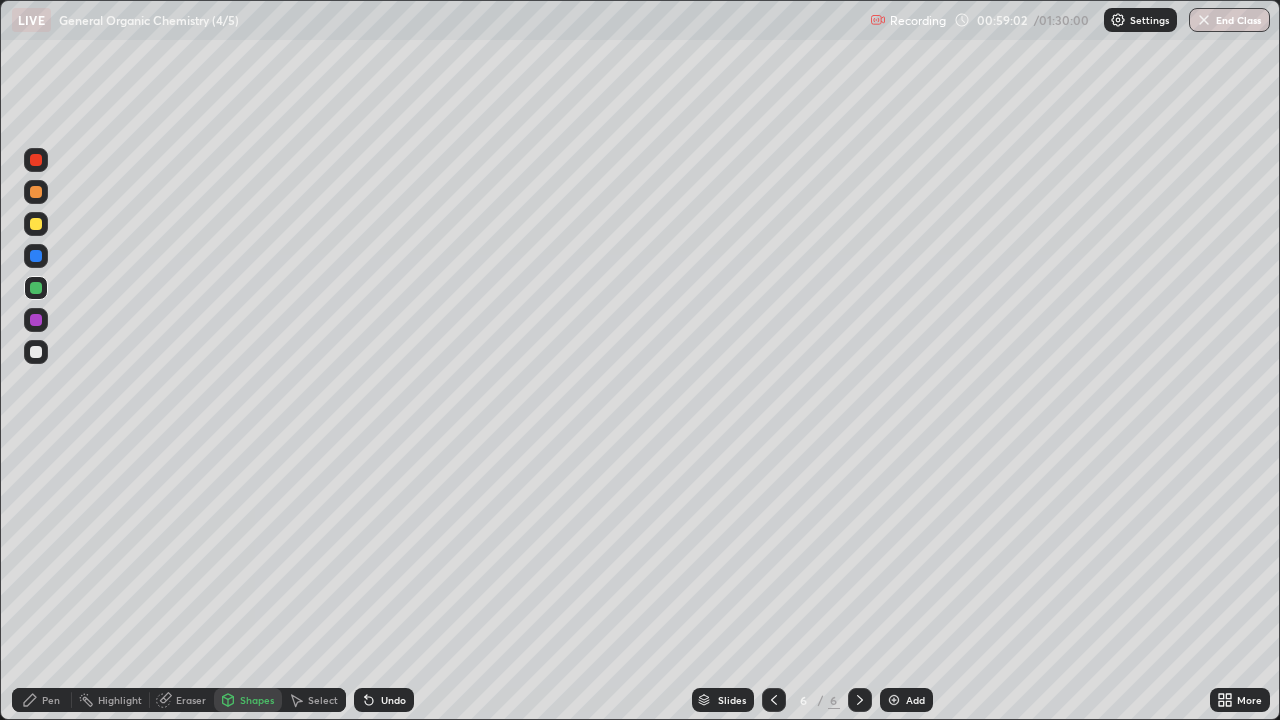 click on "Pen" at bounding box center [51, 700] 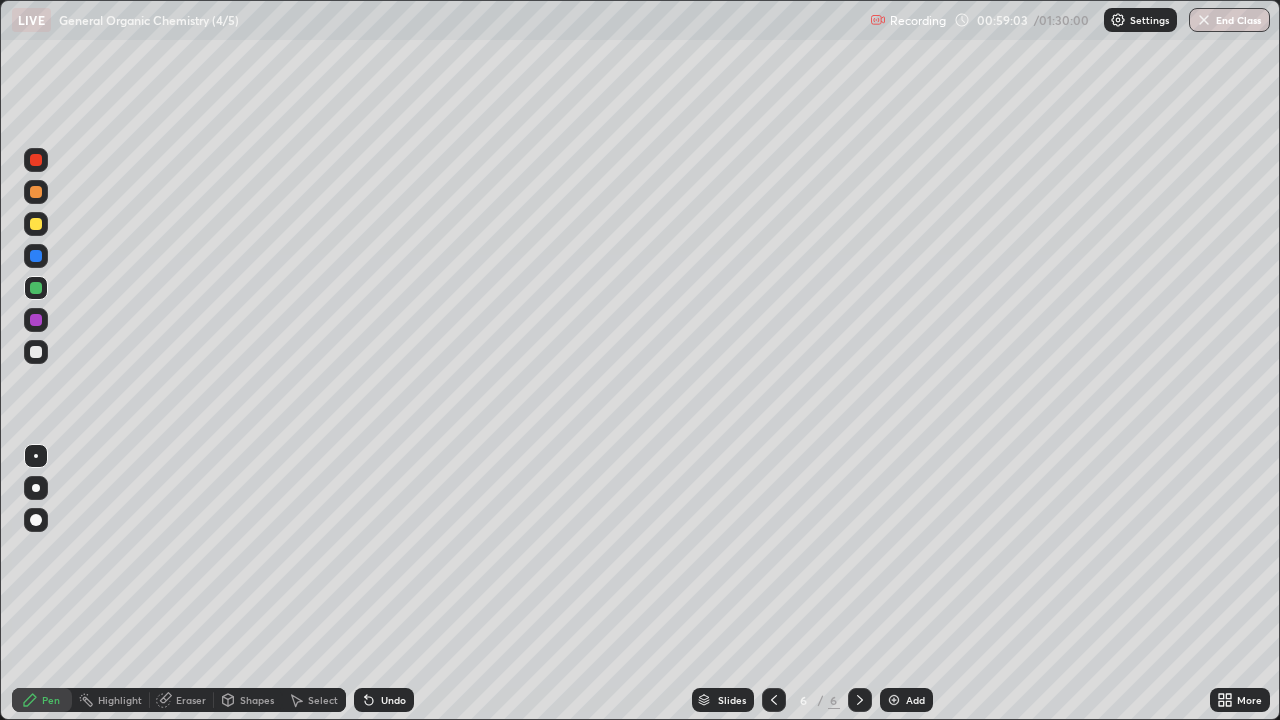 click at bounding box center [36, 320] 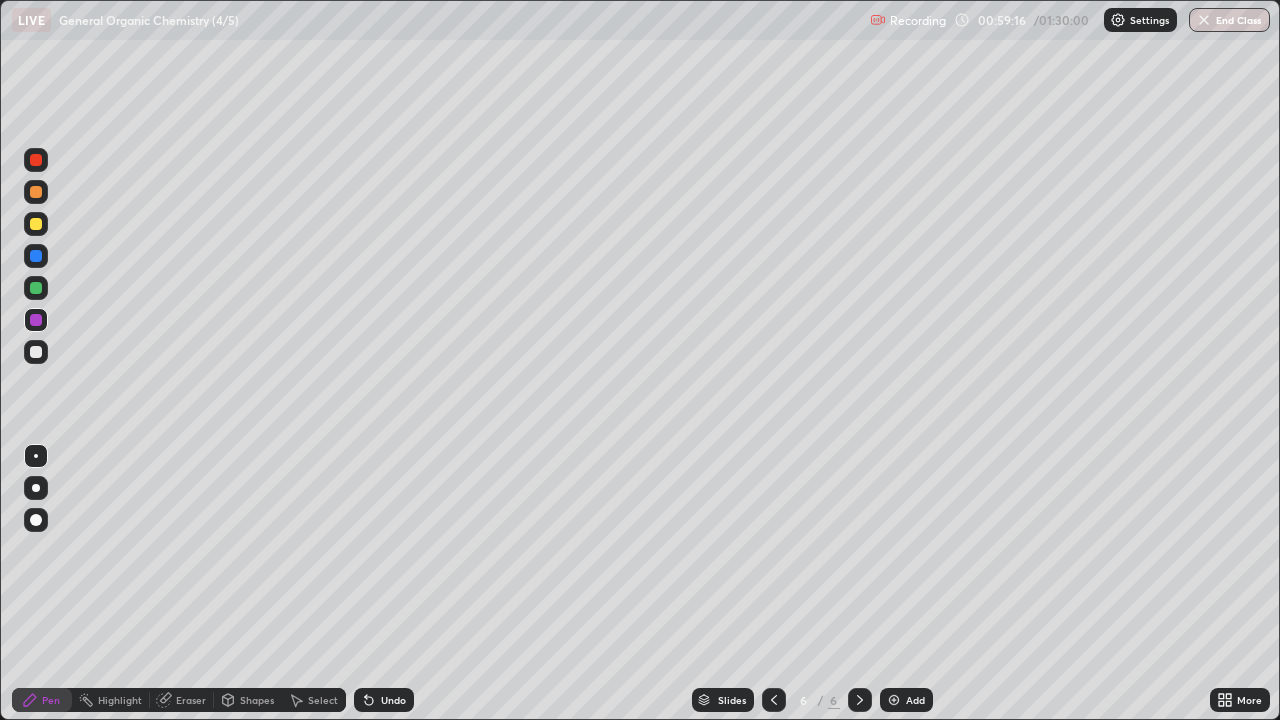 click at bounding box center (36, 224) 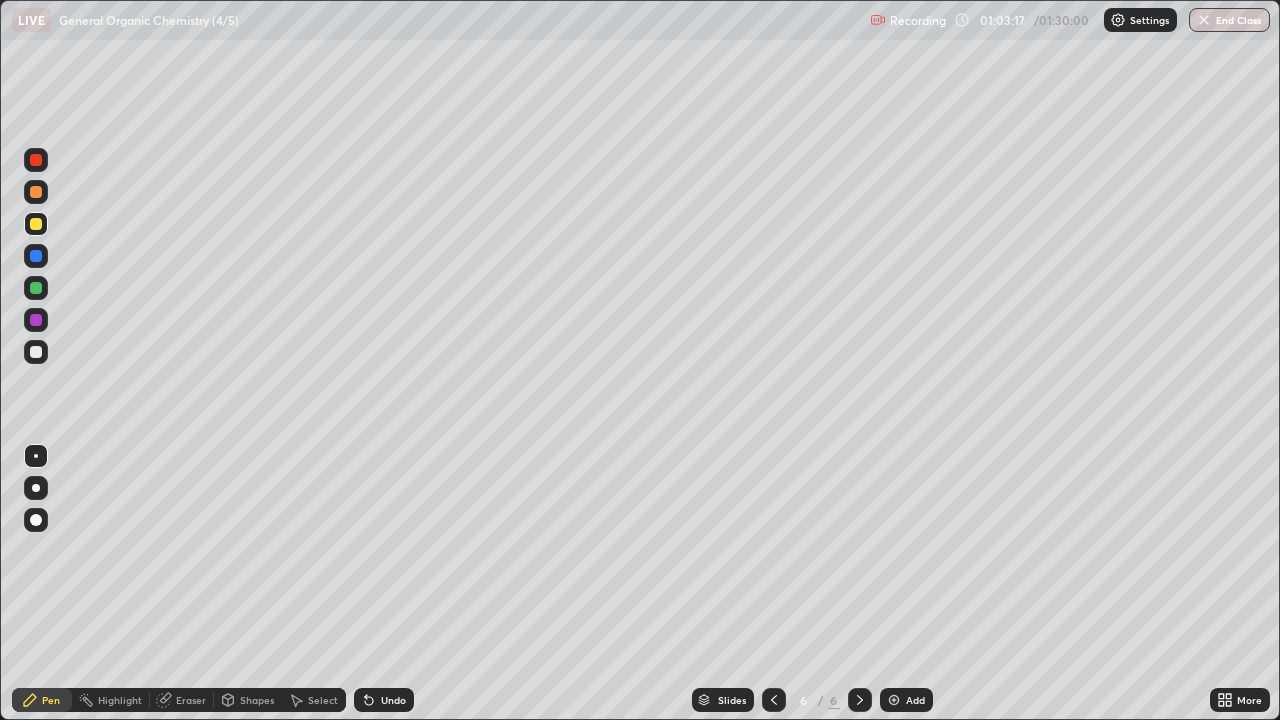 click at bounding box center (894, 700) 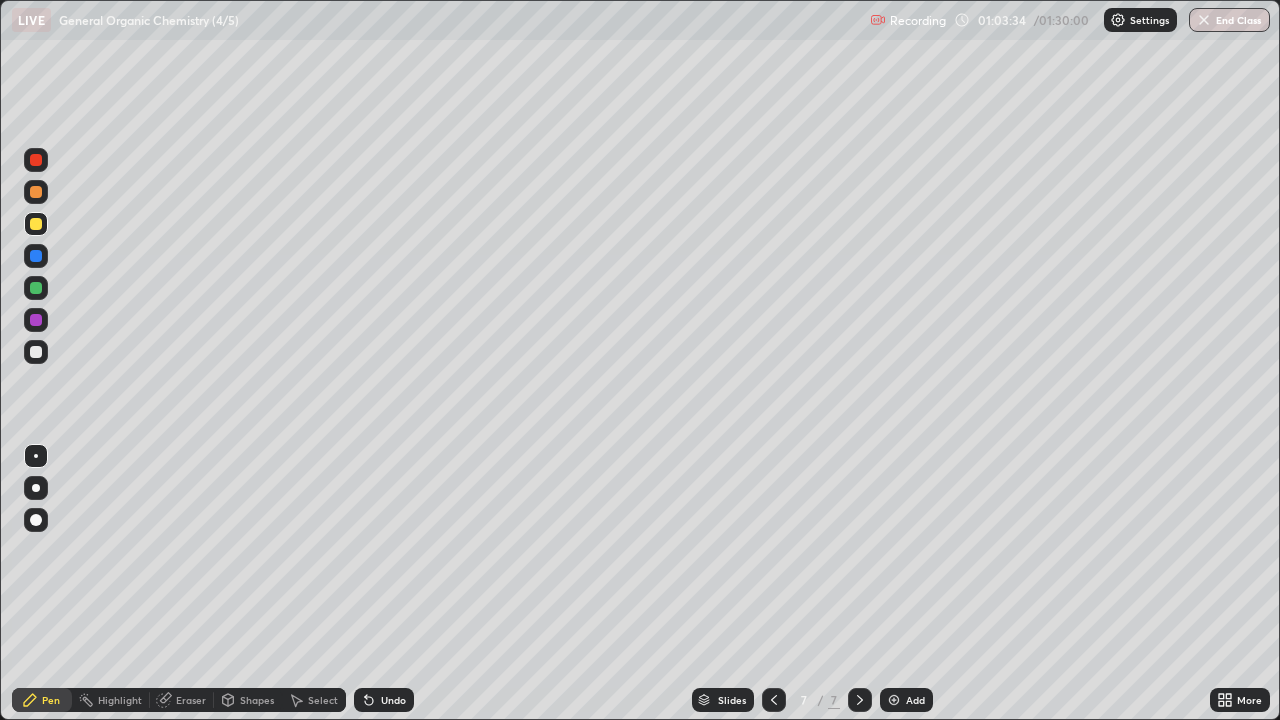 click at bounding box center (36, 160) 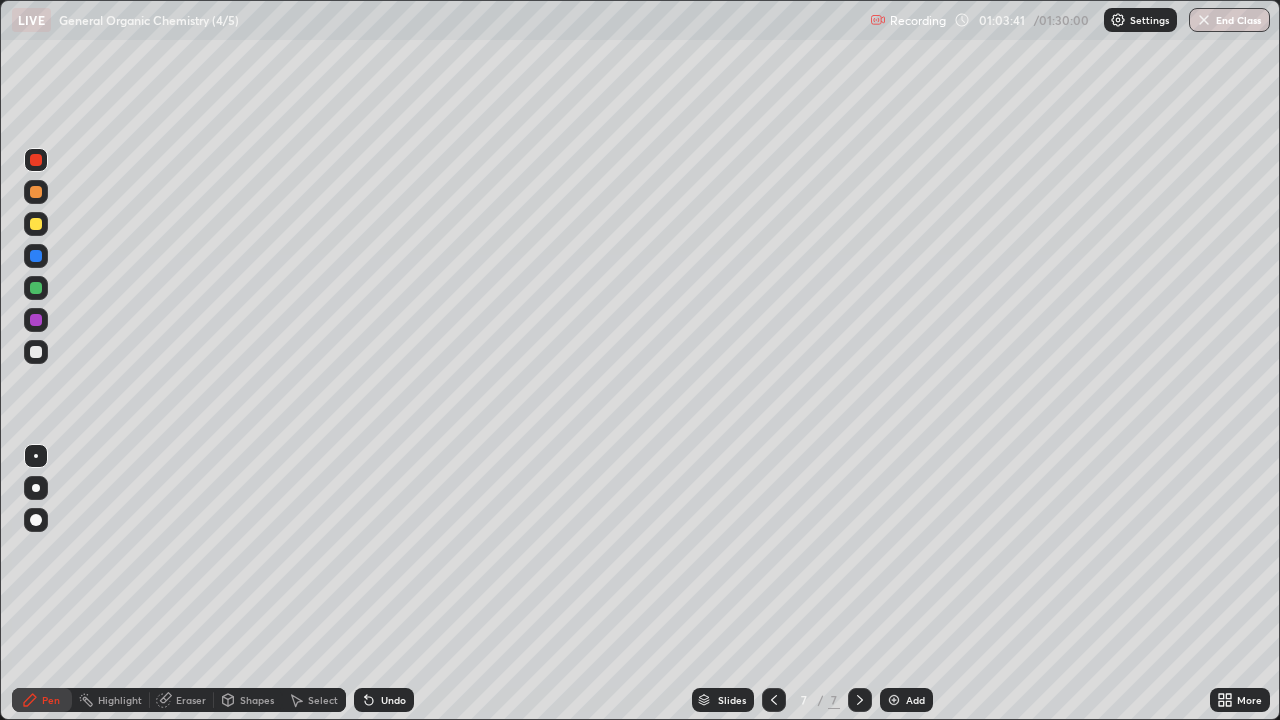 click at bounding box center [36, 352] 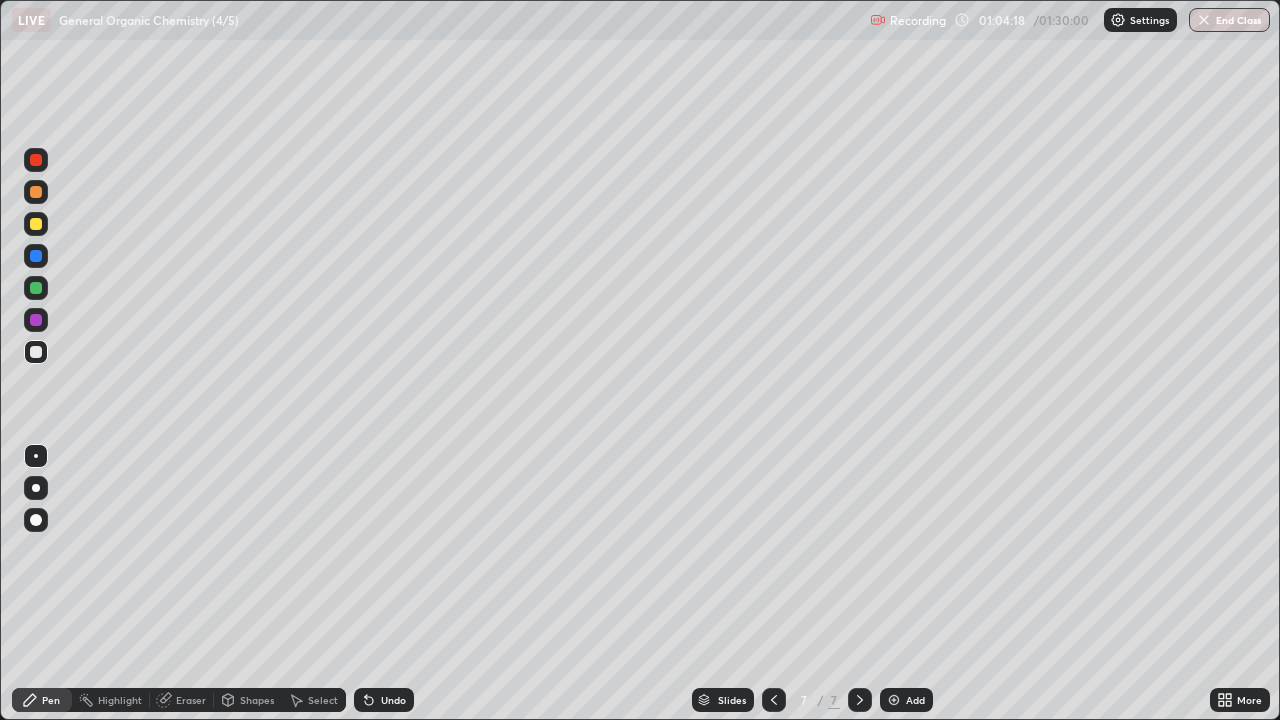 click on "Shapes" at bounding box center (257, 700) 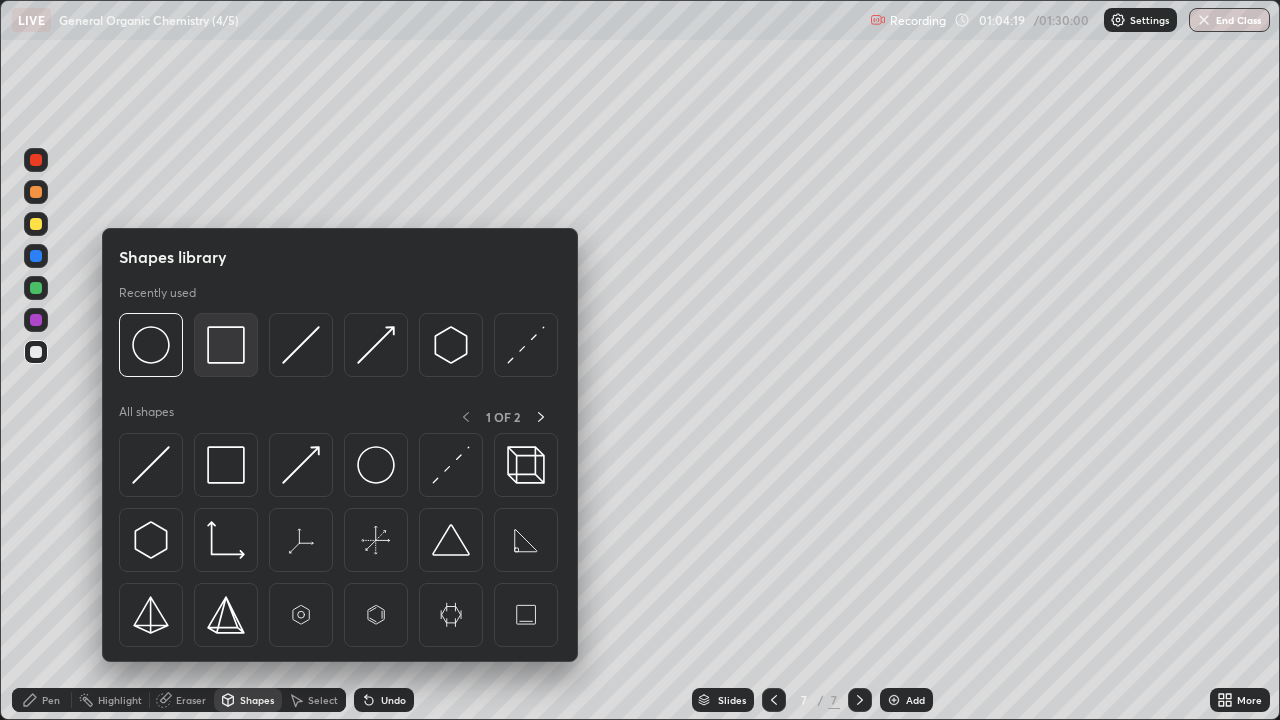 click at bounding box center (226, 345) 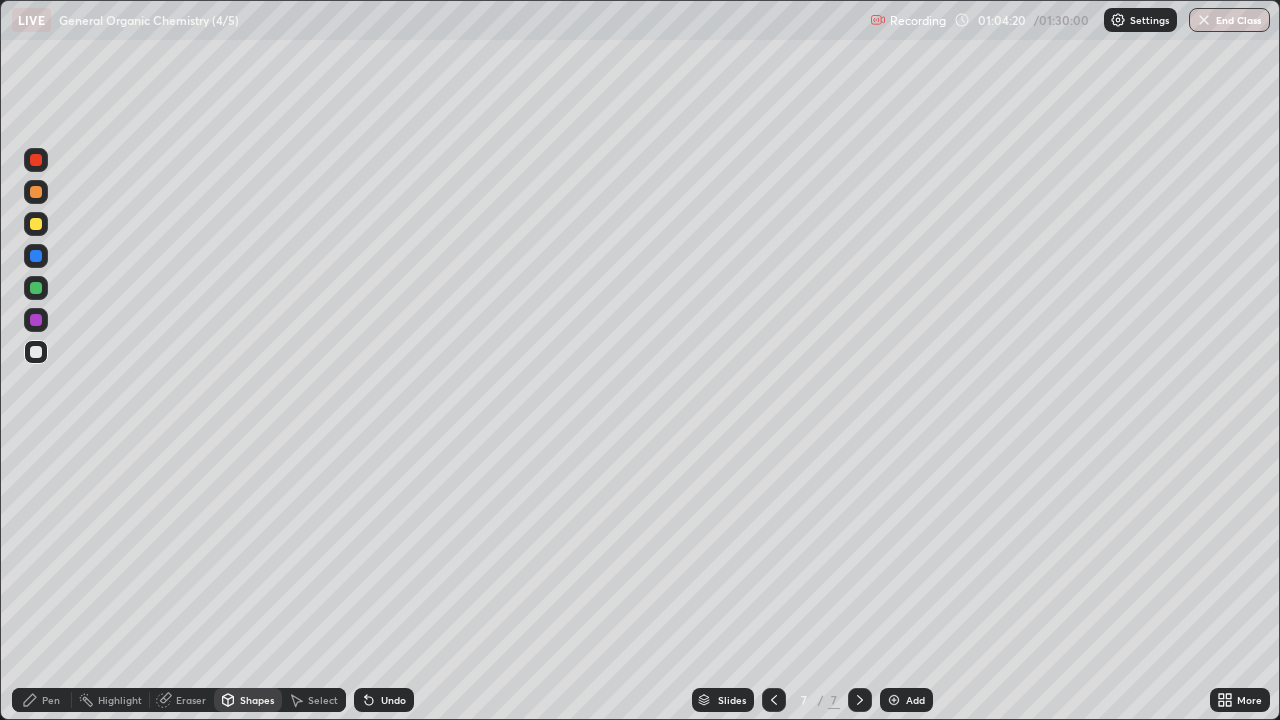 click at bounding box center [36, 320] 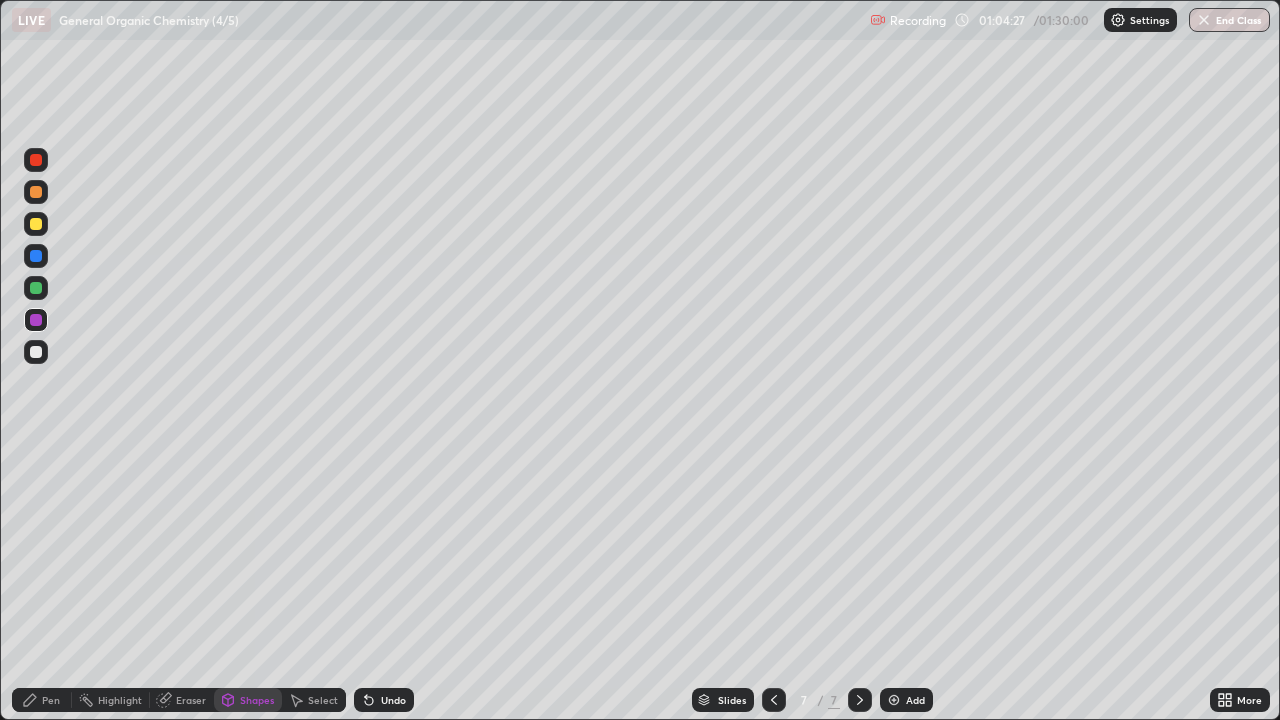 click on "Pen" at bounding box center (42, 700) 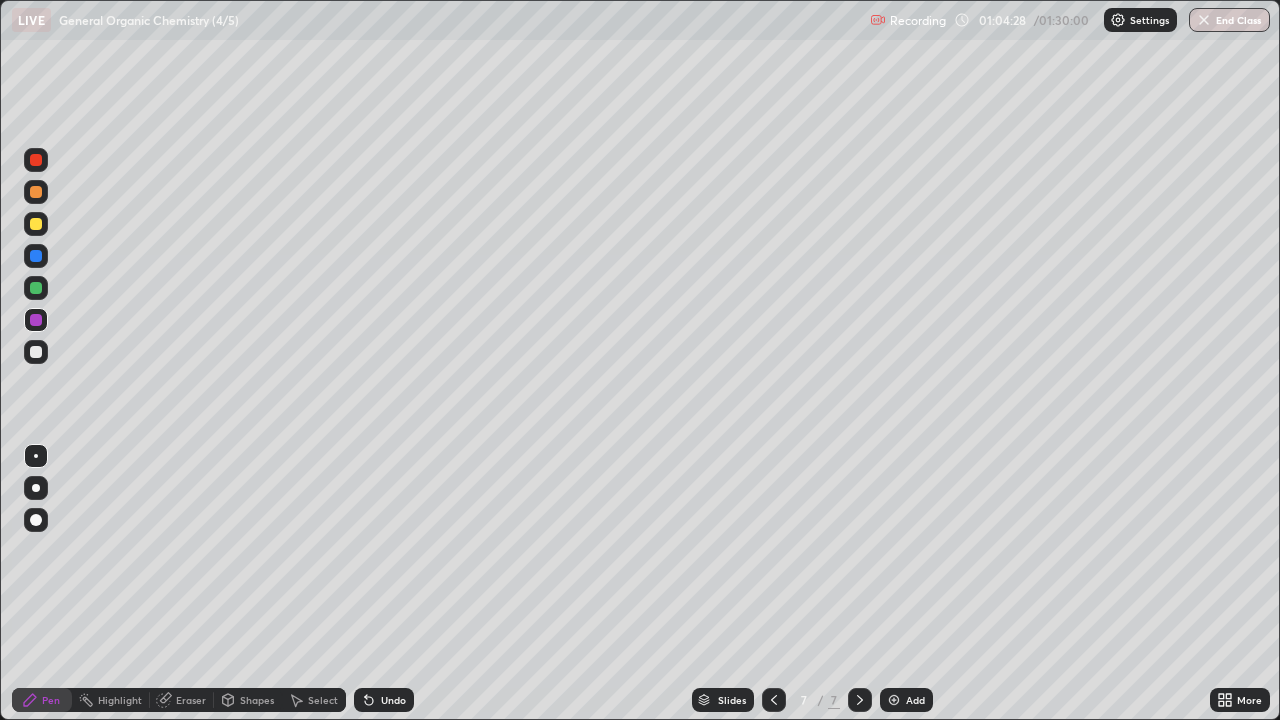click on "Shapes" at bounding box center [257, 700] 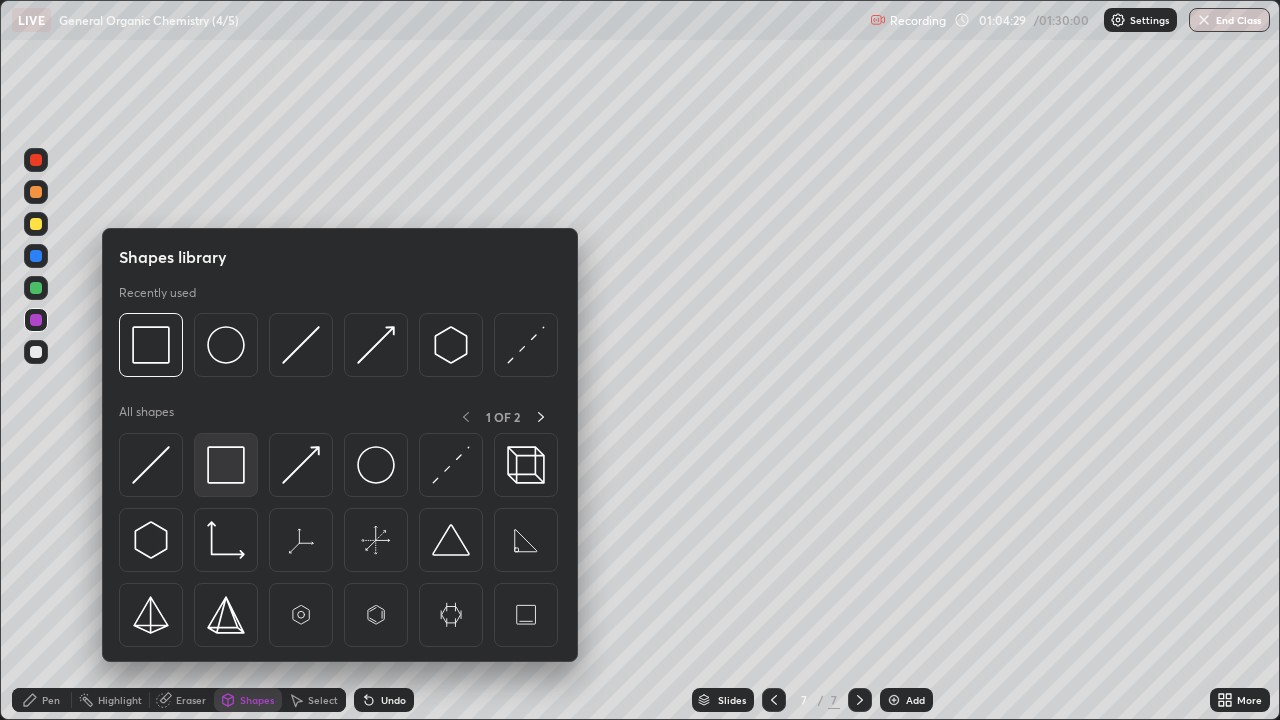 click at bounding box center (226, 465) 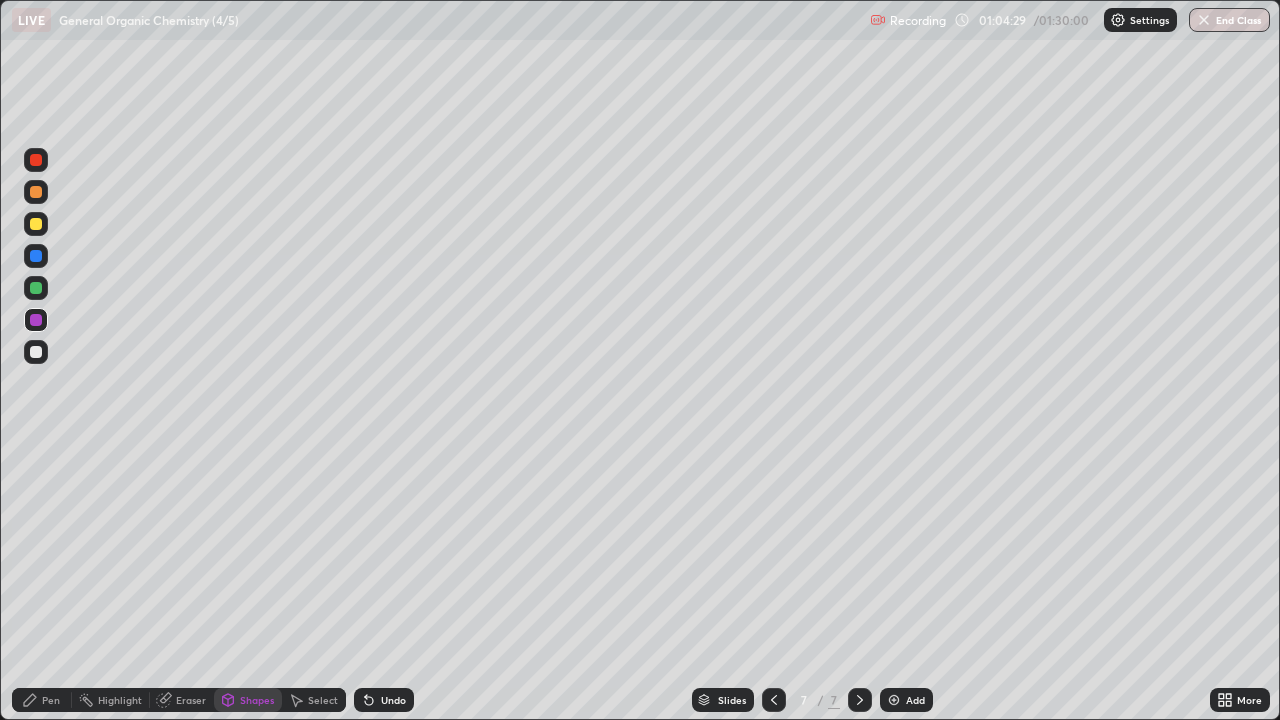 click at bounding box center (36, 352) 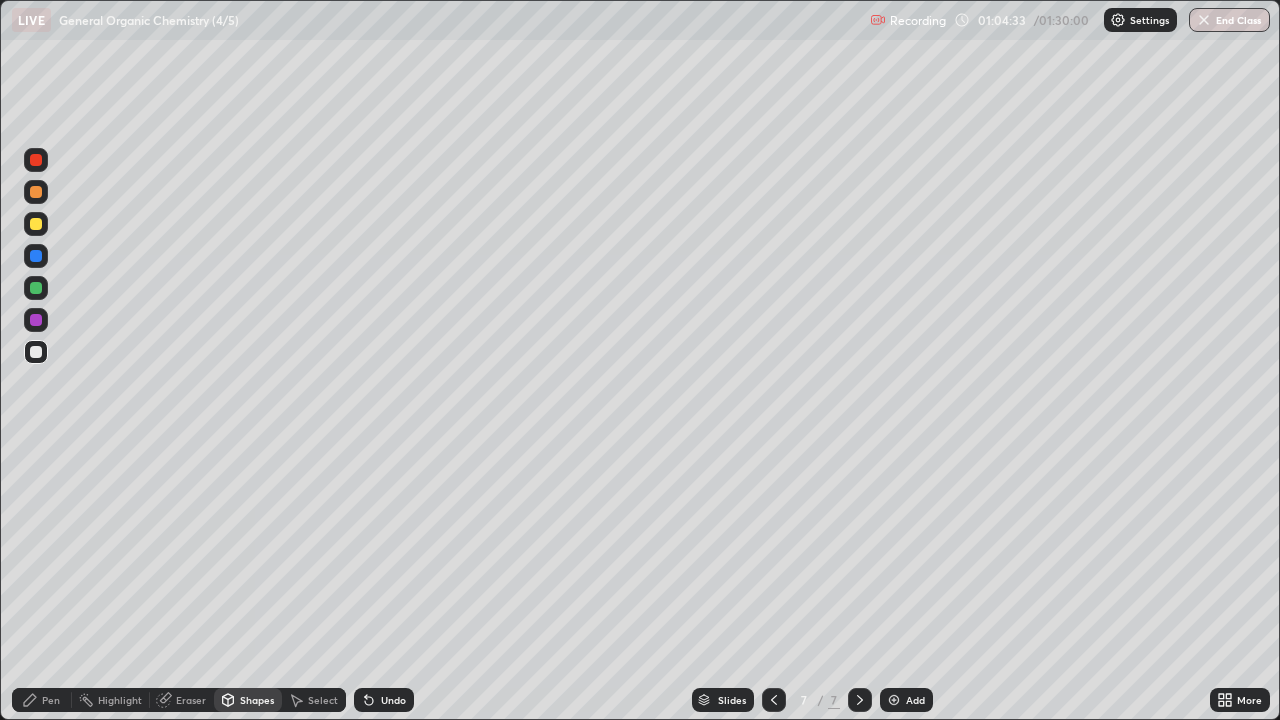 click on "Shapes" at bounding box center [257, 700] 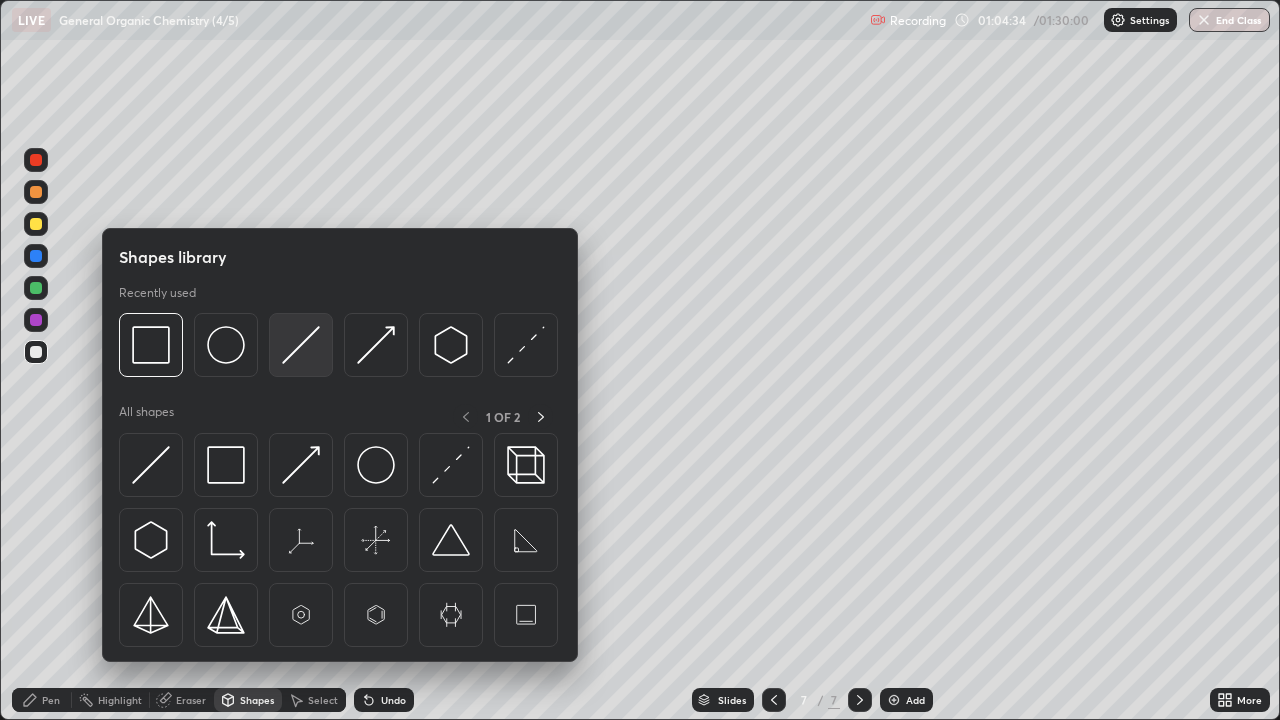 click at bounding box center [301, 345] 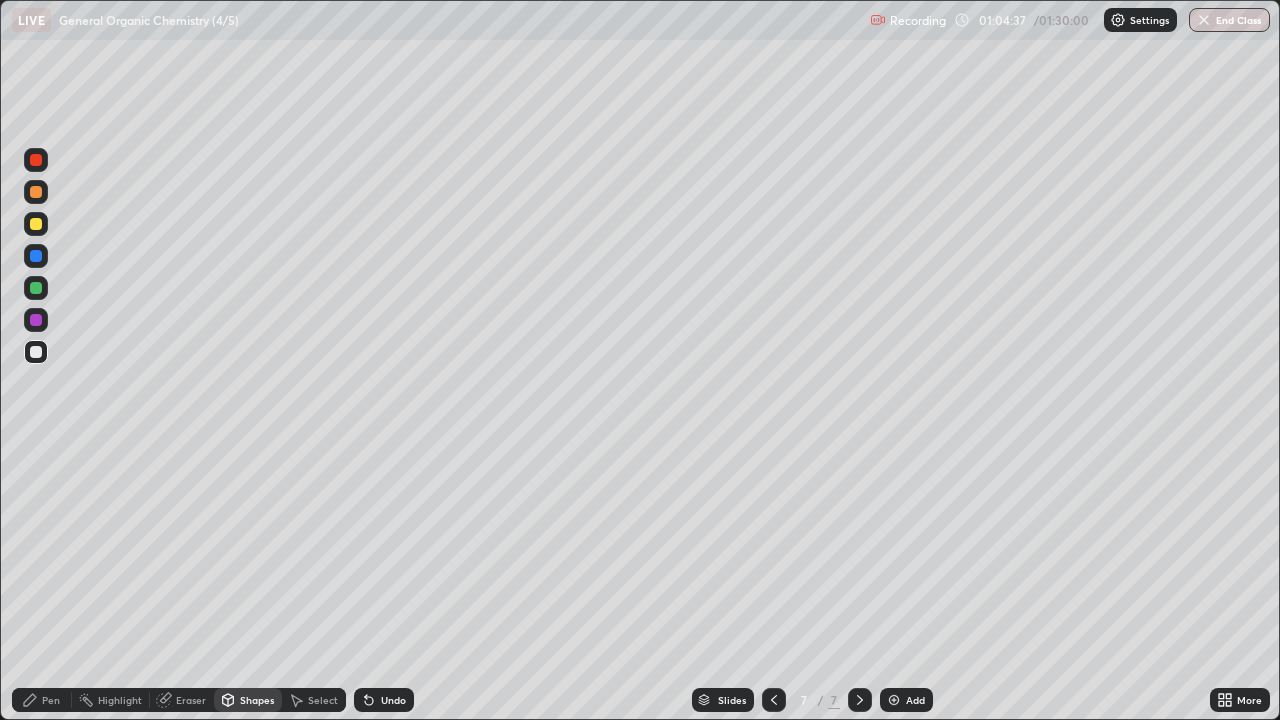 click on "Pen" at bounding box center (51, 700) 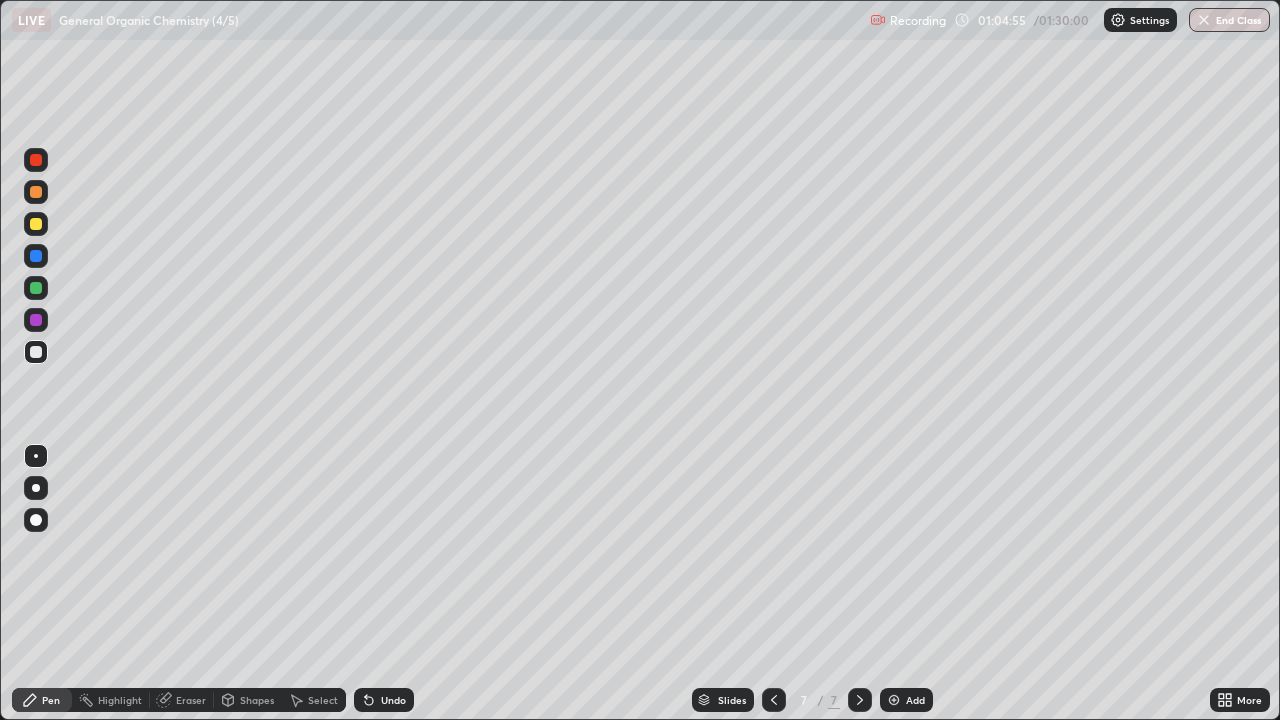 click on "Eraser" at bounding box center (191, 700) 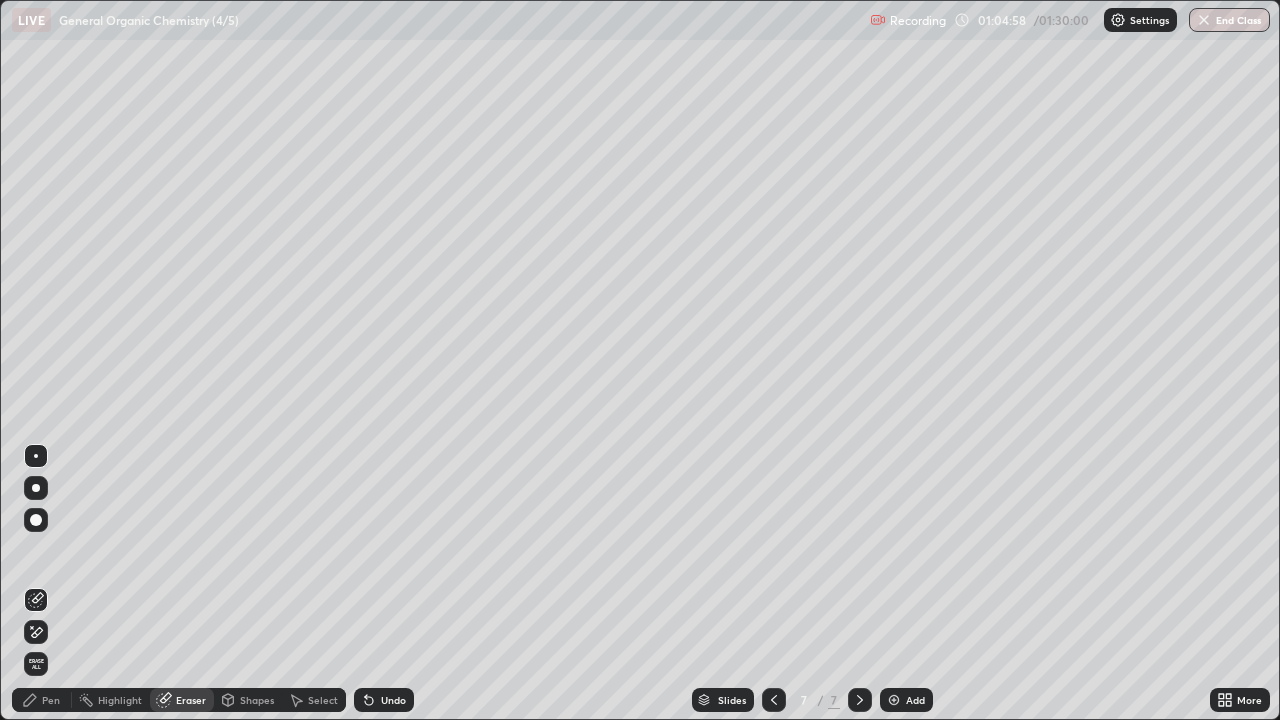 click on "Shapes" at bounding box center (257, 700) 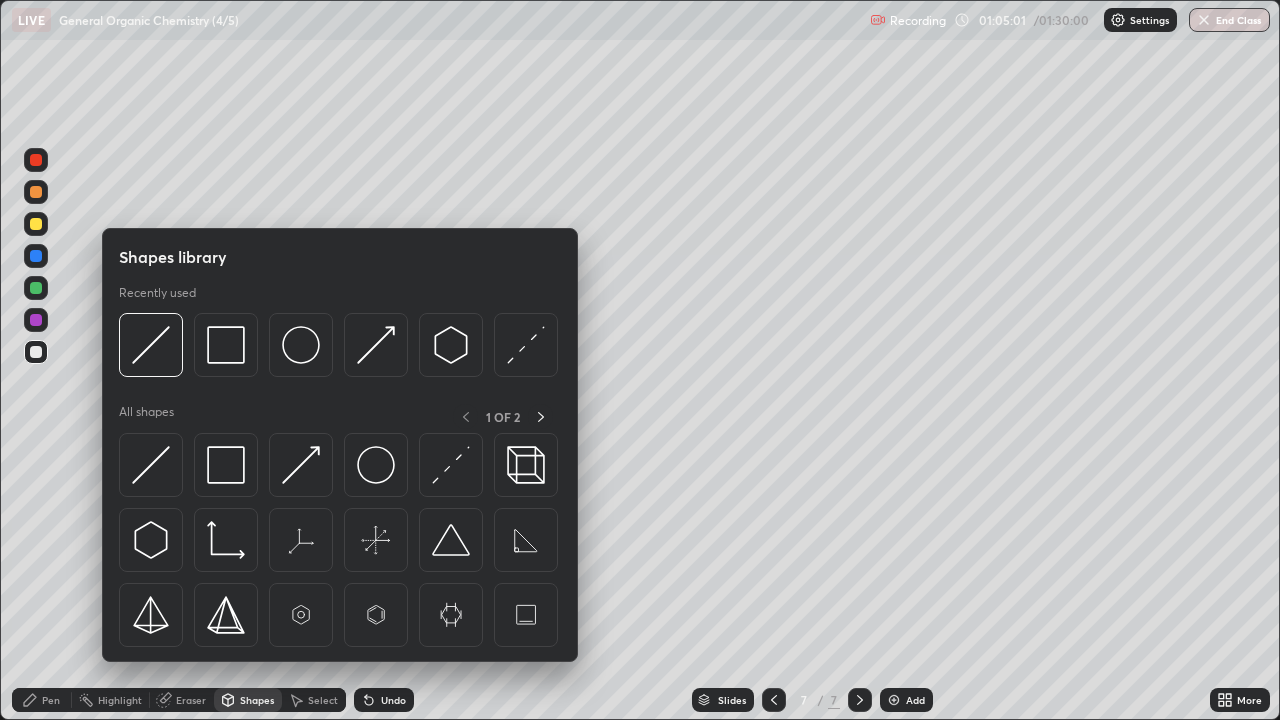 click on "Select" at bounding box center (323, 700) 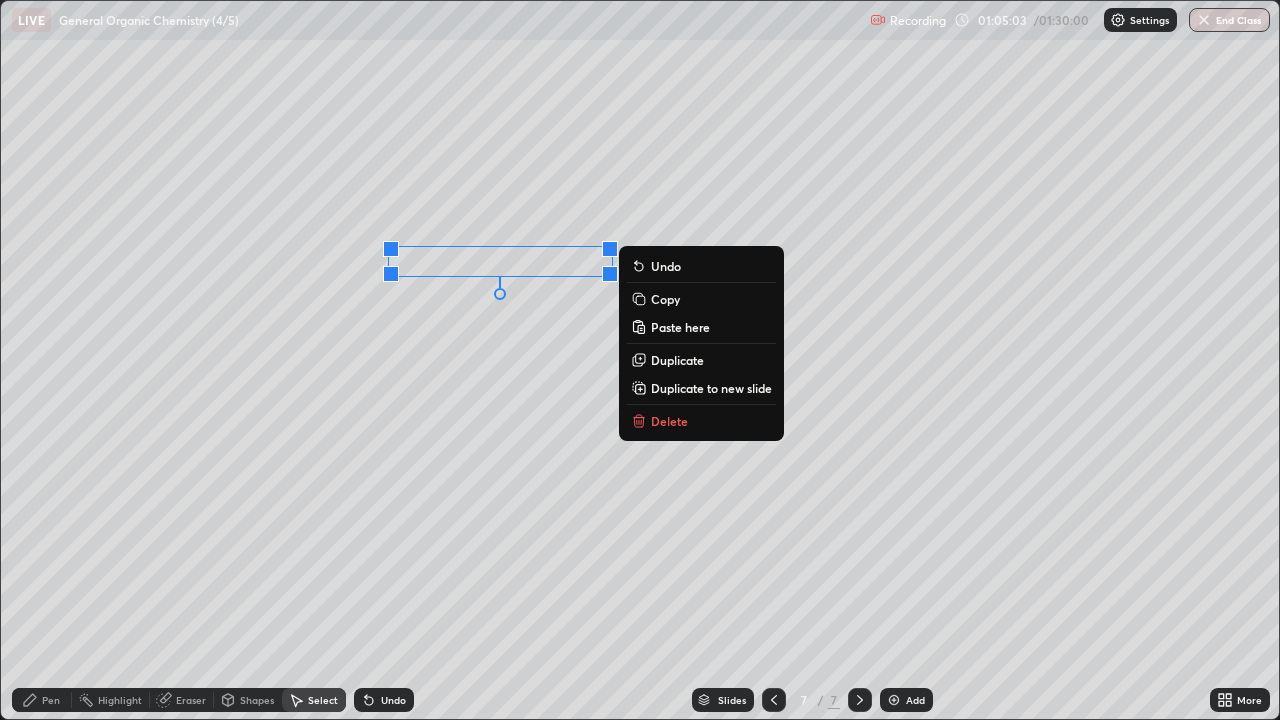click on "Copy" at bounding box center (665, 299) 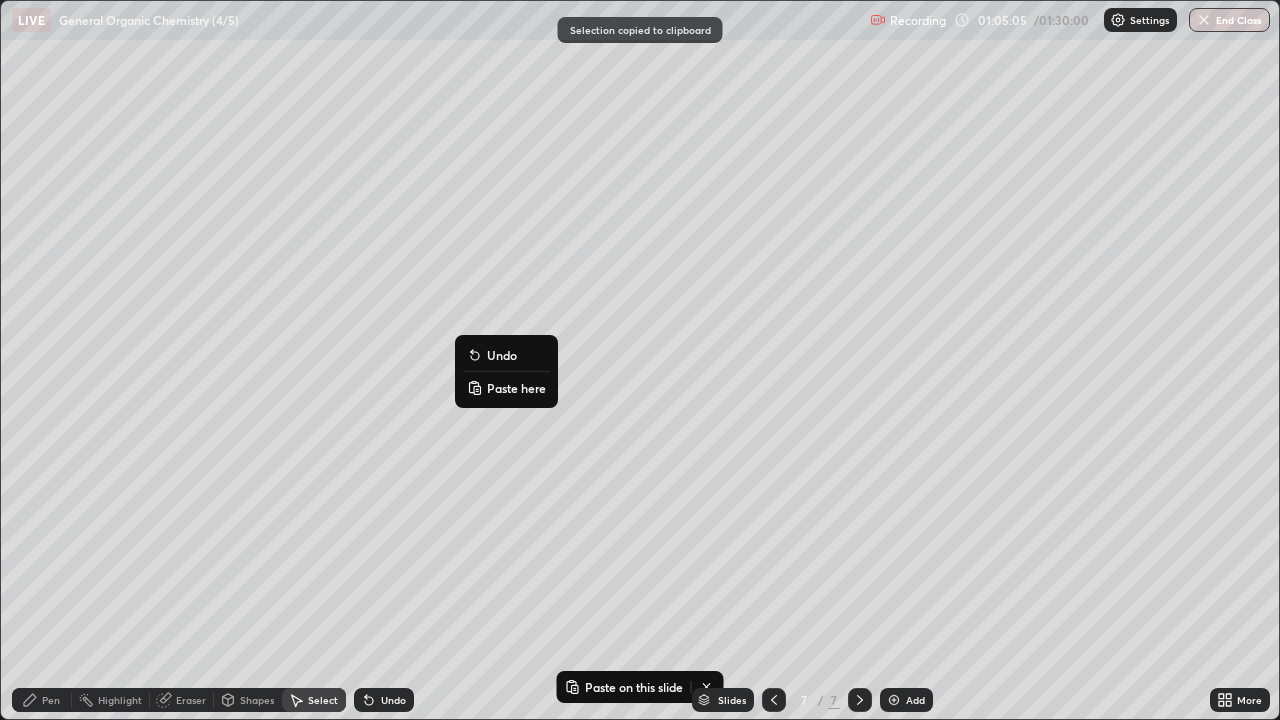 click on "Paste here" at bounding box center [506, 388] 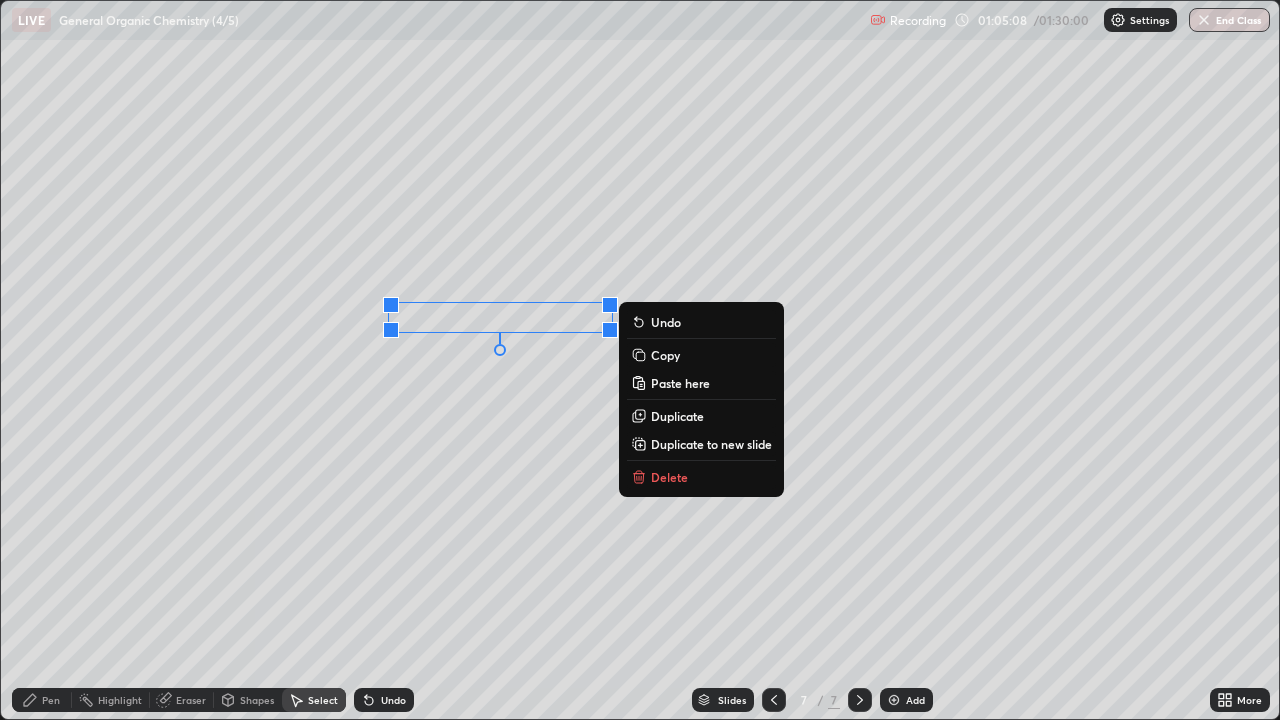 click on "Eraser" at bounding box center [191, 700] 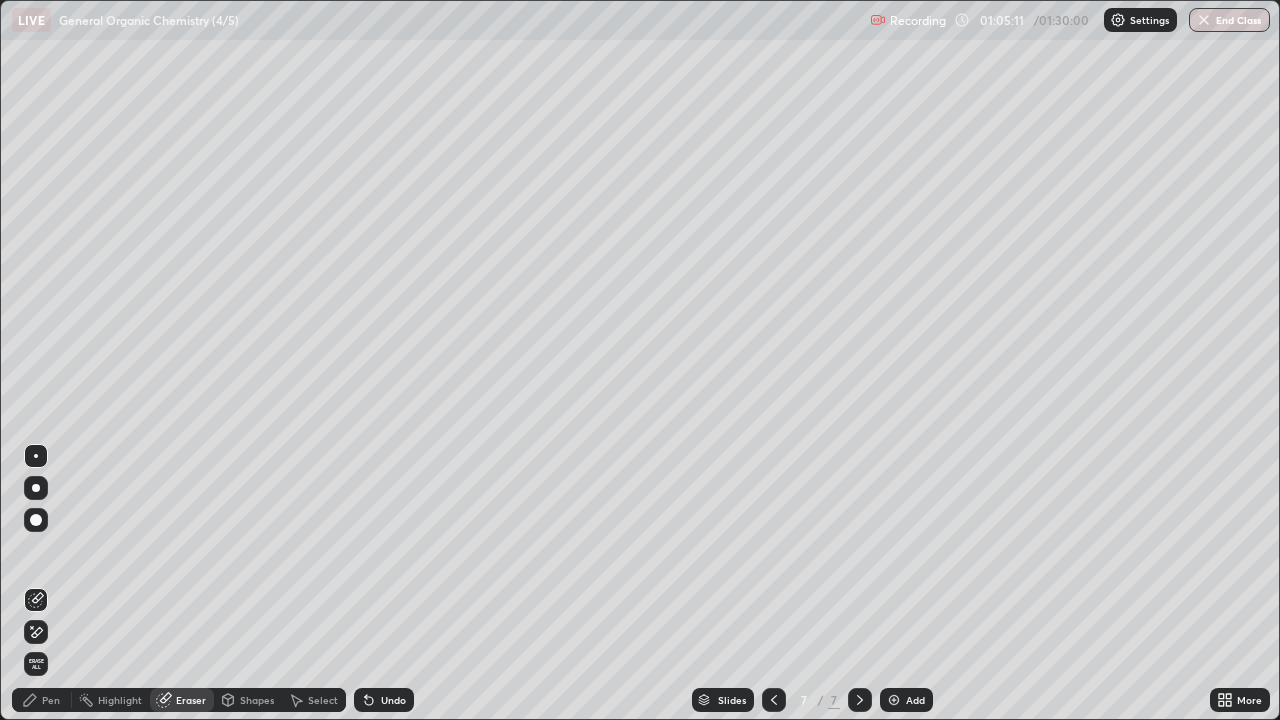 click 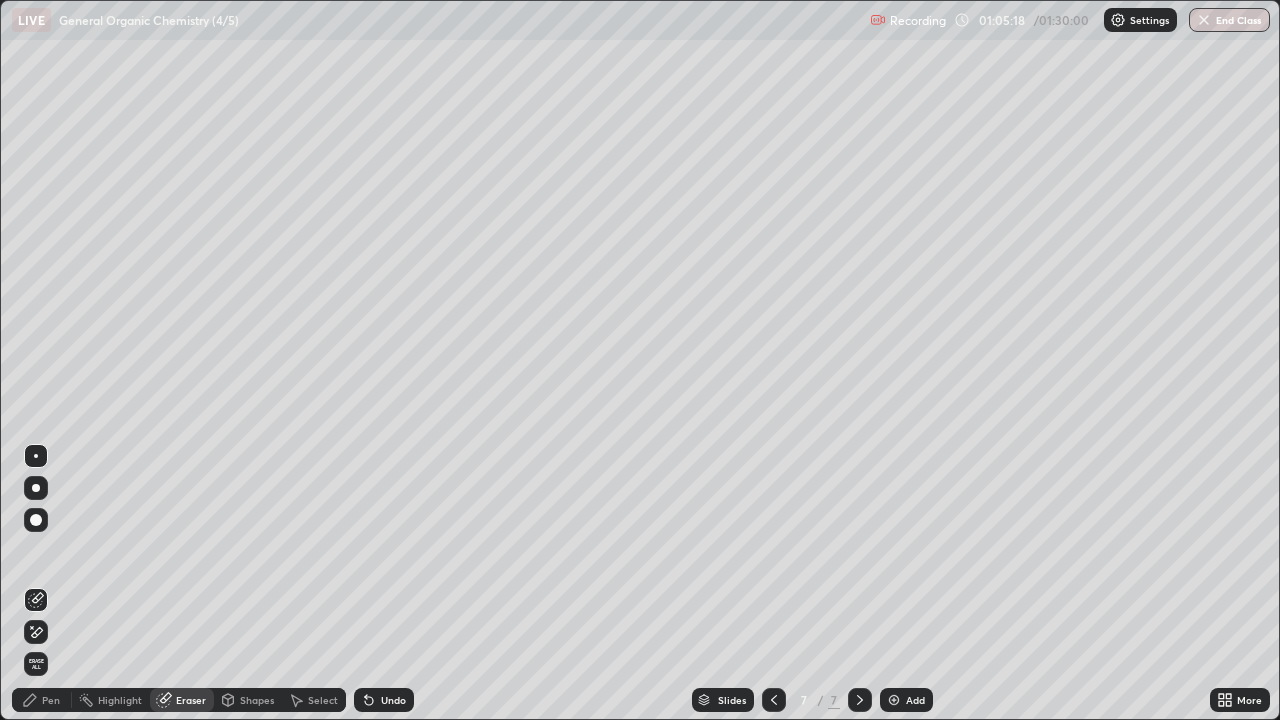 click 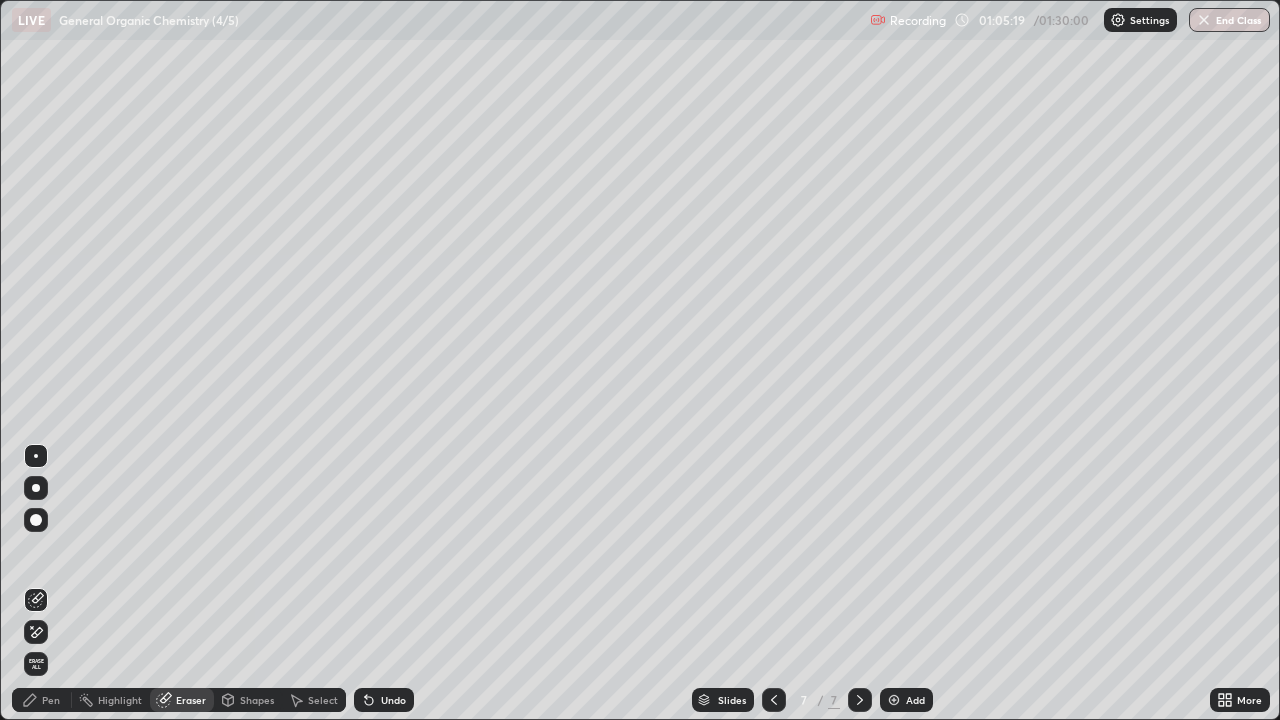click 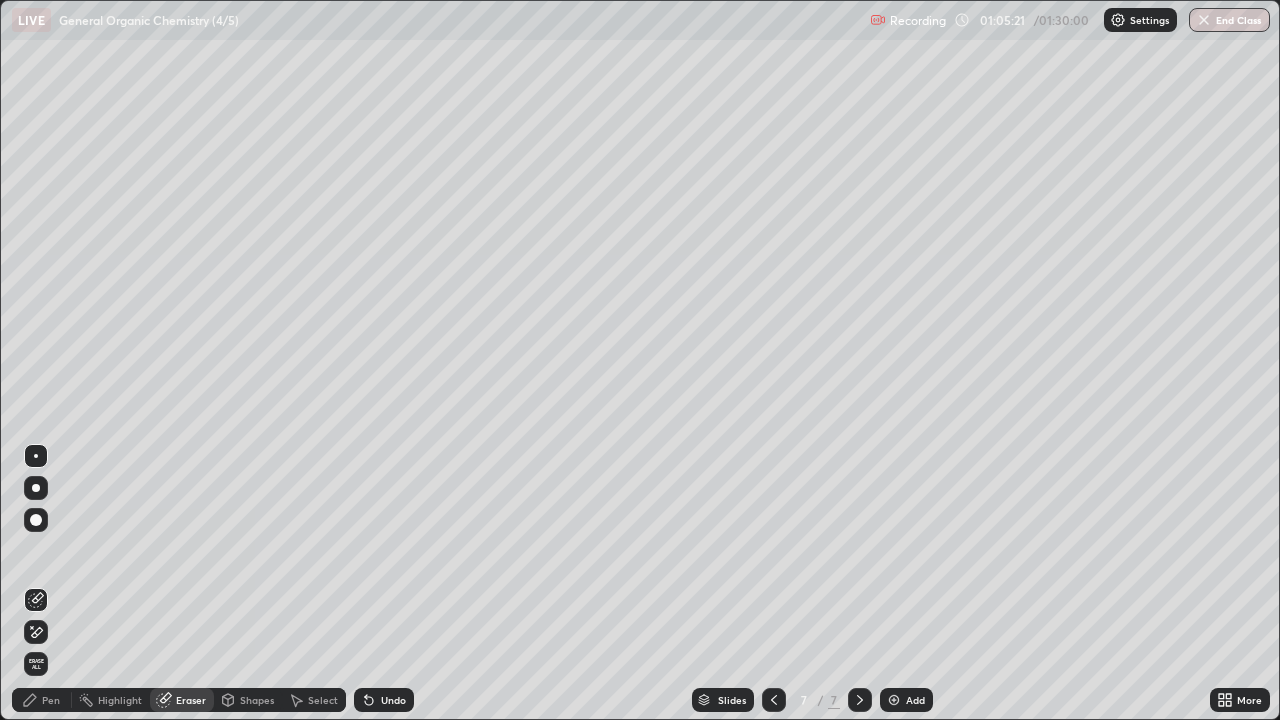click 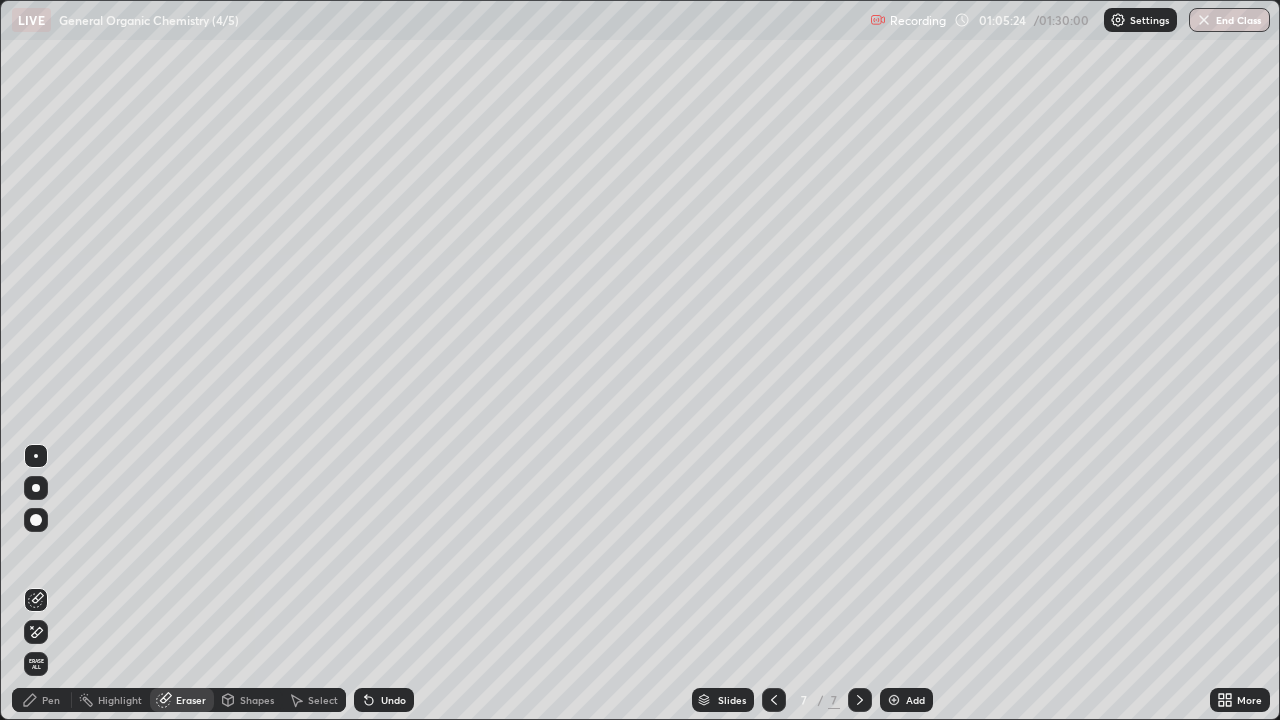 click 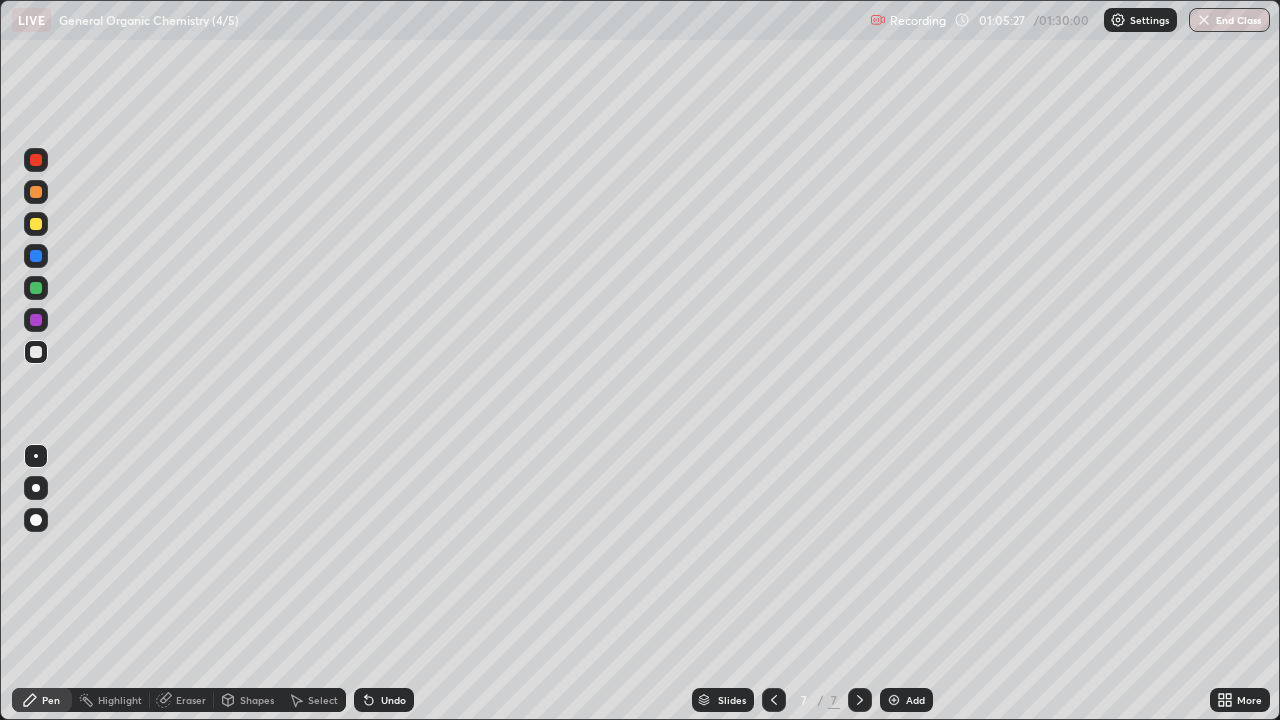 click on "Eraser" at bounding box center [191, 700] 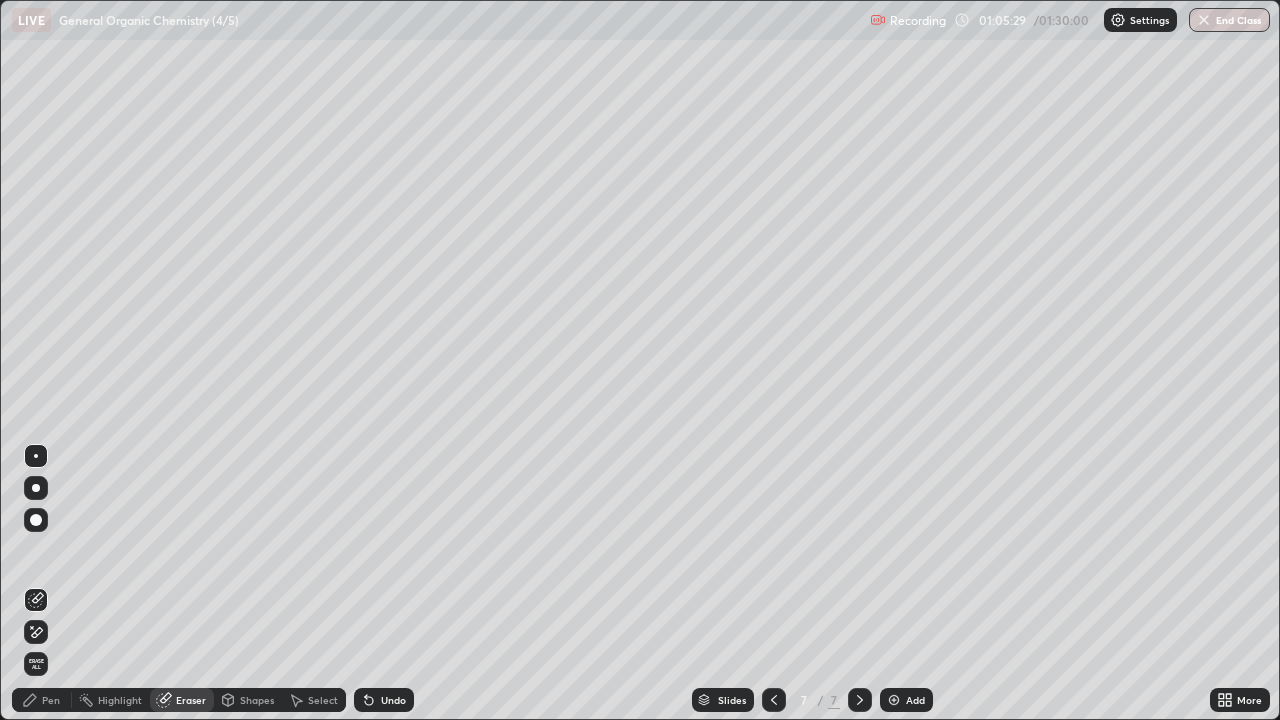 click on "Pen" at bounding box center [42, 700] 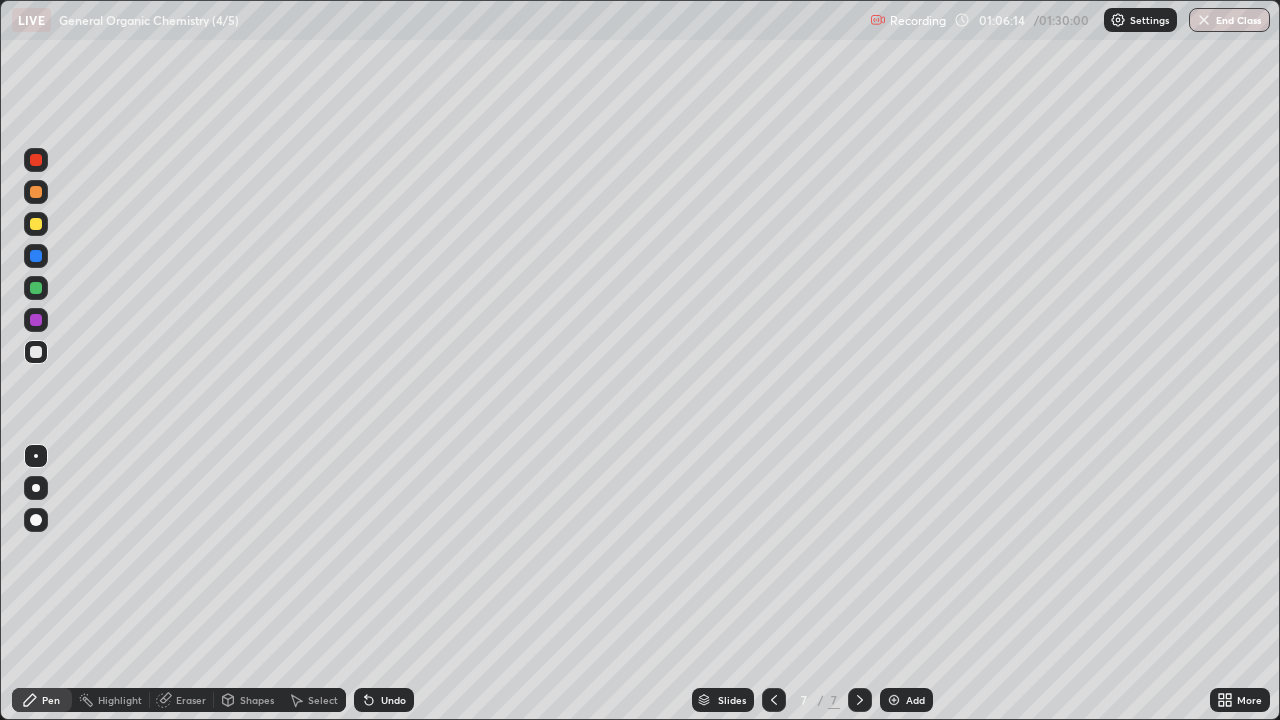 click on "Shapes" at bounding box center [257, 700] 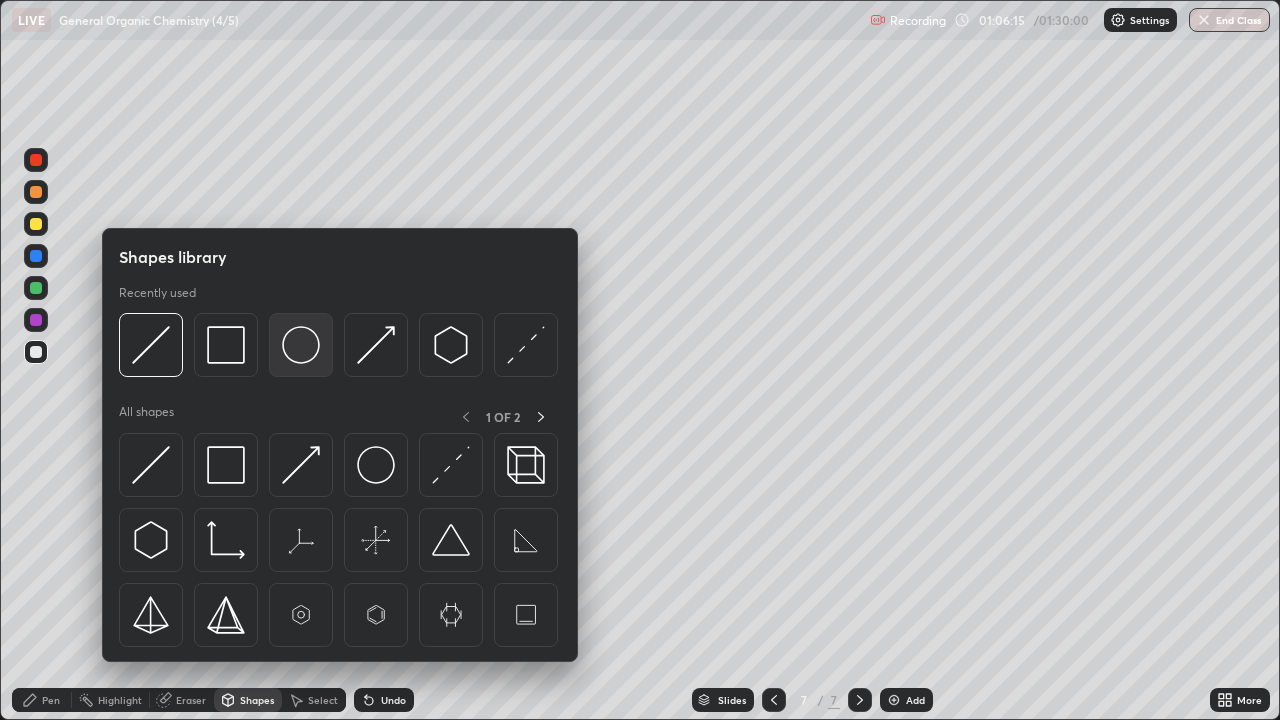 click at bounding box center (301, 345) 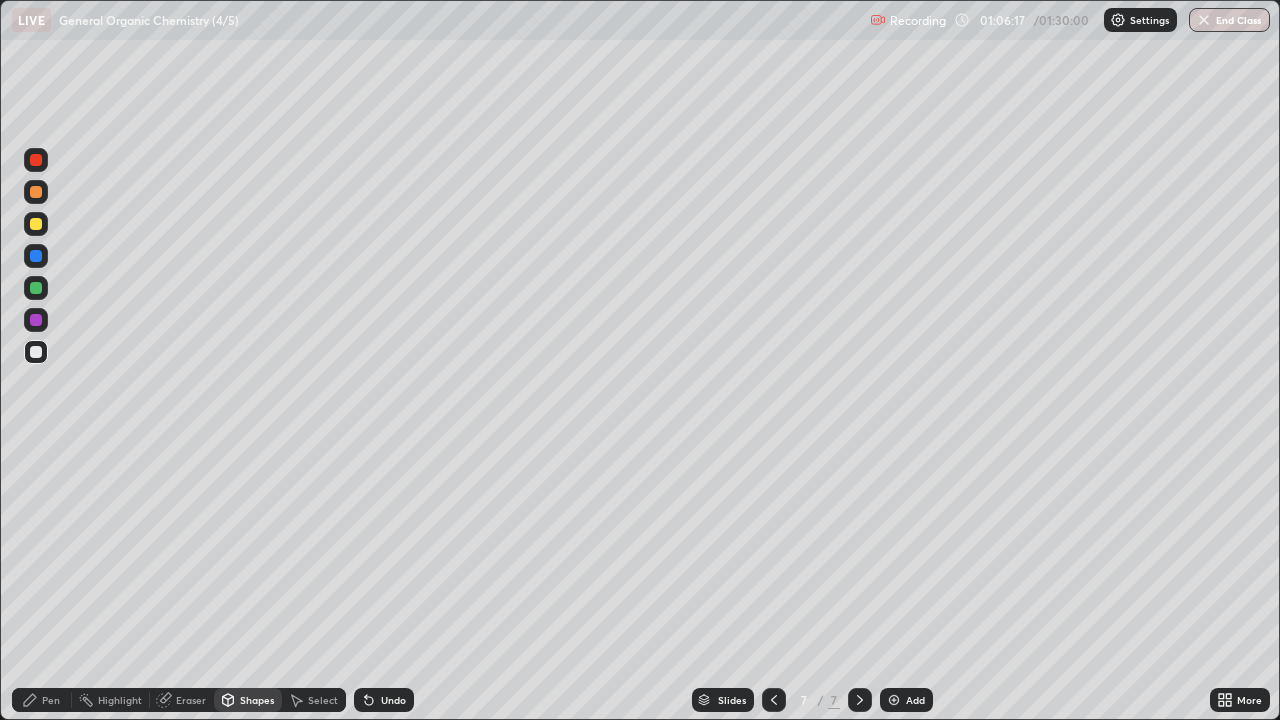 click at bounding box center (36, 192) 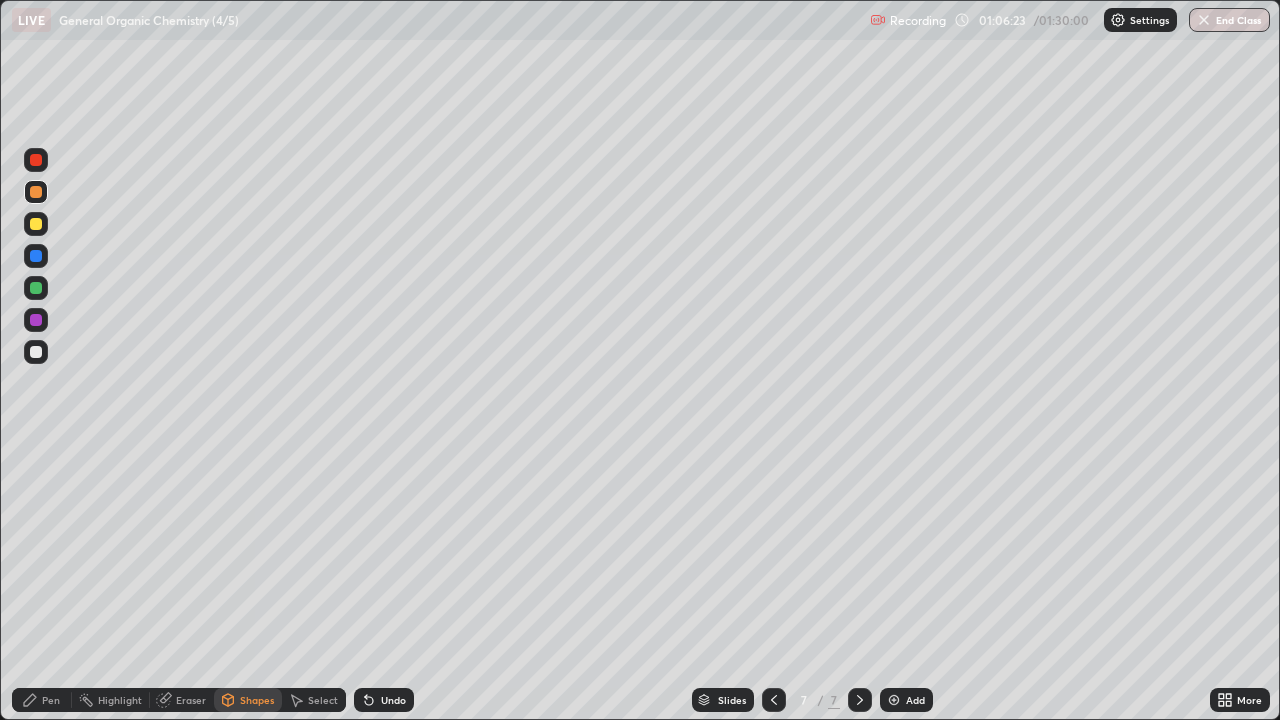 click on "Pen" at bounding box center [51, 700] 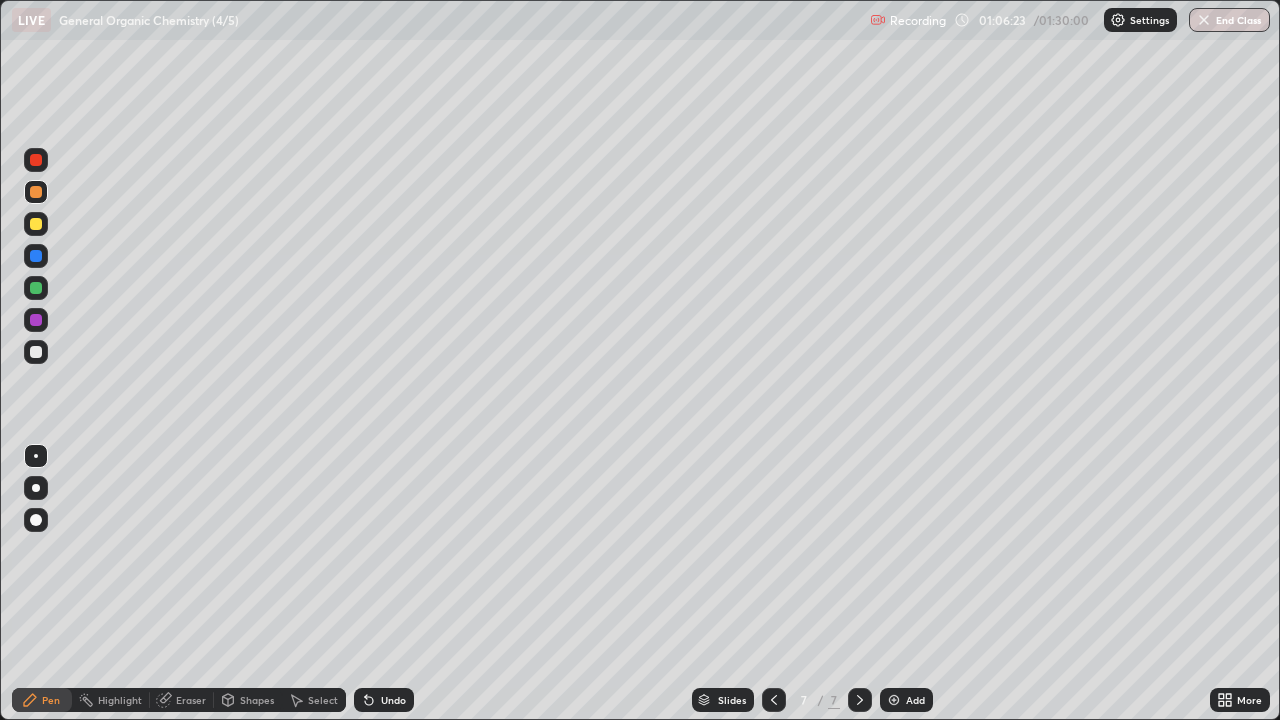 click at bounding box center (36, 352) 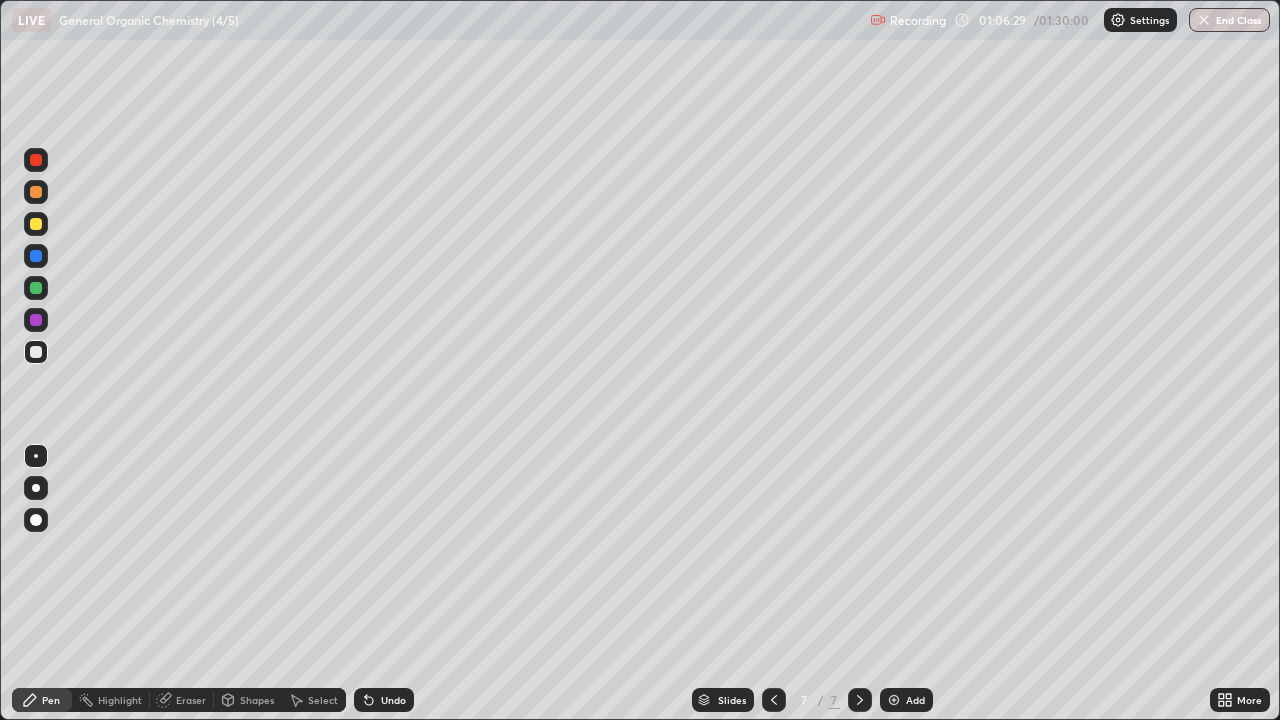 click on "Shapes" at bounding box center [257, 700] 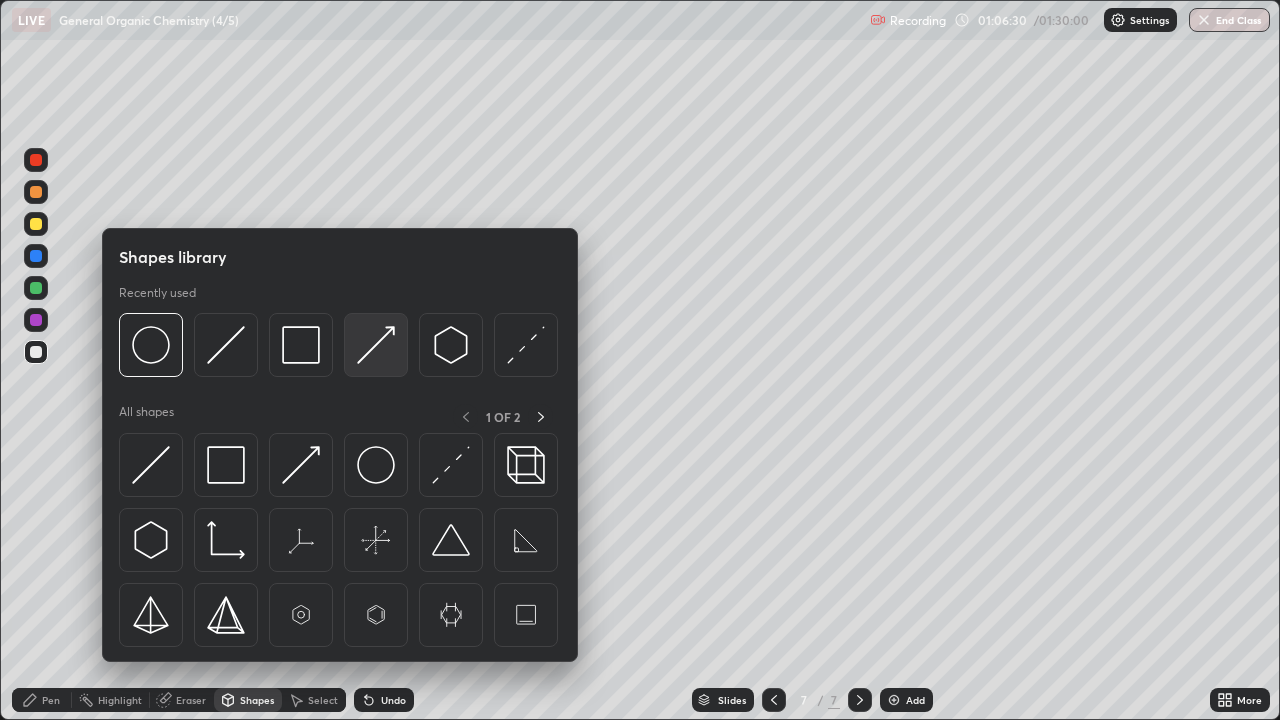 click at bounding box center [376, 345] 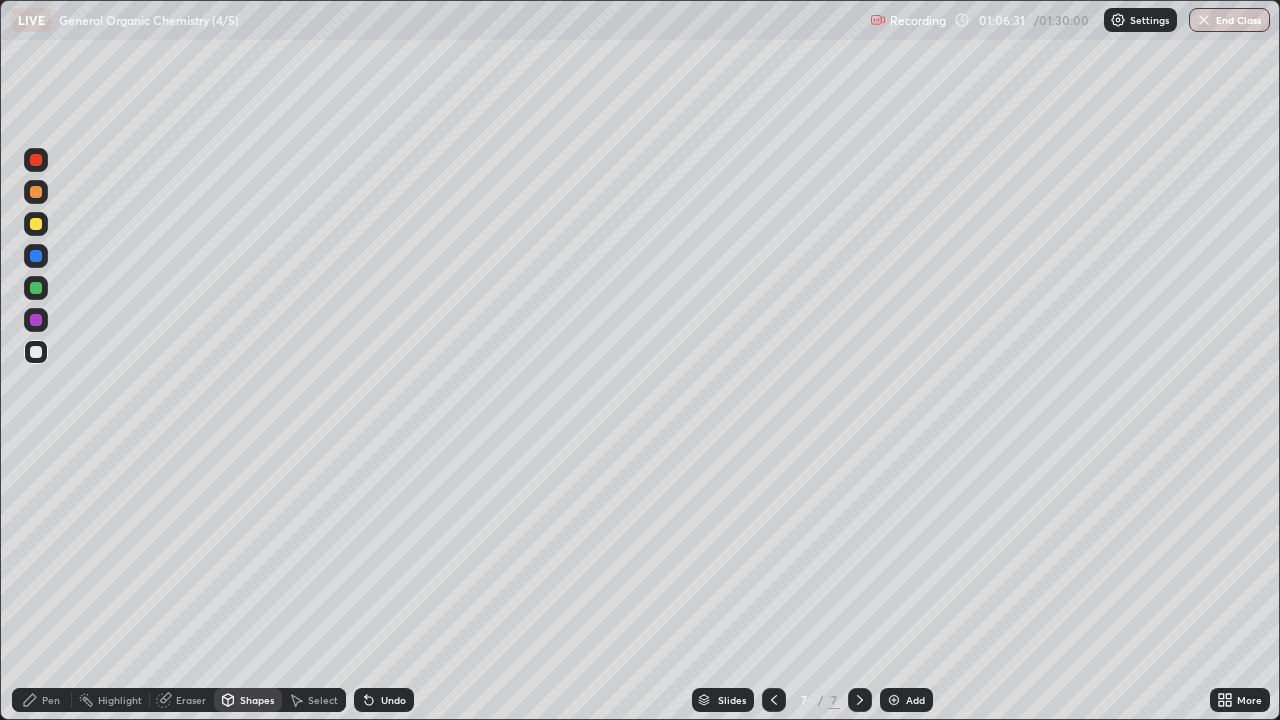 click at bounding box center (36, 224) 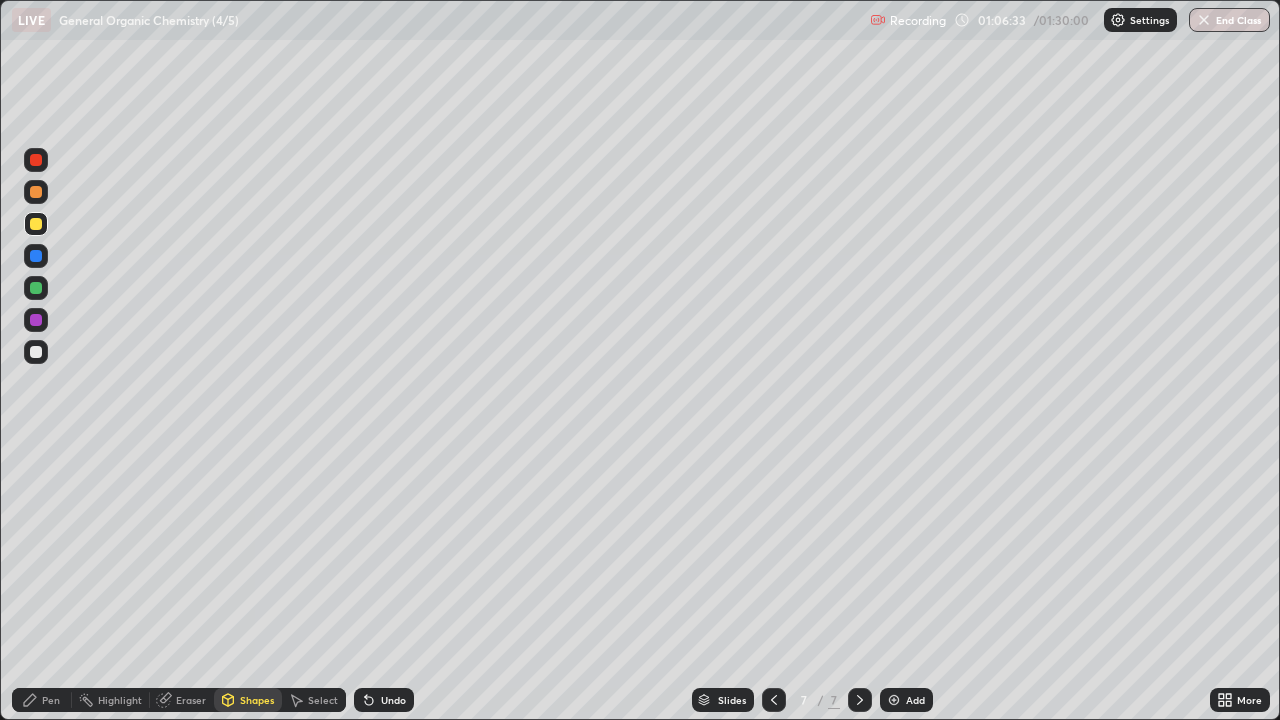 click on "Pen" at bounding box center (42, 700) 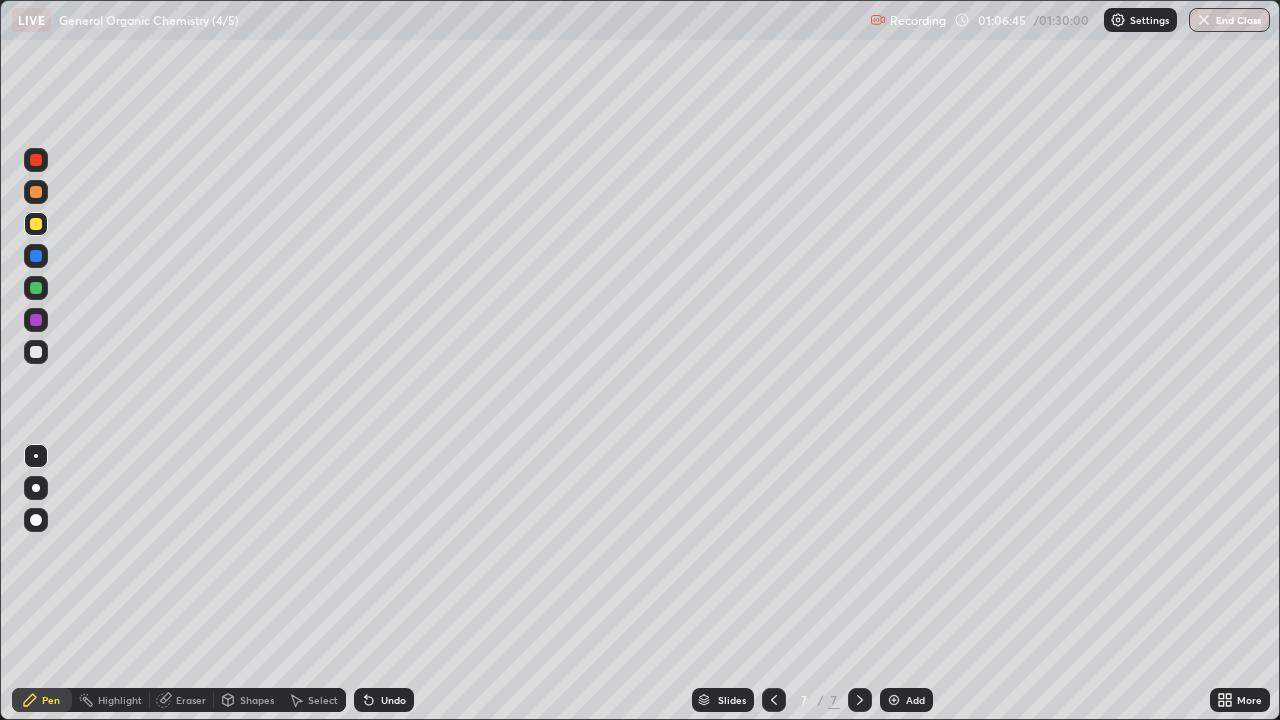 click at bounding box center [36, 352] 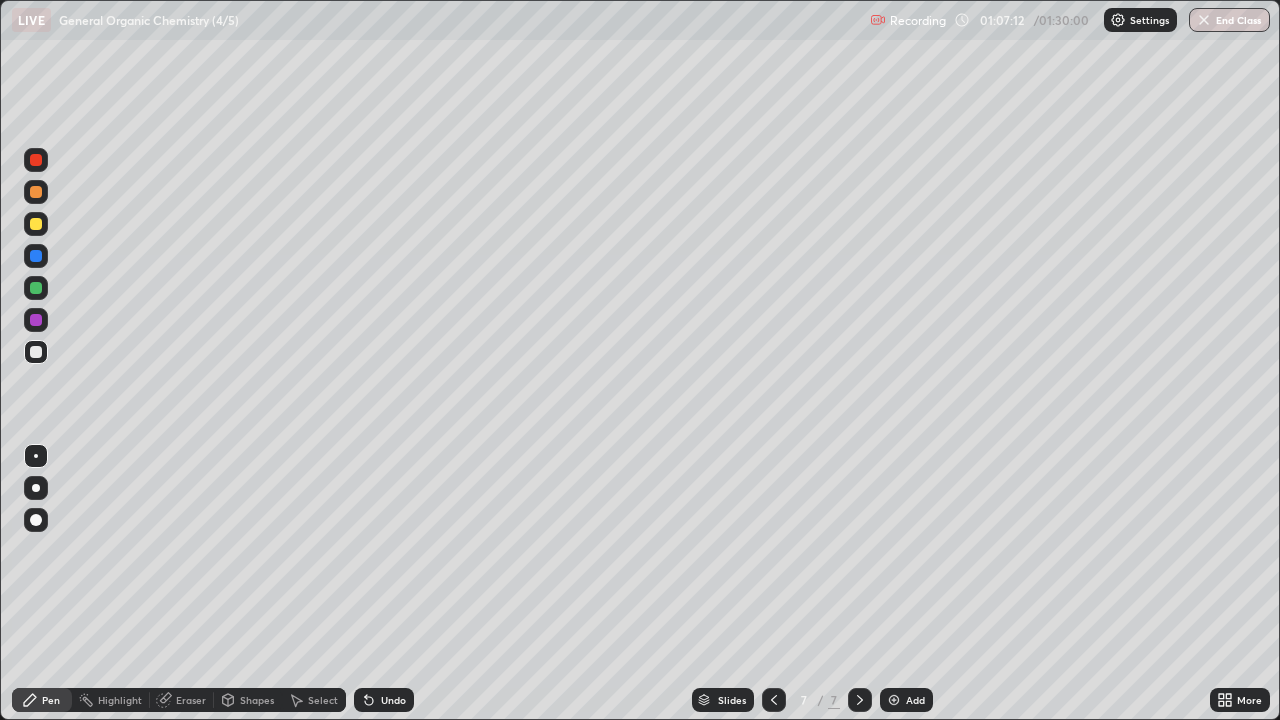 click on "Select" at bounding box center [323, 700] 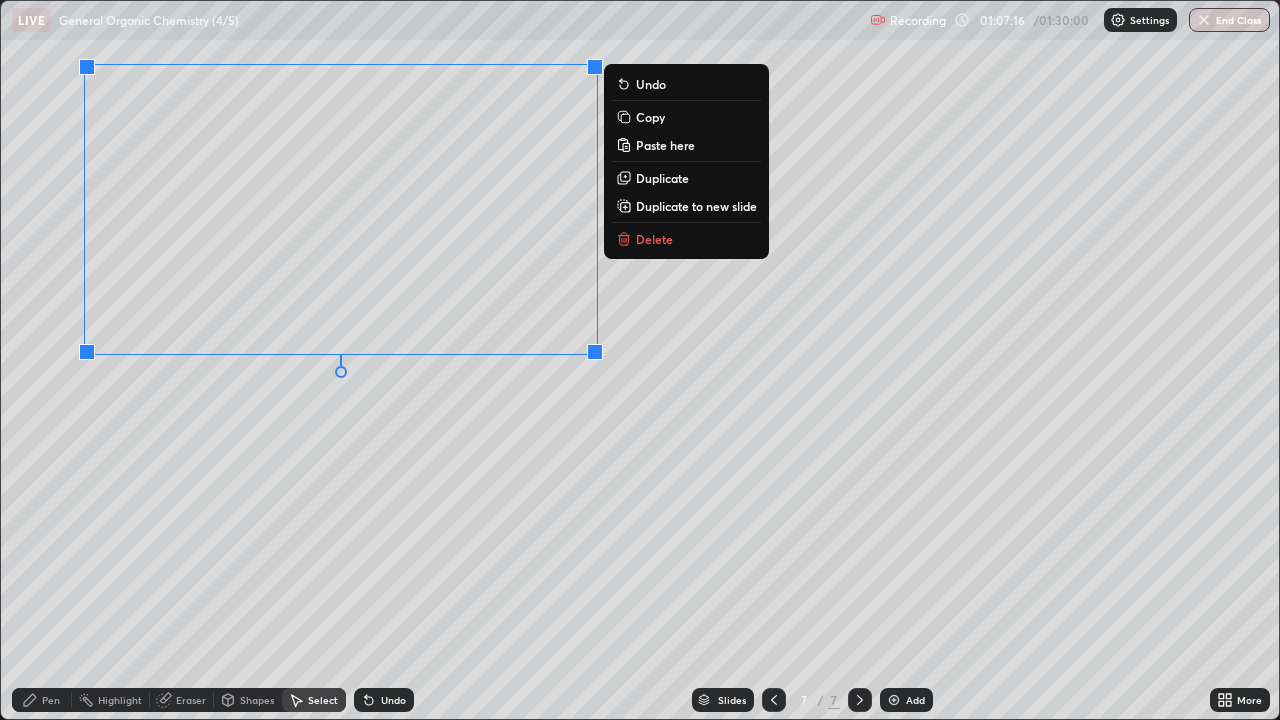 click 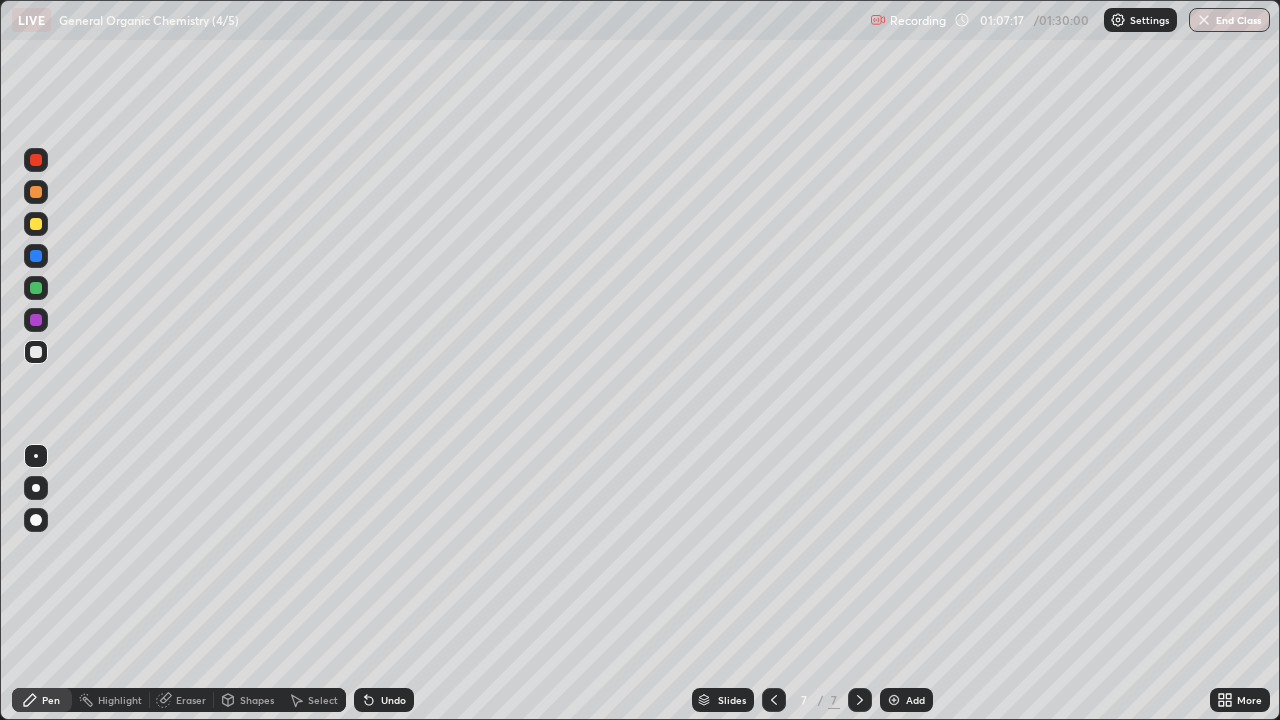 click on "Shapes" at bounding box center [257, 700] 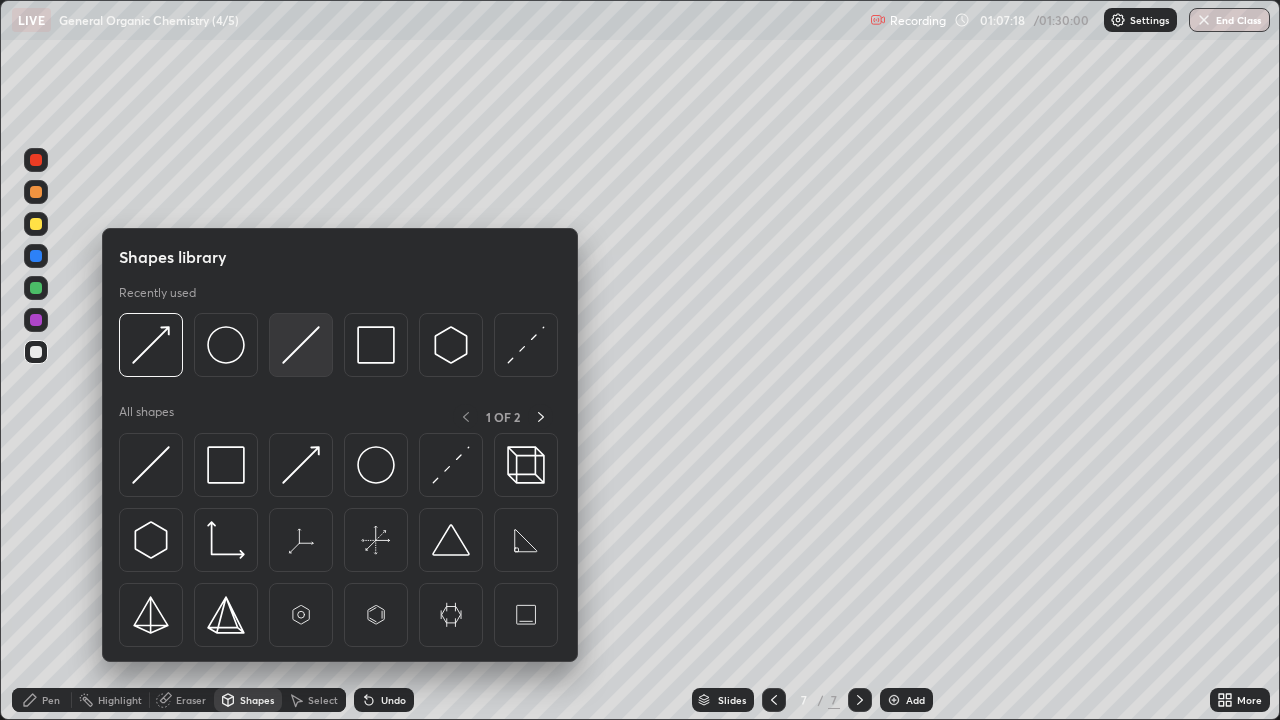 click at bounding box center [301, 345] 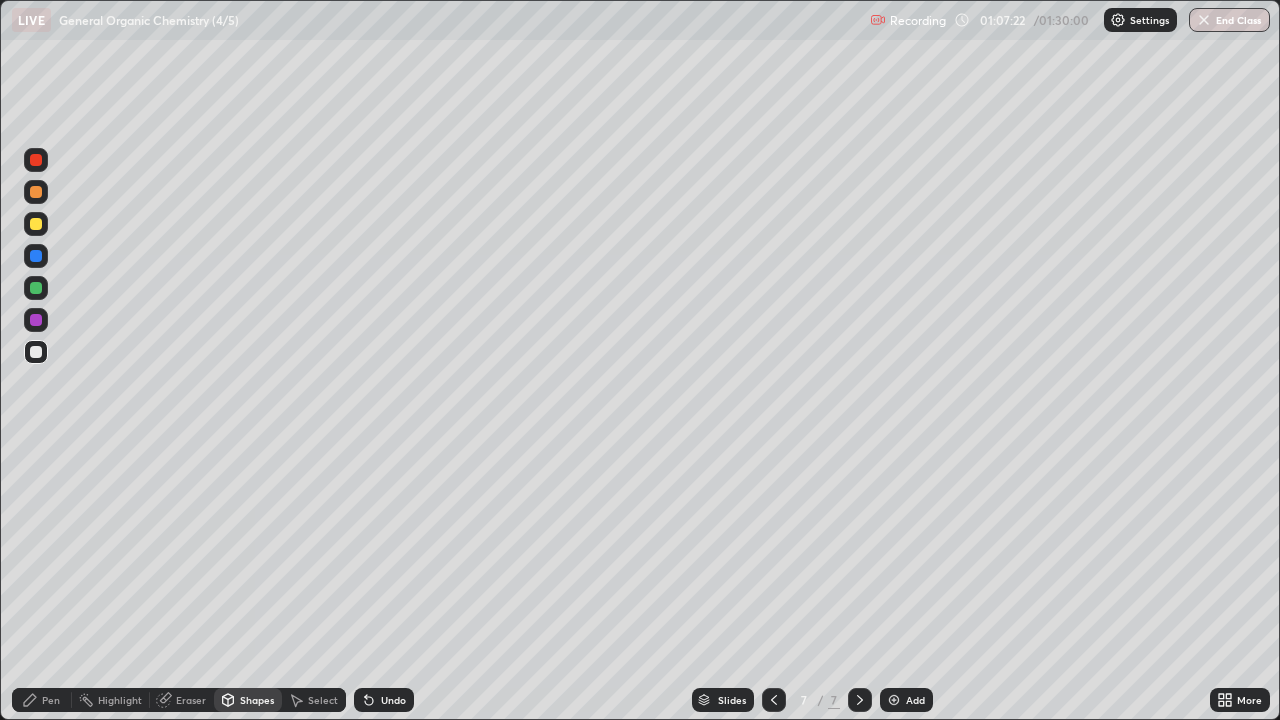 click 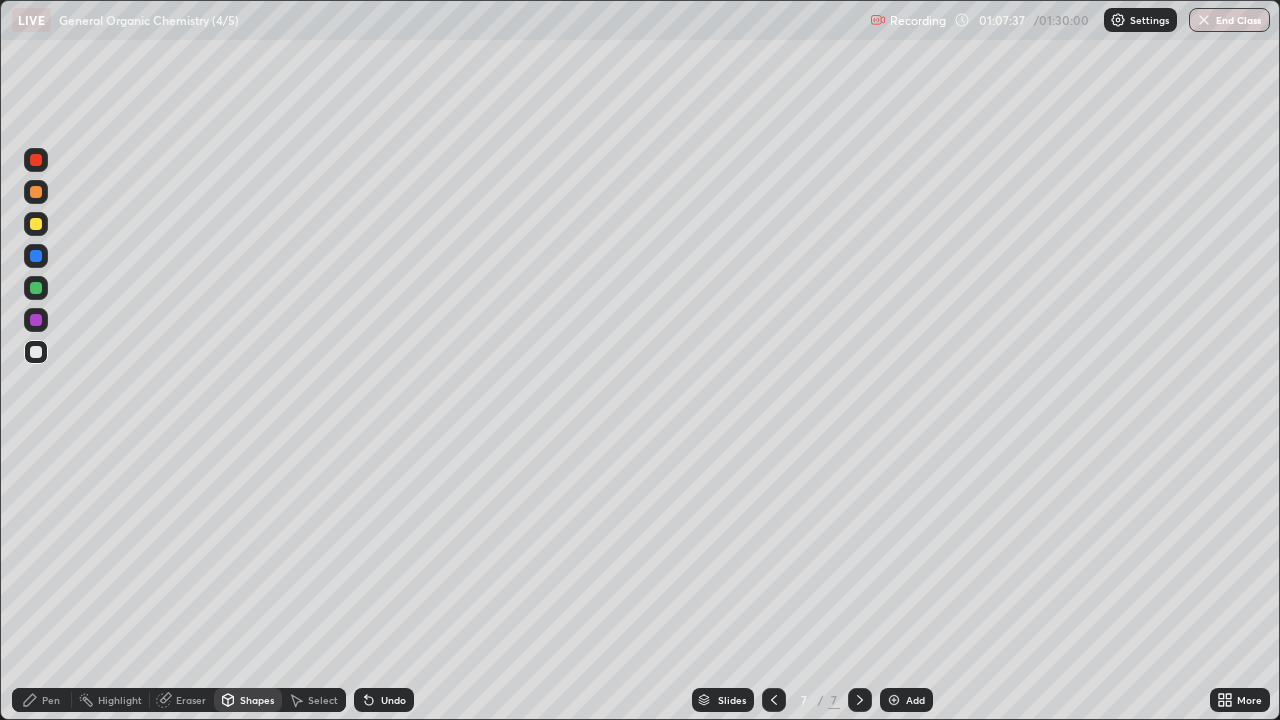 click on "Select" at bounding box center (323, 700) 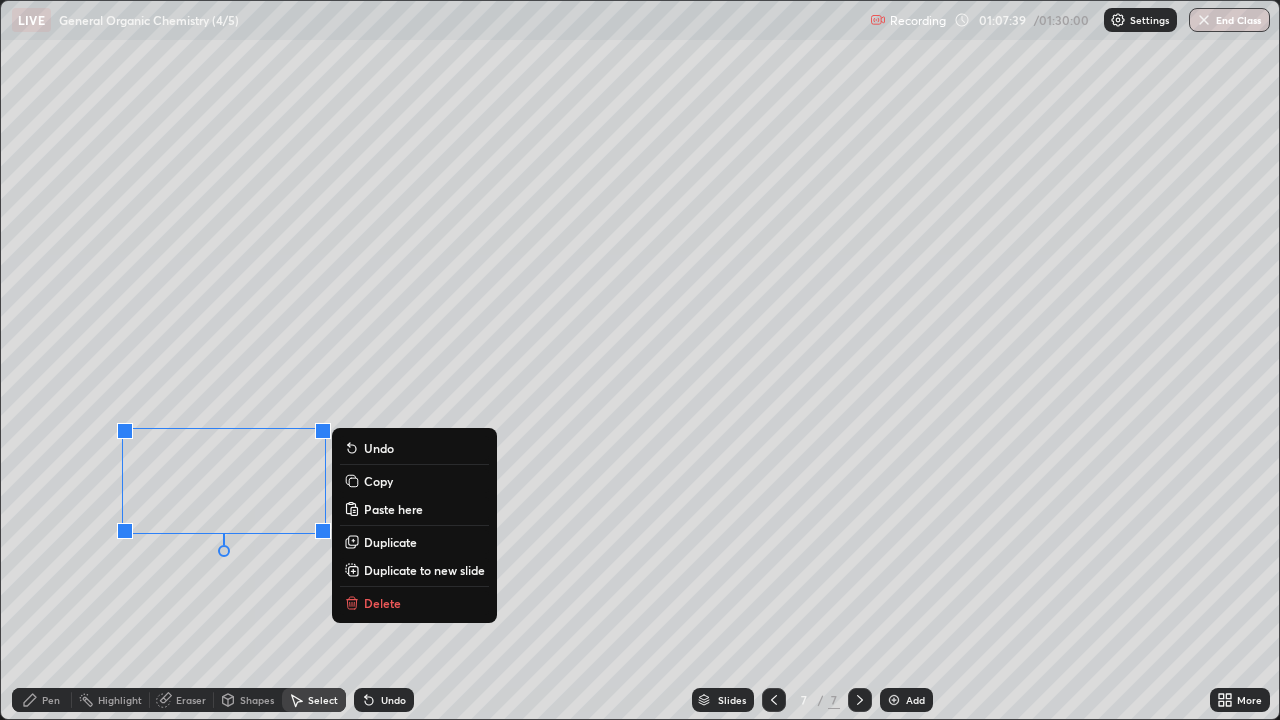 click on "Copy" at bounding box center [378, 481] 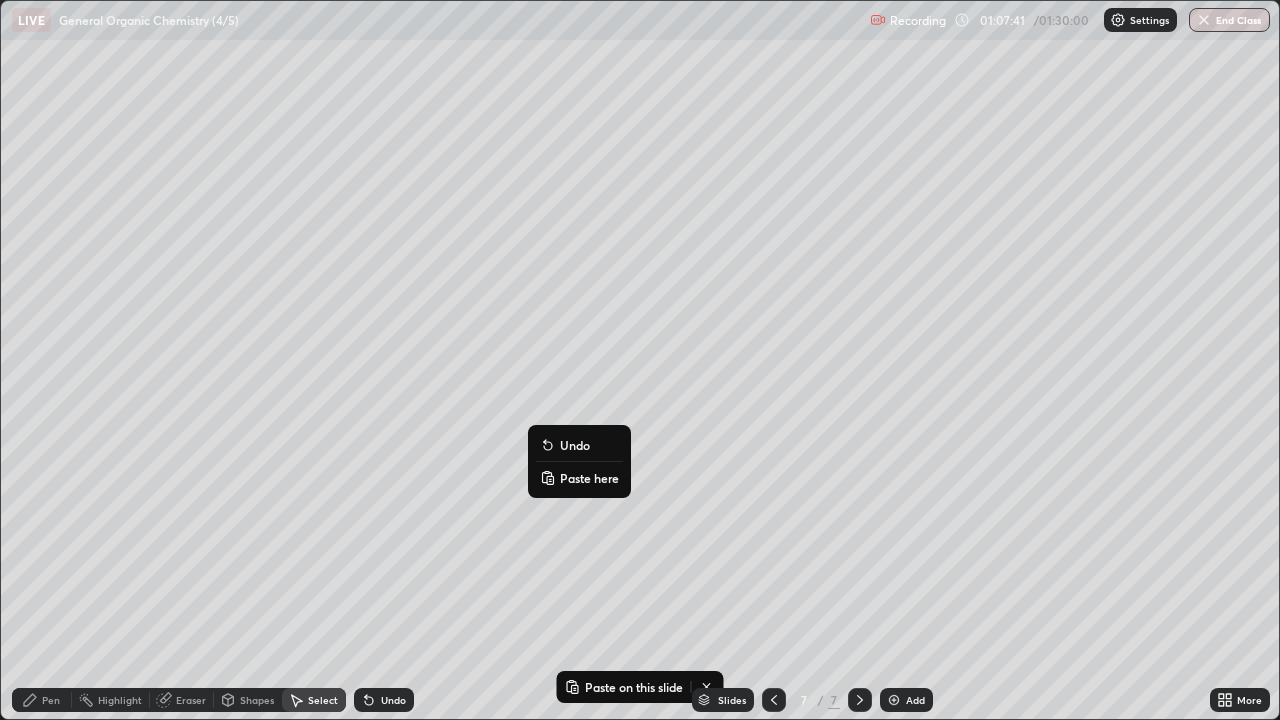 click on "Paste here" at bounding box center [589, 478] 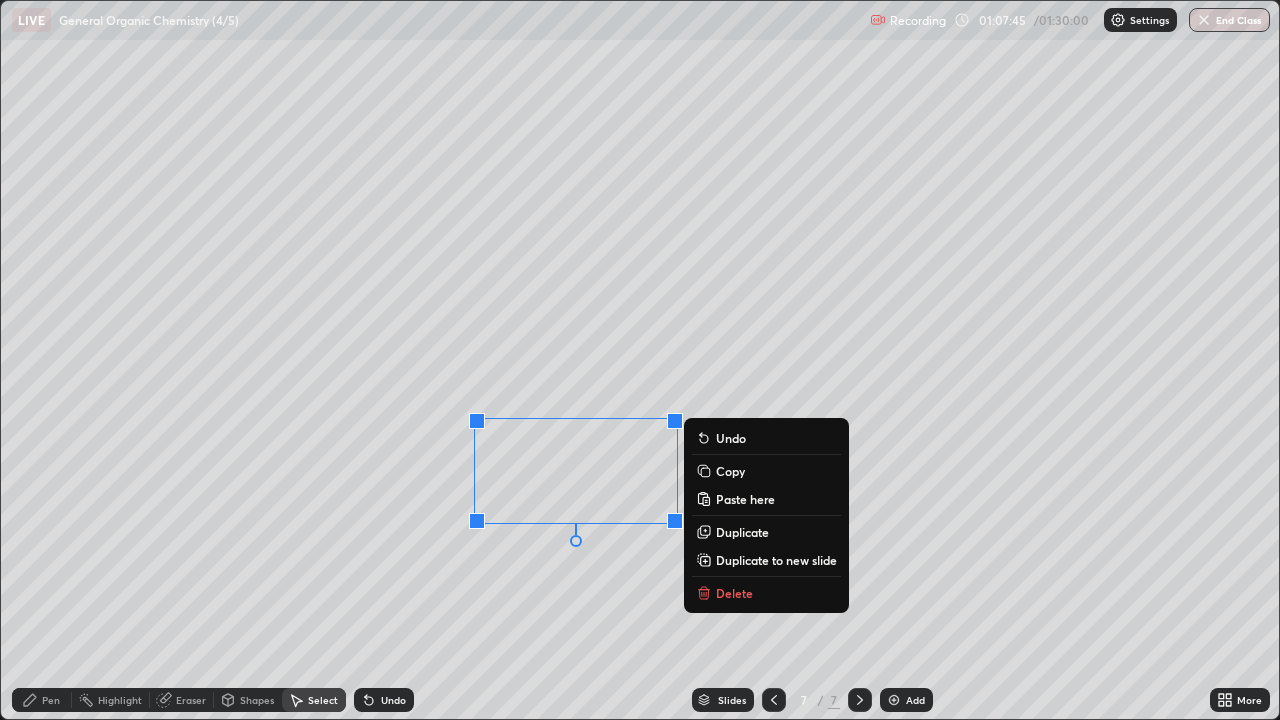 click on "Pen" at bounding box center (51, 700) 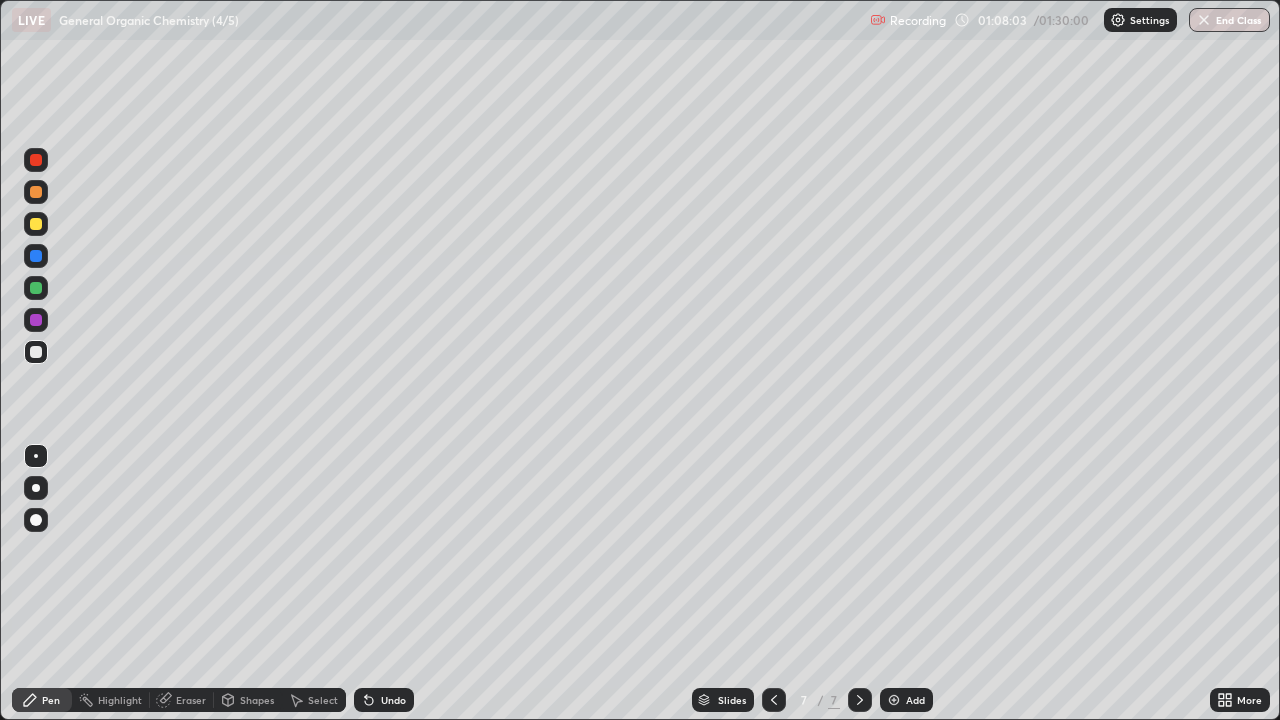 click at bounding box center [36, 256] 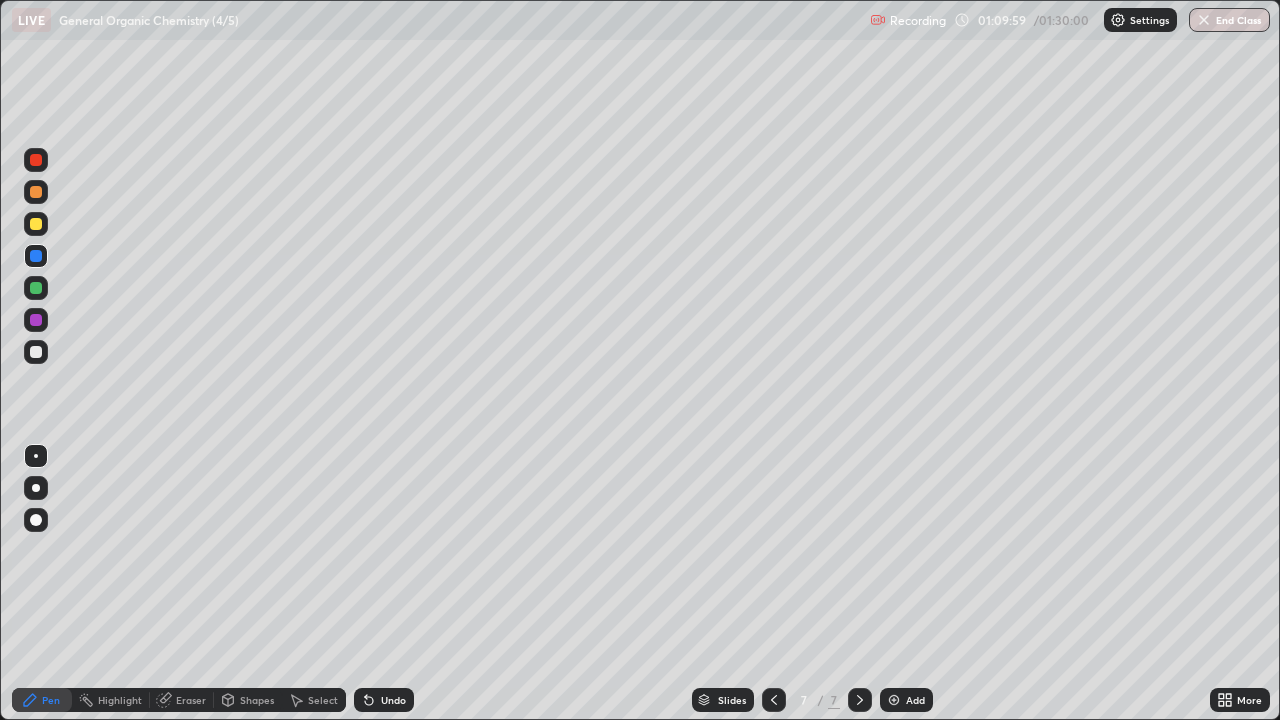 click at bounding box center (36, 192) 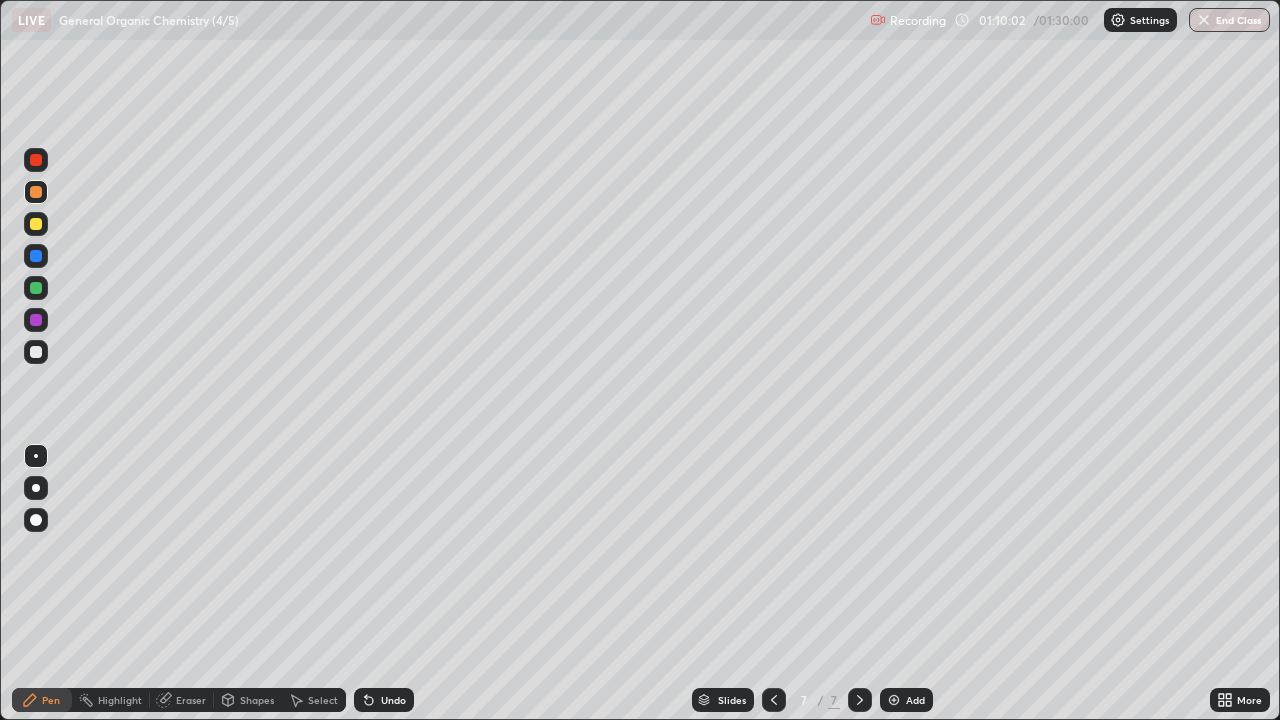 click on "Undo" at bounding box center [393, 700] 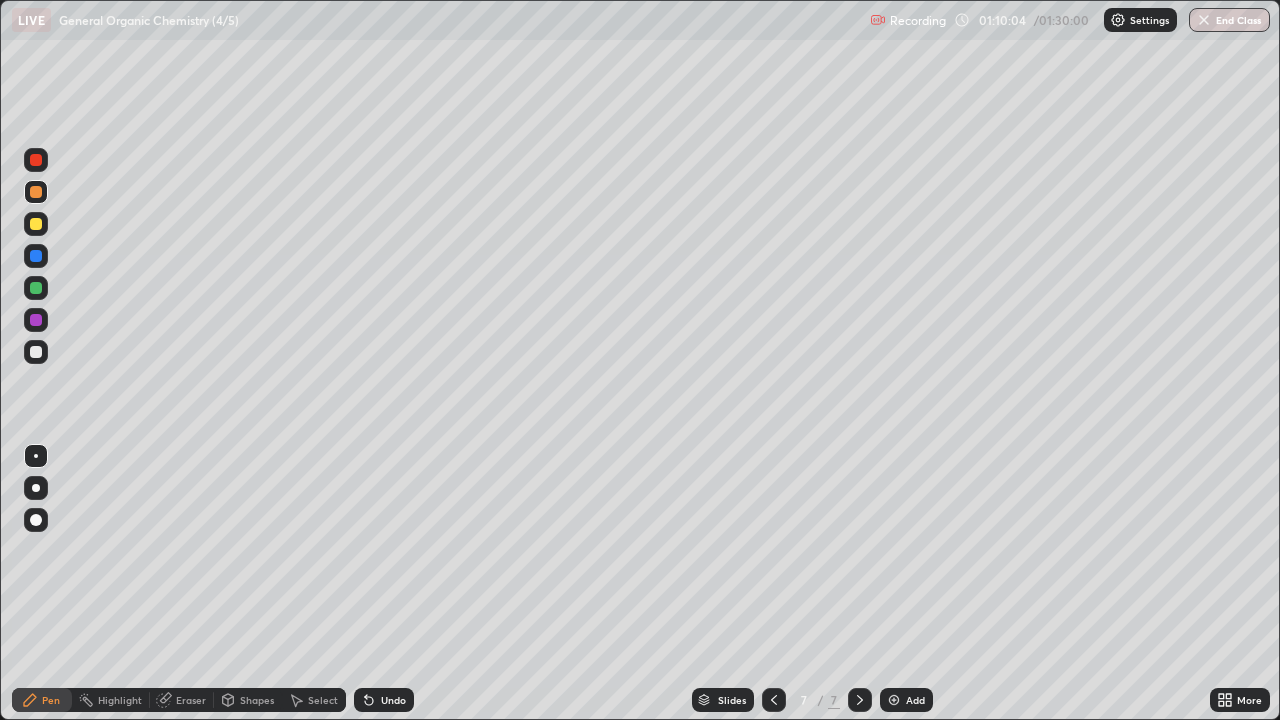 click at bounding box center [36, 160] 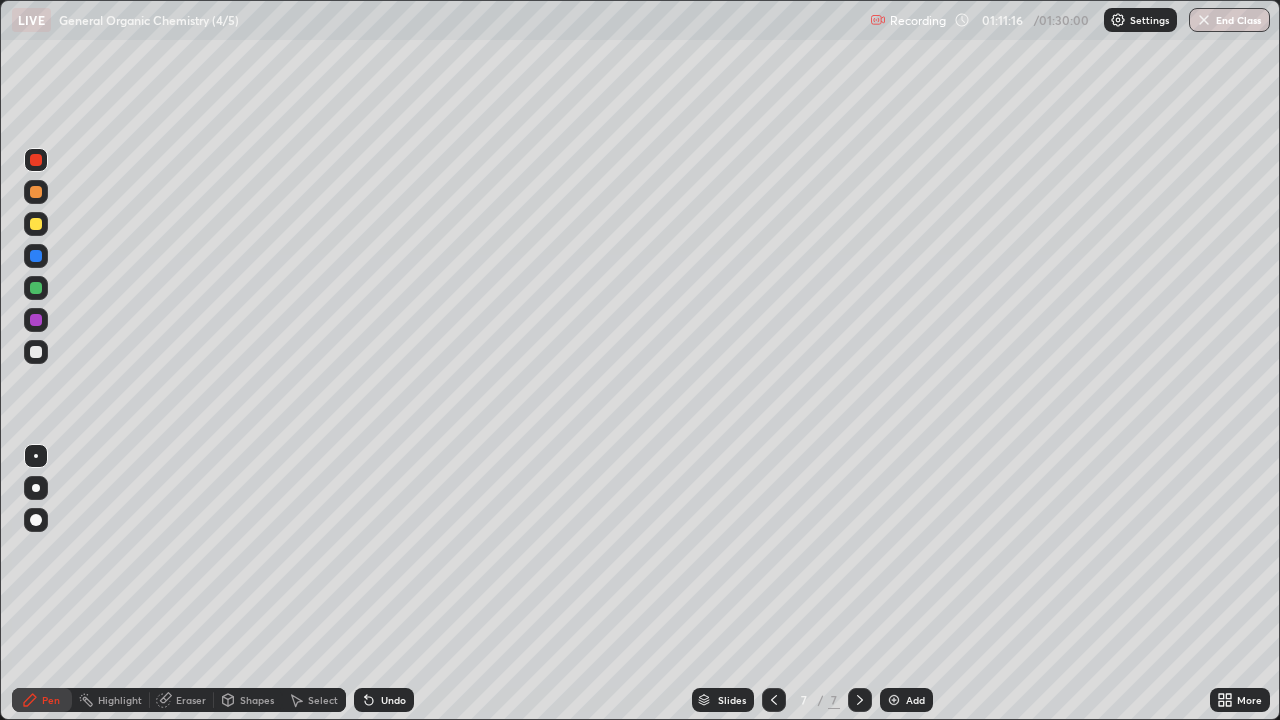 click at bounding box center [36, 352] 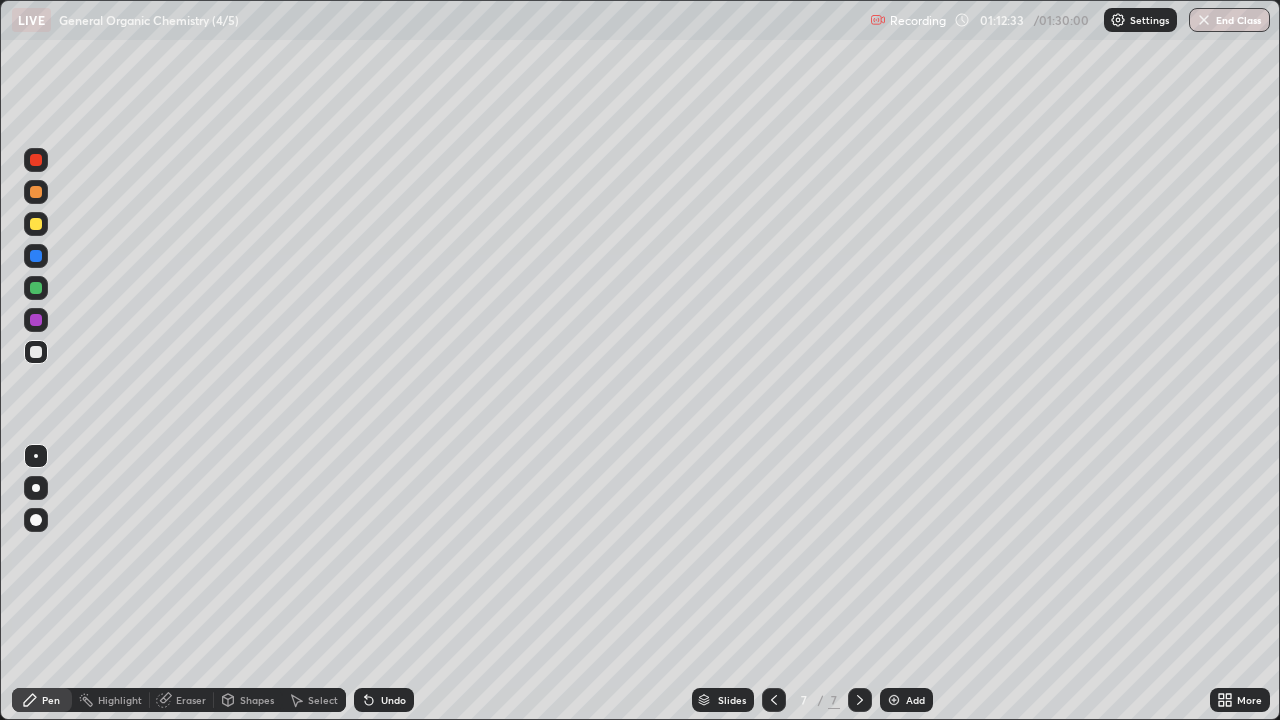 click on "Select" at bounding box center [323, 700] 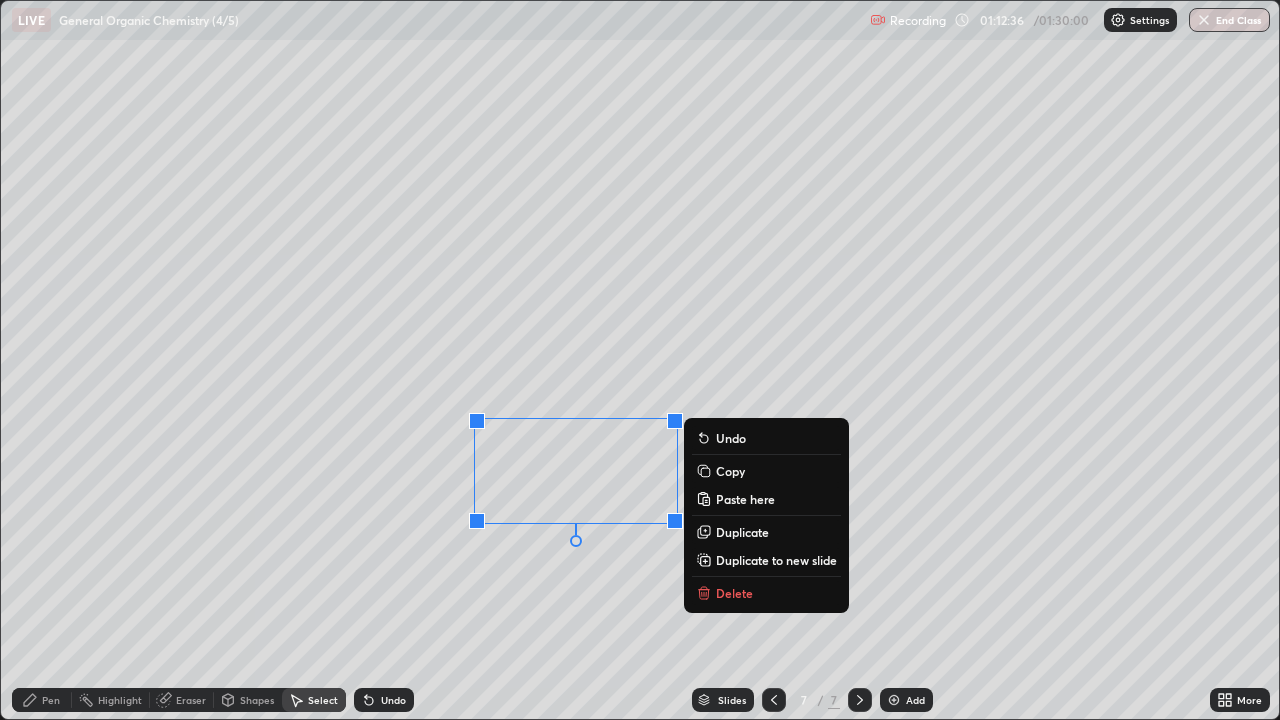 click on "Delete" at bounding box center [766, 593] 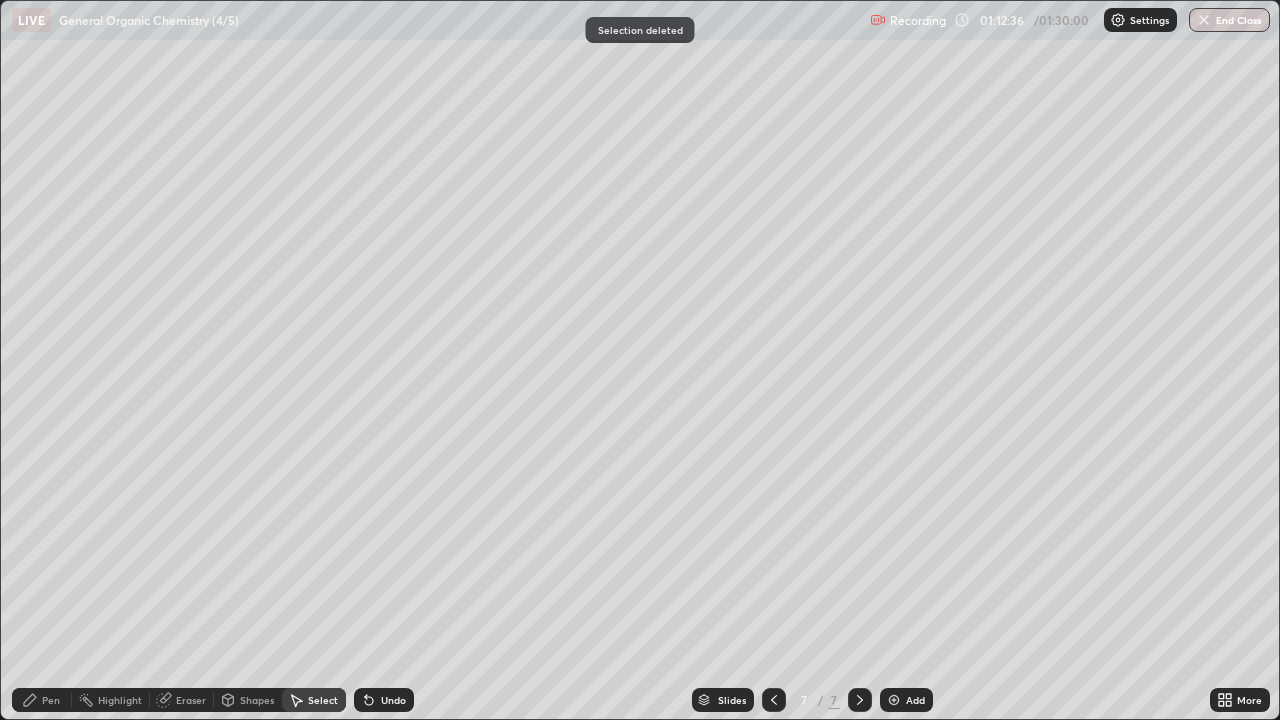 click on "Select" at bounding box center (323, 700) 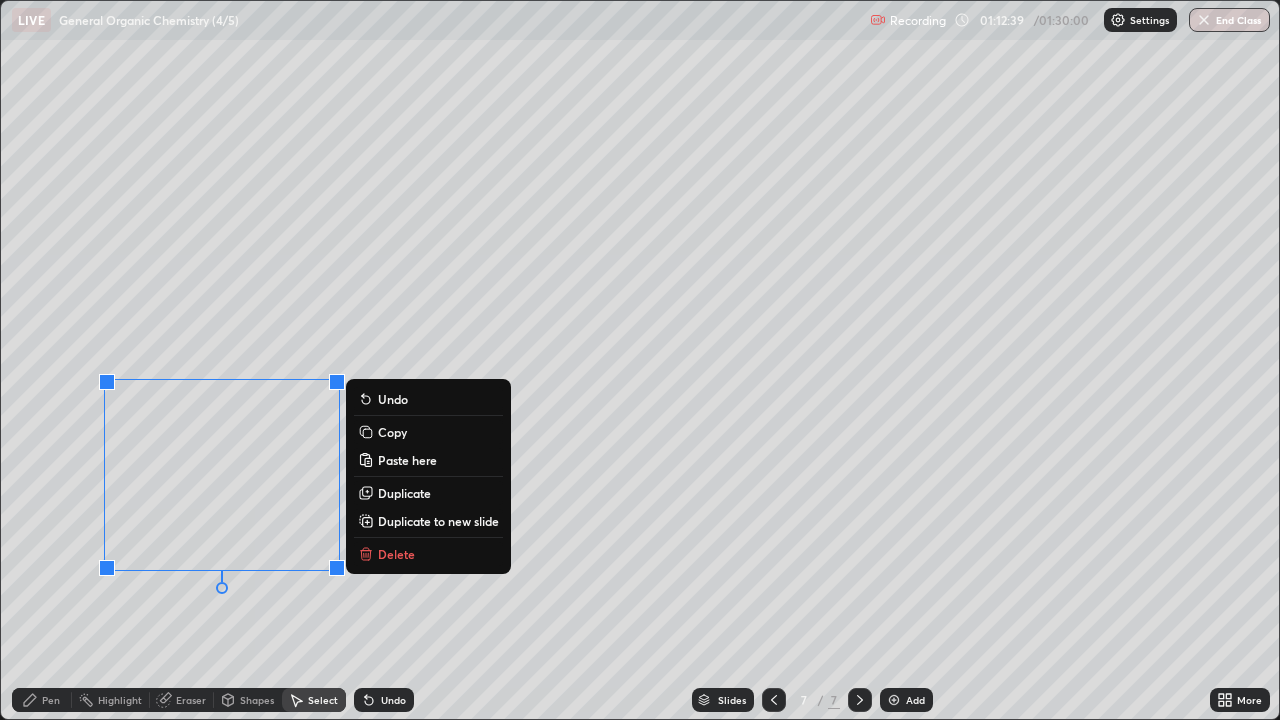 click on "Copy" at bounding box center [392, 432] 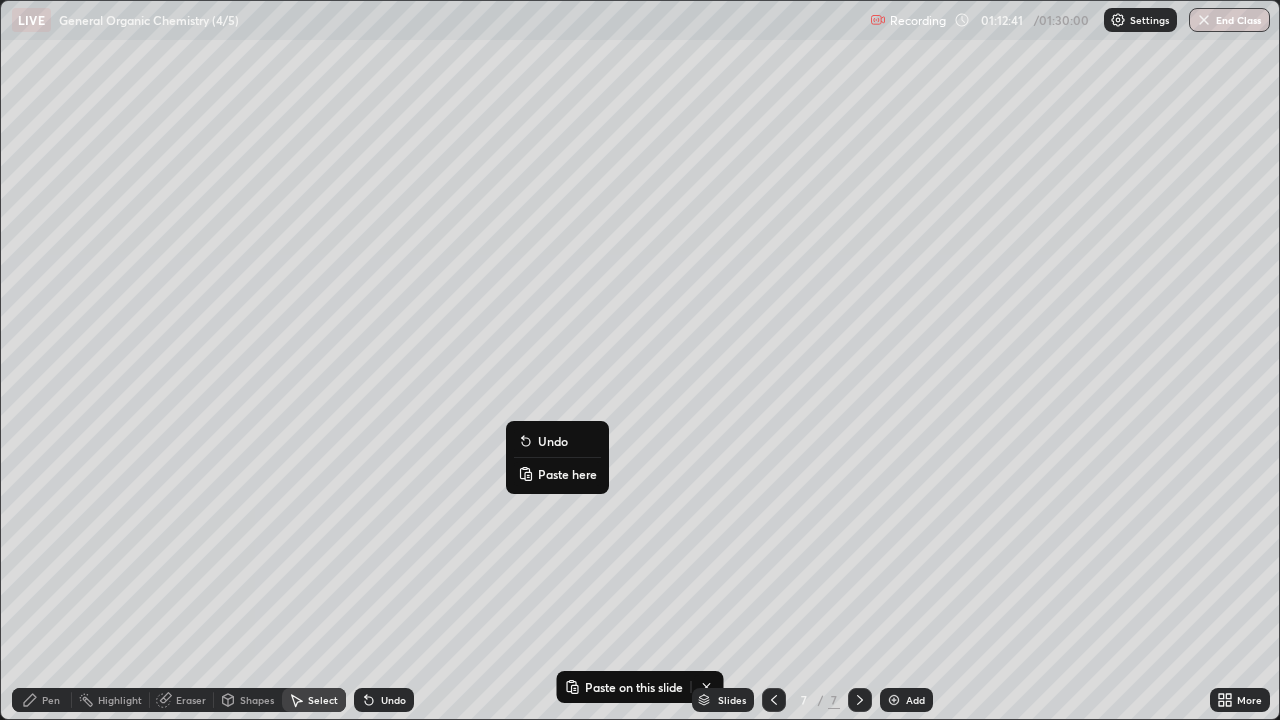click on "Paste here" at bounding box center (567, 474) 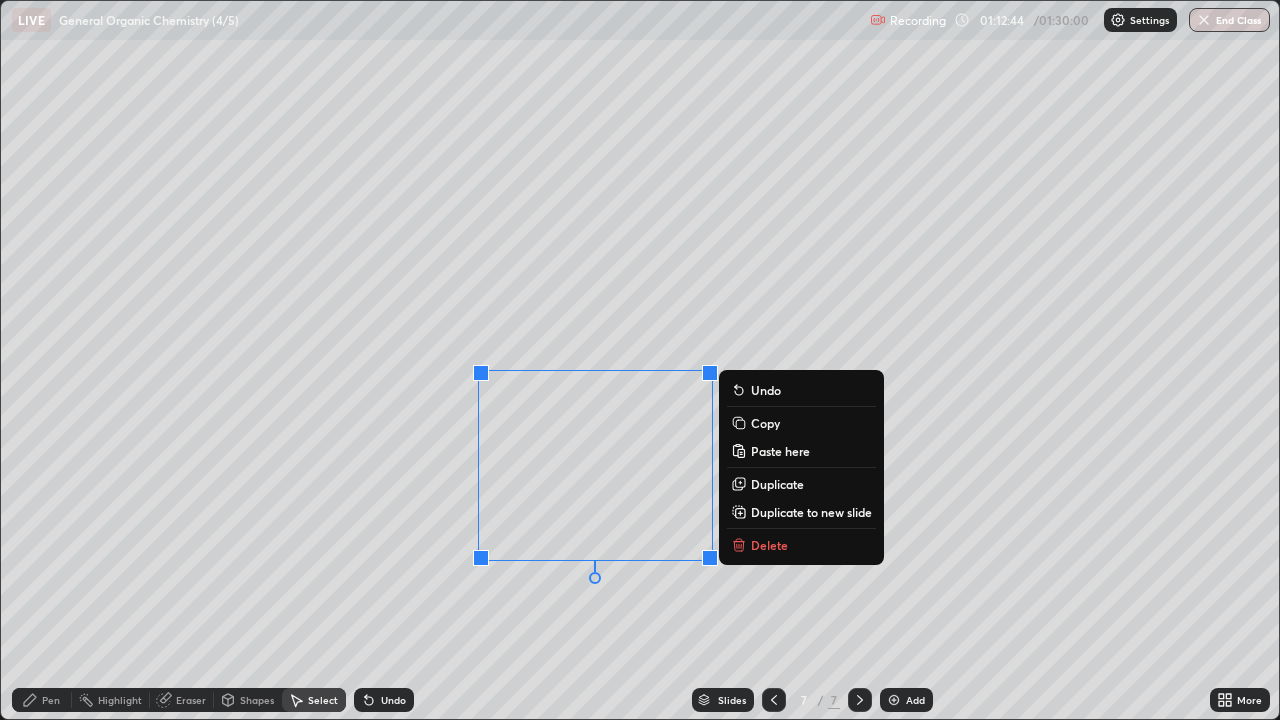 click on "Pen" at bounding box center [51, 700] 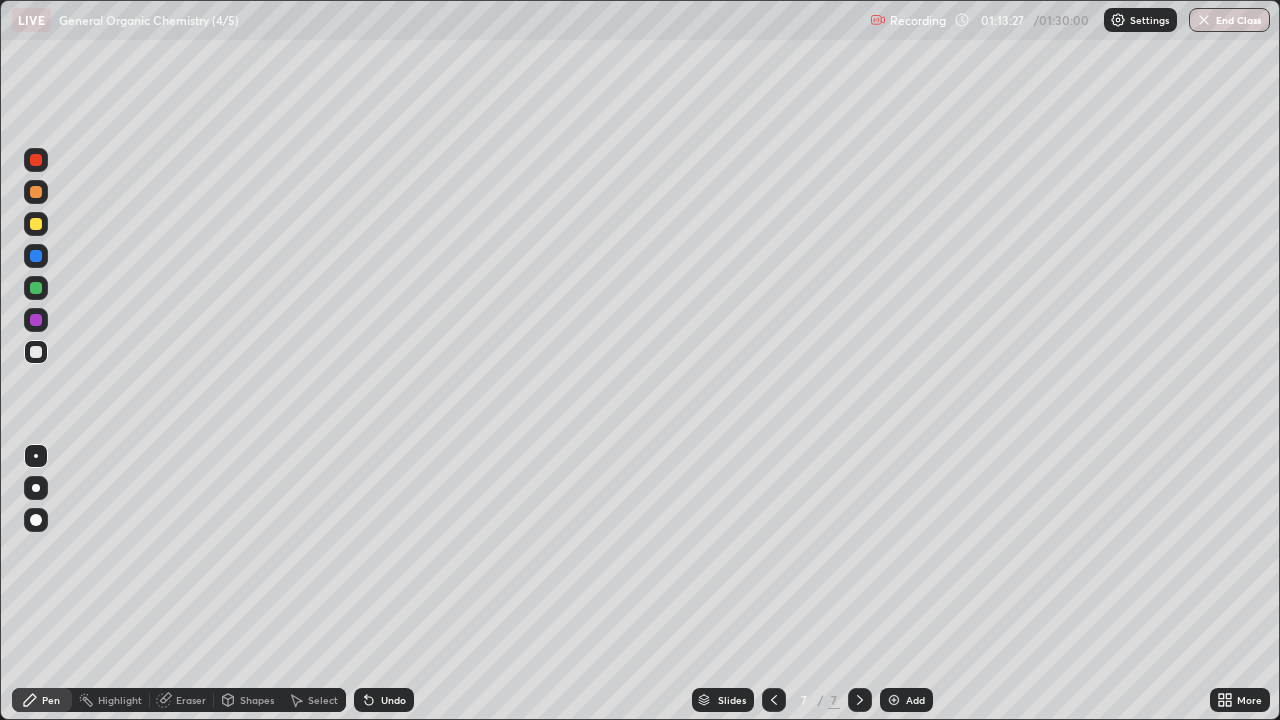 click at bounding box center (36, 320) 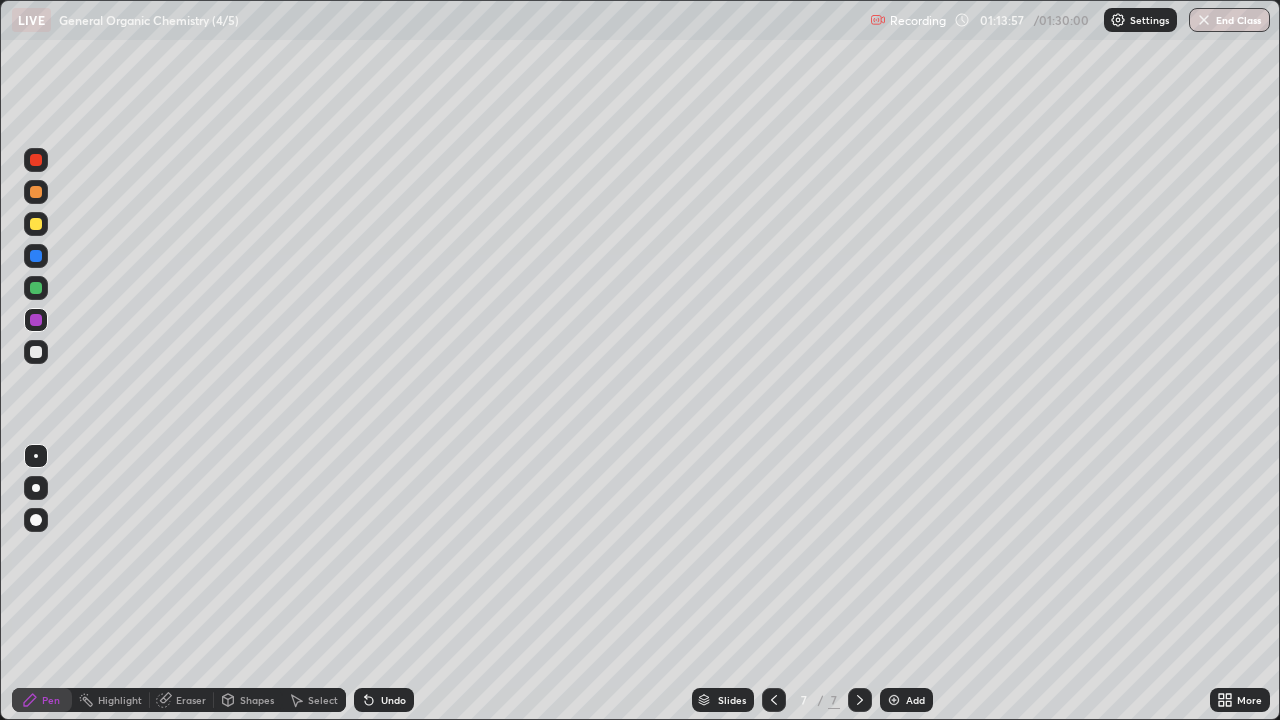 click at bounding box center [36, 288] 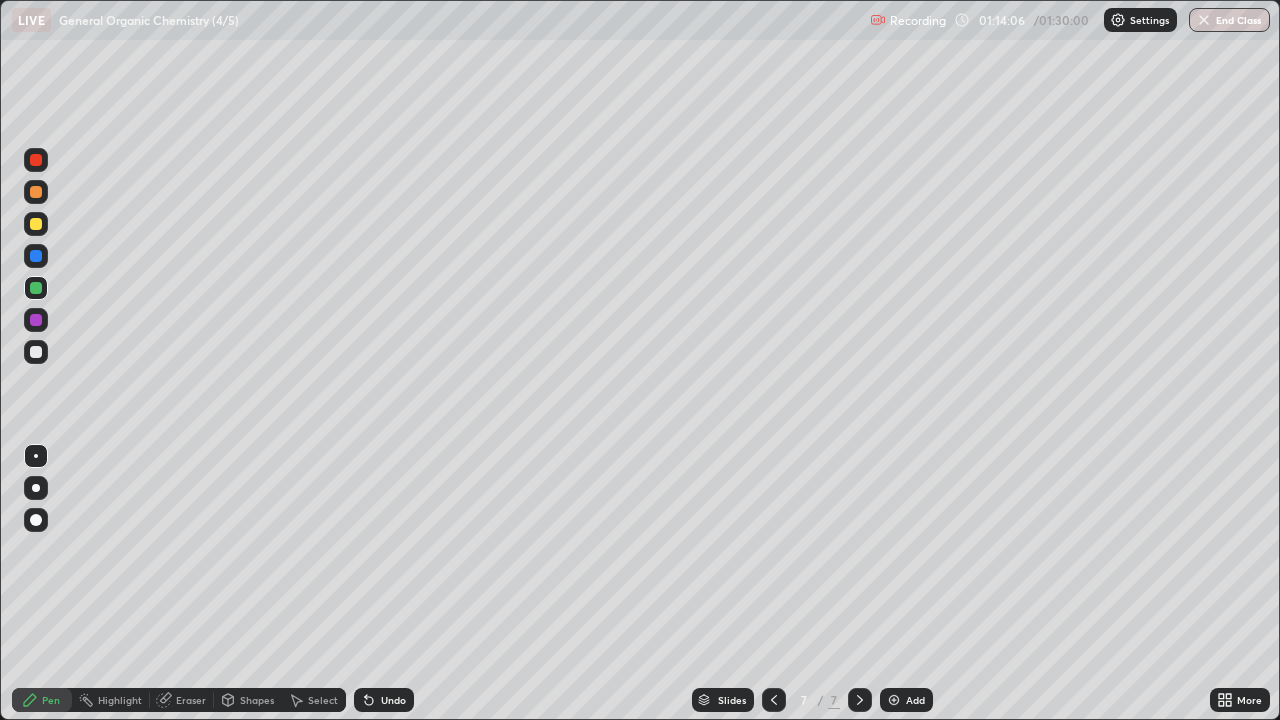 click on "Select" at bounding box center [323, 700] 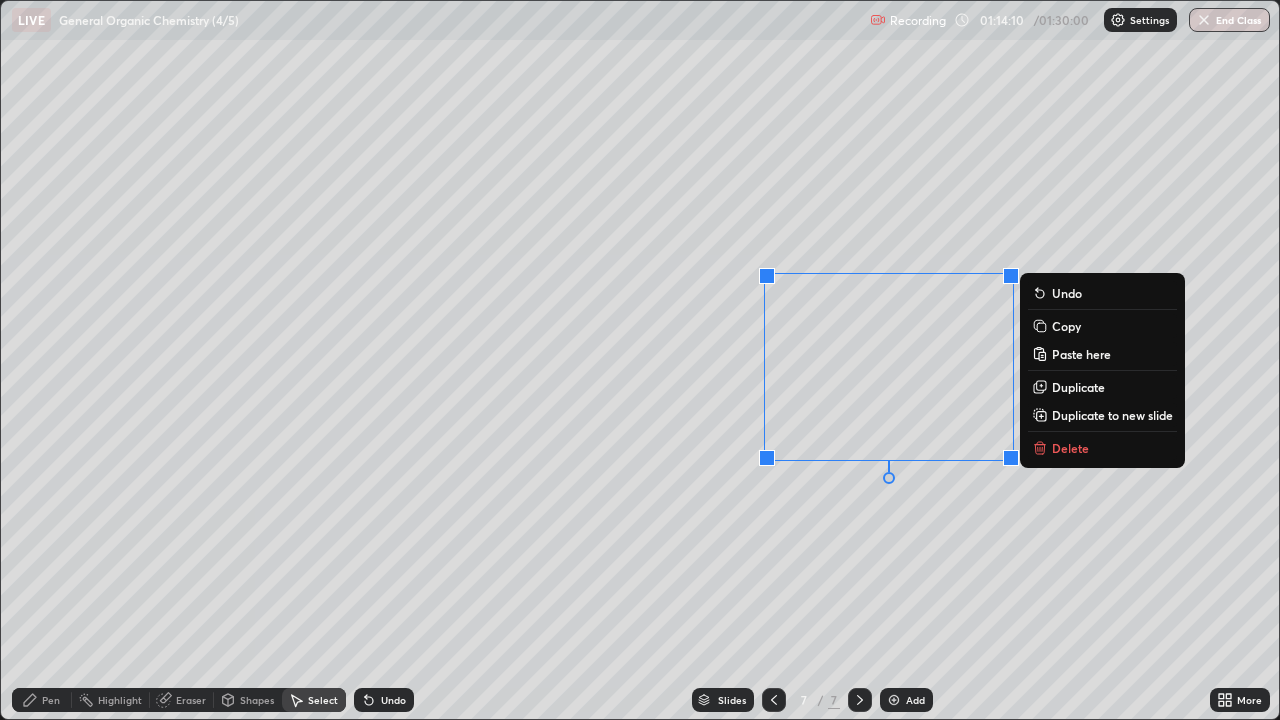 click on "Delete" at bounding box center [1102, 448] 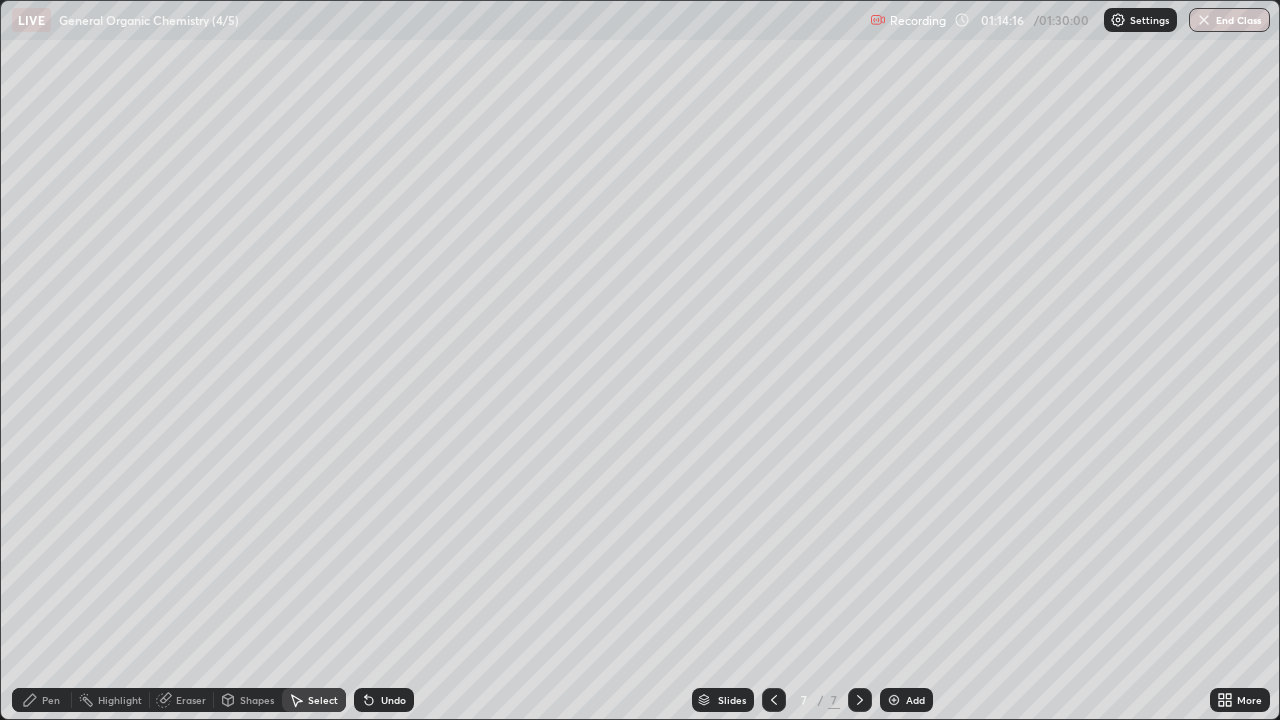 click on "Shapes" at bounding box center [257, 700] 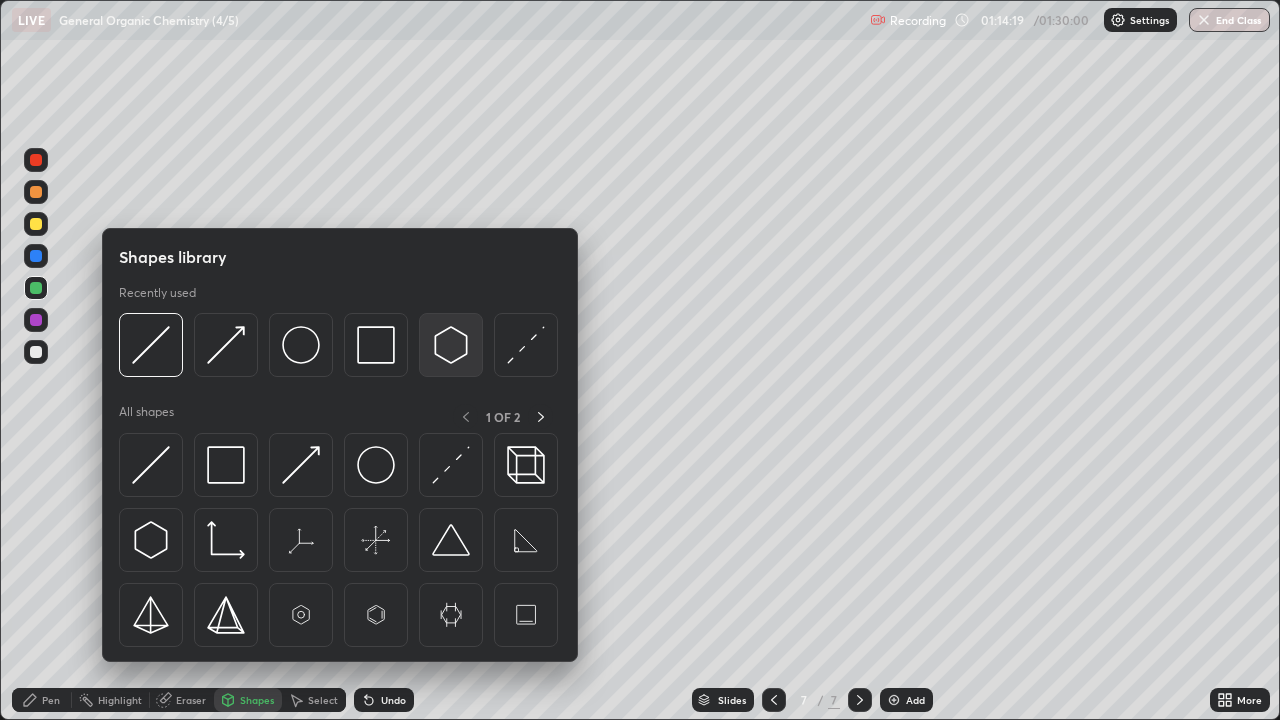 click at bounding box center (451, 345) 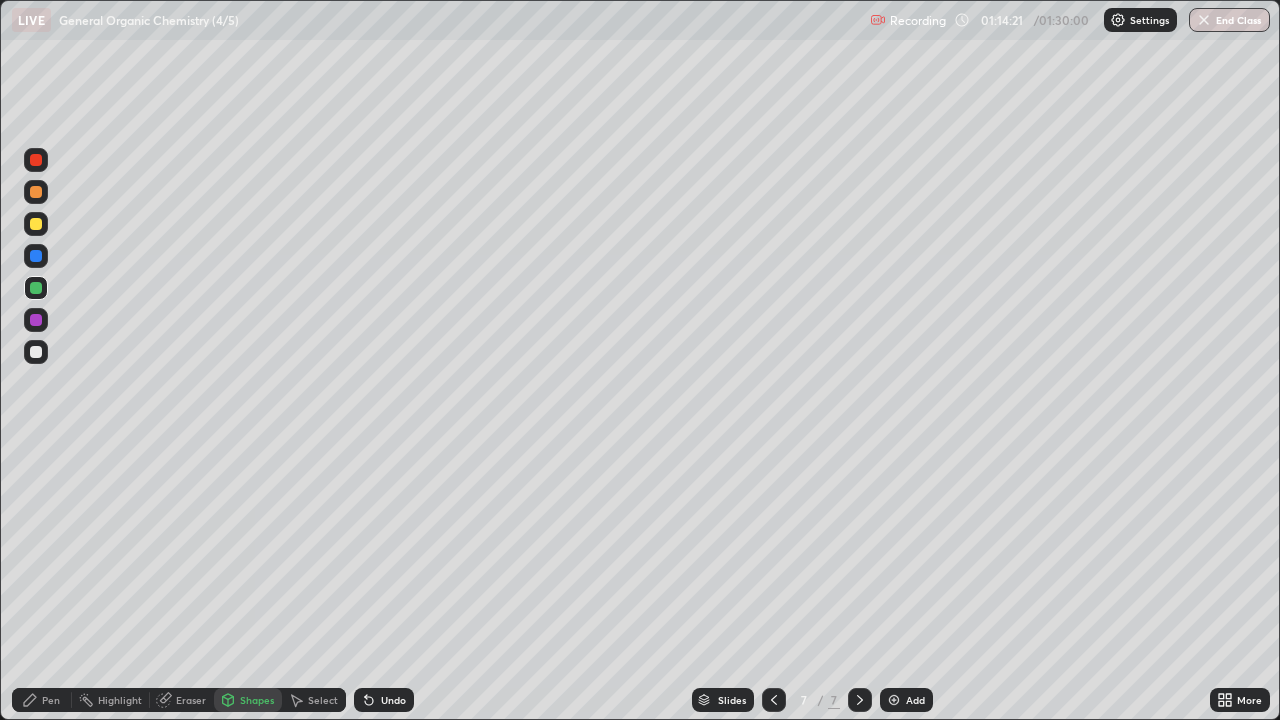 click on "Shapes" at bounding box center (257, 700) 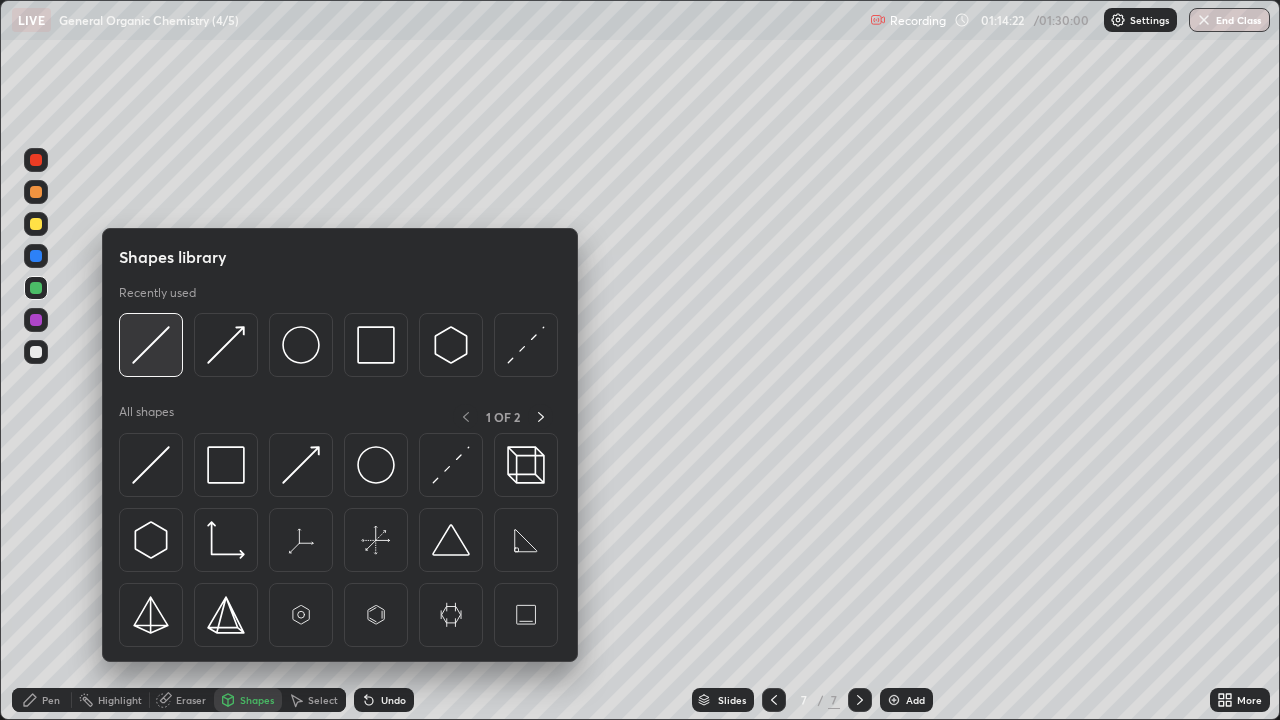 click at bounding box center [151, 345] 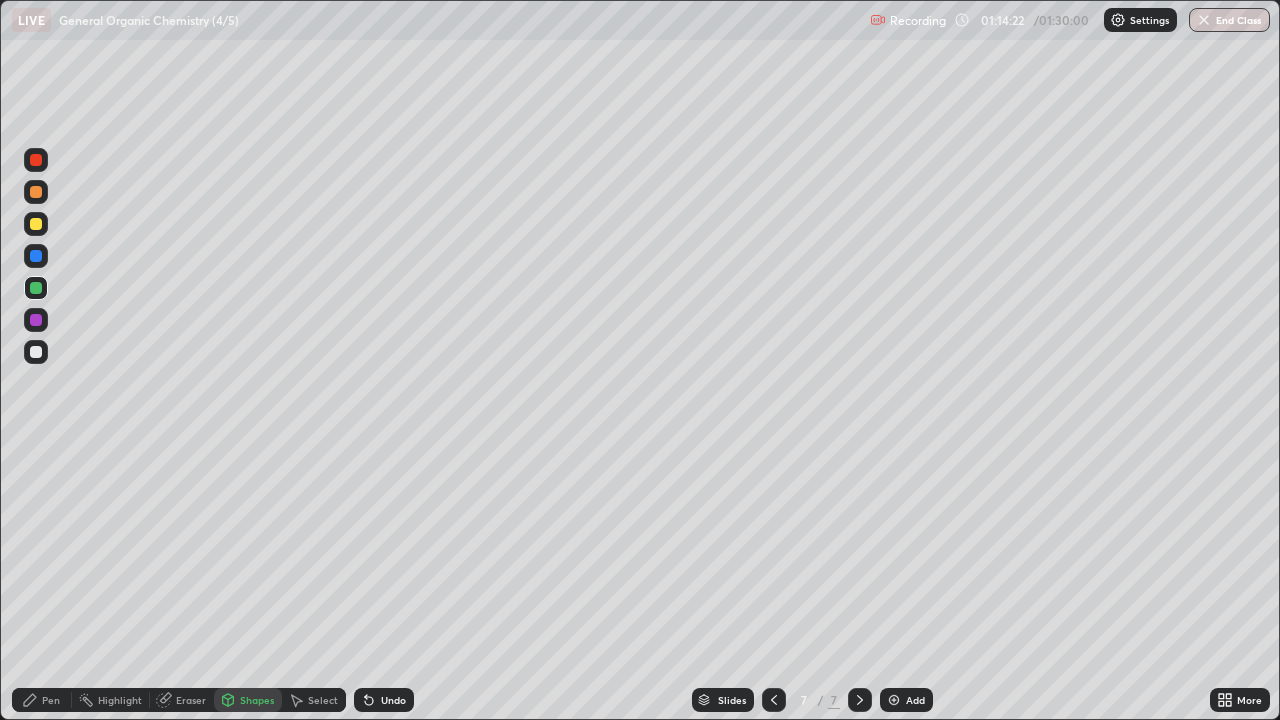 click at bounding box center (36, 352) 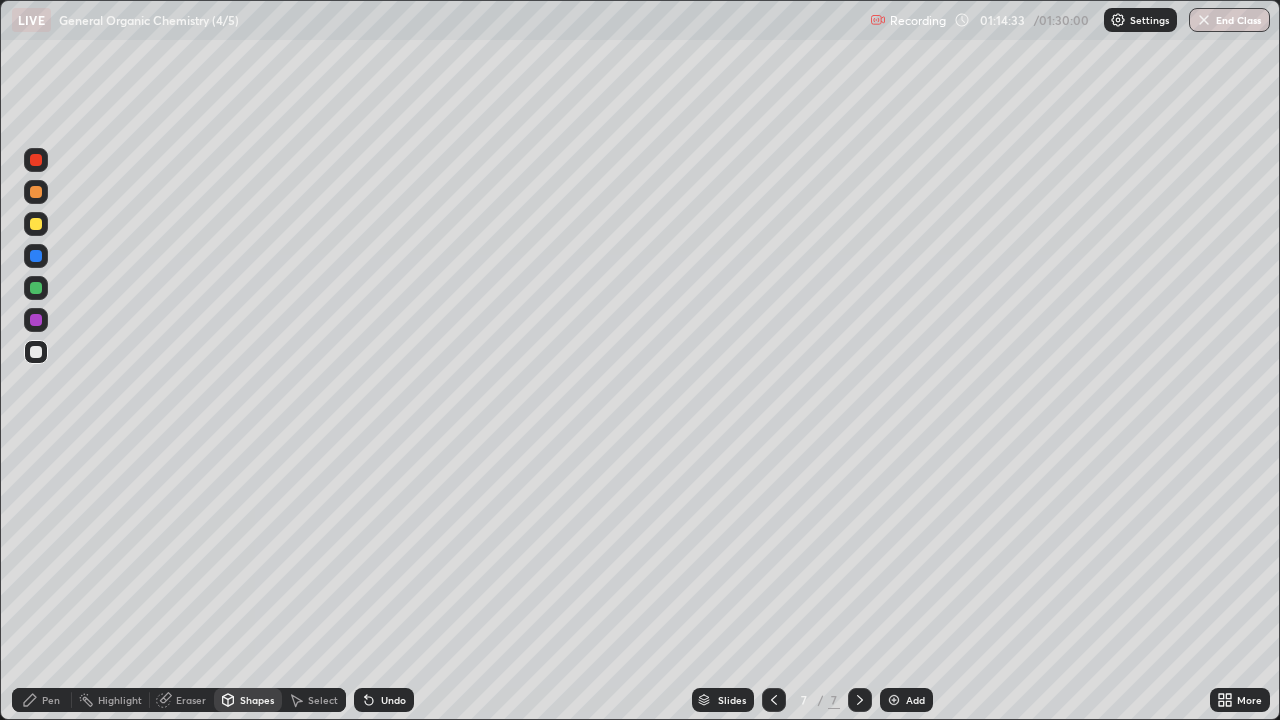 click on "Select" at bounding box center (323, 700) 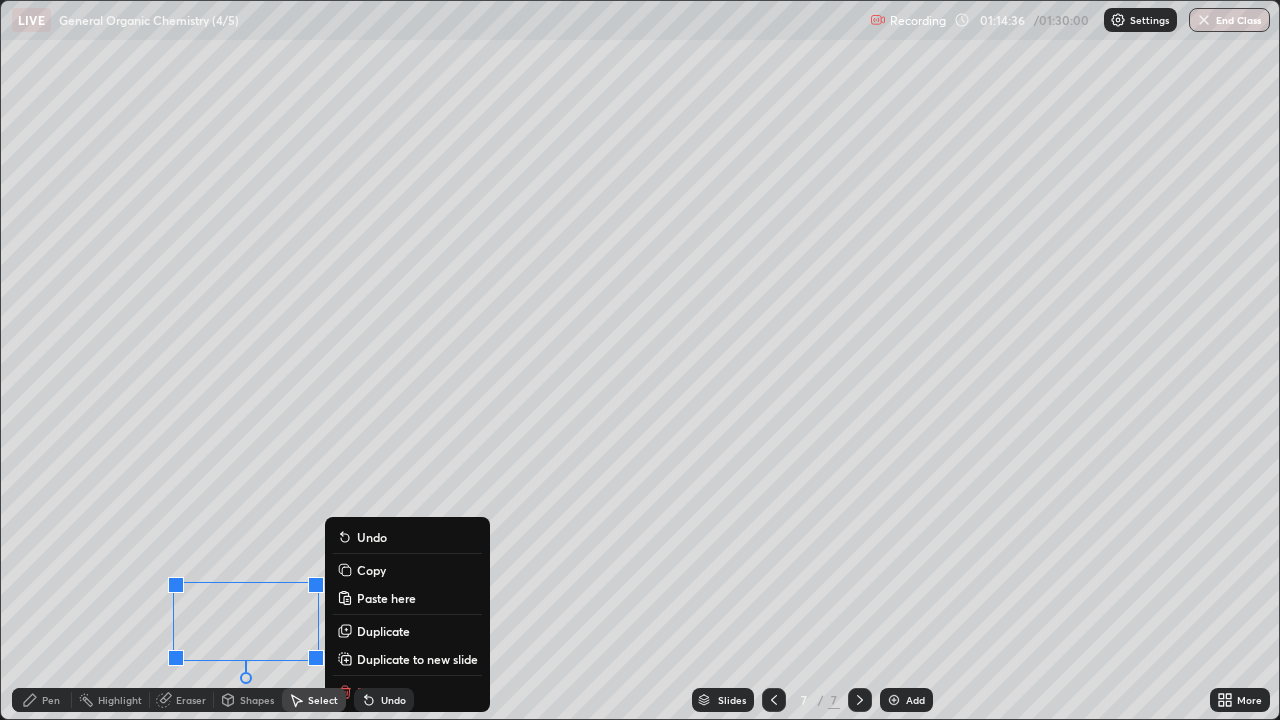click on "Copy" at bounding box center [371, 570] 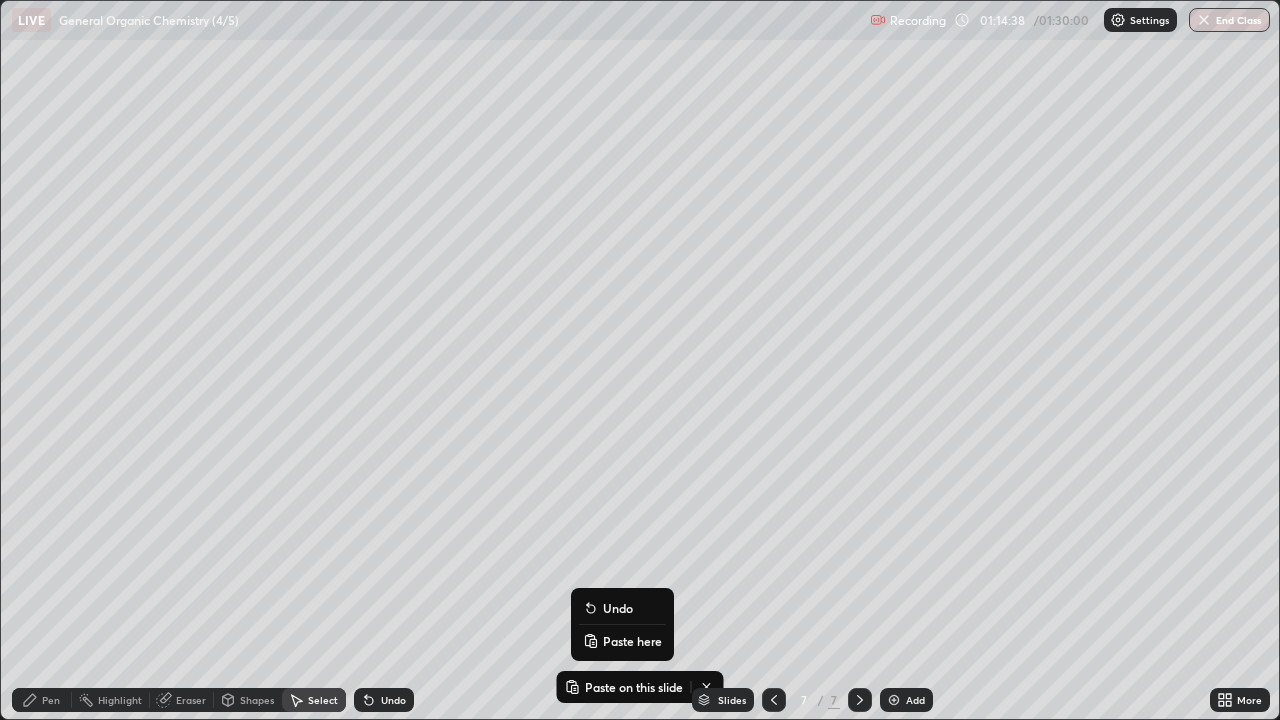 click 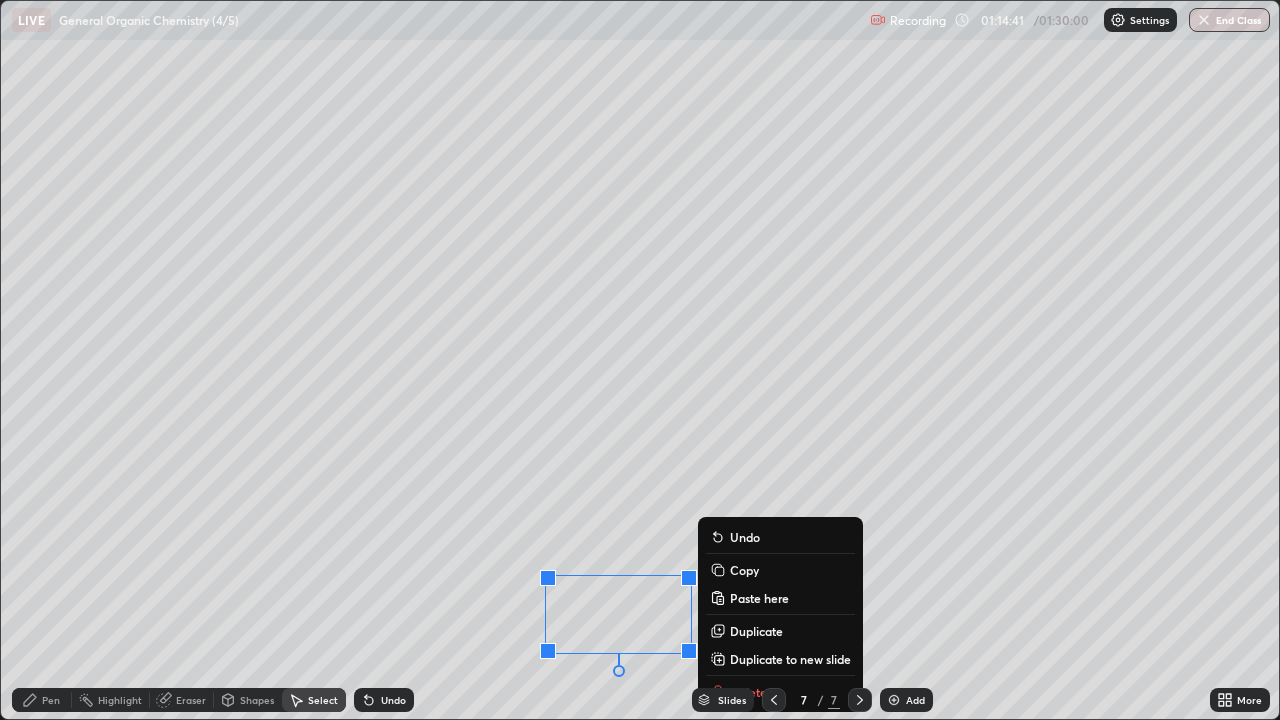click on "Shapes" at bounding box center [257, 700] 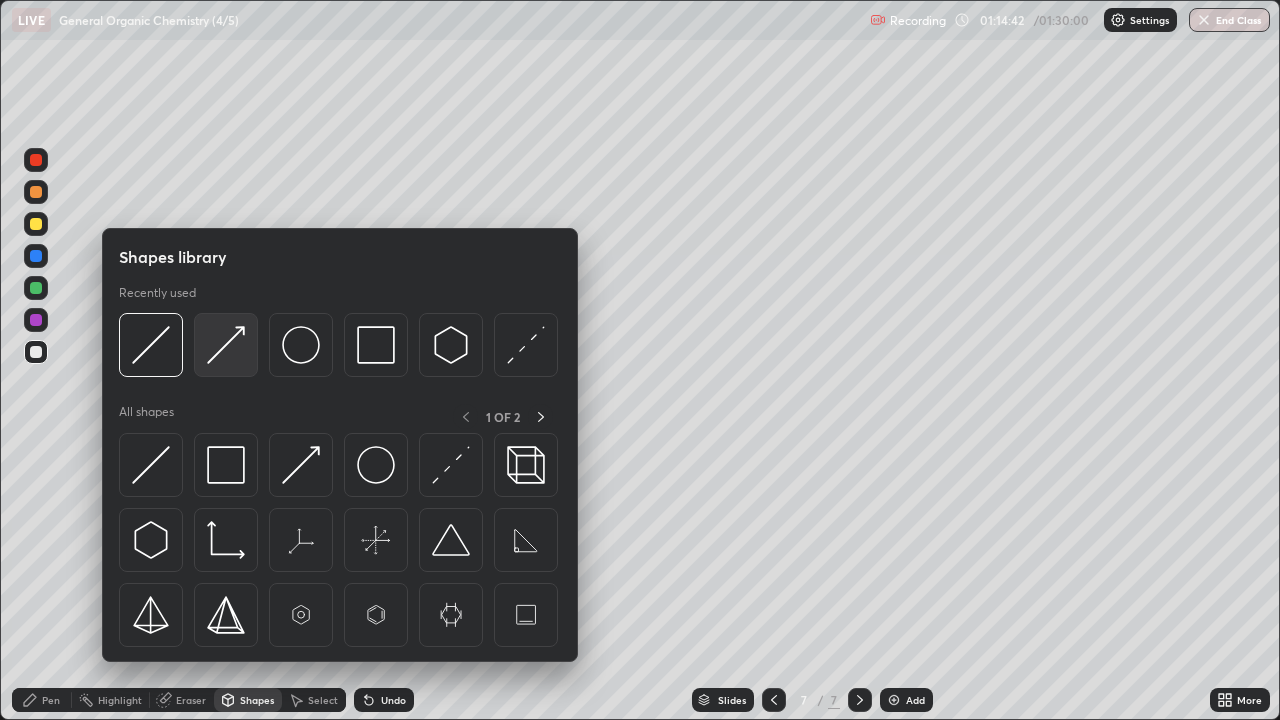 click at bounding box center (226, 345) 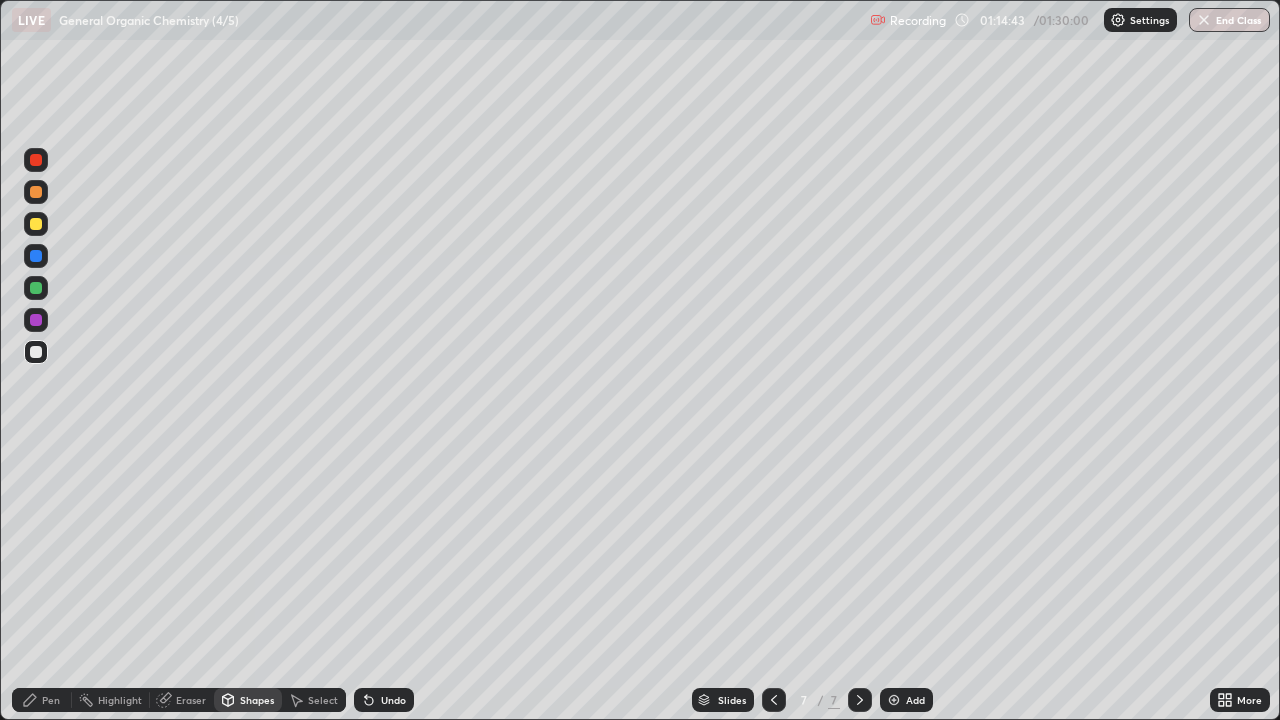 click on "Pen" at bounding box center (42, 700) 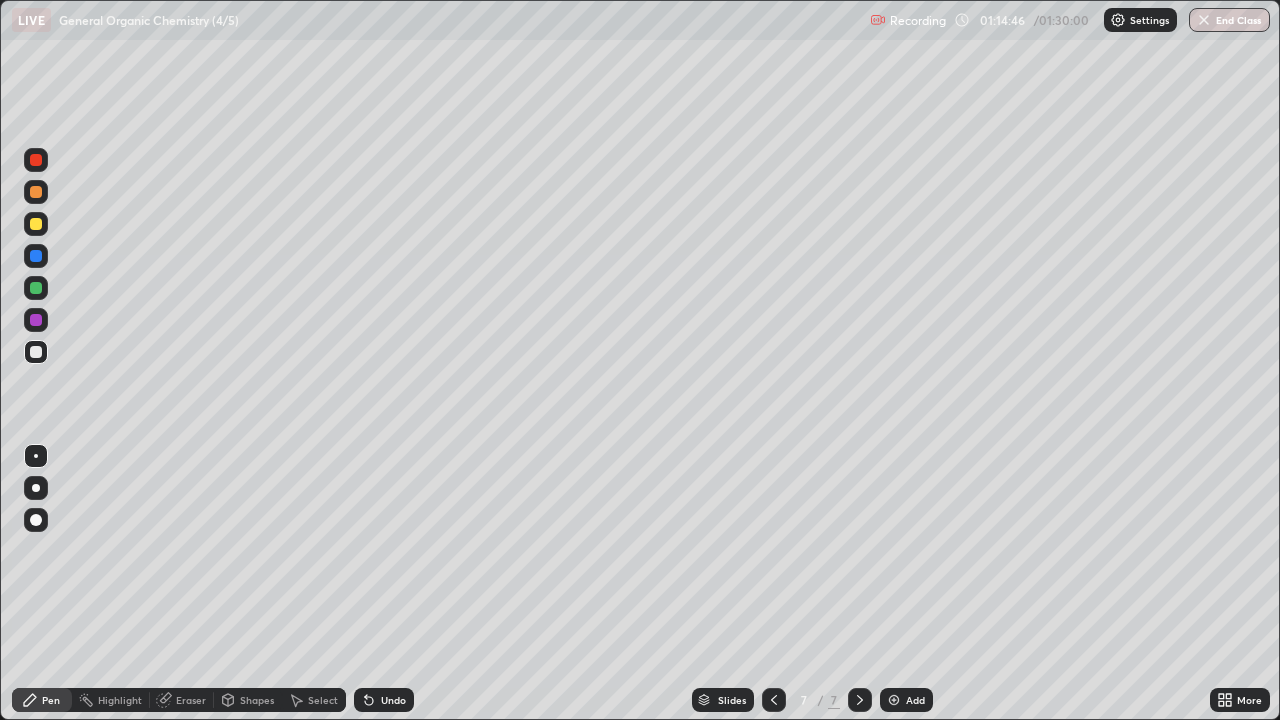 click on "Shapes" at bounding box center (257, 700) 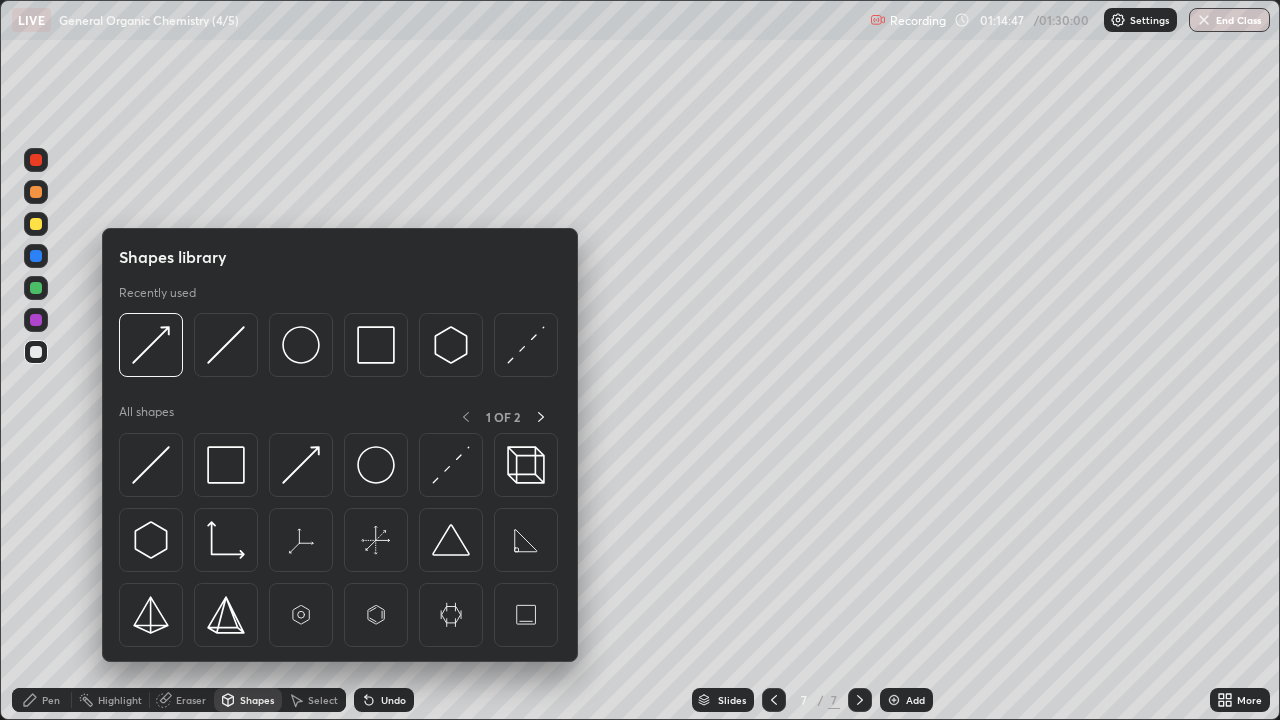 click at bounding box center (151, 345) 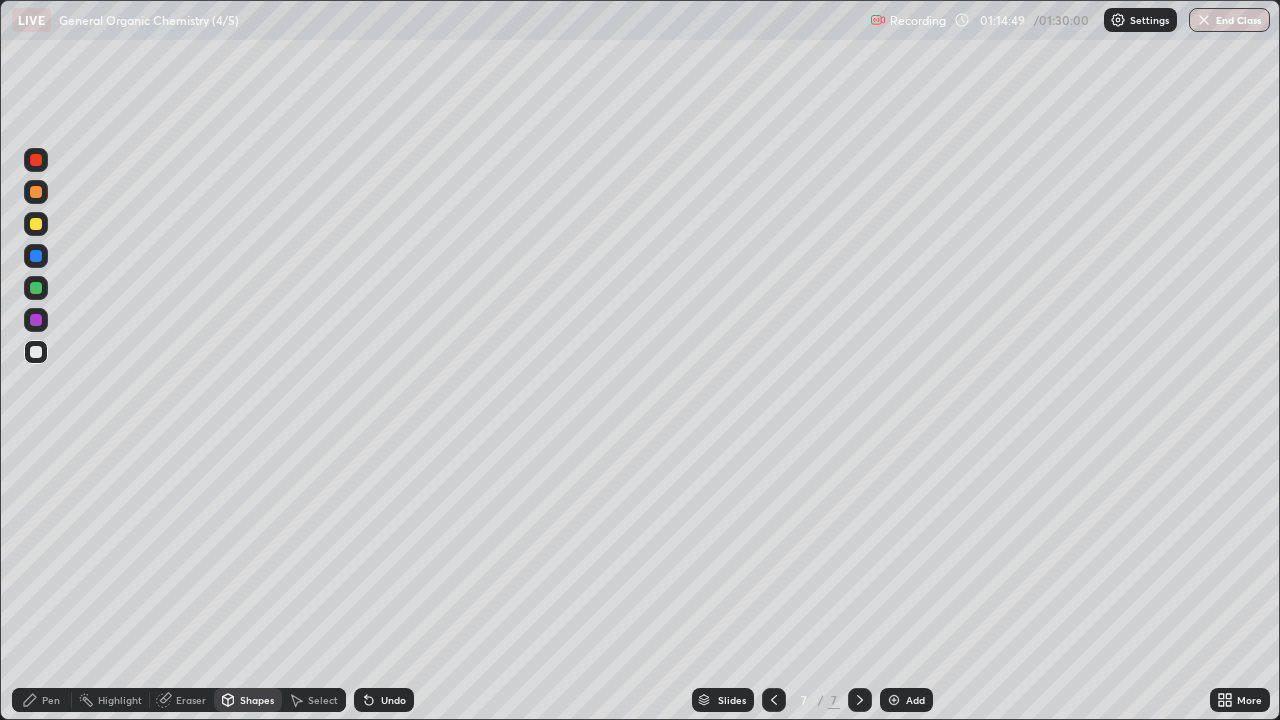 click on "Pen" at bounding box center [51, 700] 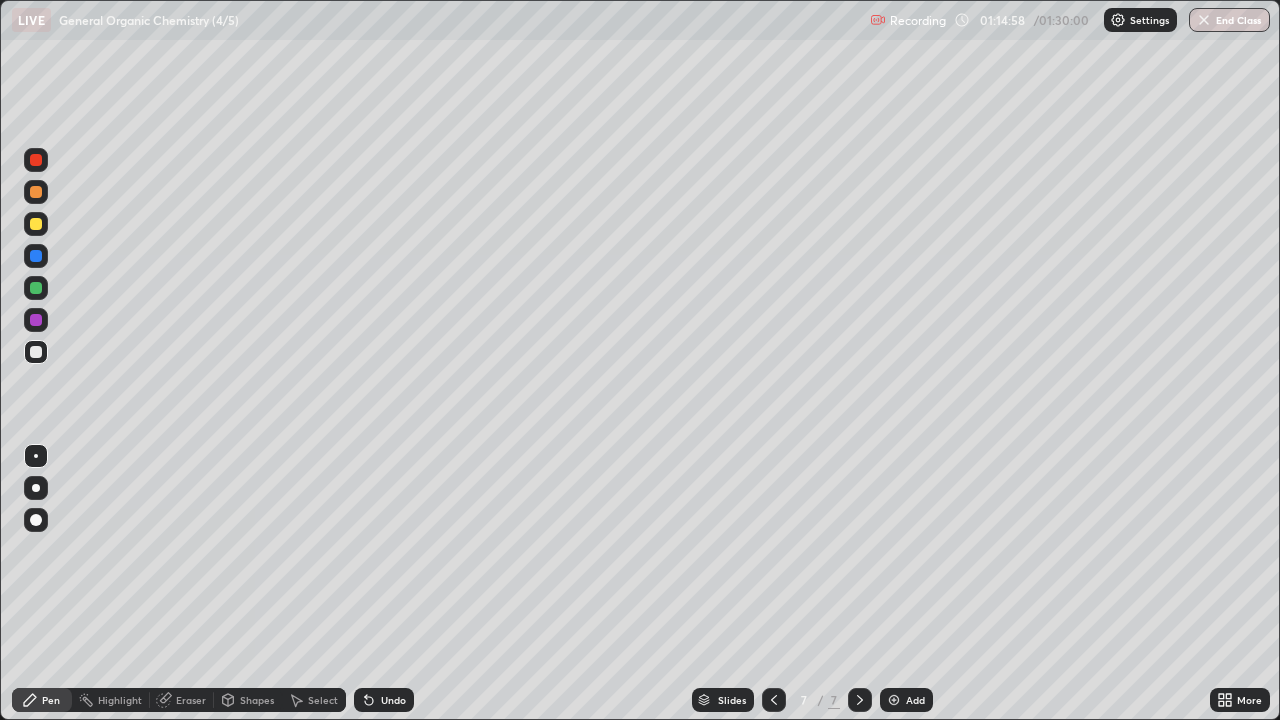 click on "Shapes" at bounding box center [257, 700] 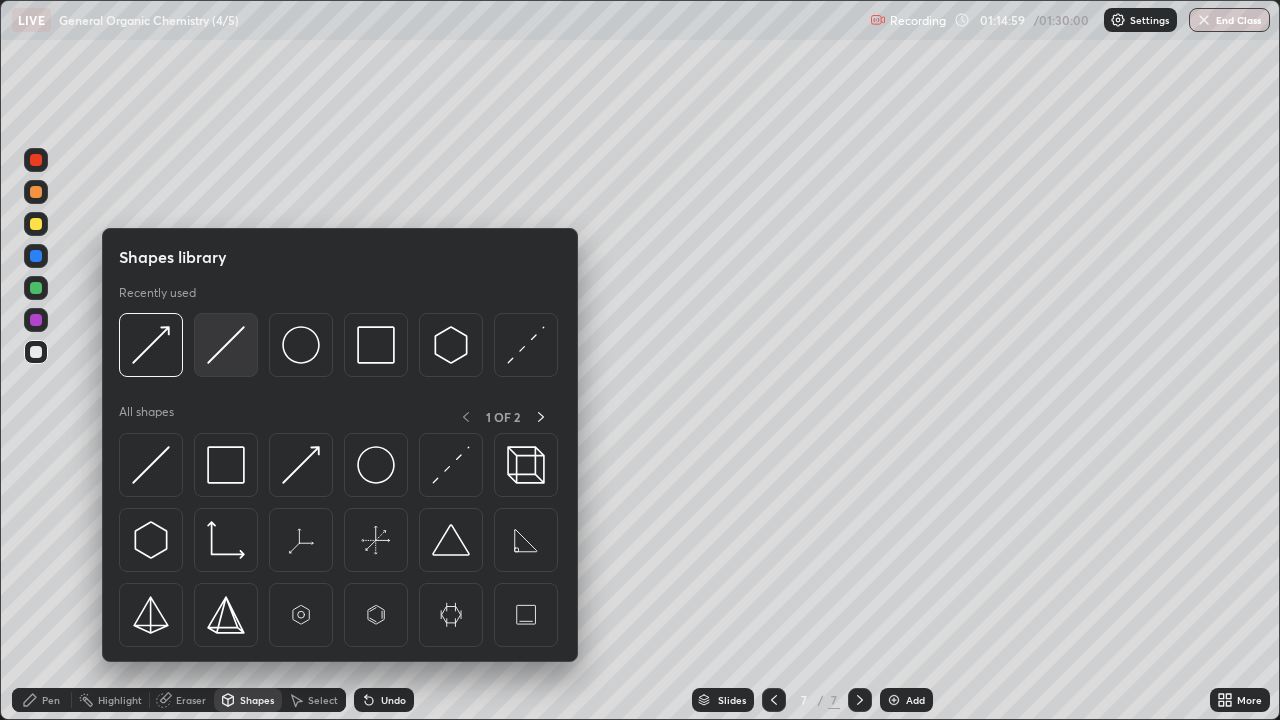 click at bounding box center [226, 345] 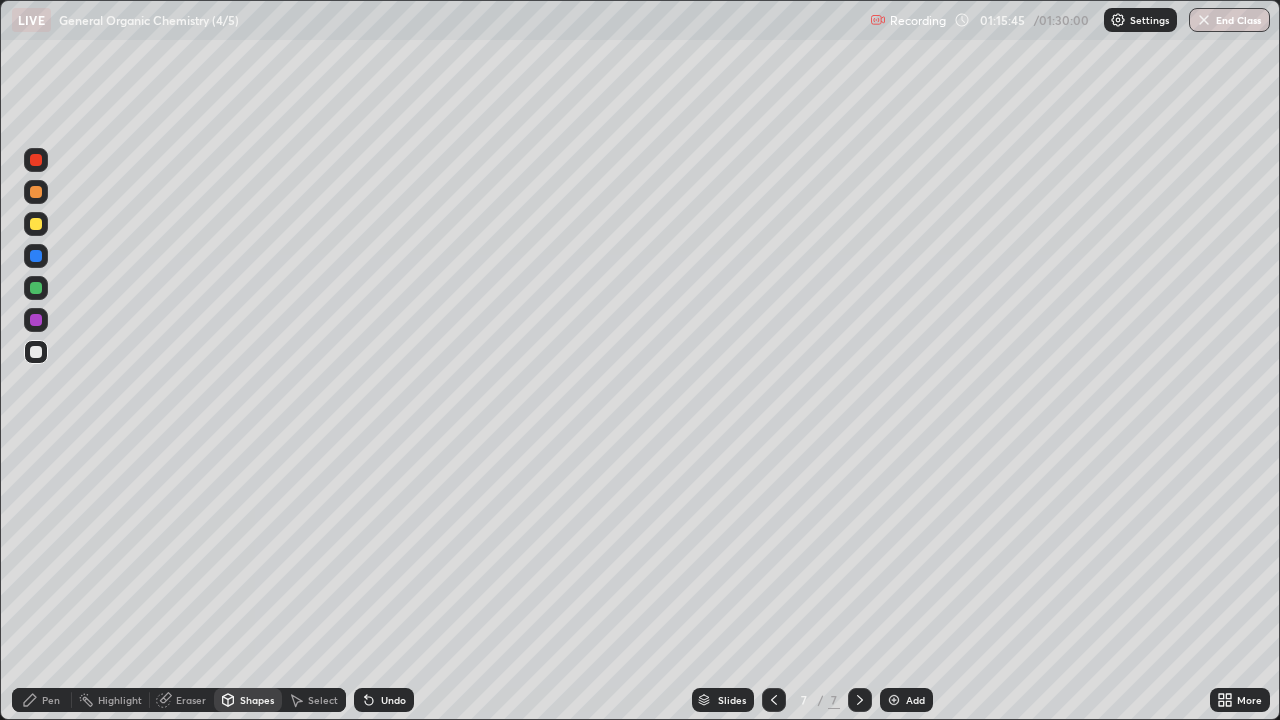click on "Shapes" at bounding box center (257, 700) 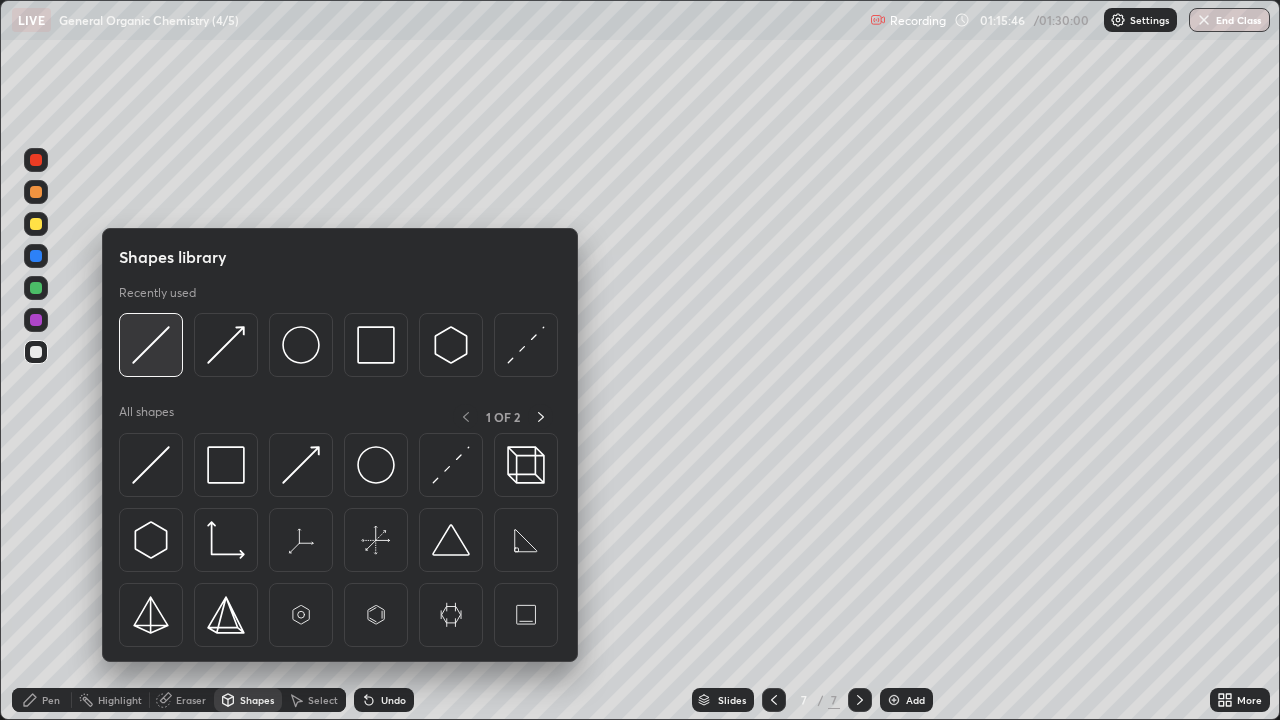 click at bounding box center (151, 345) 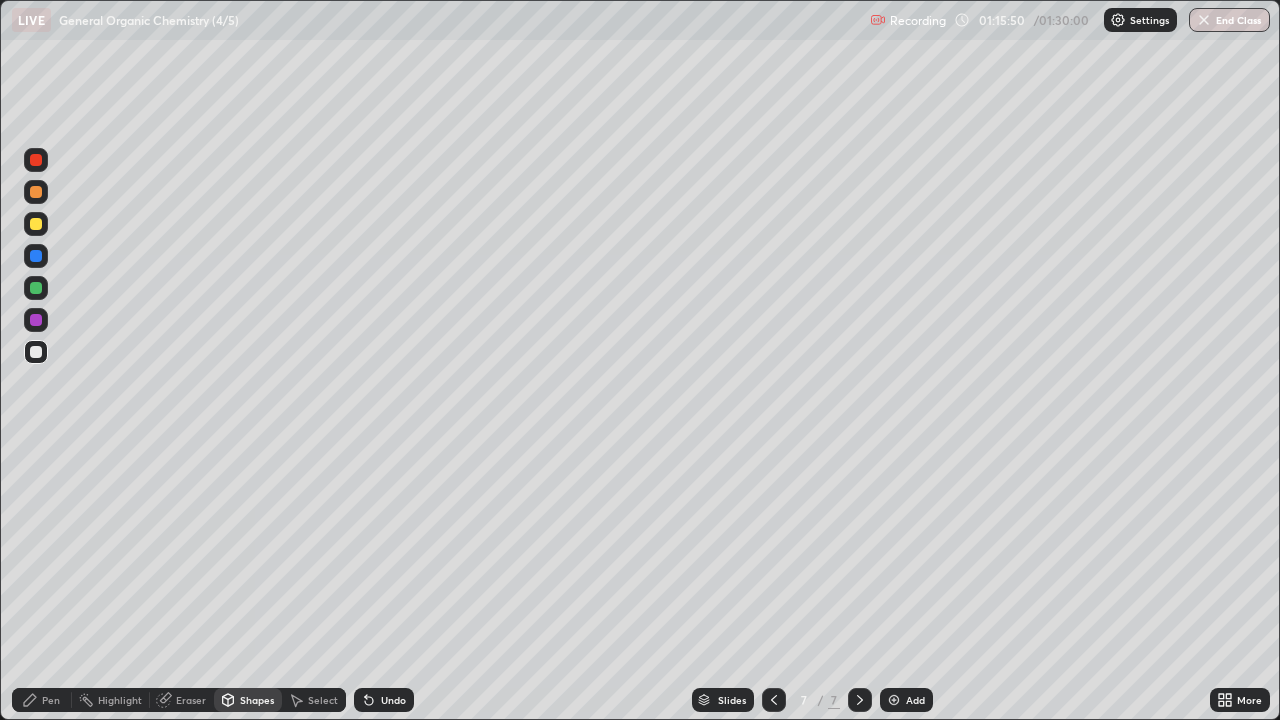 click on "Pen" at bounding box center (51, 700) 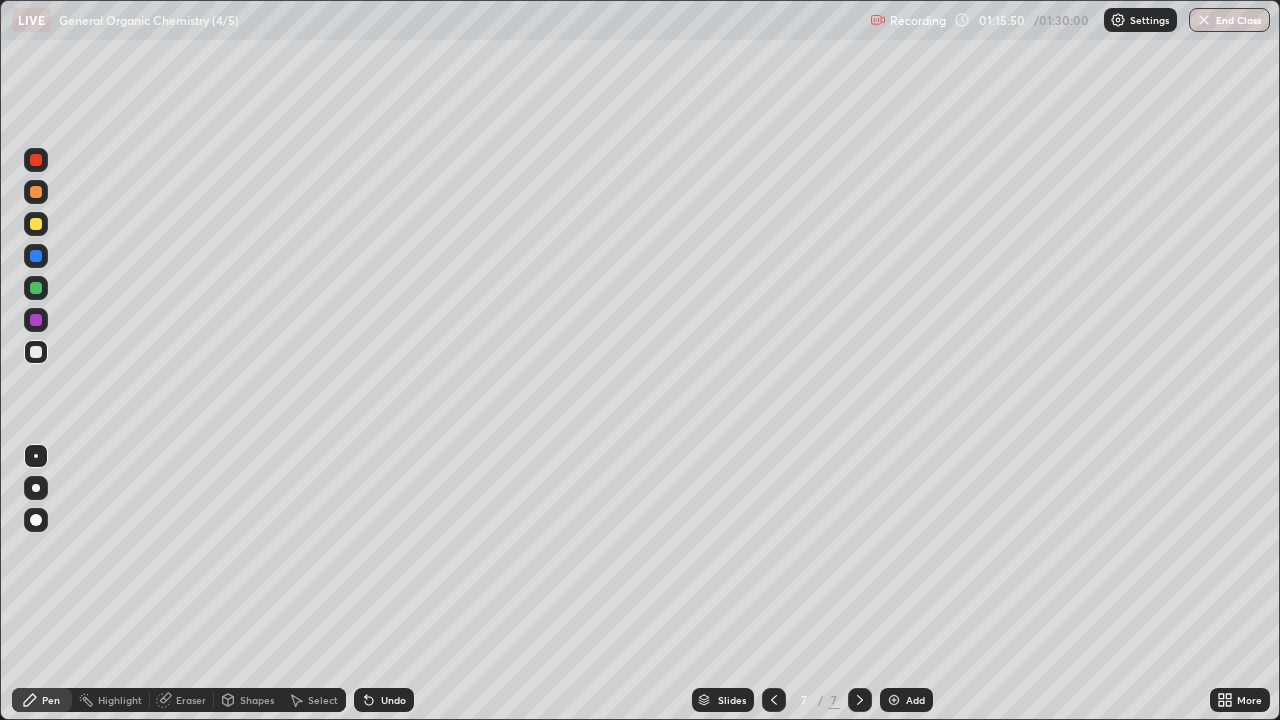 click on "Shapes" at bounding box center (257, 700) 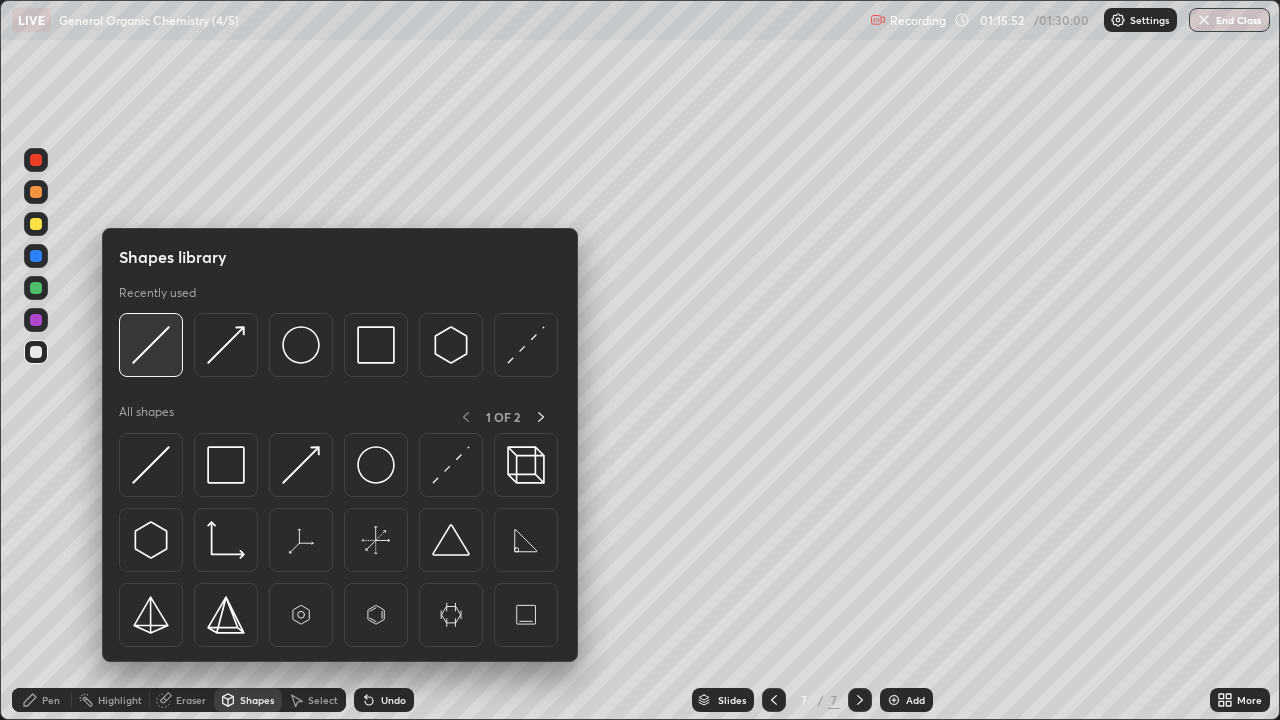 click at bounding box center [151, 345] 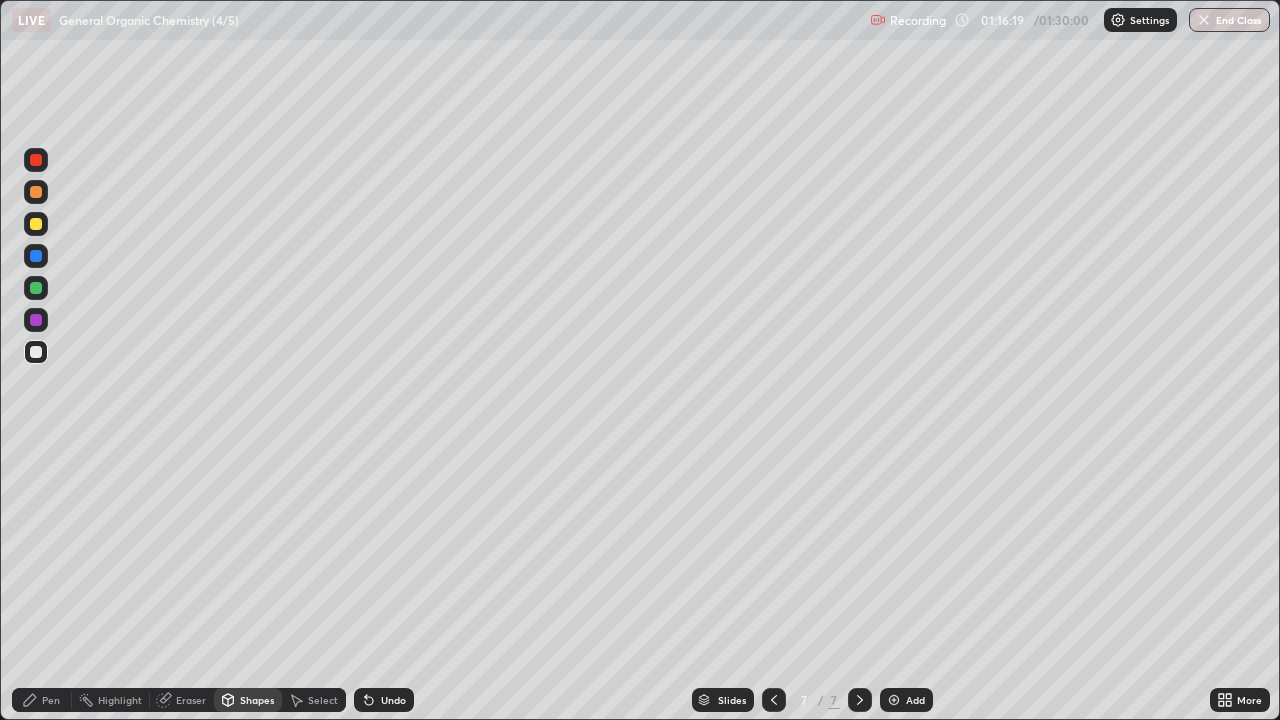 click on "Shapes" at bounding box center [257, 700] 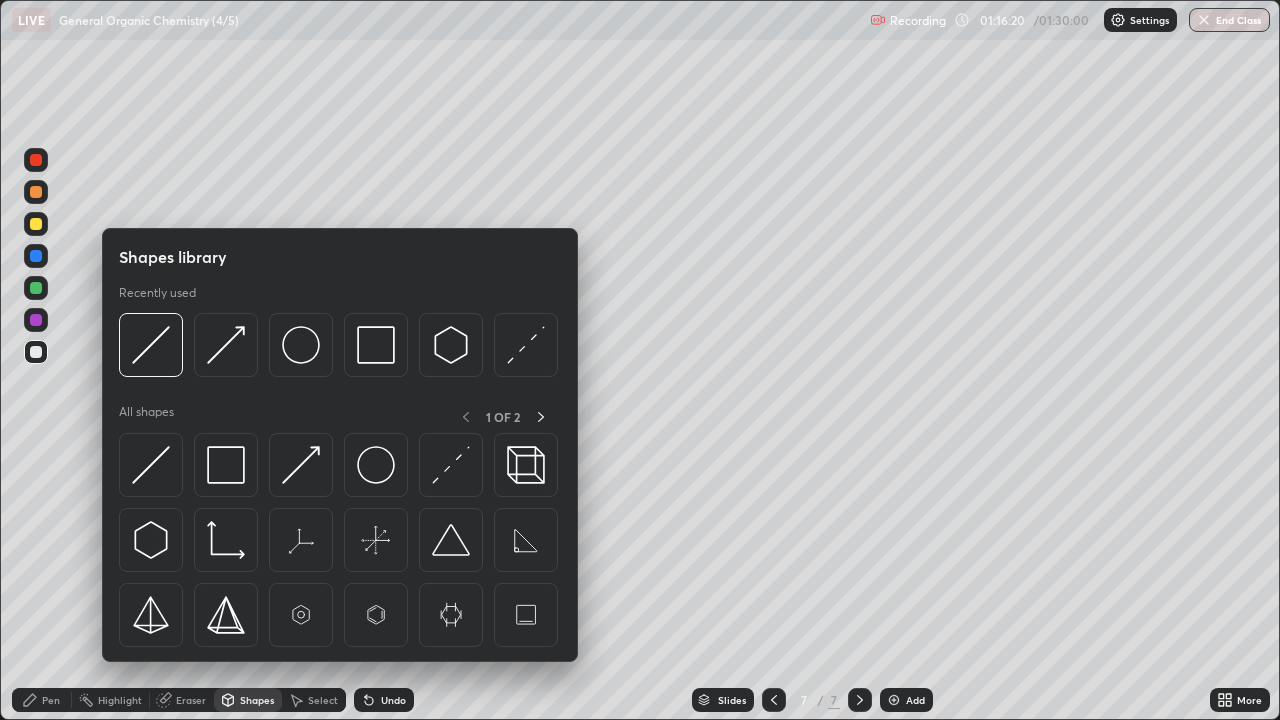 click at bounding box center [526, 345] 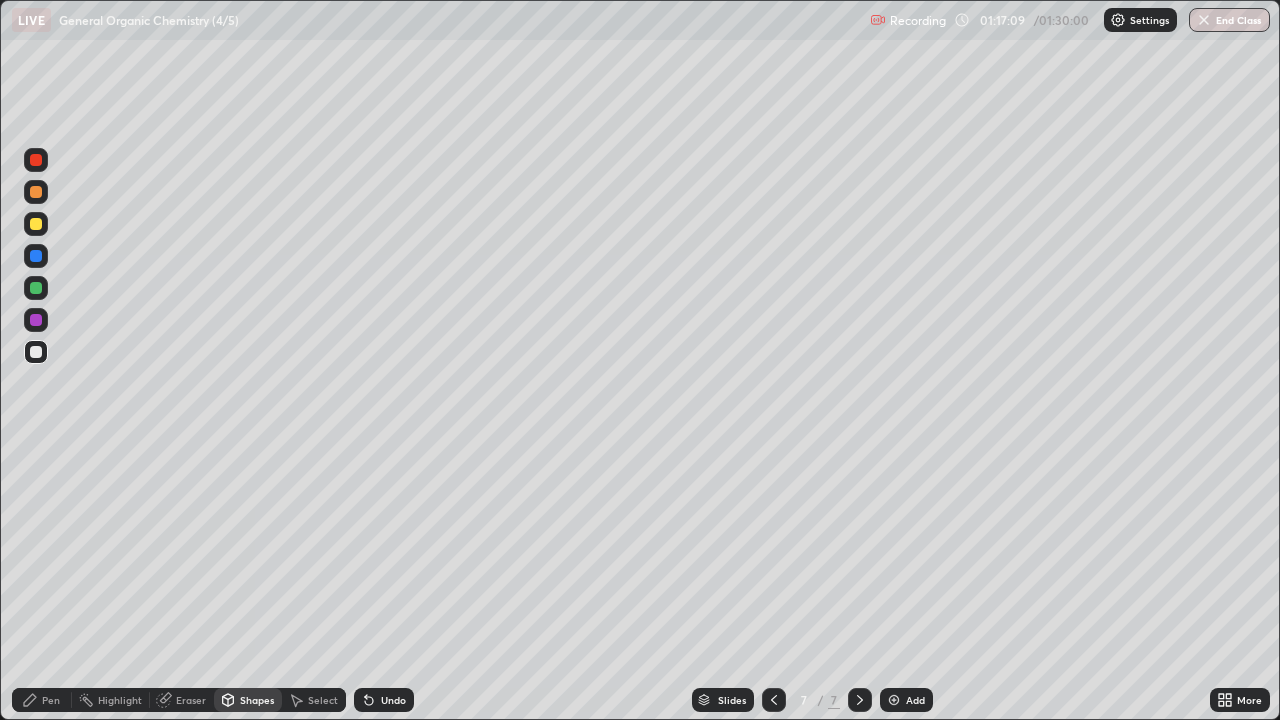 click on "Pen" at bounding box center (42, 700) 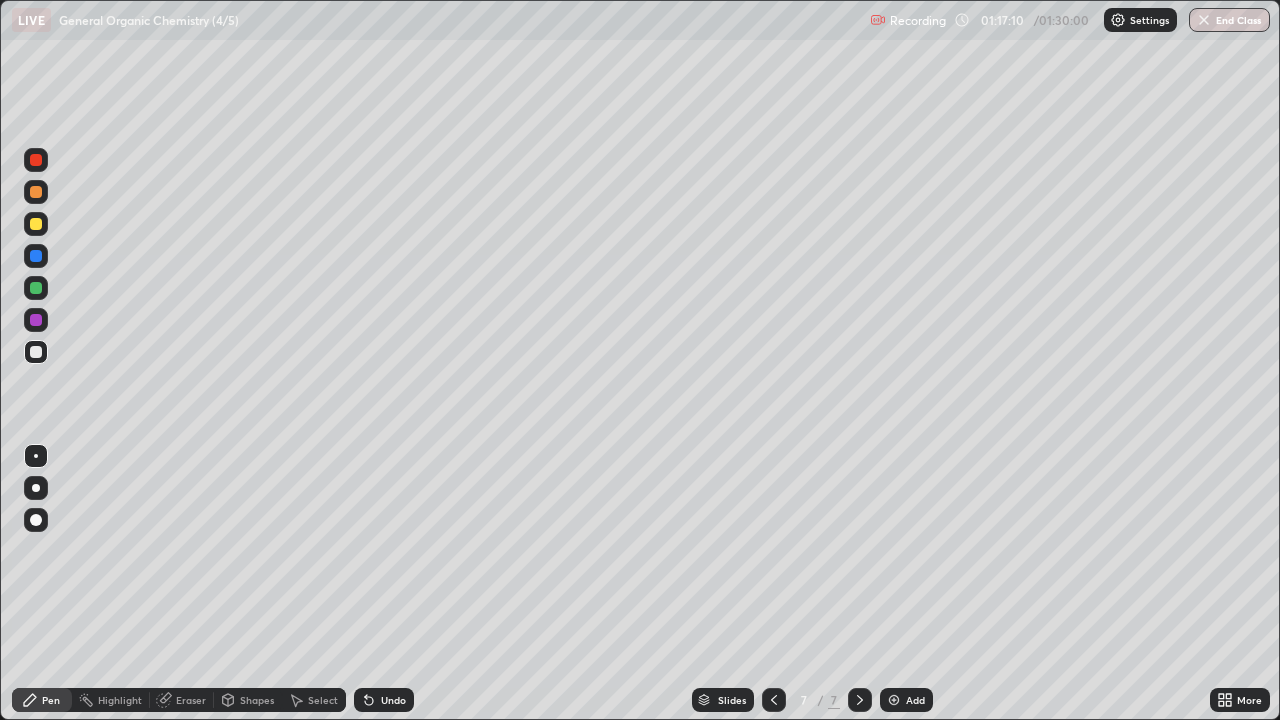 click at bounding box center [36, 288] 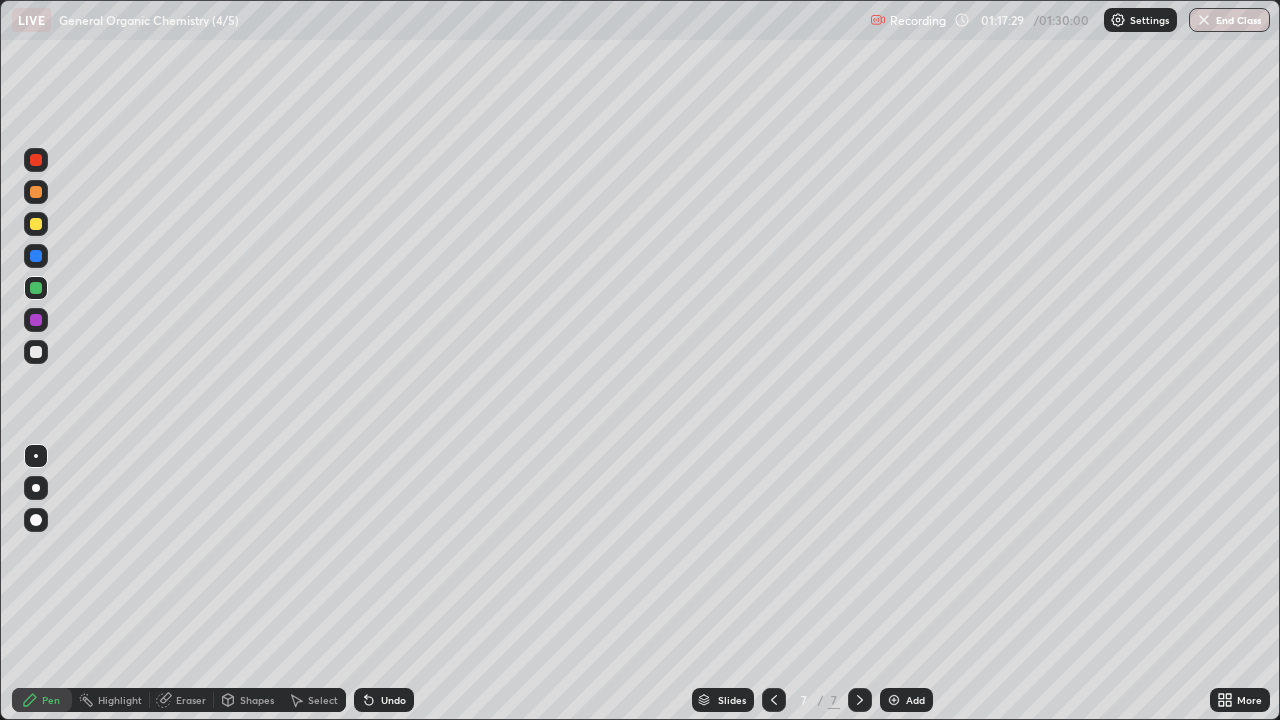 click at bounding box center (36, 224) 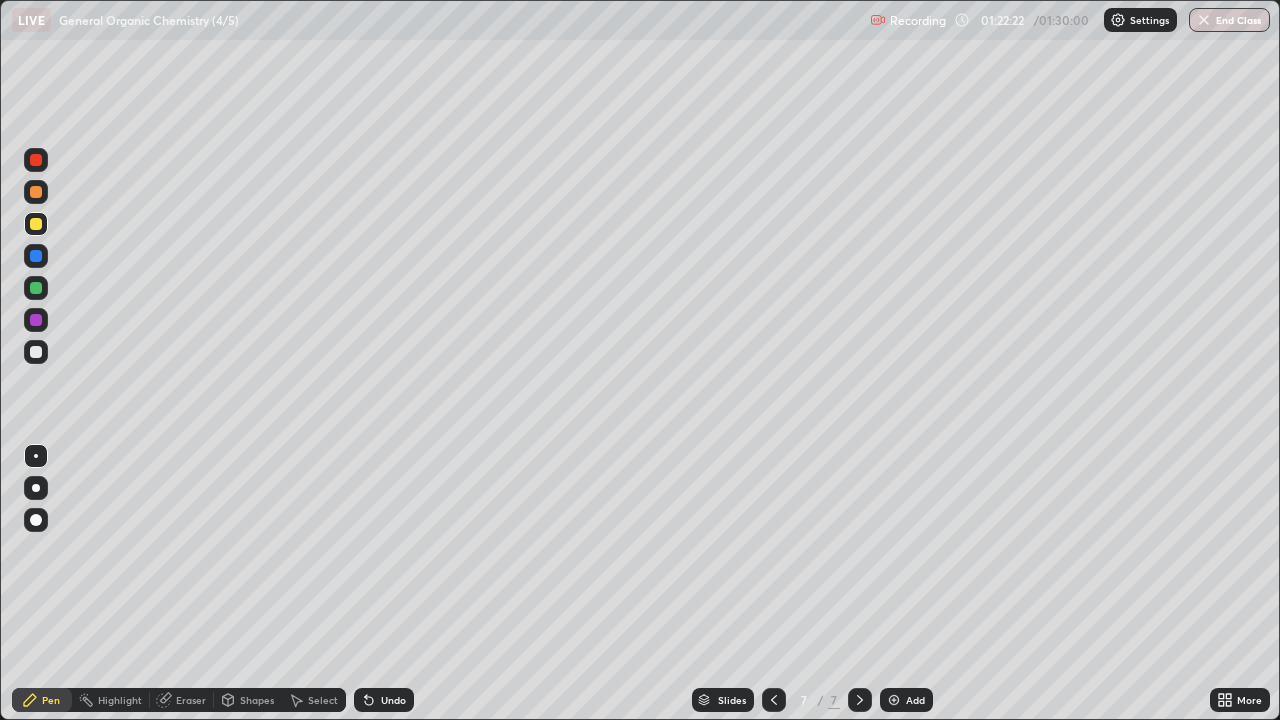 click at bounding box center [36, 352] 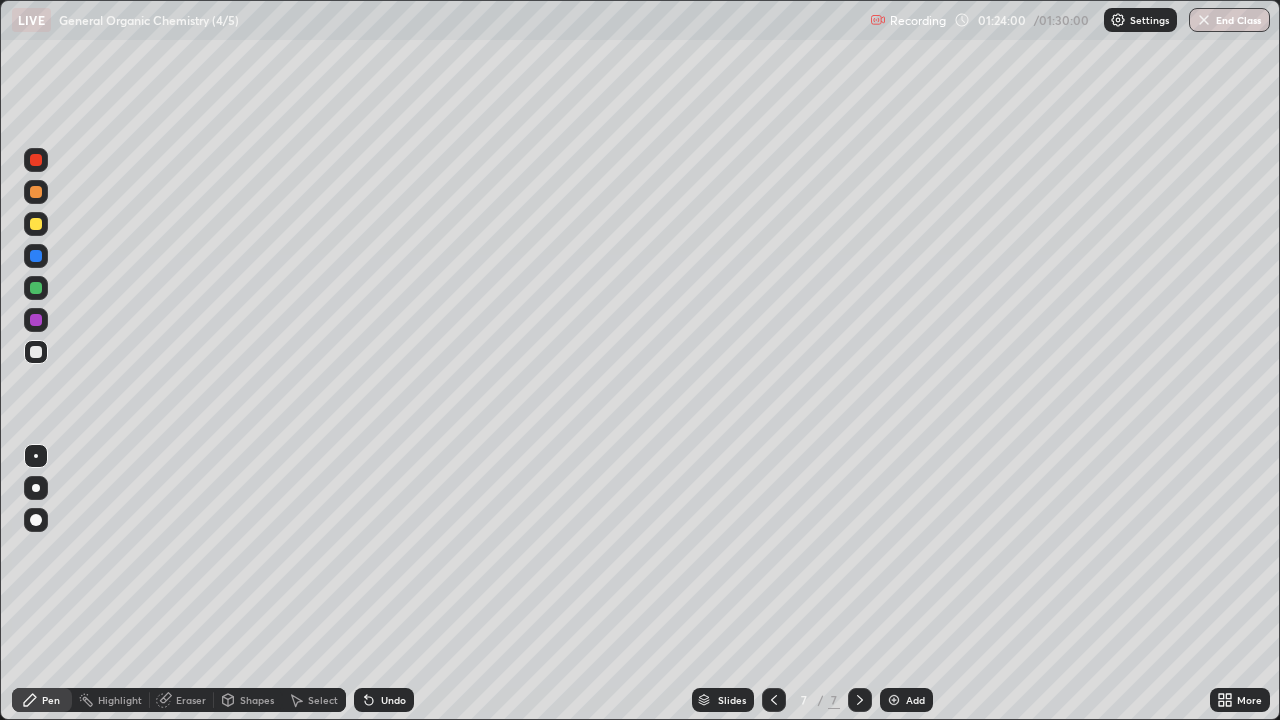 click on "Select" at bounding box center [323, 700] 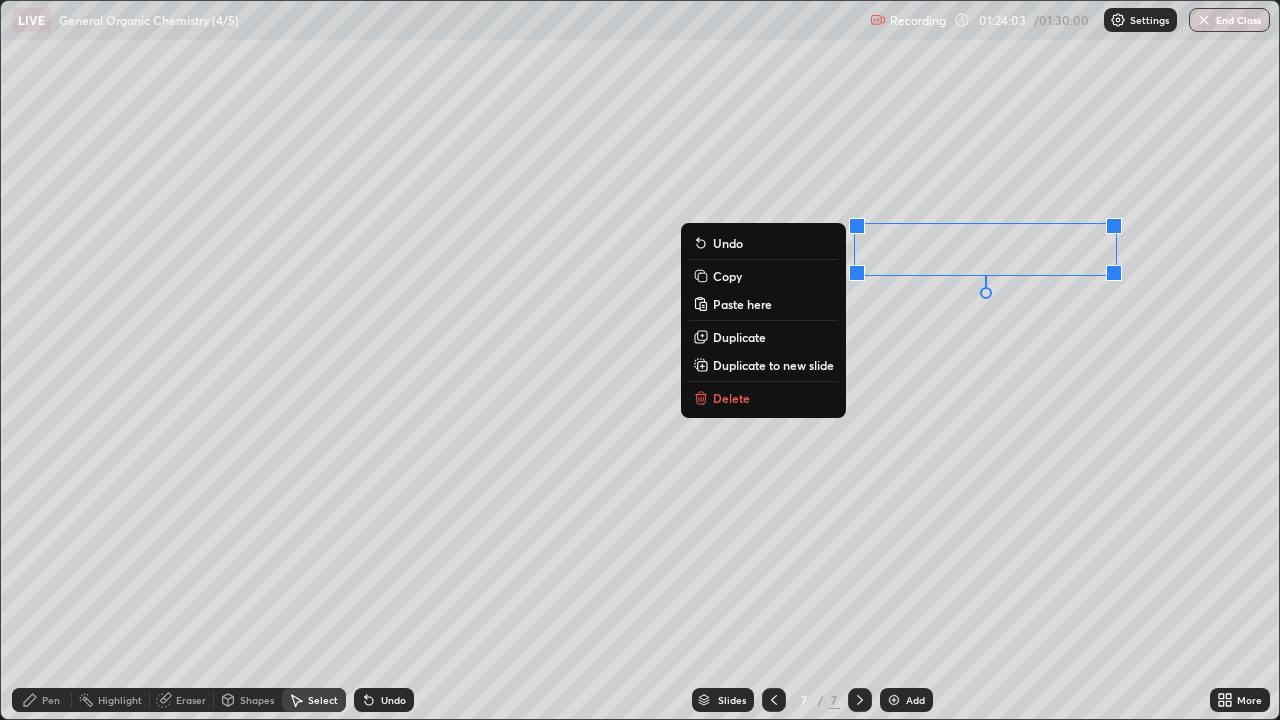 click on "Delete" at bounding box center (731, 398) 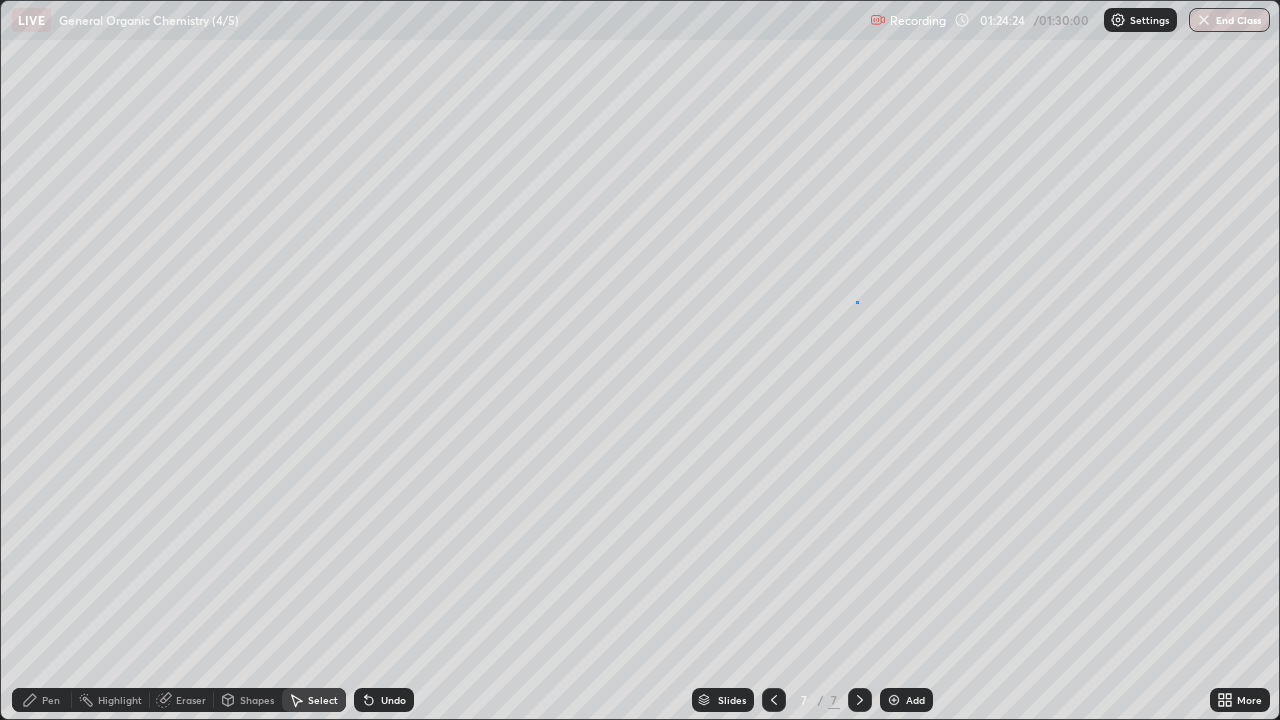 click on "0 ° Undo Copy Paste here Duplicate Duplicate to new slide Delete" at bounding box center (640, 360) 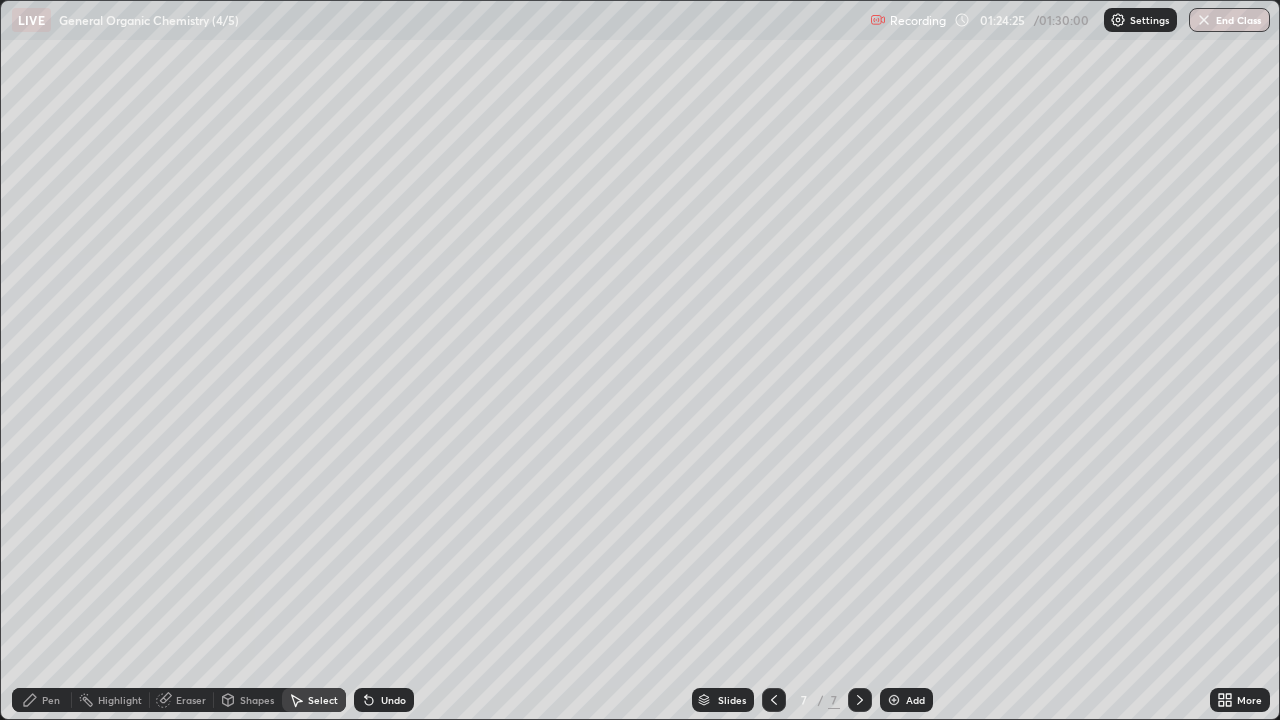 click on "Pen" at bounding box center [51, 700] 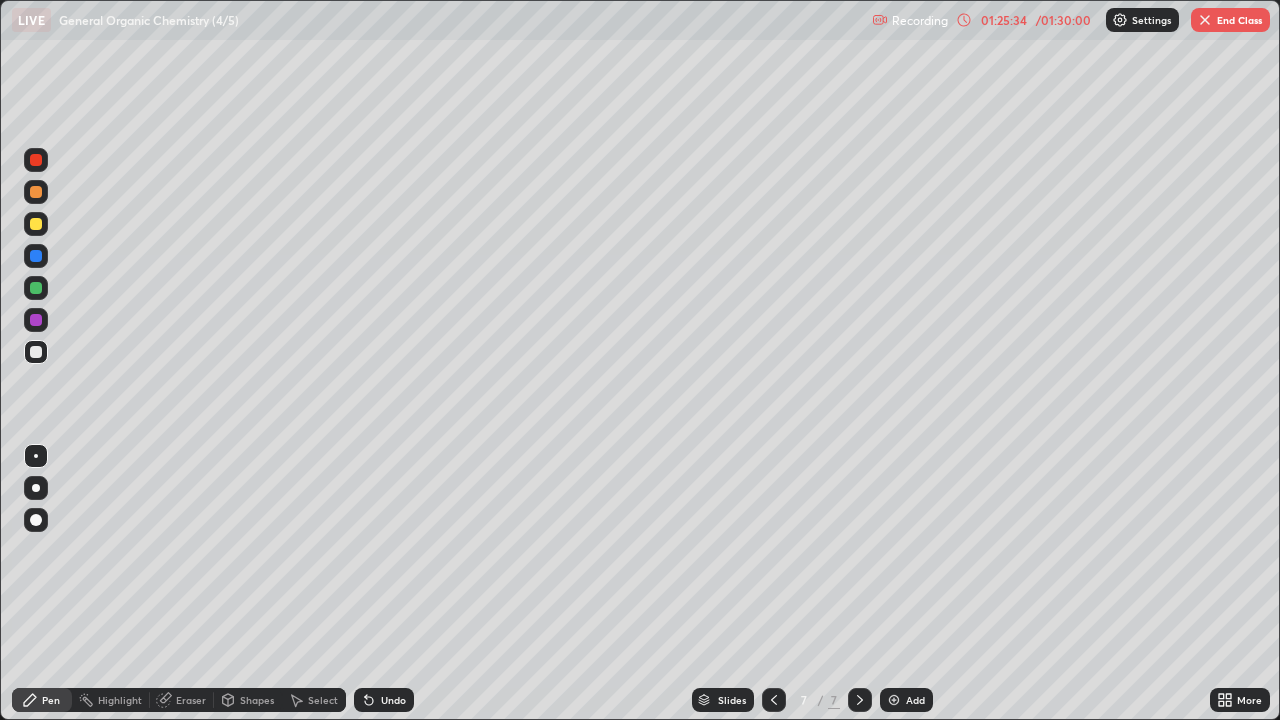 click at bounding box center [894, 700] 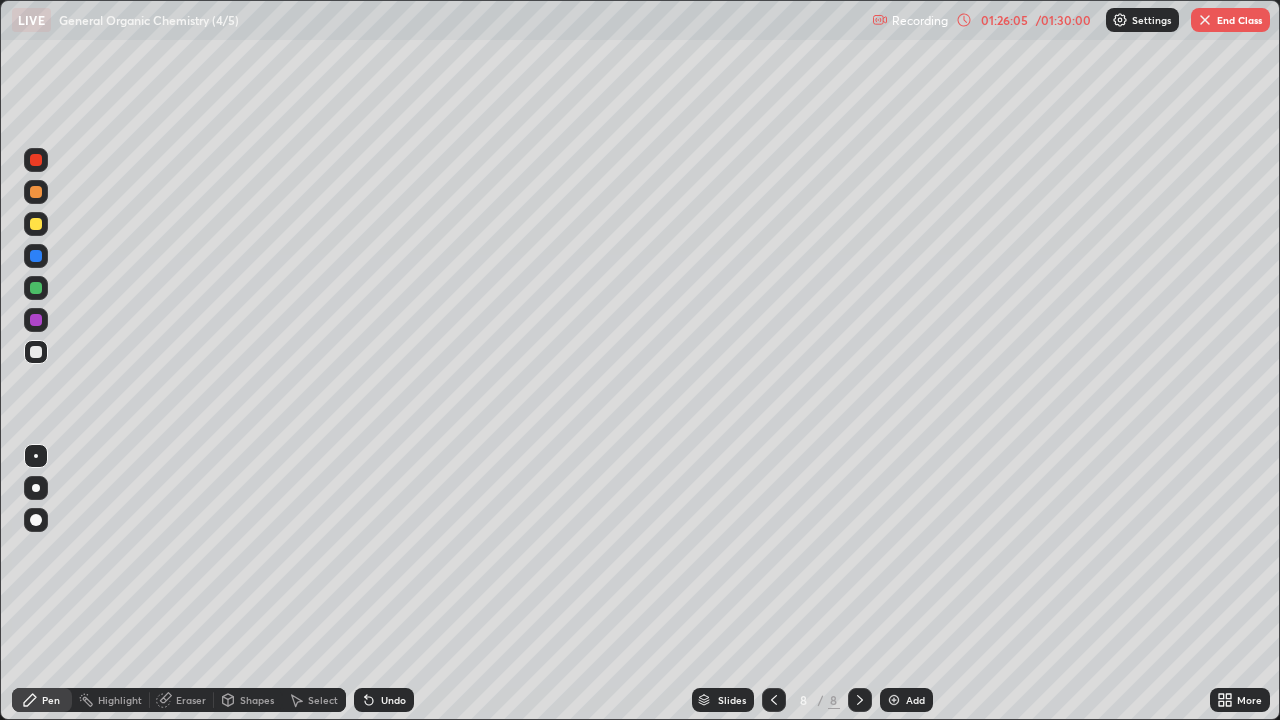click at bounding box center [774, 700] 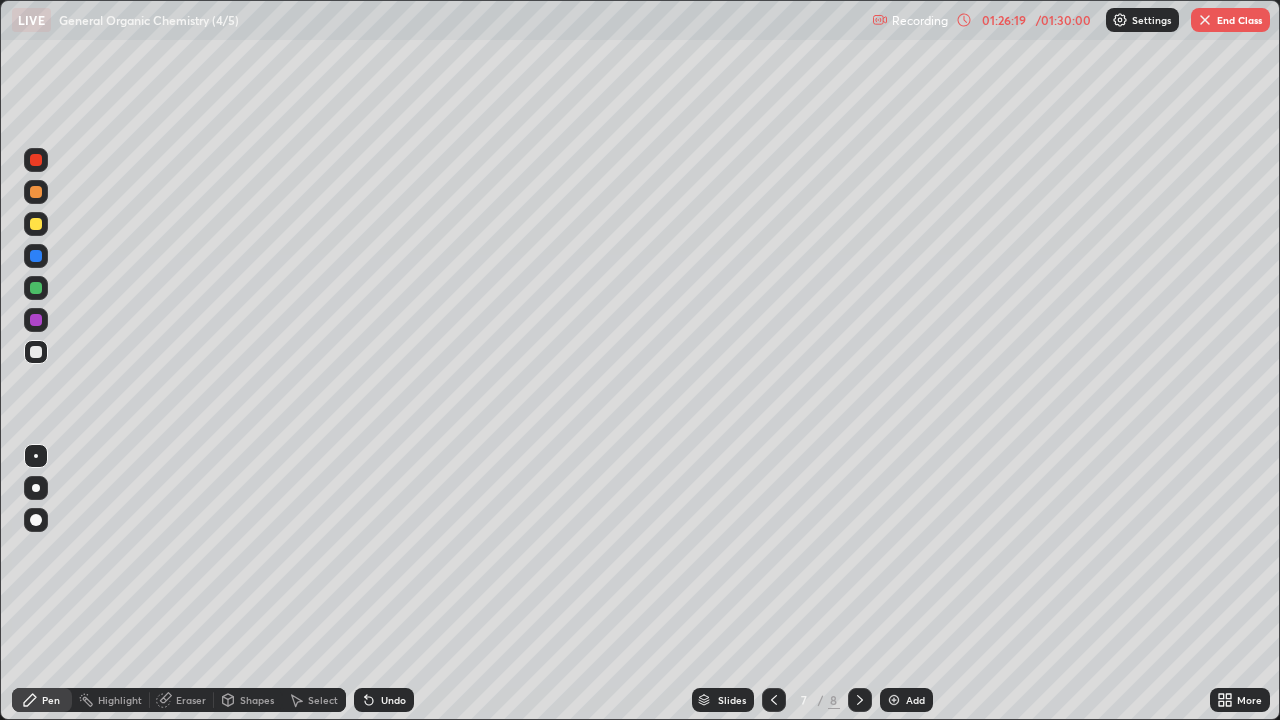 click at bounding box center (860, 700) 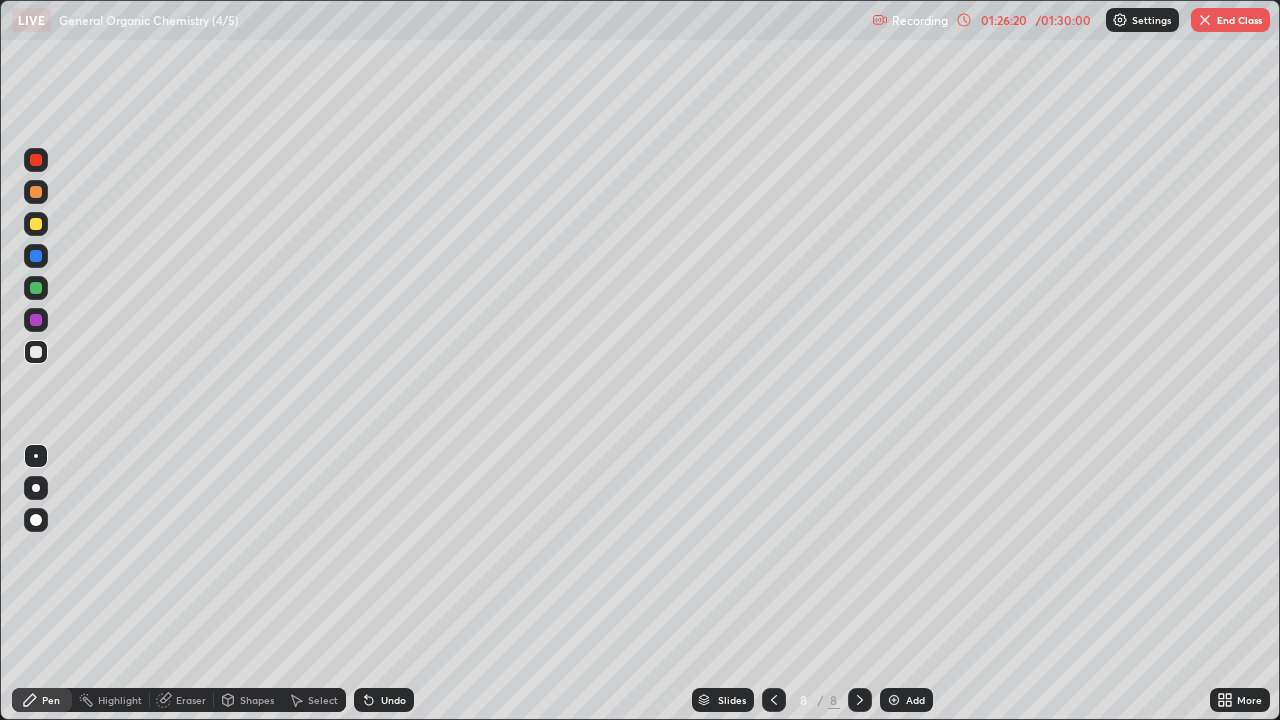 click 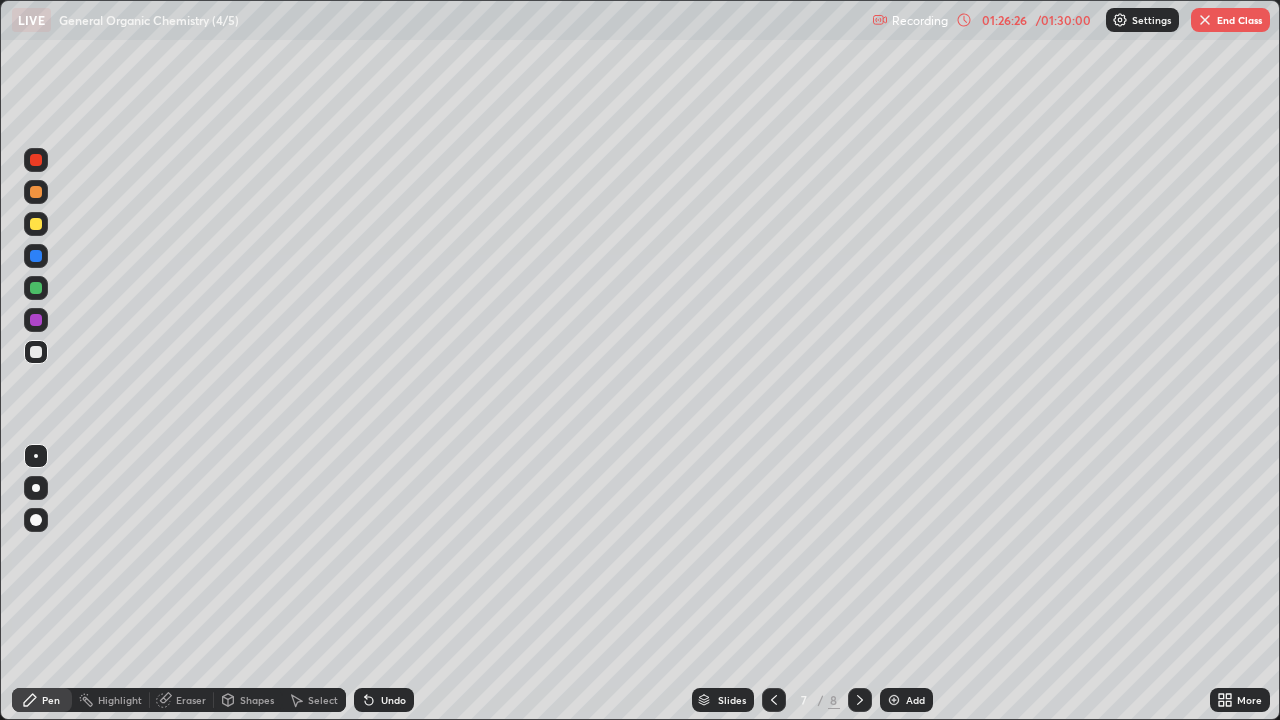 click 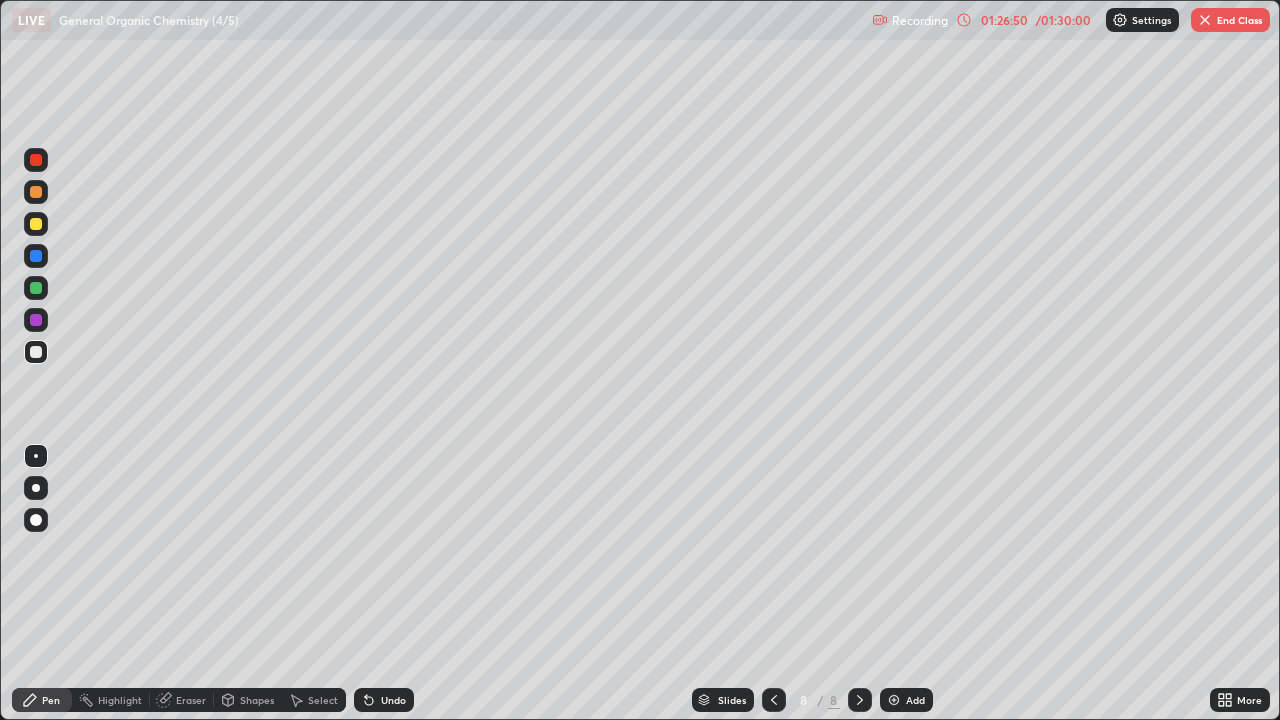click 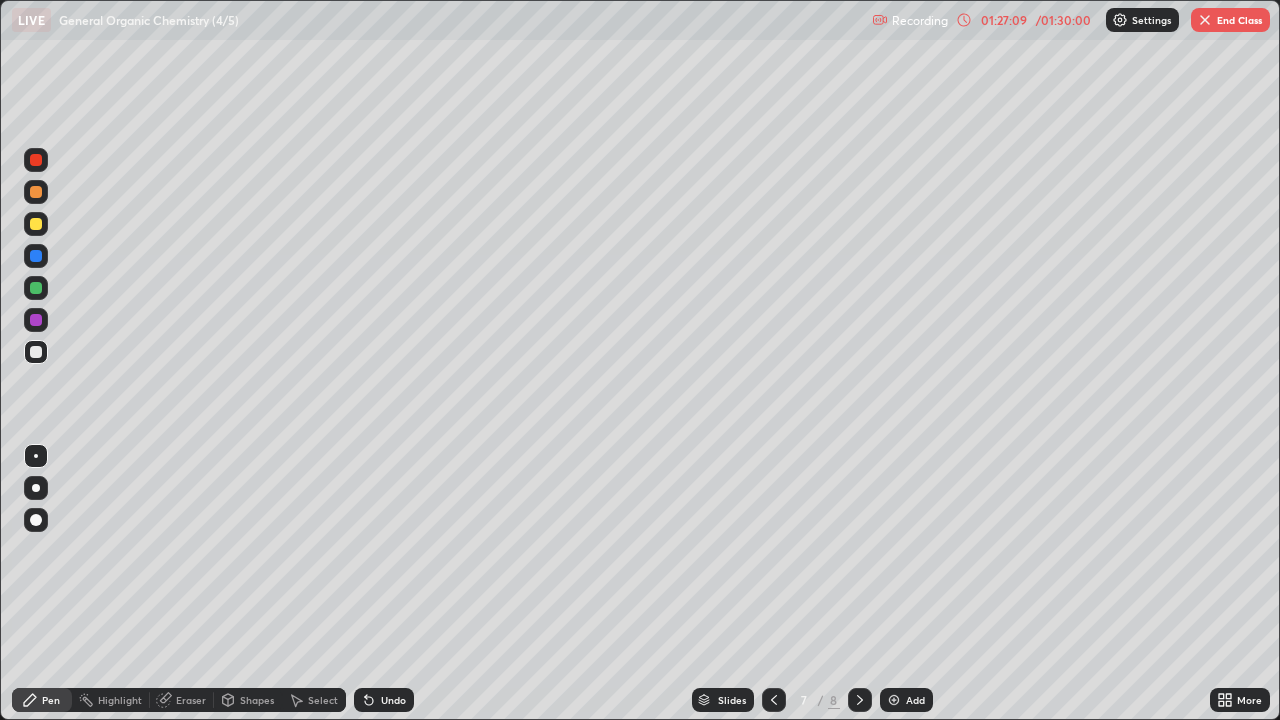 click 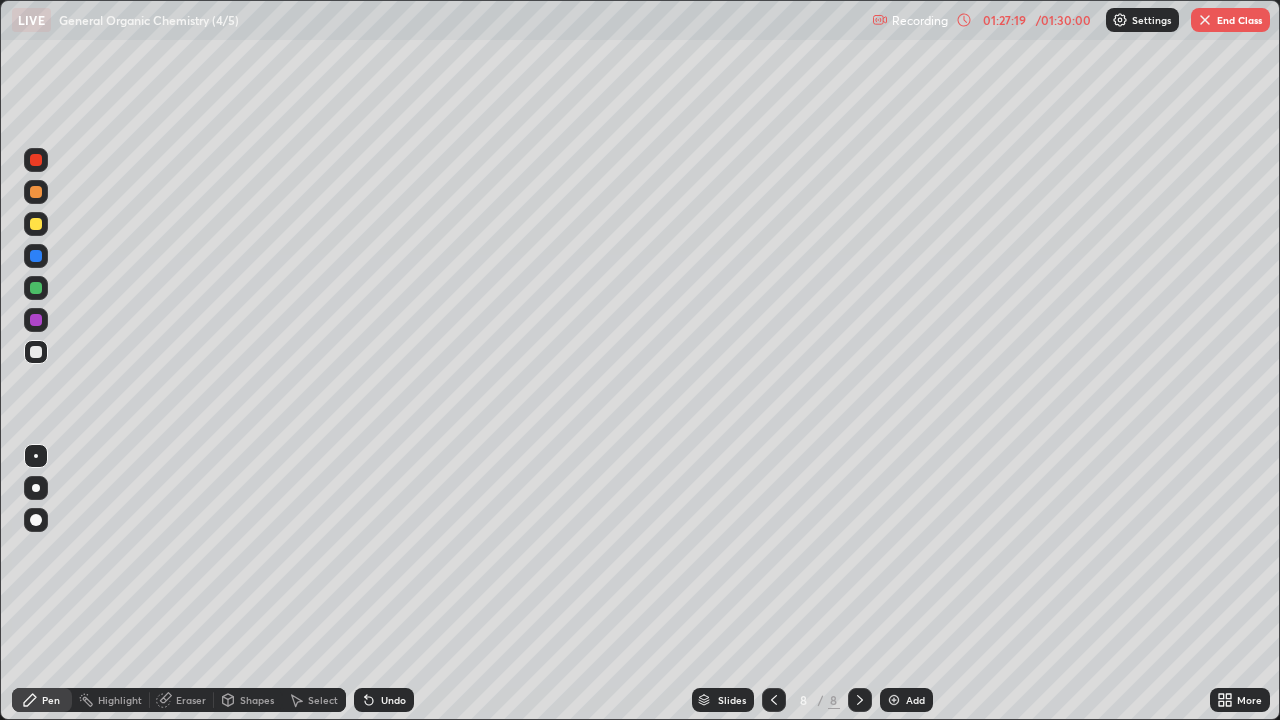 click on "Shapes" at bounding box center (257, 700) 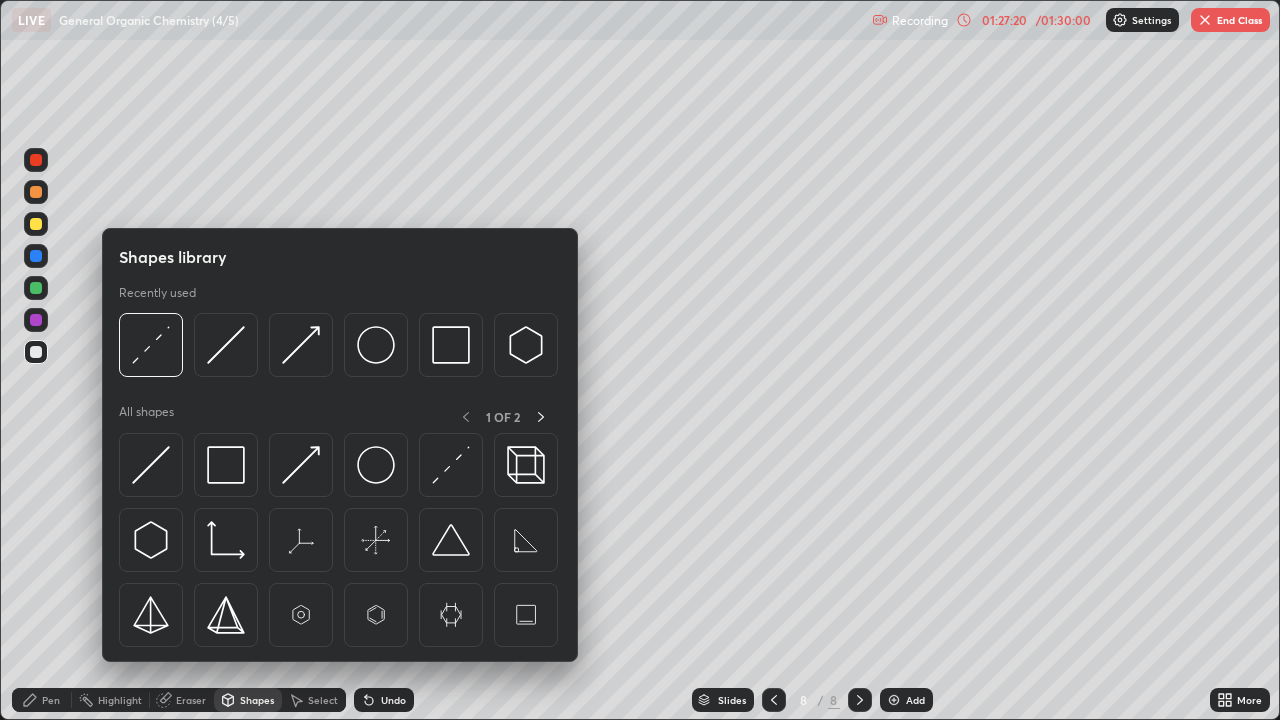 click at bounding box center [451, 345] 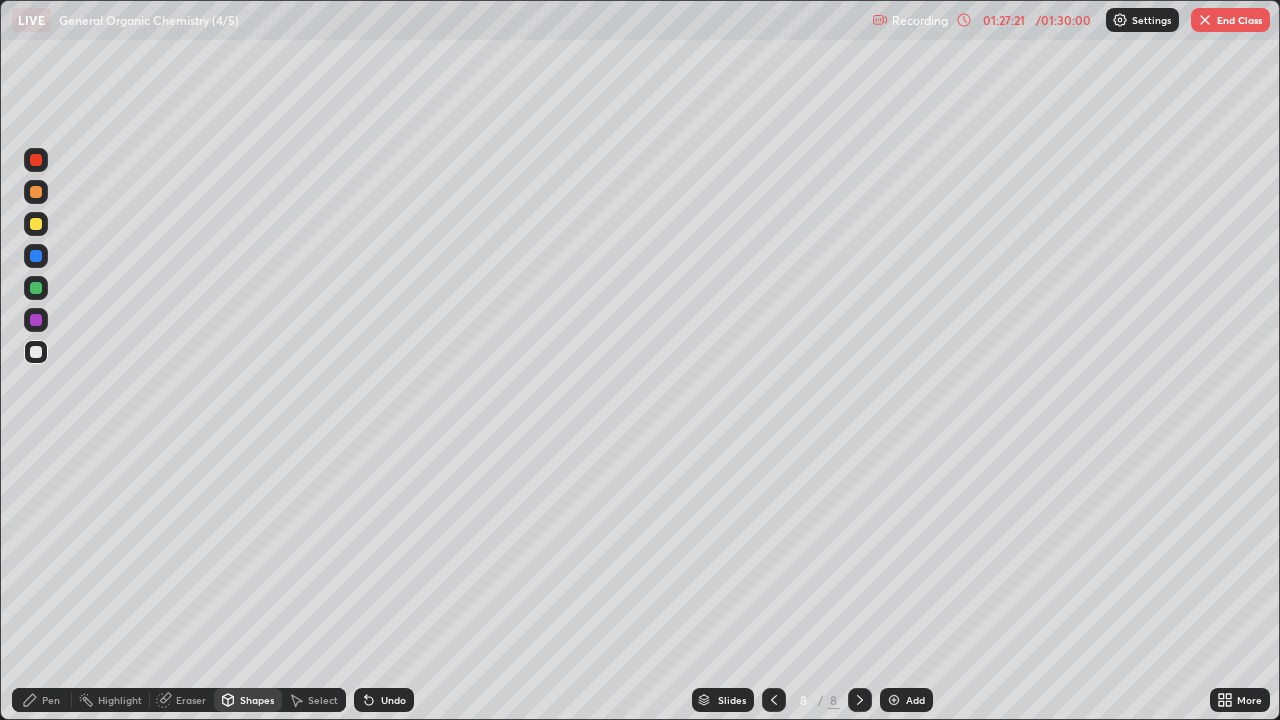 click at bounding box center (36, 160) 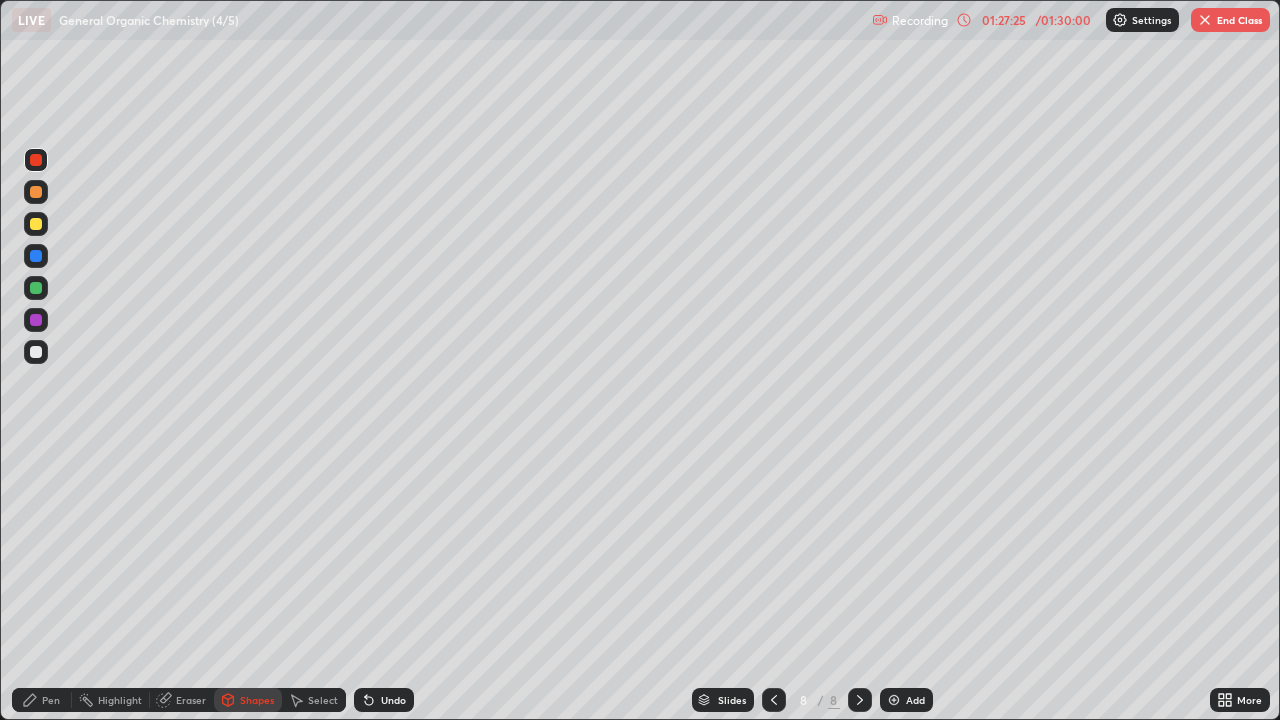 click on "Select" at bounding box center (323, 700) 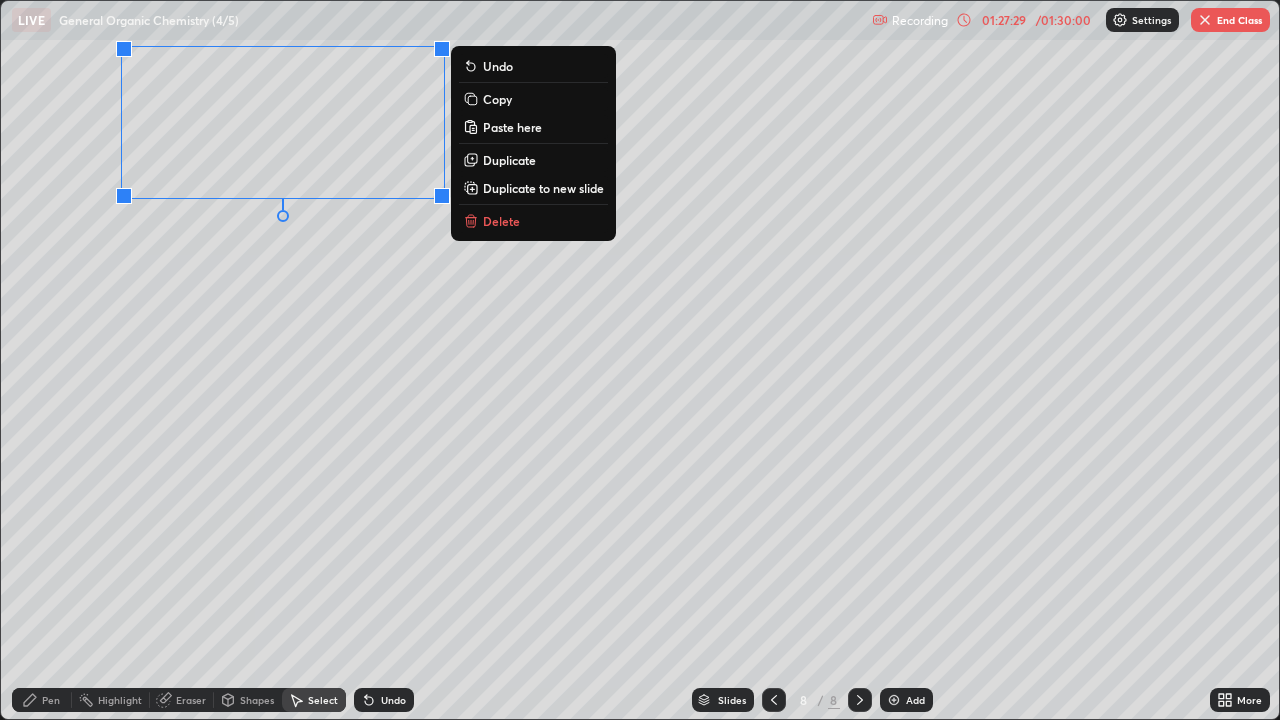 click on "Pen" at bounding box center [51, 700] 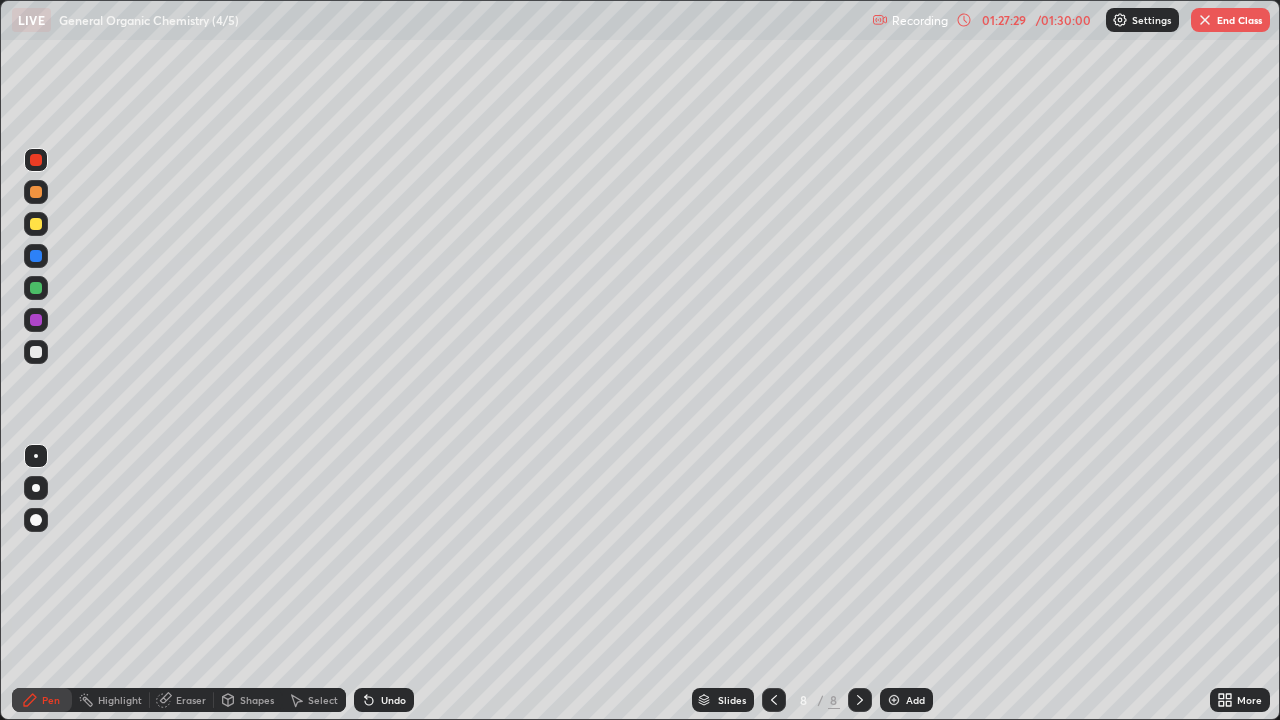 click at bounding box center (36, 352) 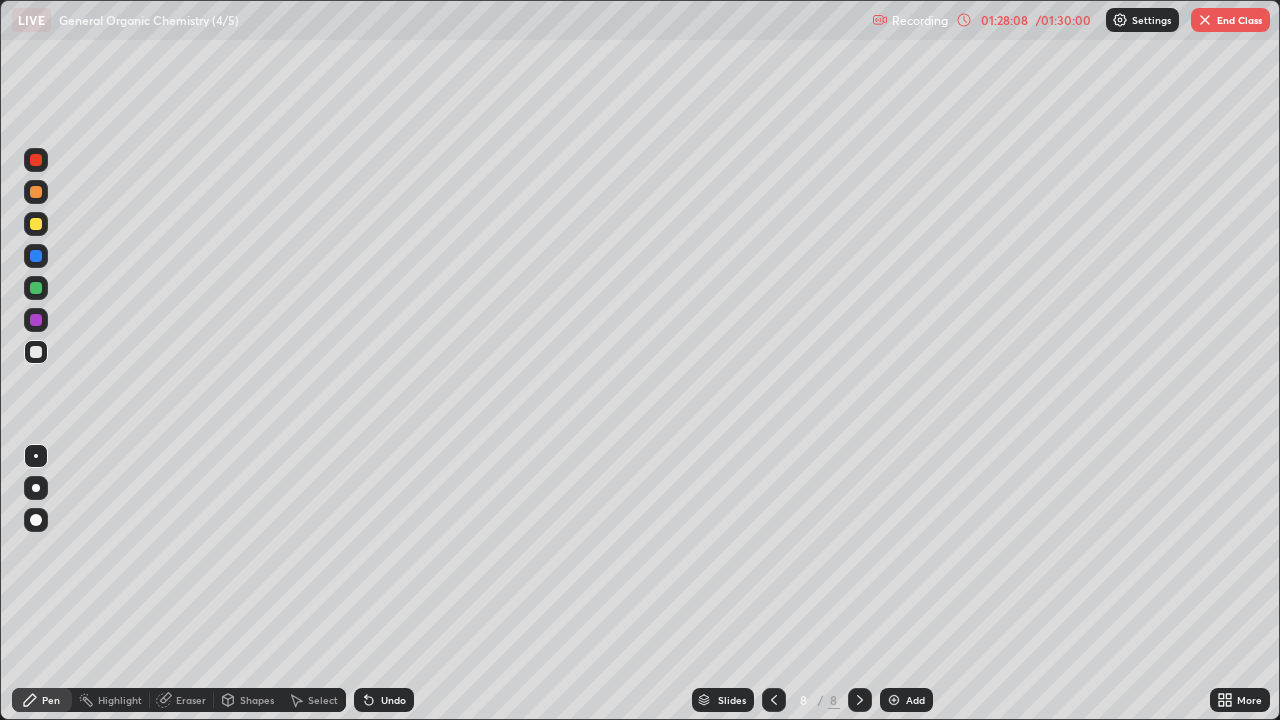 click 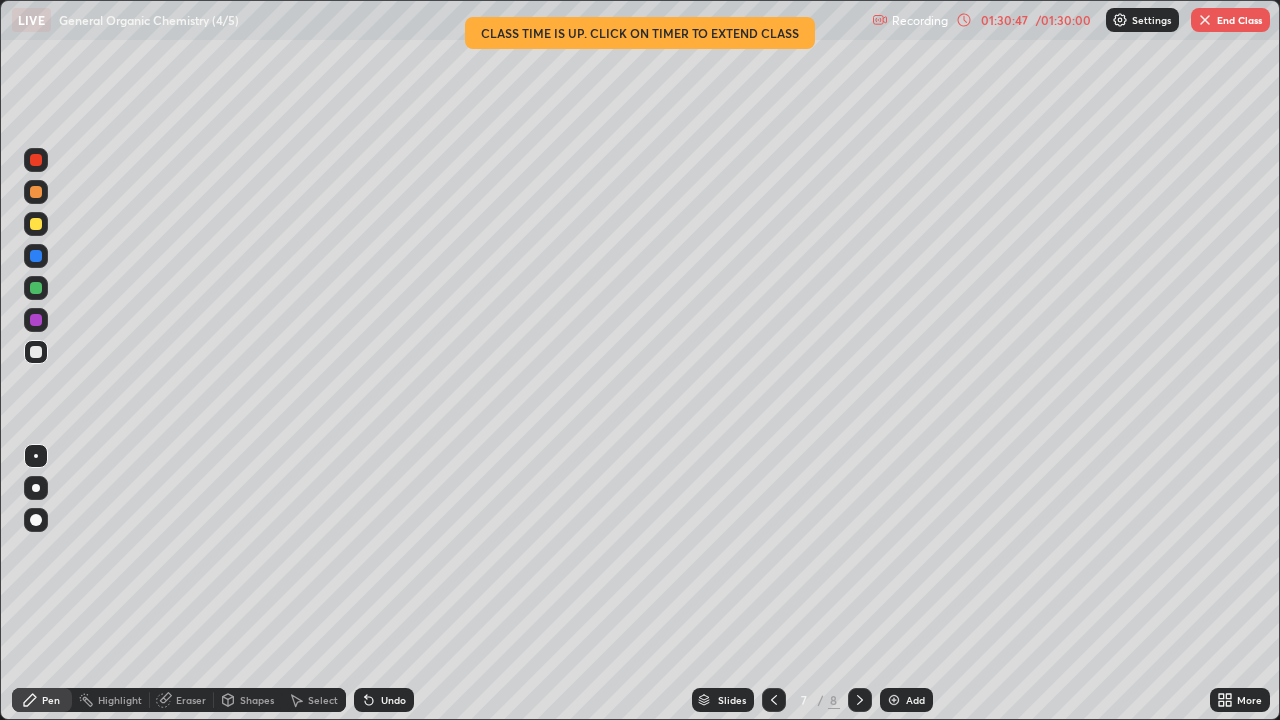 click at bounding box center (36, 192) 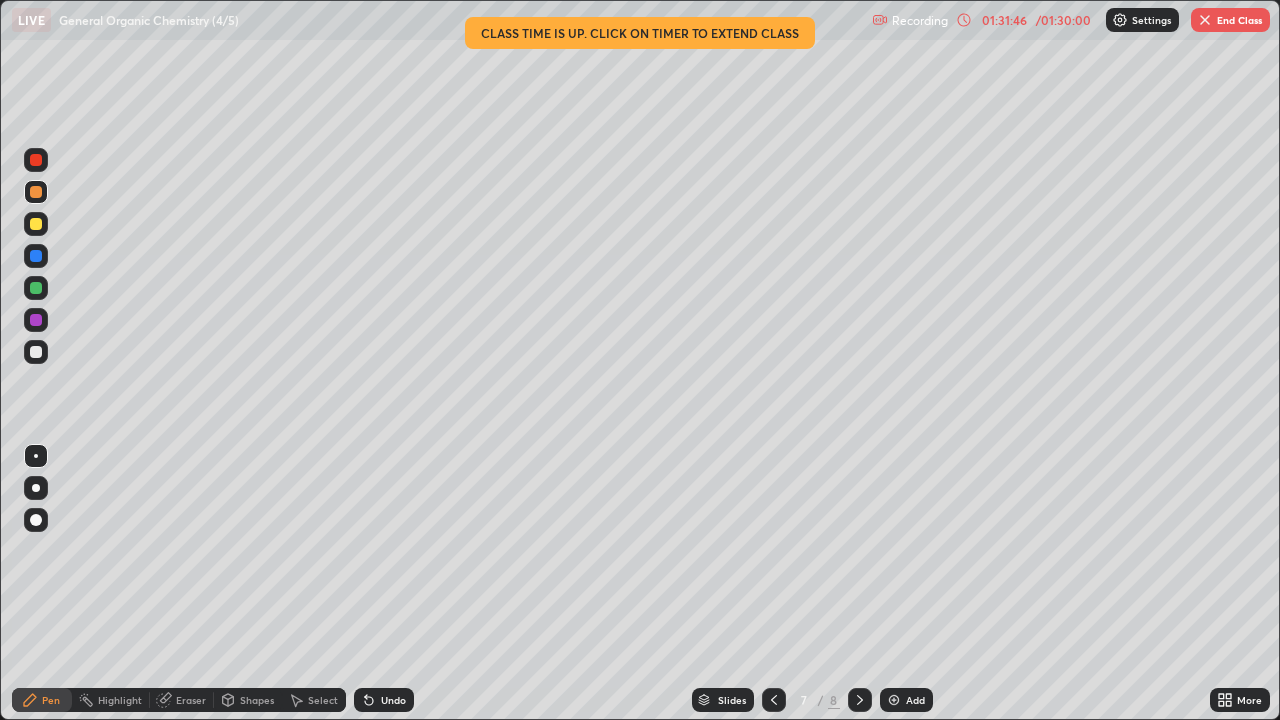 click at bounding box center (36, 288) 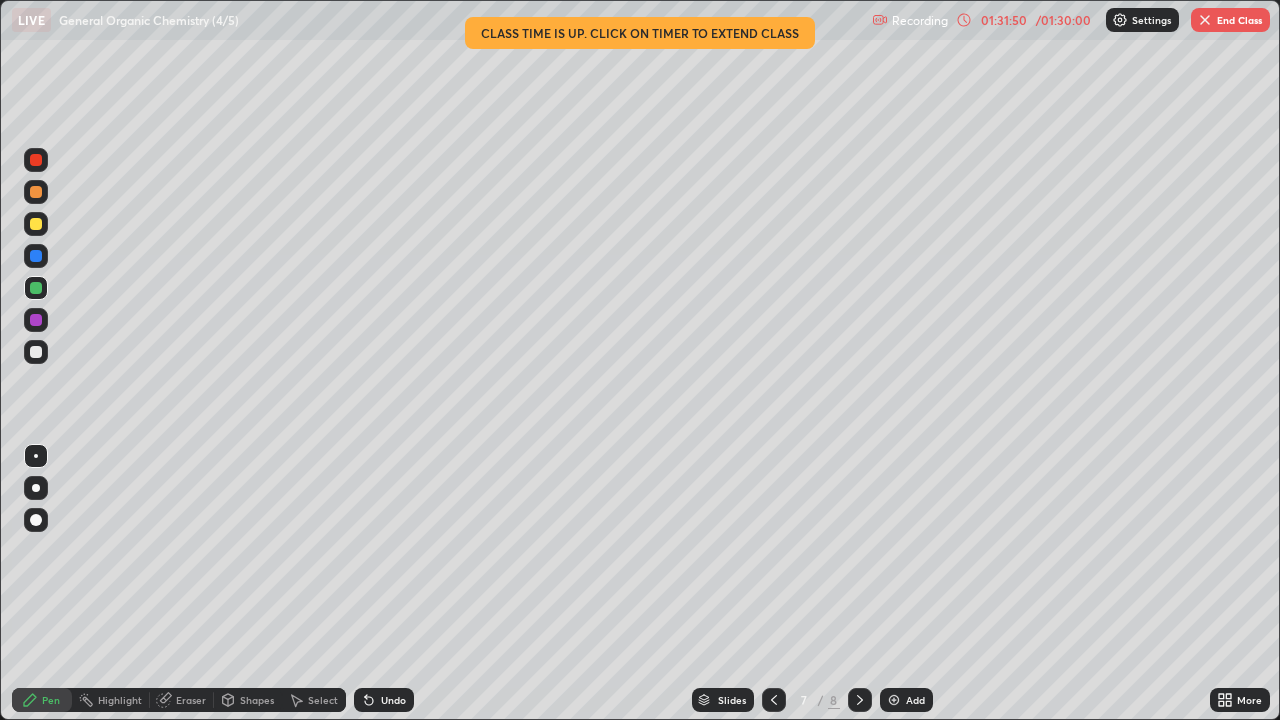 click on "Select" at bounding box center [314, 700] 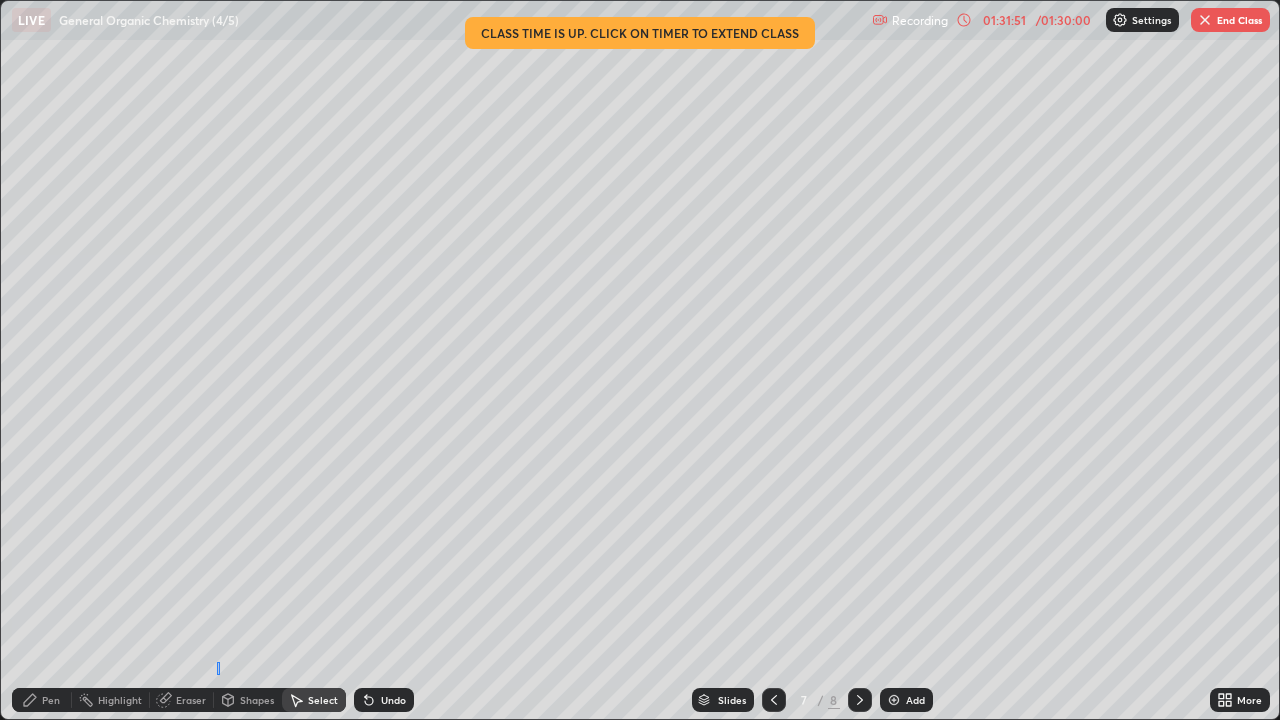click on "0 ° Undo Copy Paste here Duplicate Duplicate to new slide Delete" at bounding box center [640, 360] 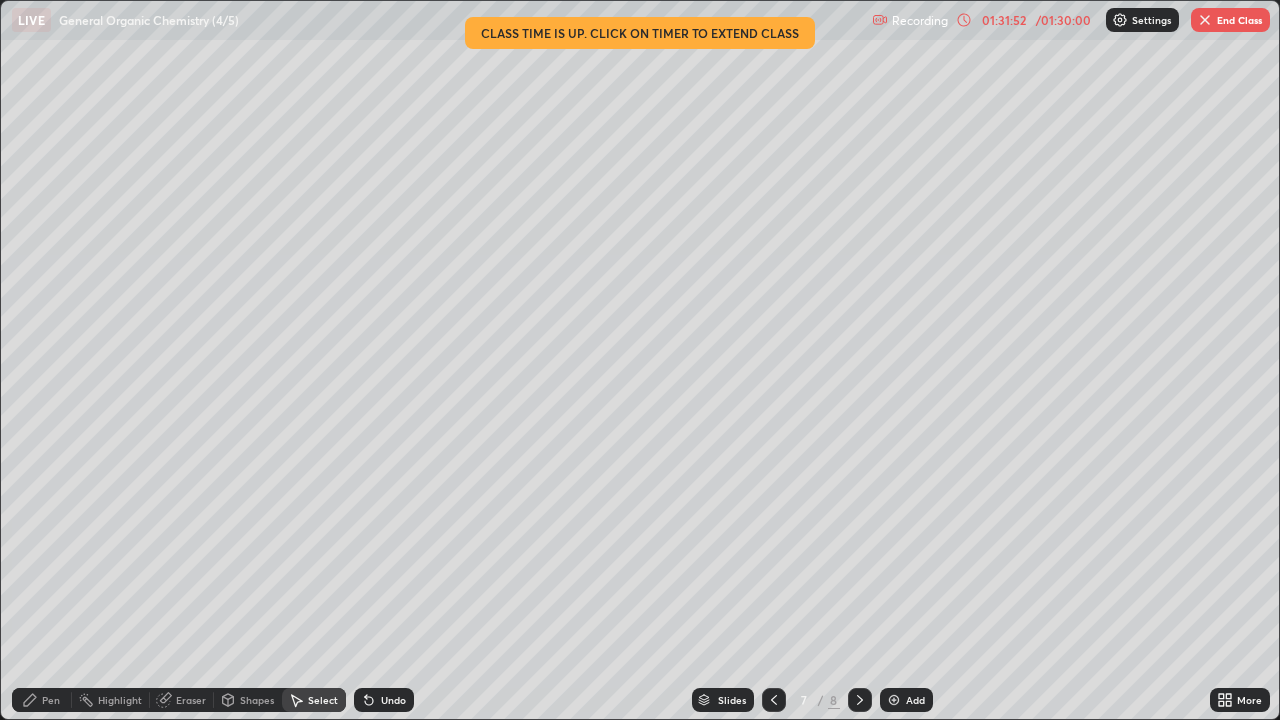 click on "Pen" at bounding box center (42, 700) 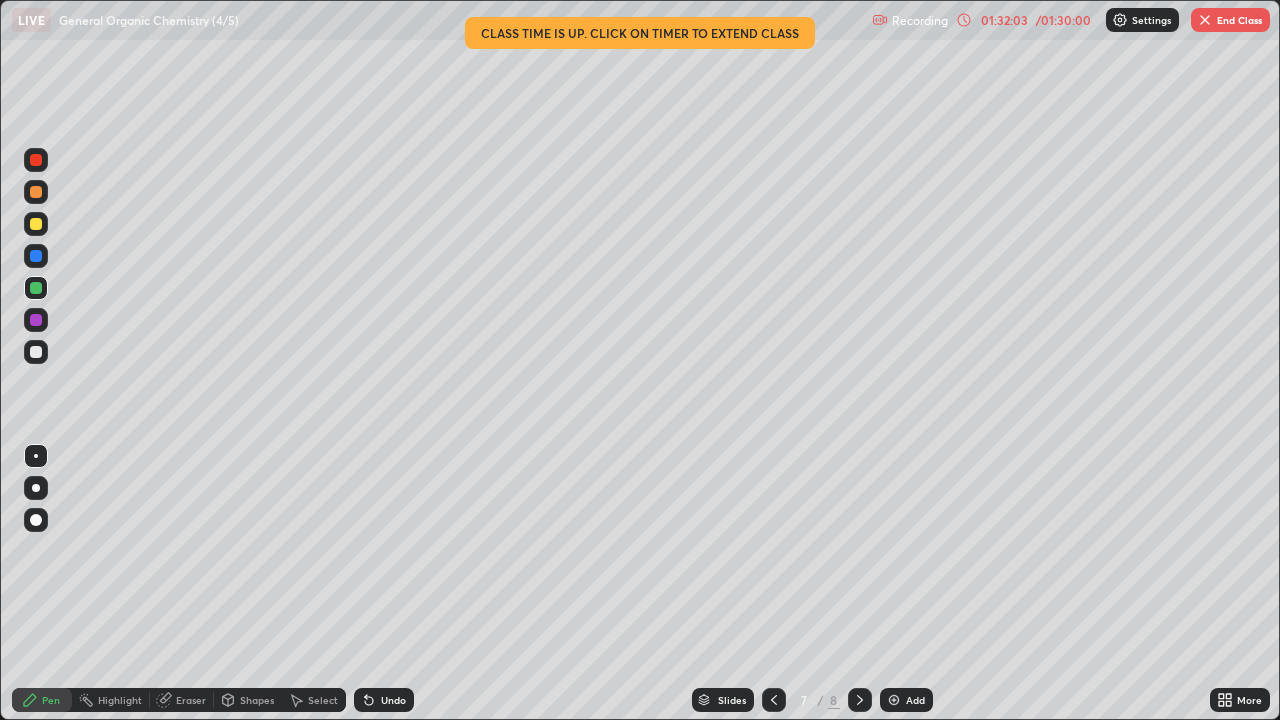 click on "01:32:03" at bounding box center (1004, 20) 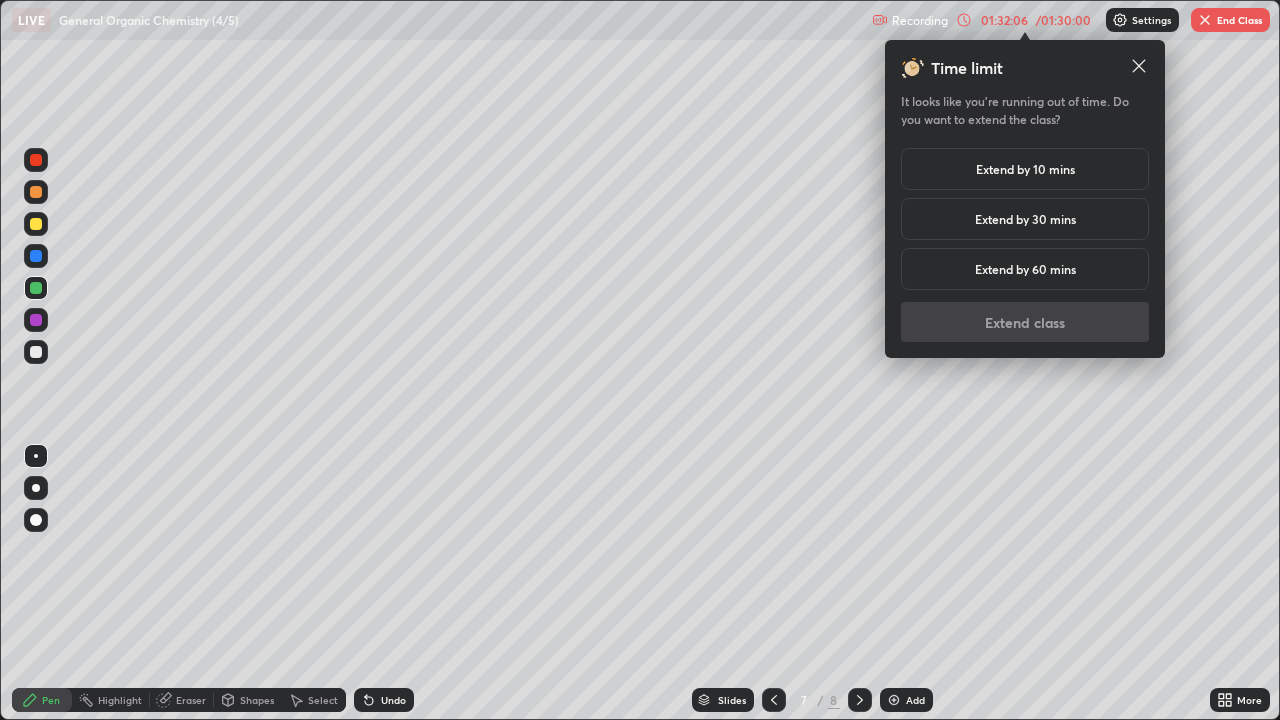 click on "Extend by 10 mins" at bounding box center (1025, 169) 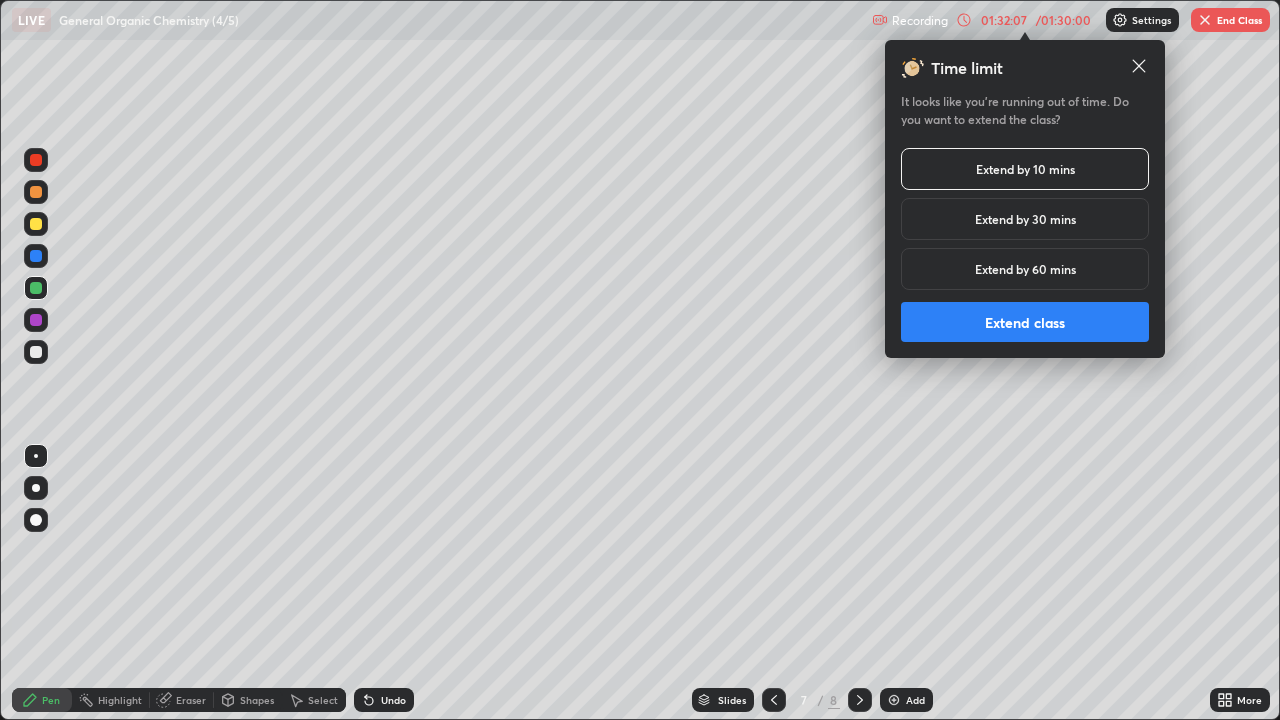 click on "Extend class" at bounding box center (1025, 322) 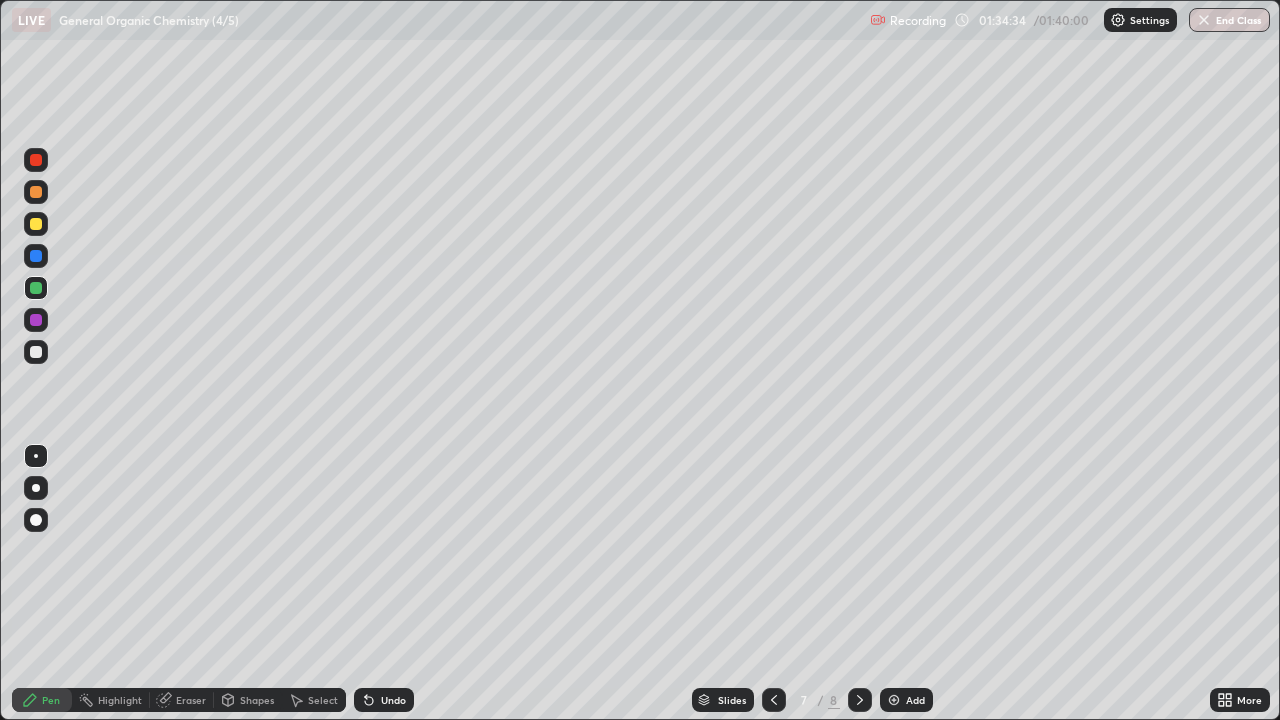 click at bounding box center (36, 352) 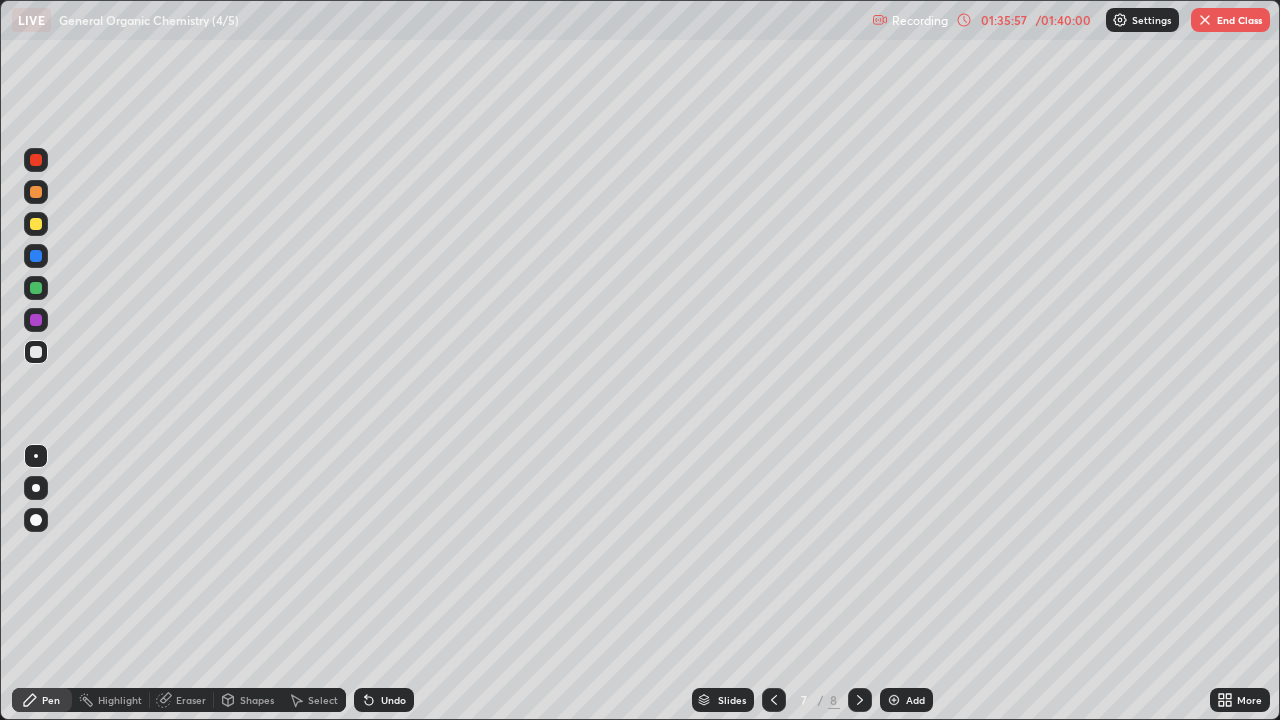 click on "Select" at bounding box center [323, 700] 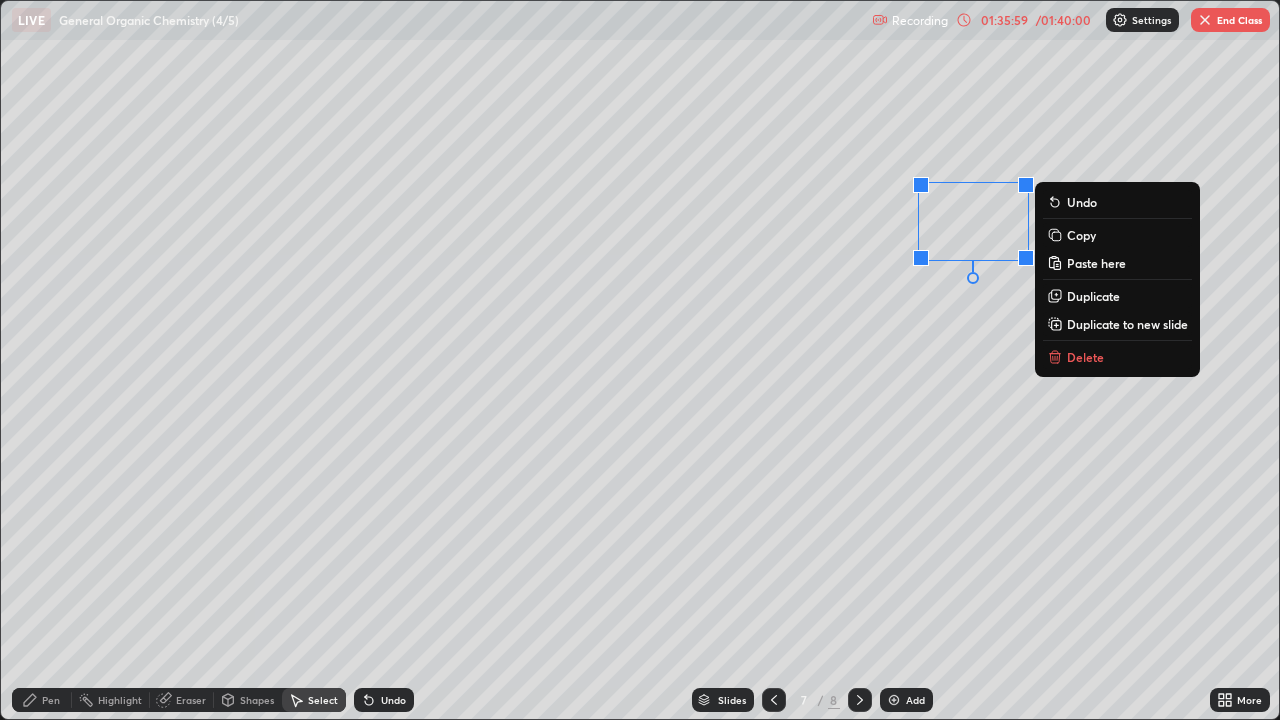 click 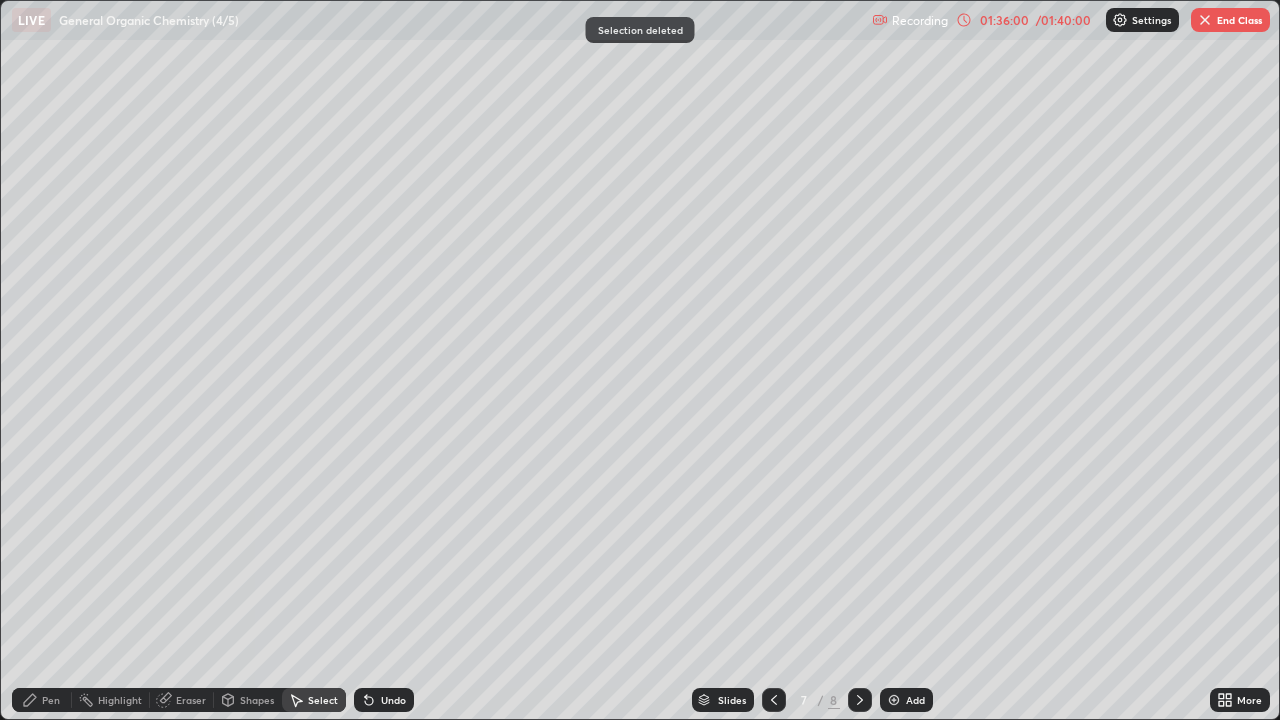 click 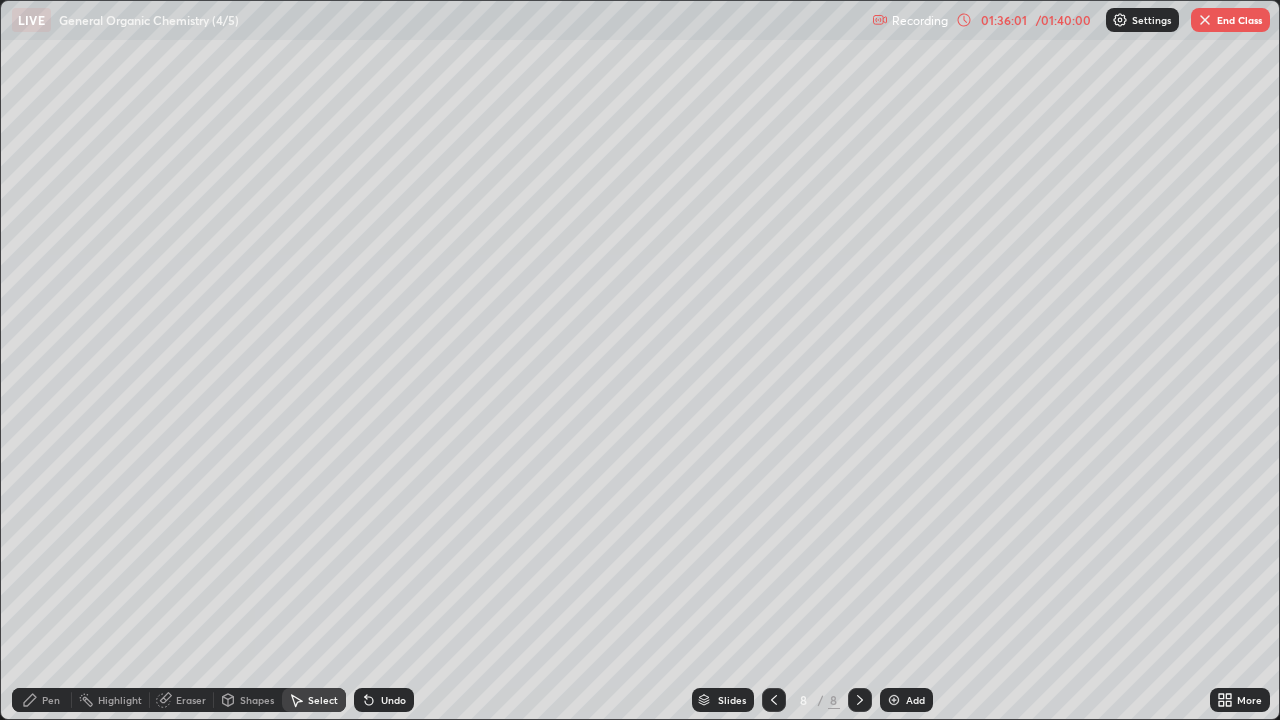 click on "Pen" at bounding box center [51, 700] 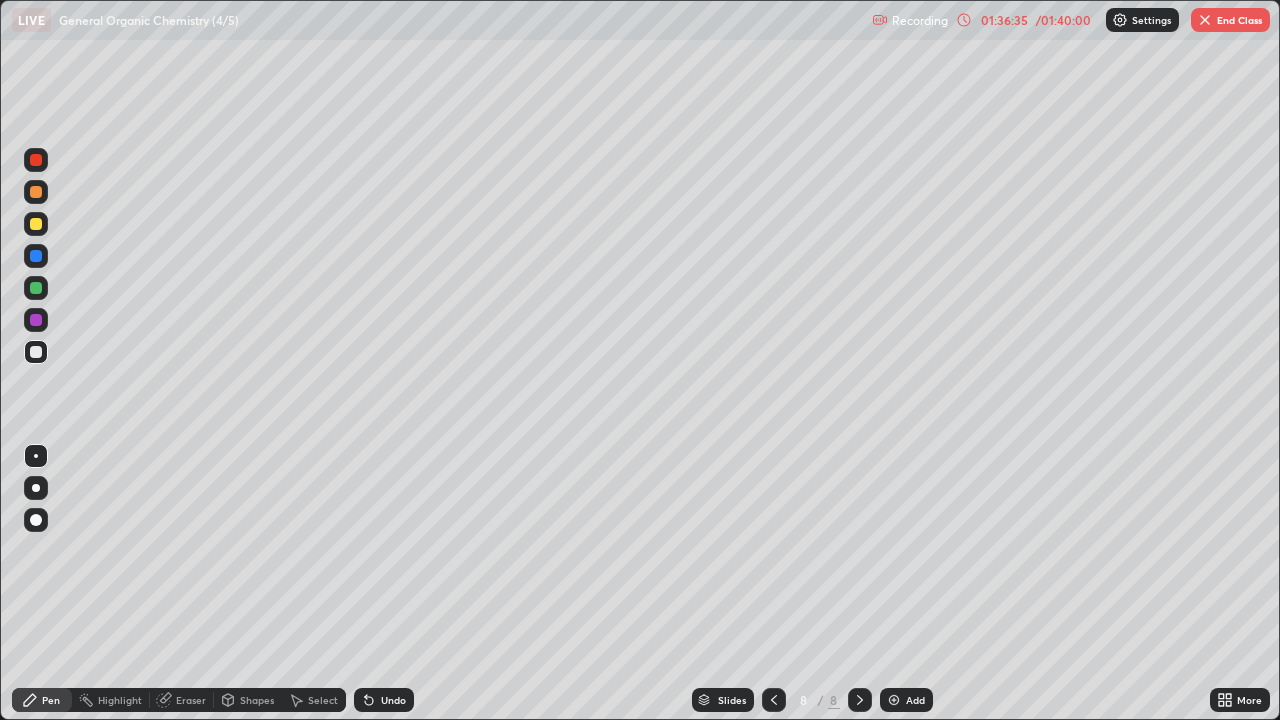 click 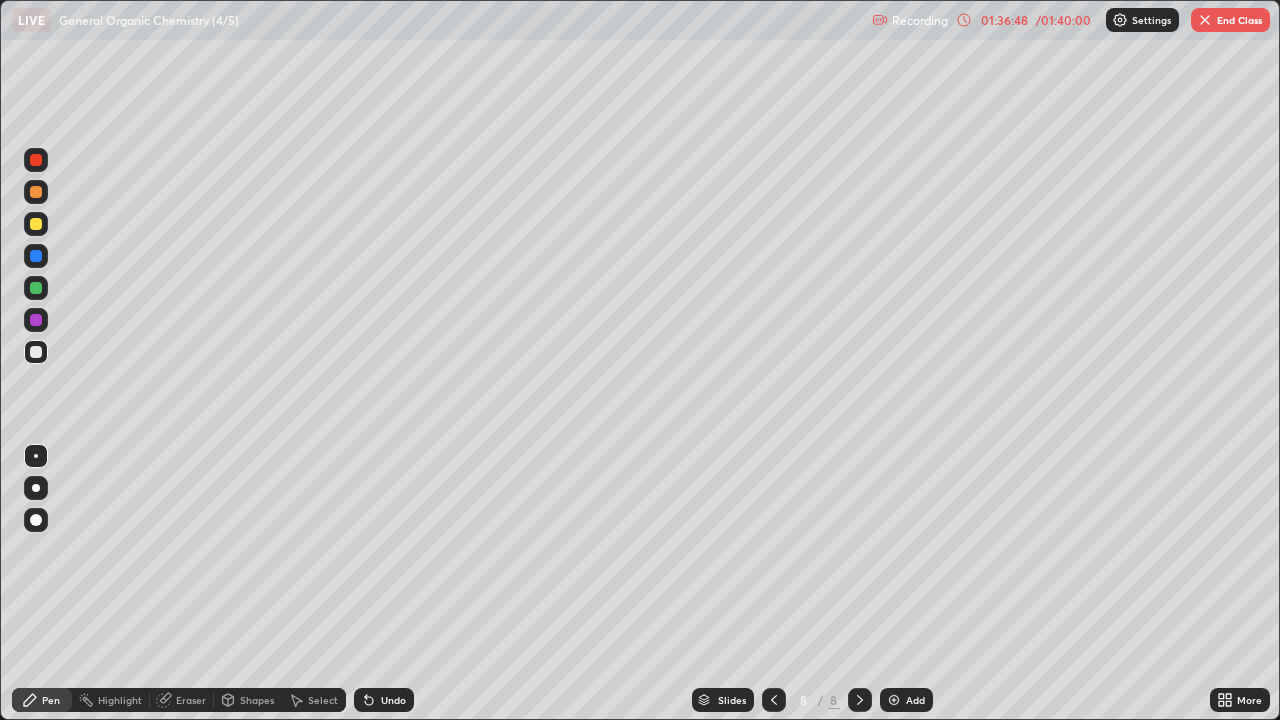 click 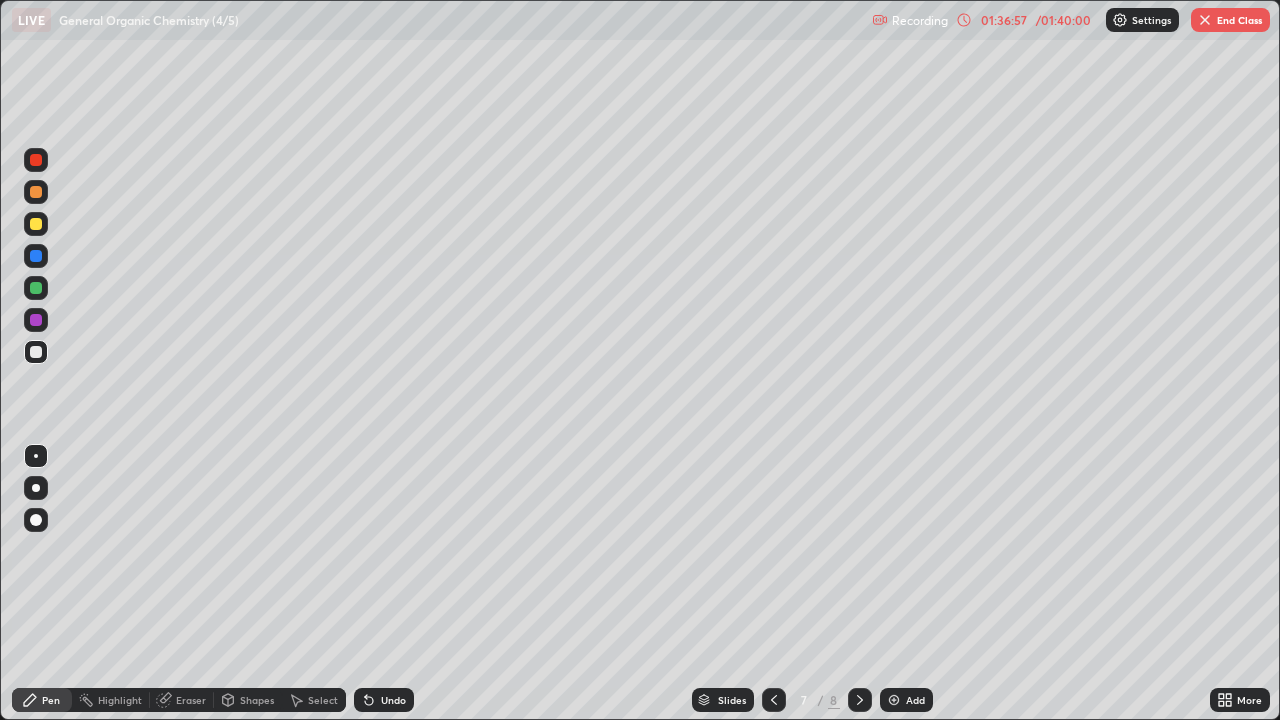 click 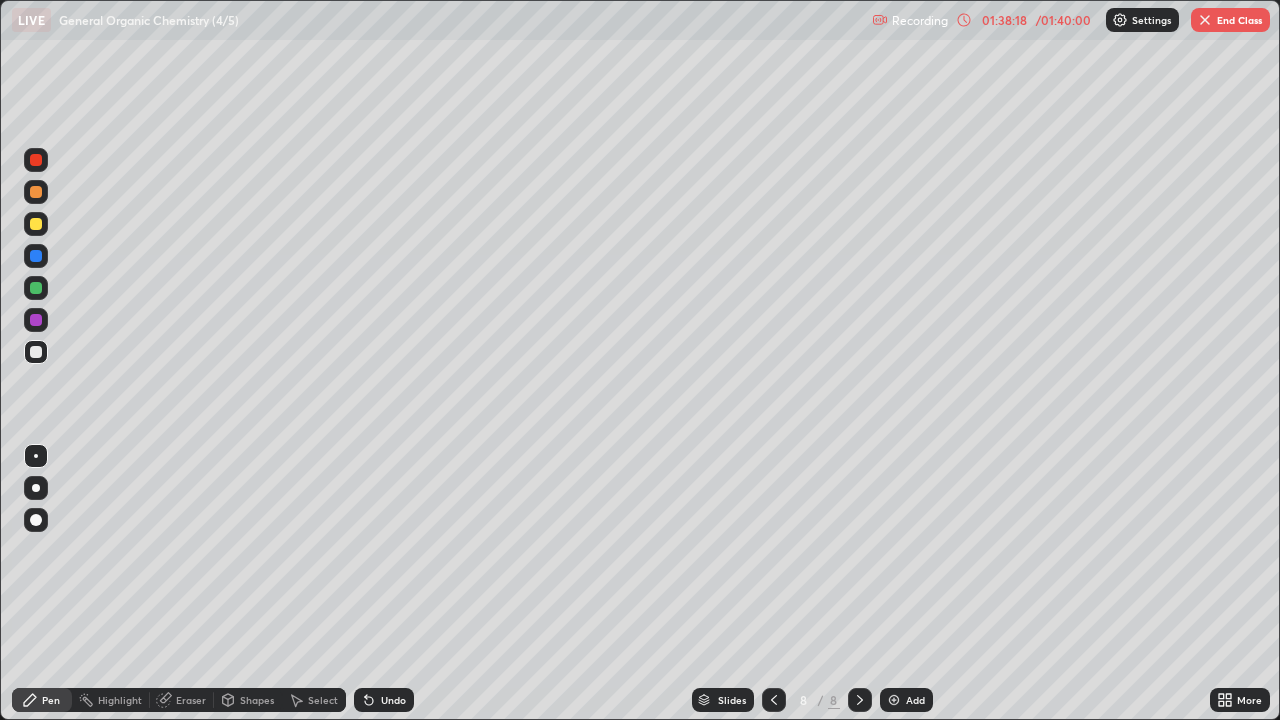 click 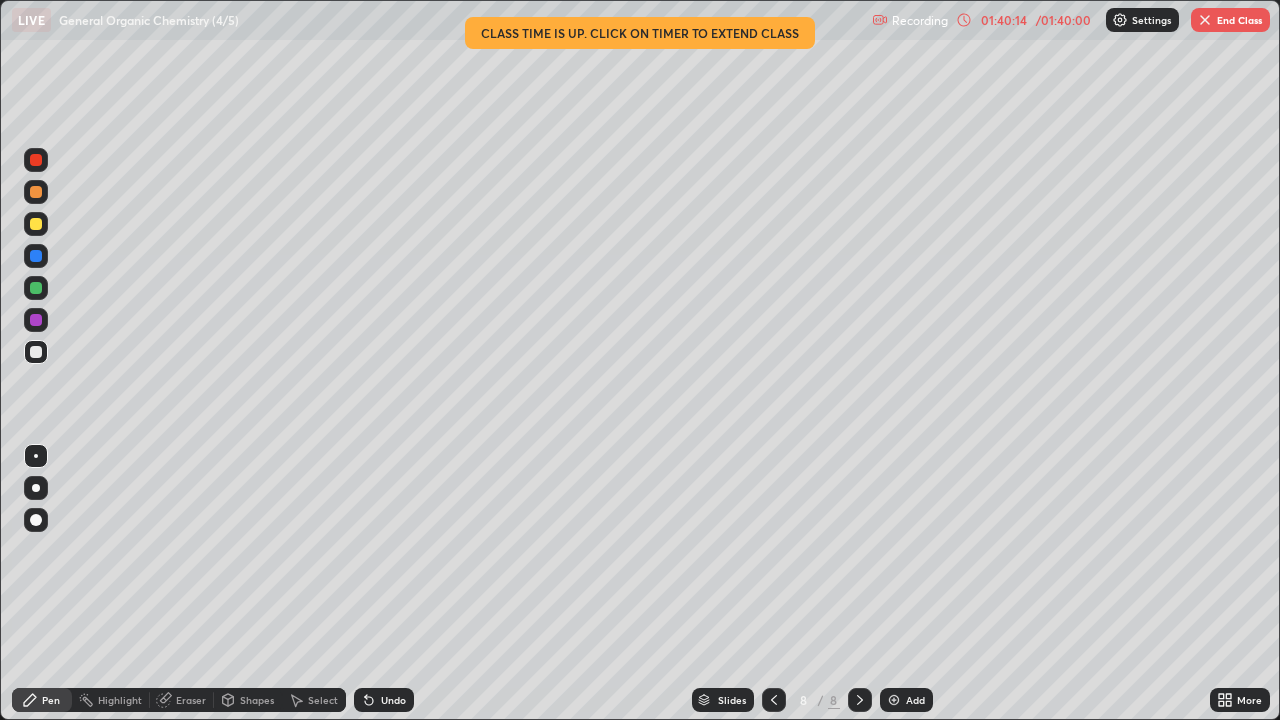 click 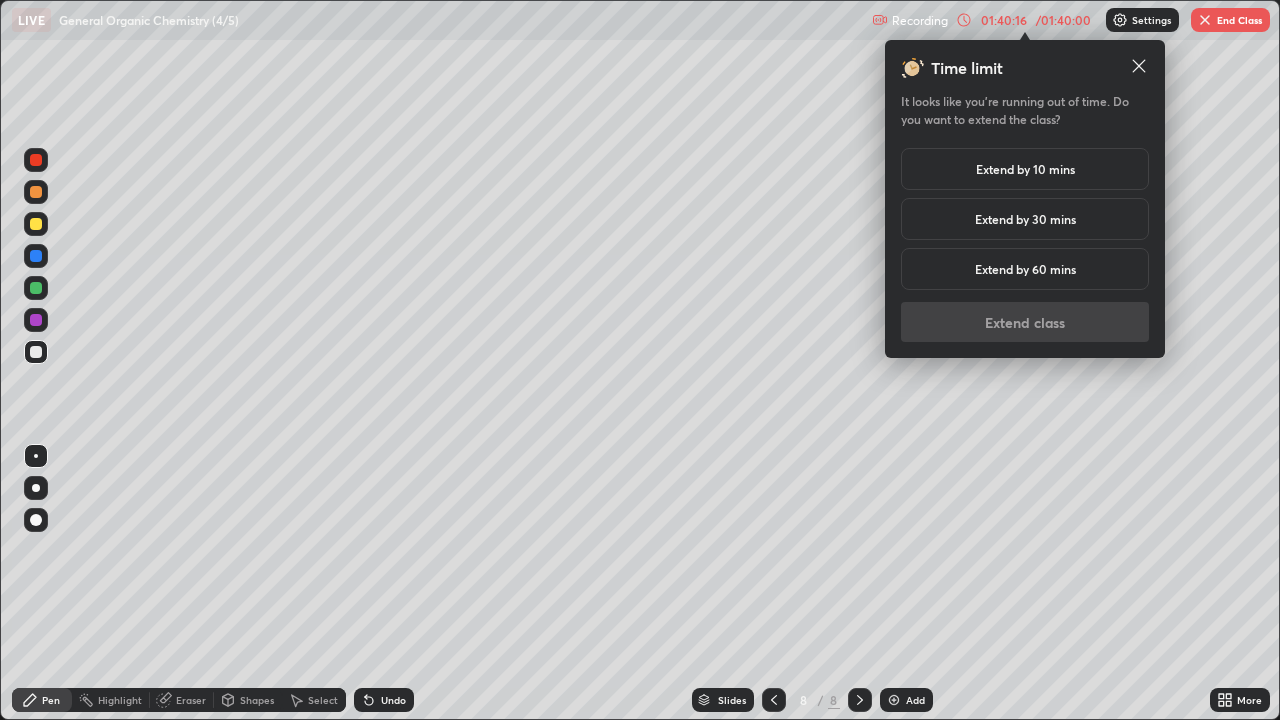 click on "Extend by 10 mins" at bounding box center [1025, 169] 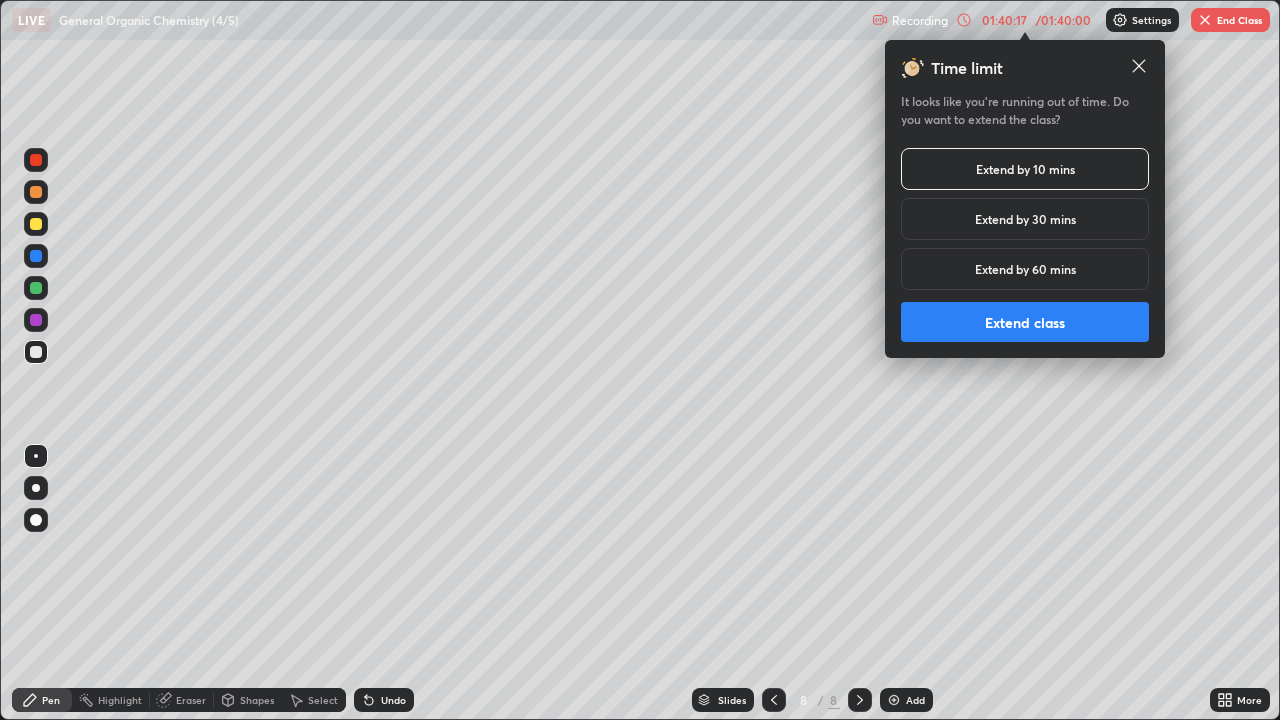 click on "Extend class" at bounding box center (1025, 322) 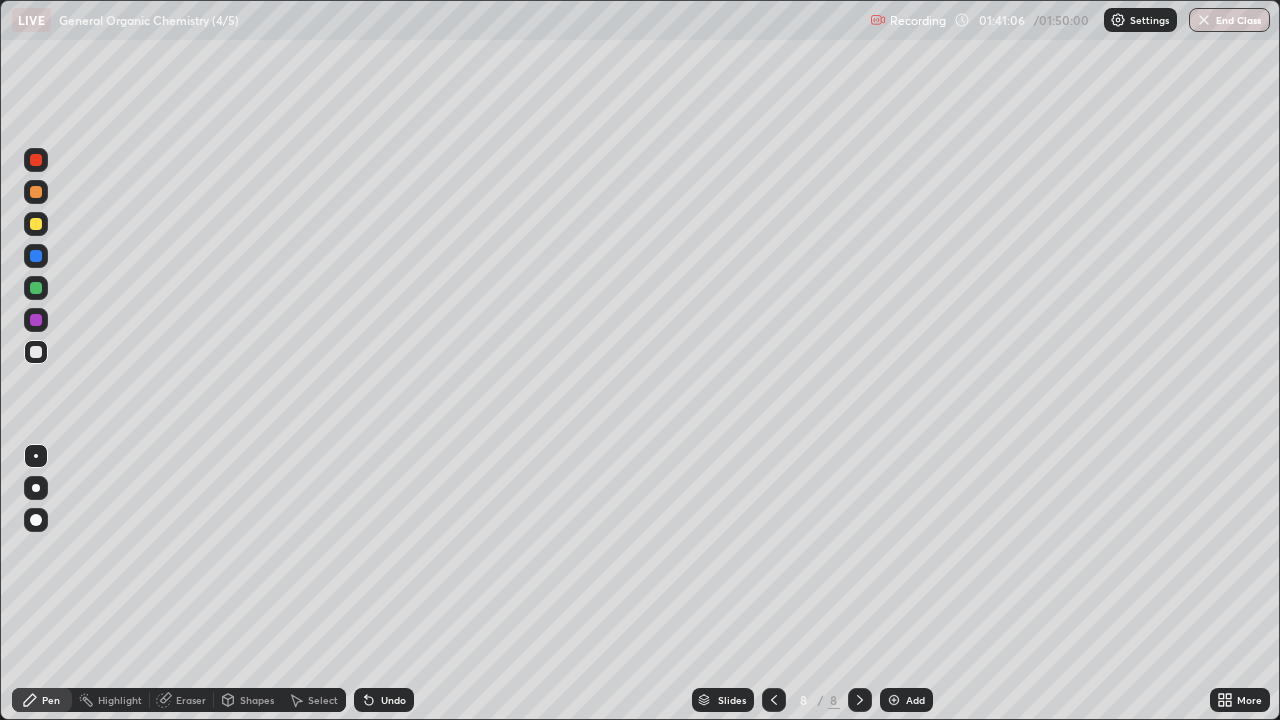 click on "Select" at bounding box center [323, 700] 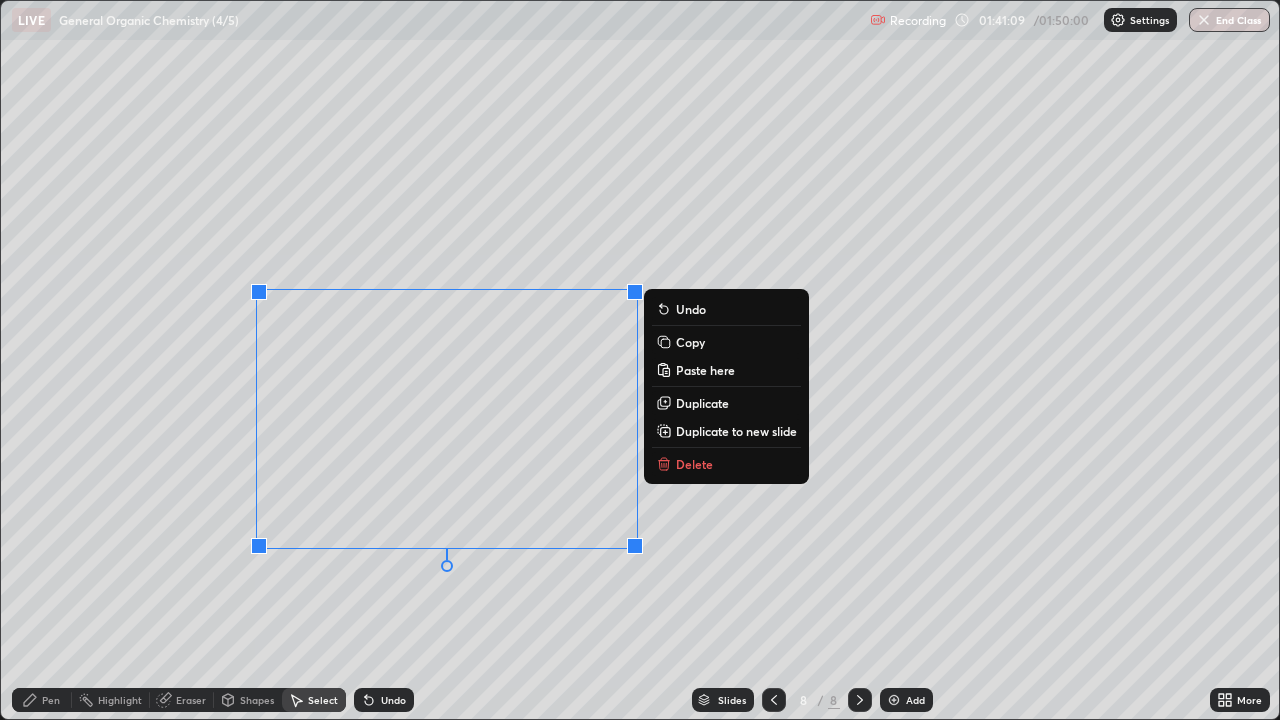click on "Delete" at bounding box center [694, 464] 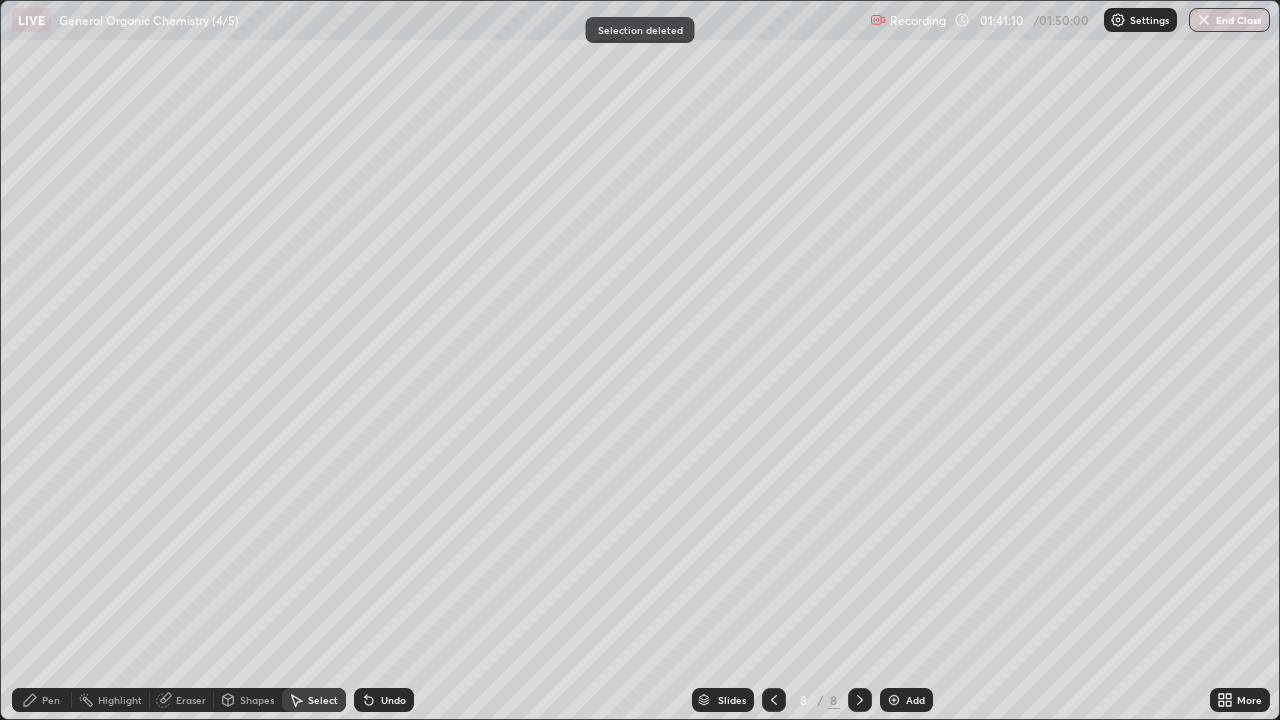 click on "Pen" at bounding box center (51, 700) 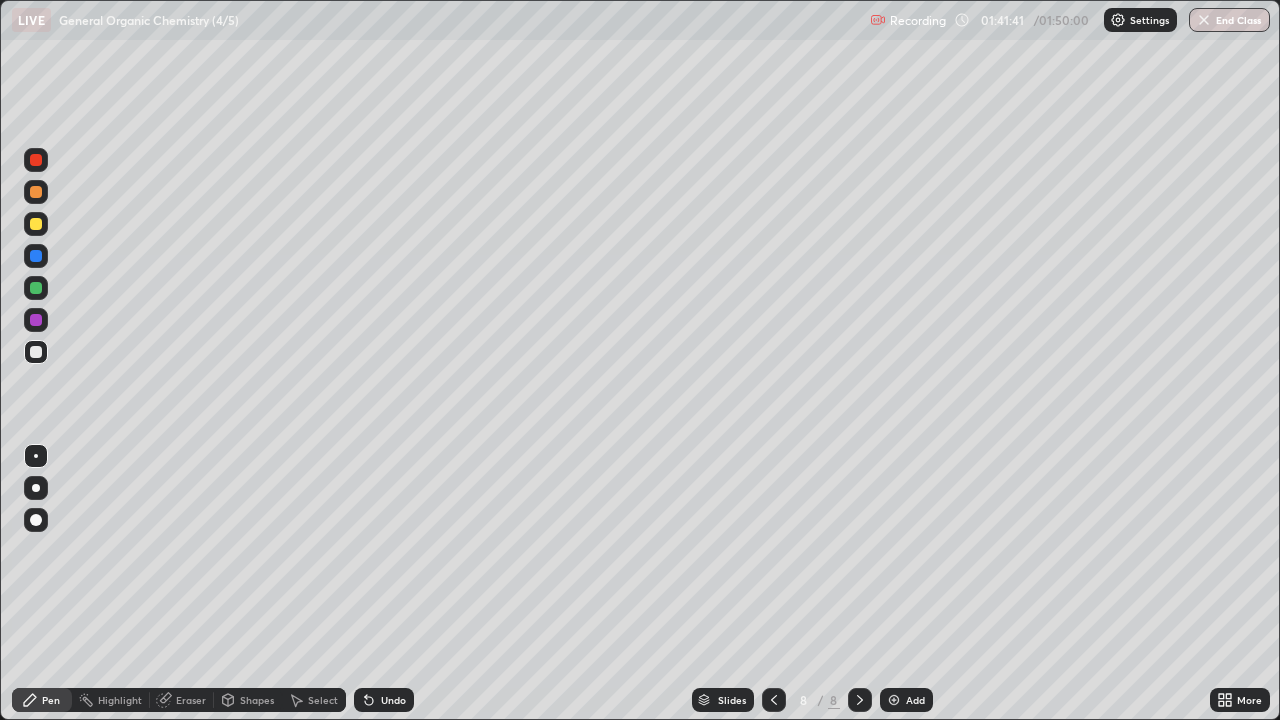 click 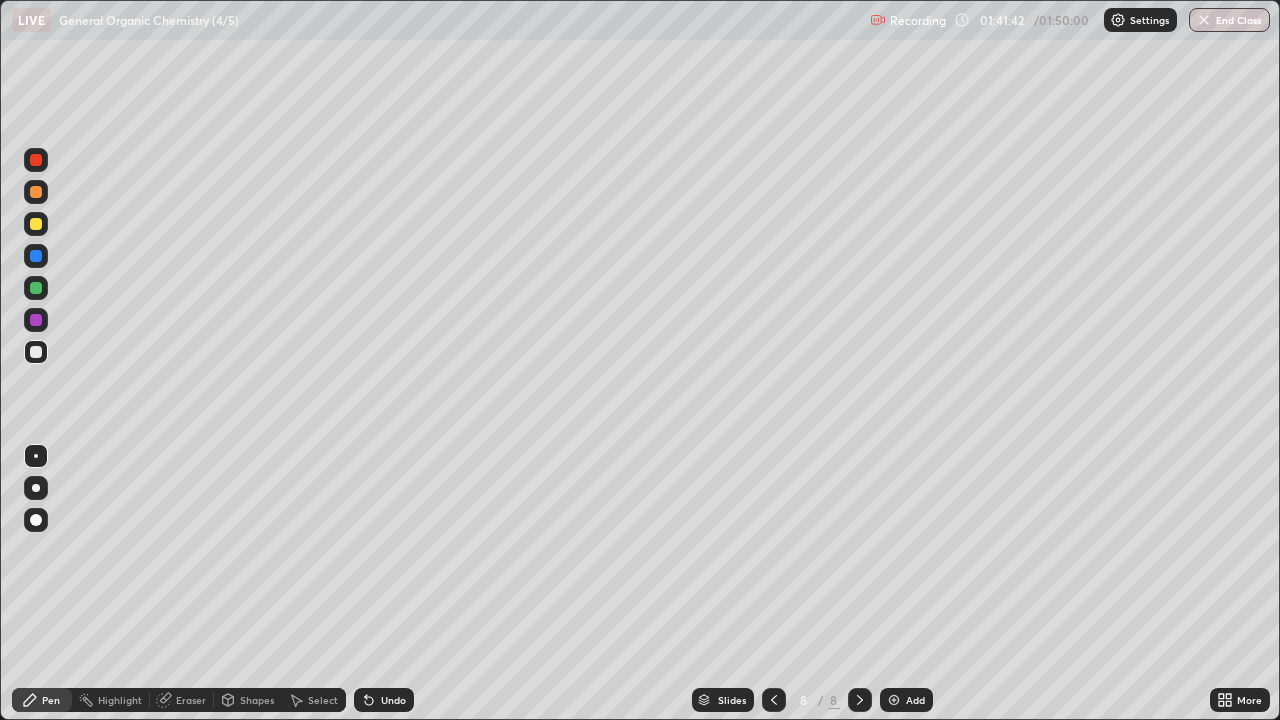 click on "Shapes" at bounding box center [257, 700] 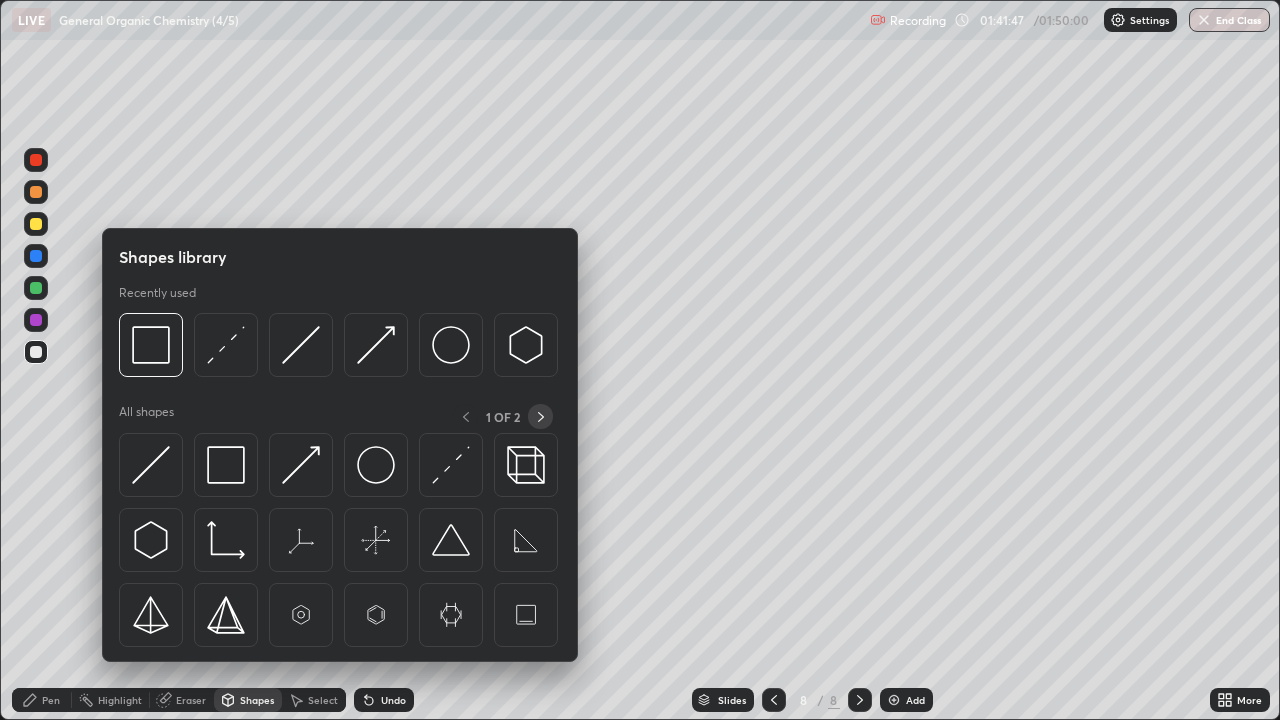 click 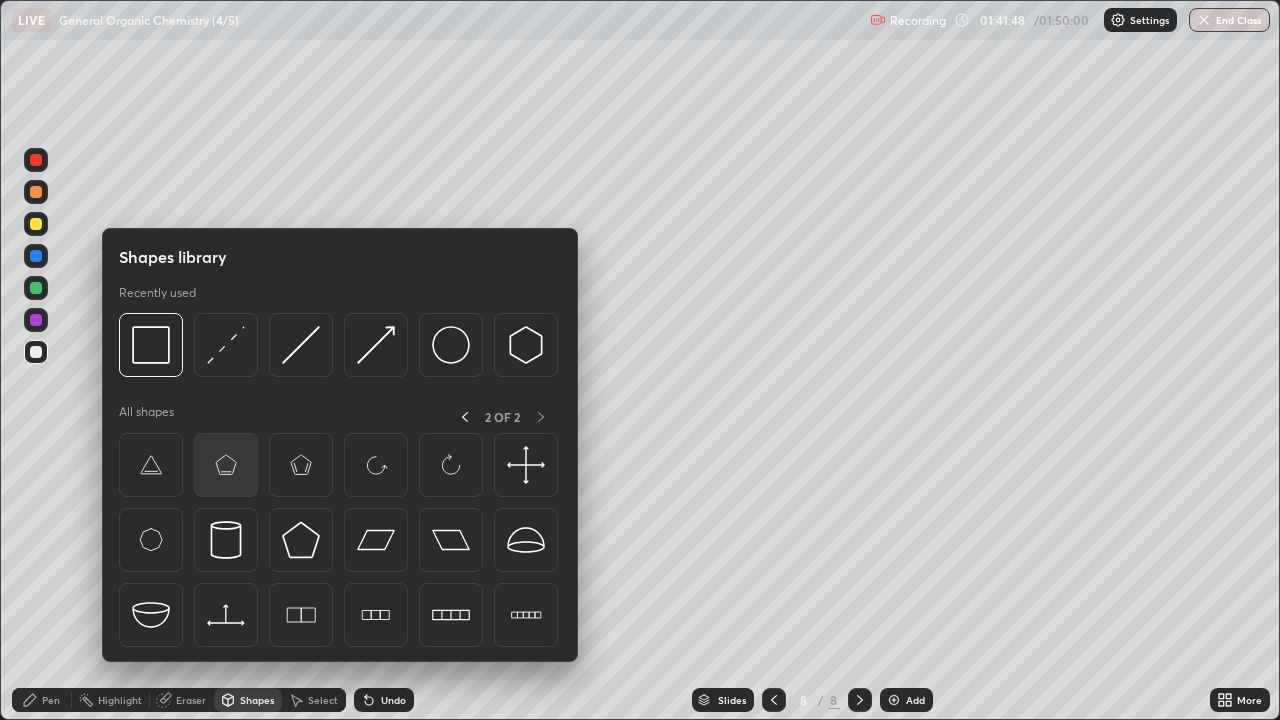 click at bounding box center [226, 465] 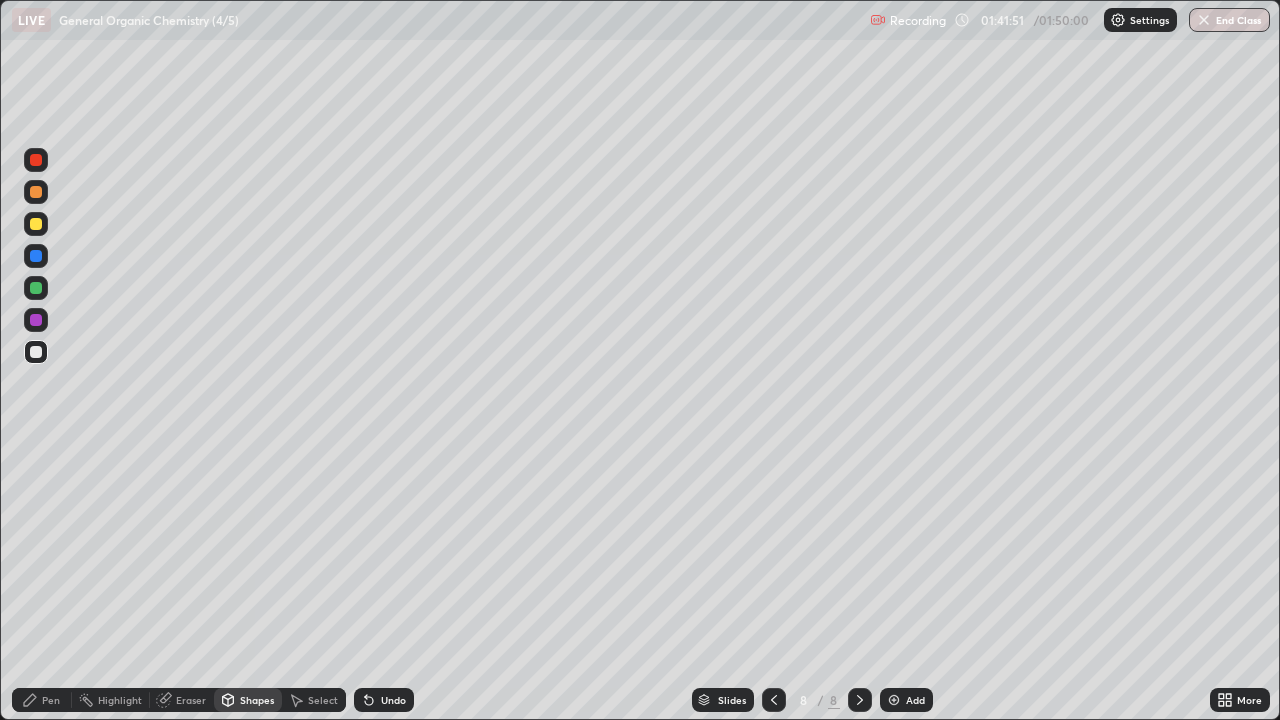 click 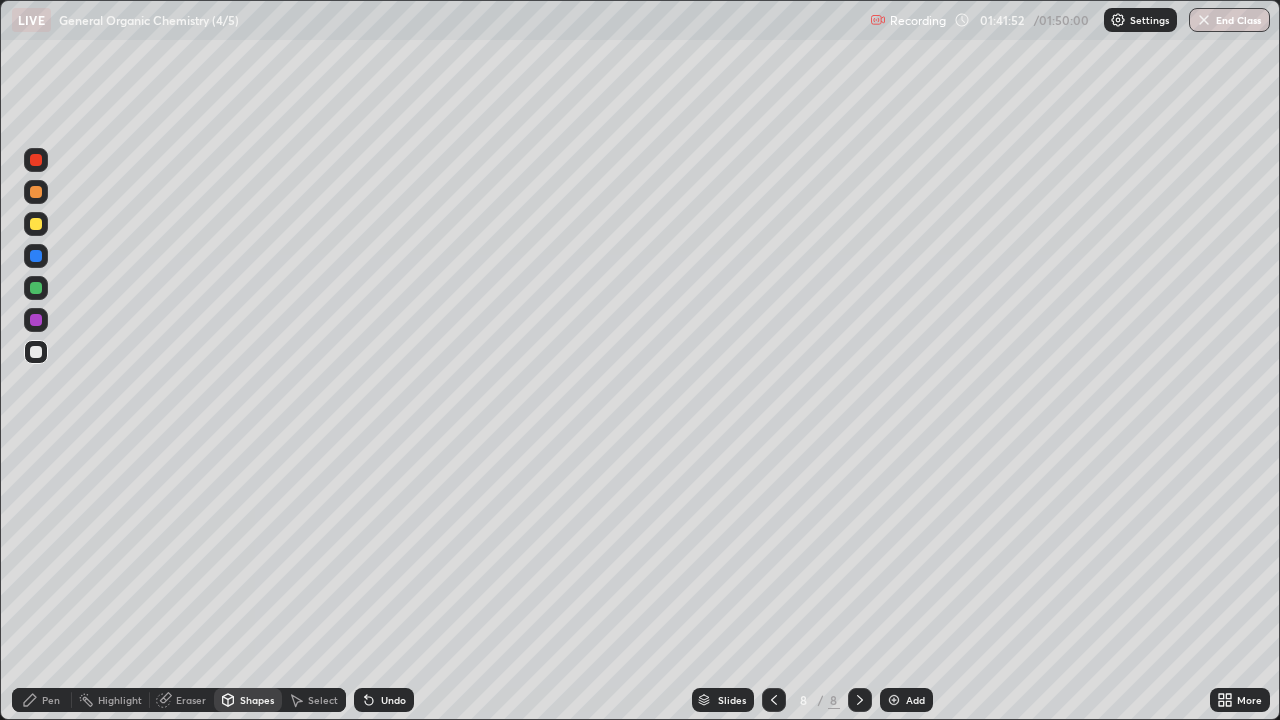 click on "Shapes" at bounding box center [257, 700] 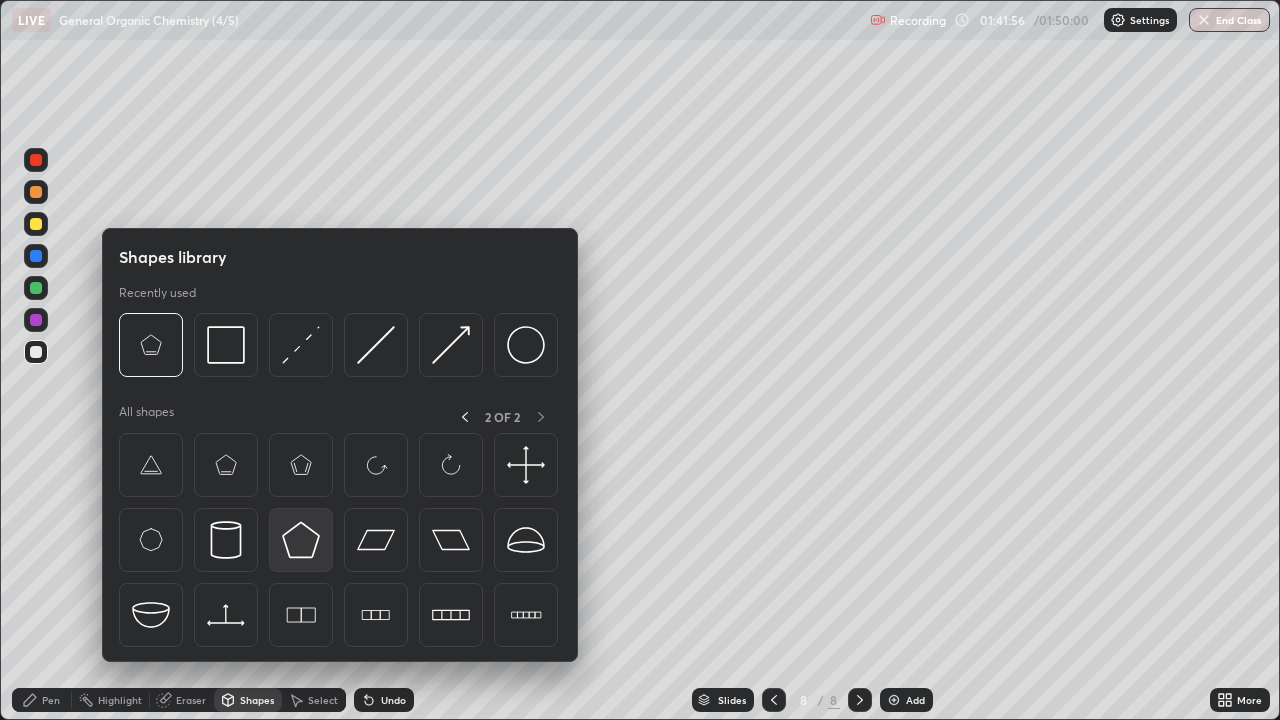 click at bounding box center [301, 540] 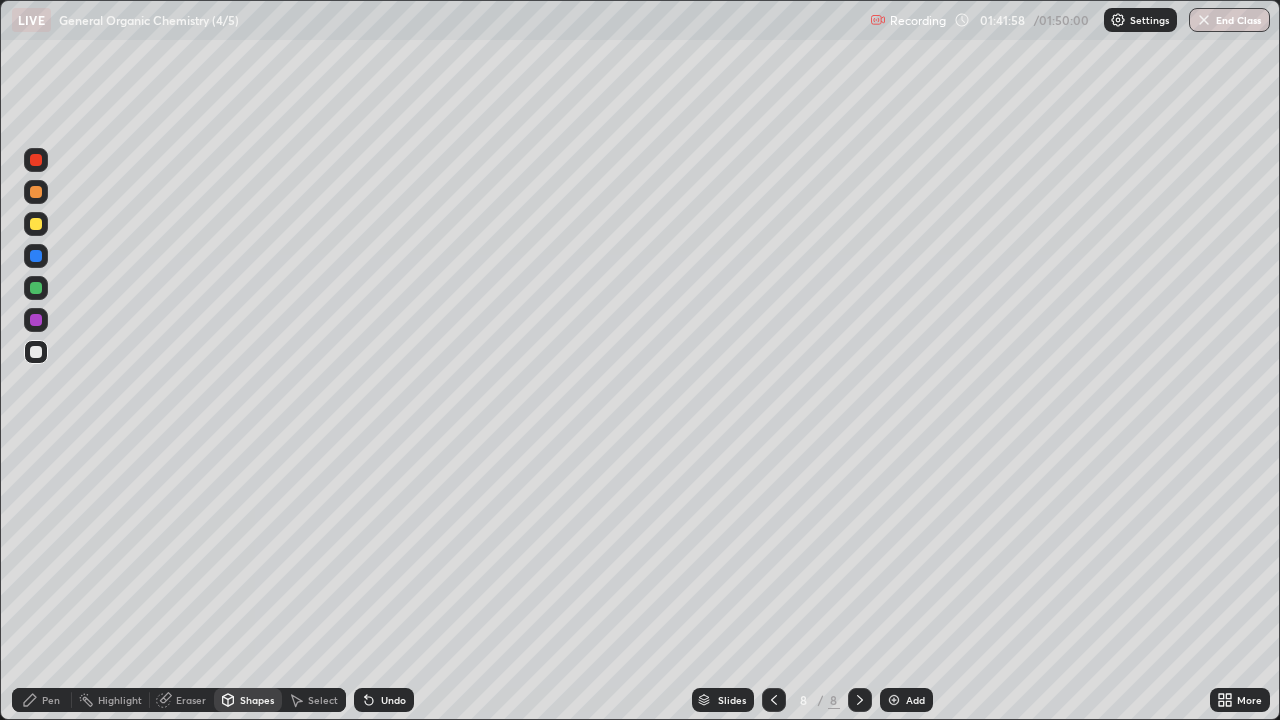 click on "Pen" at bounding box center (51, 700) 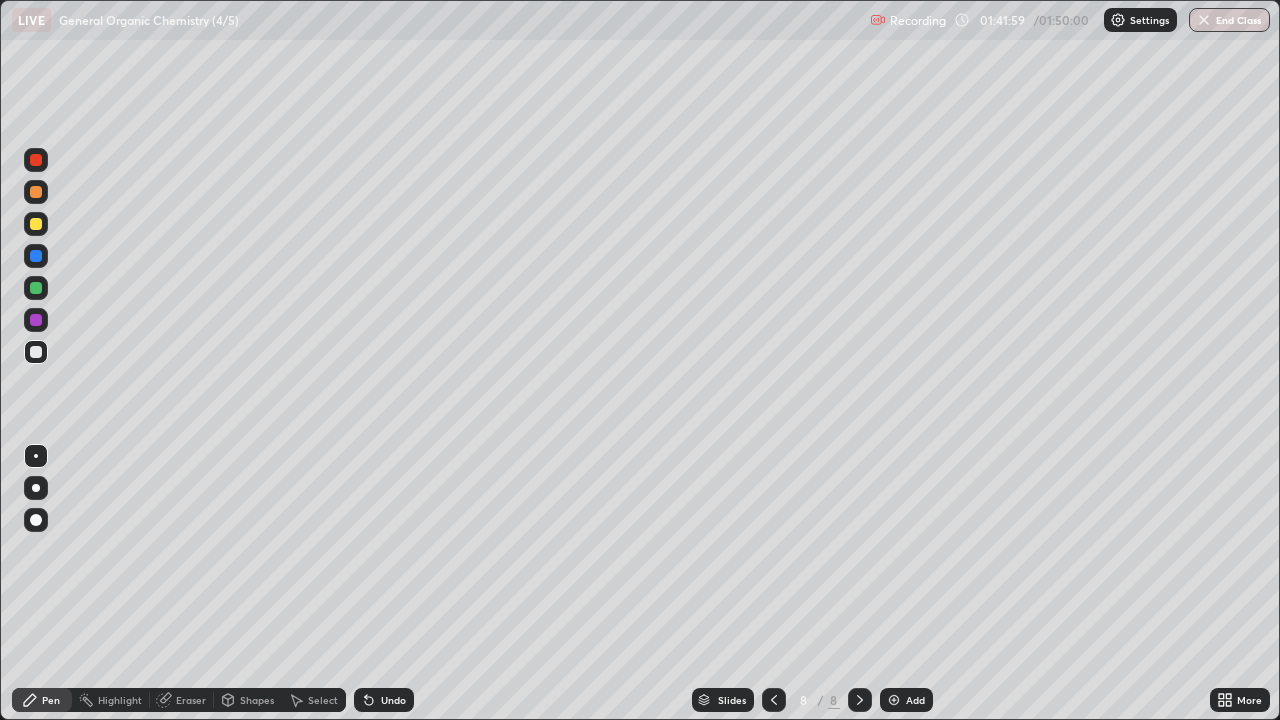 click on "Shapes" at bounding box center [257, 700] 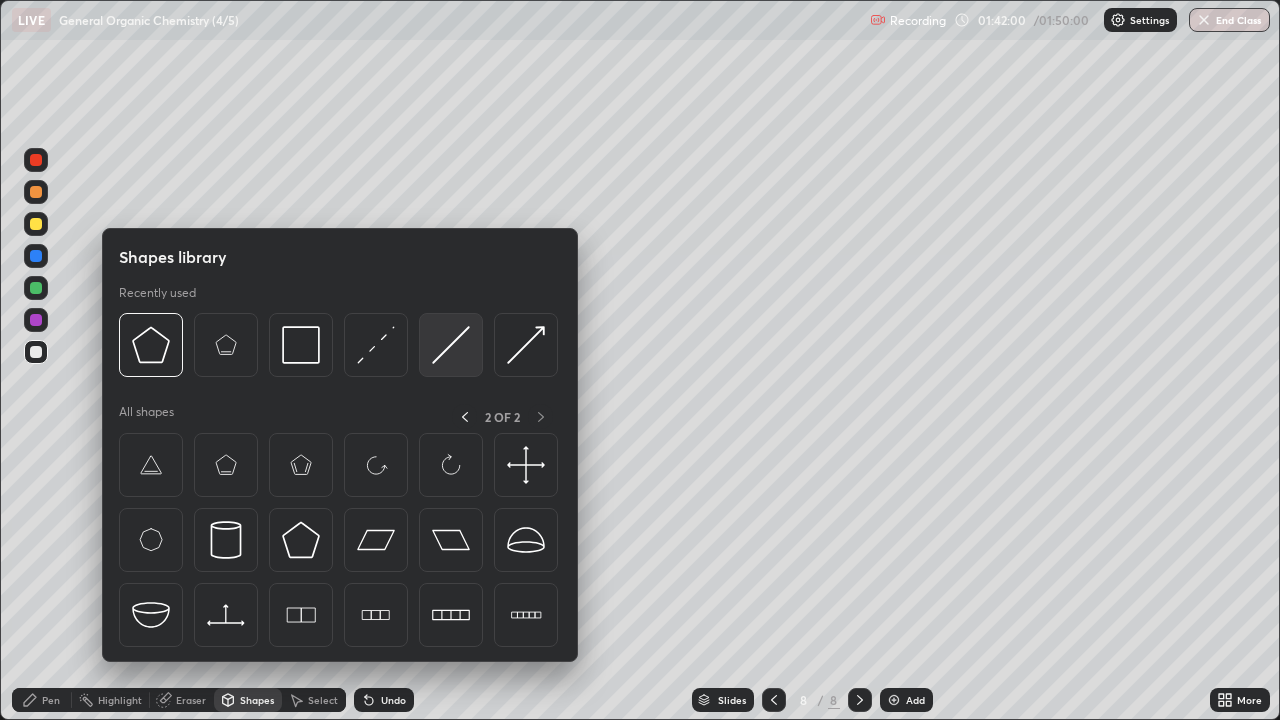 click at bounding box center (451, 345) 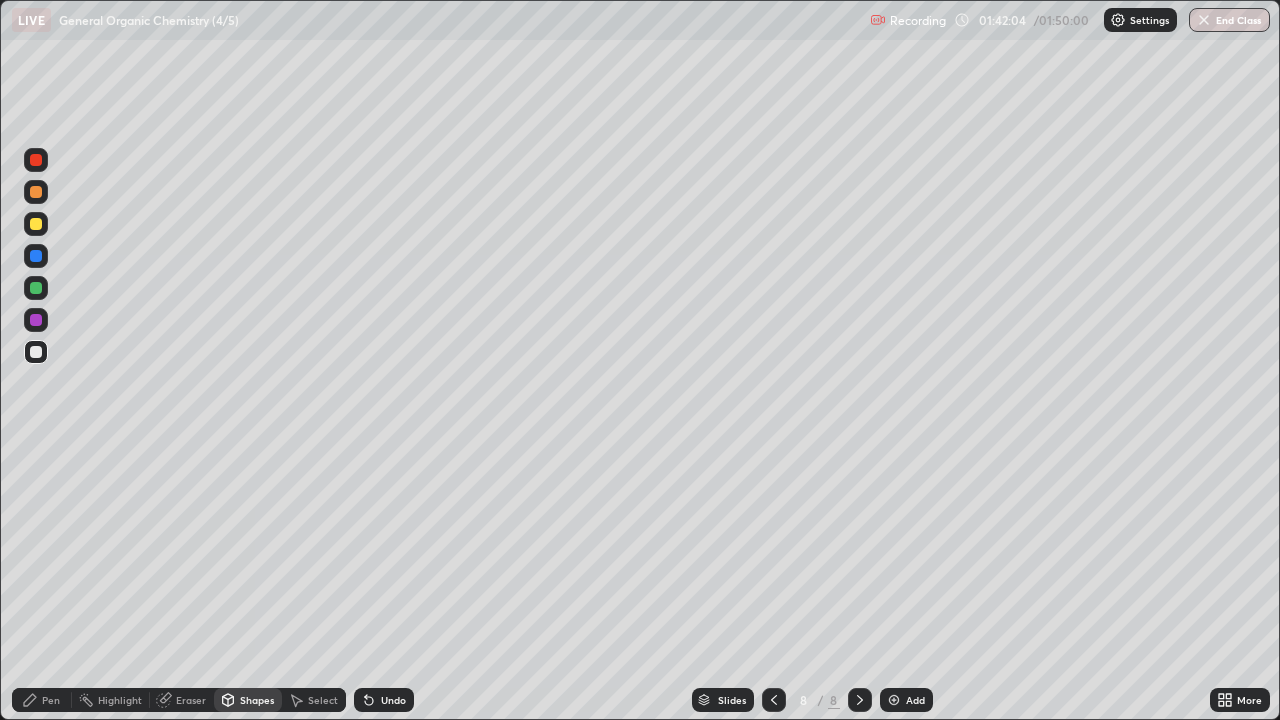 click on "Pen" at bounding box center (51, 700) 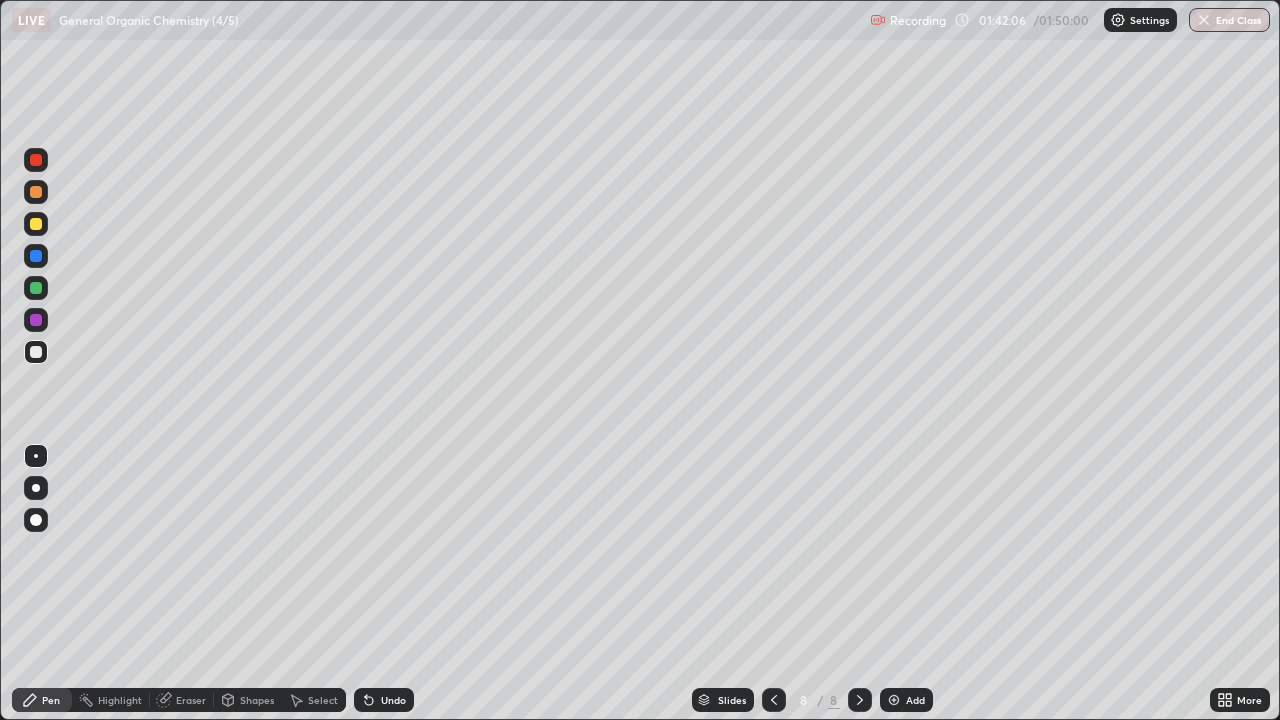 click on "Shapes" at bounding box center (257, 700) 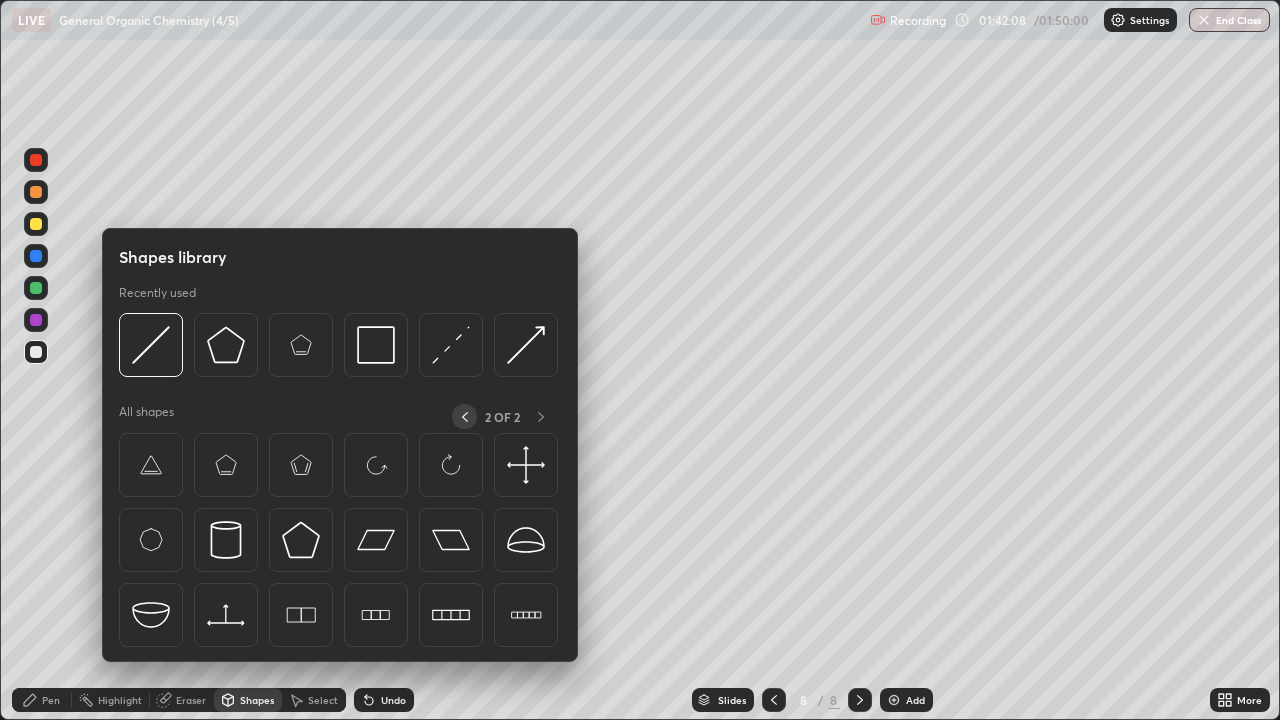 click 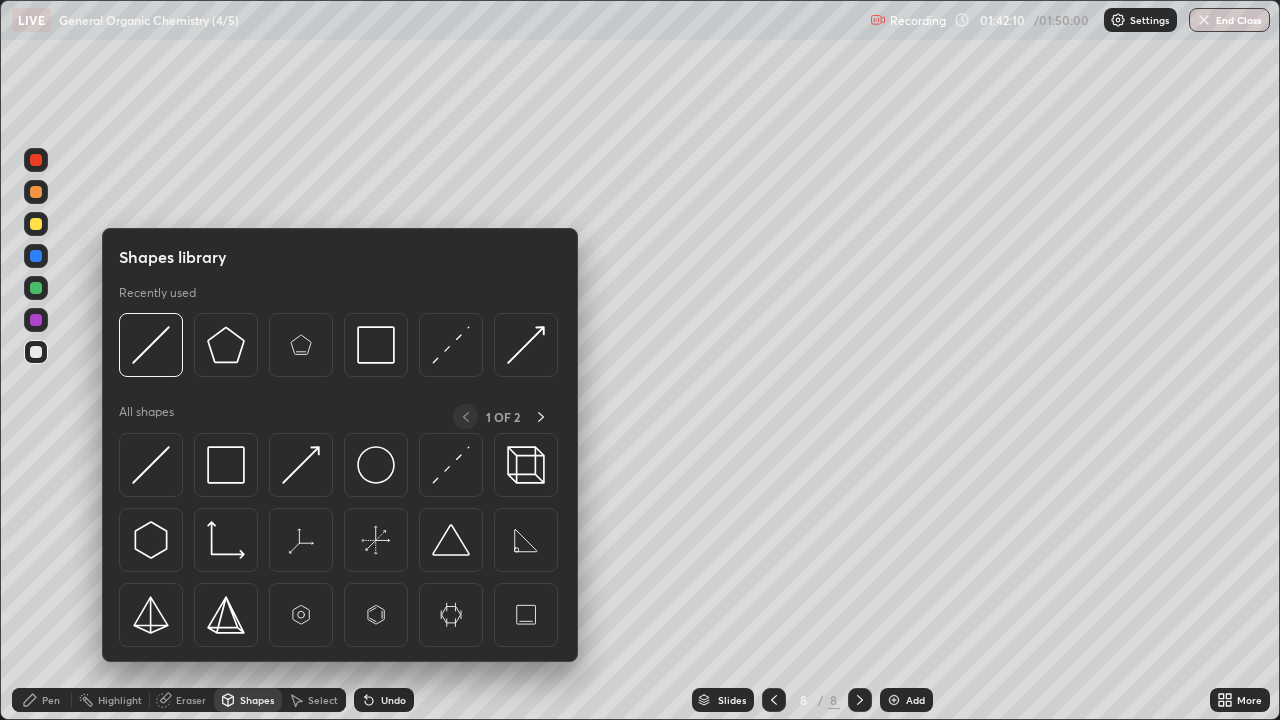 click at bounding box center (151, 540) 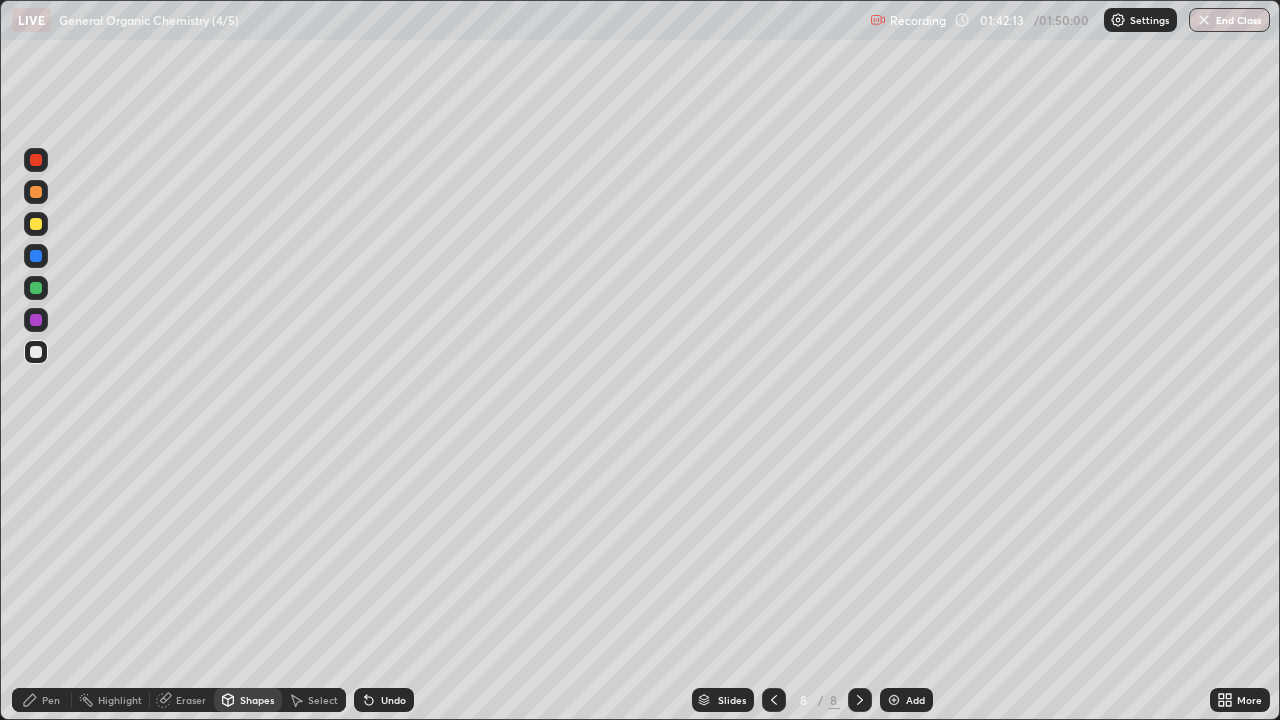 click on "Shapes" at bounding box center (257, 700) 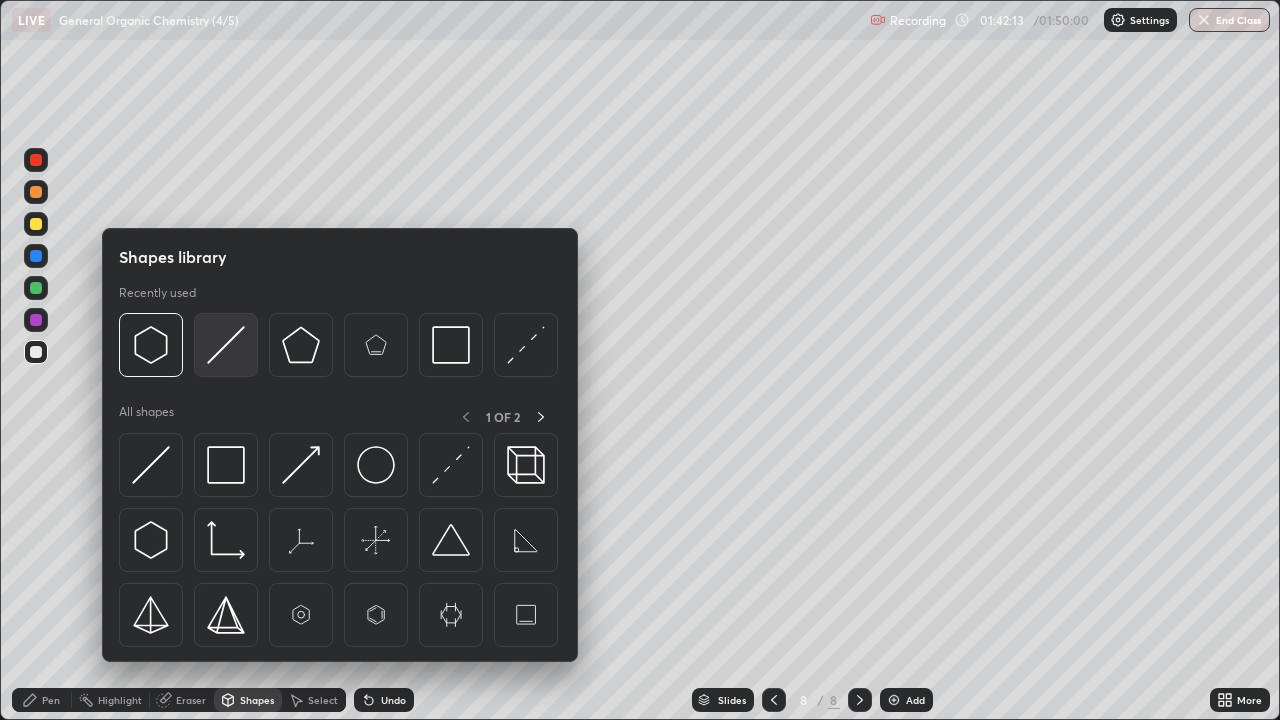 click at bounding box center [226, 345] 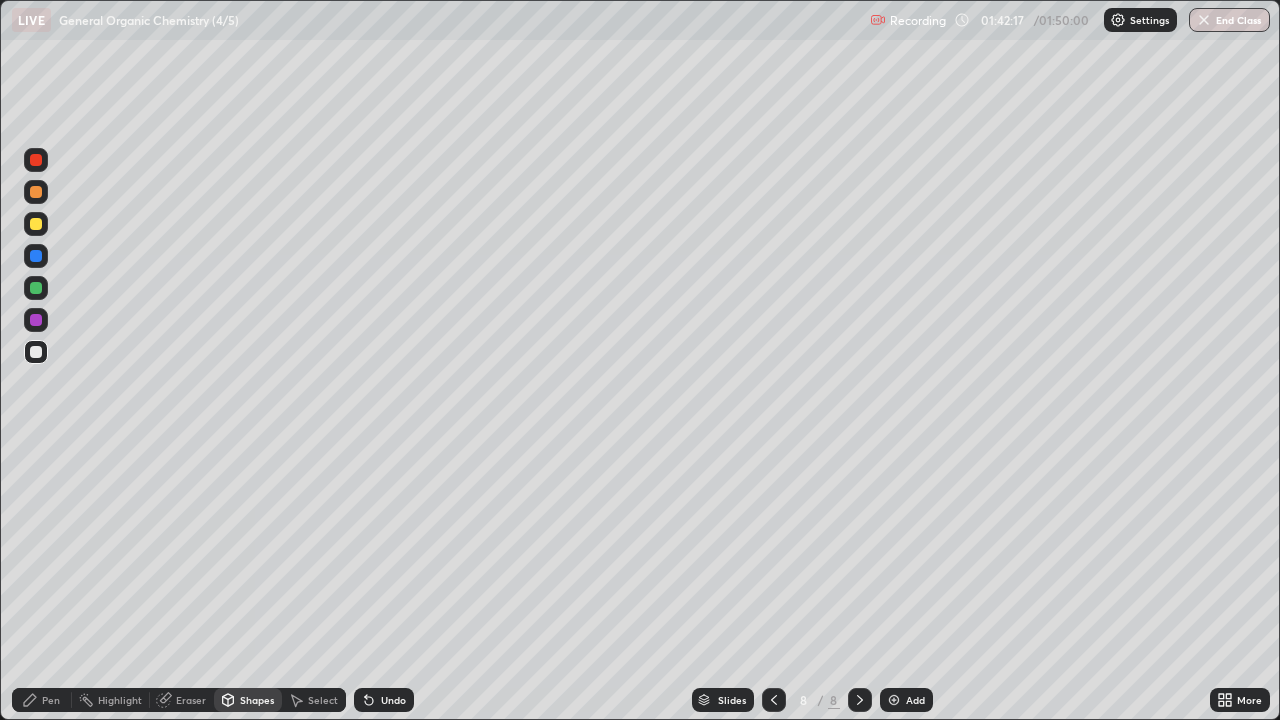 click on "Pen" at bounding box center [42, 700] 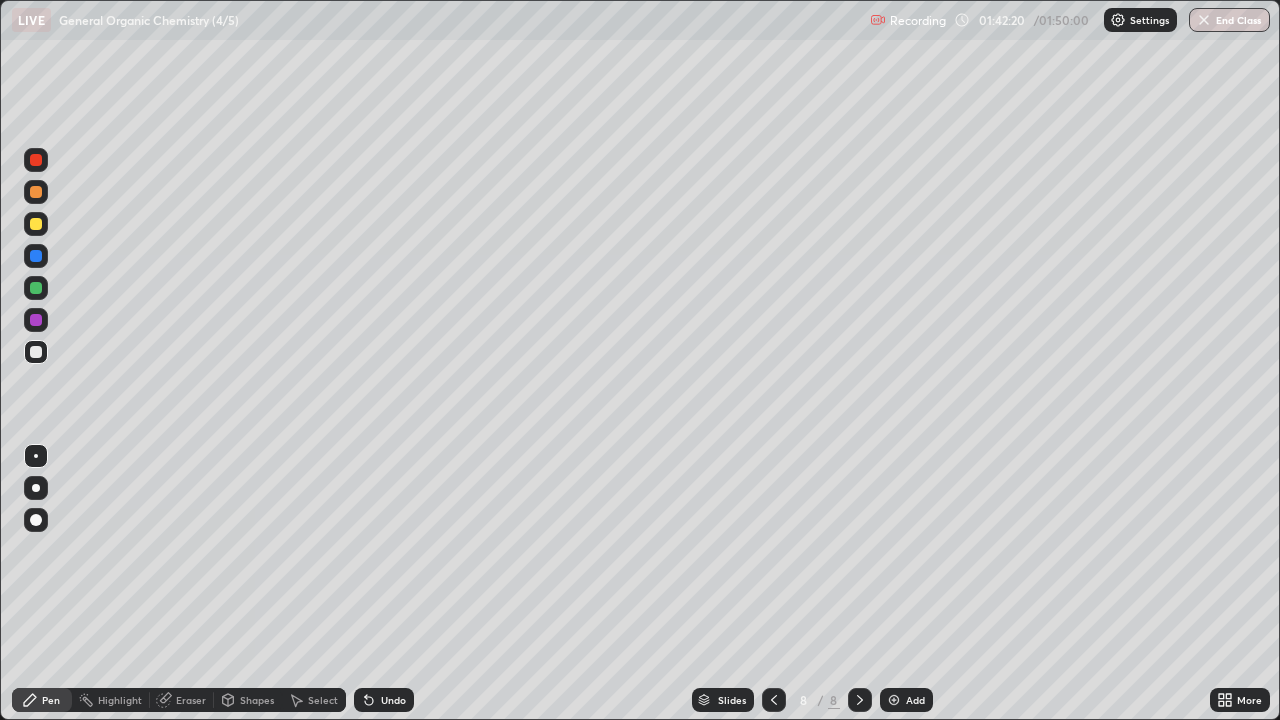 click on "Shapes" at bounding box center [257, 700] 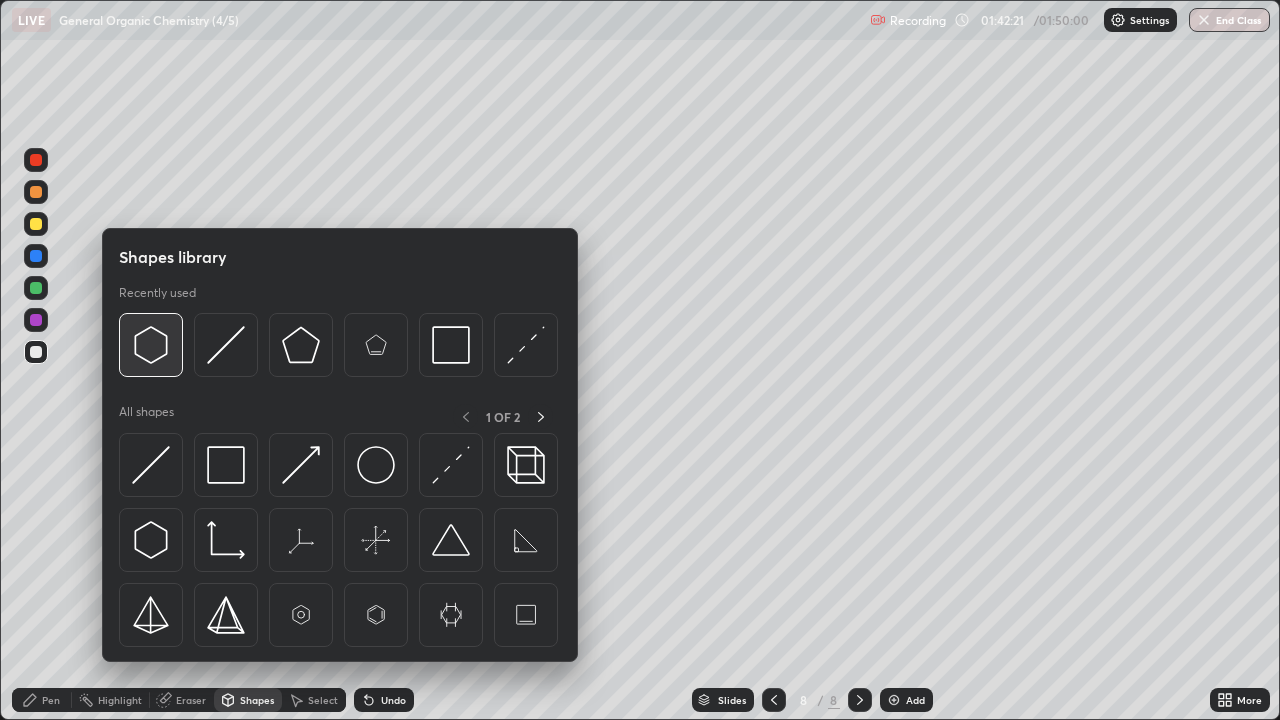 click at bounding box center (151, 345) 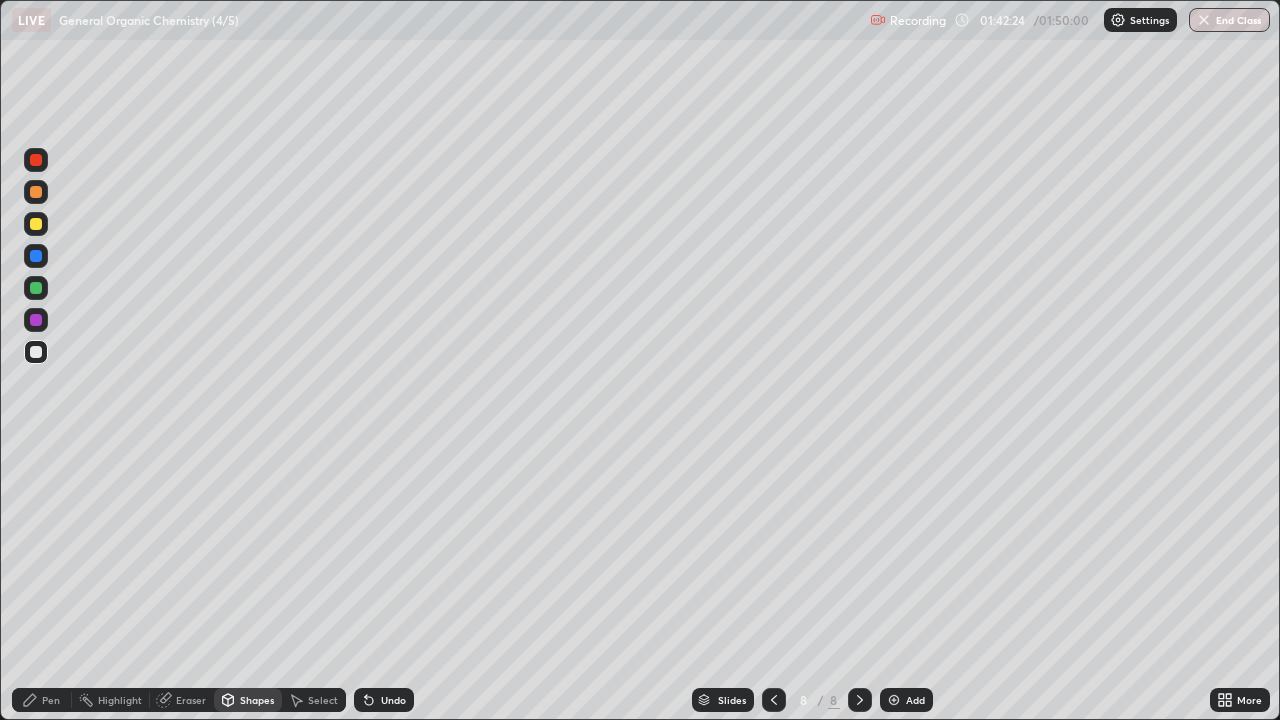 click on "Shapes" at bounding box center [257, 700] 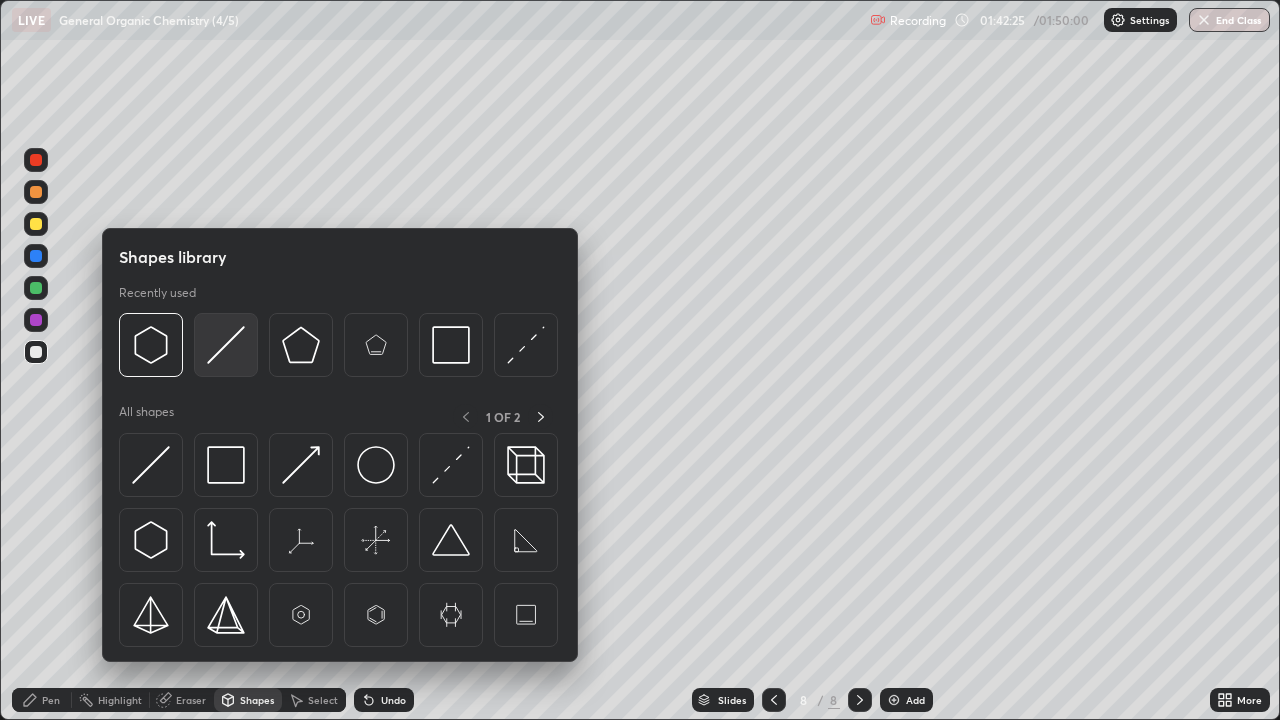 click at bounding box center (226, 345) 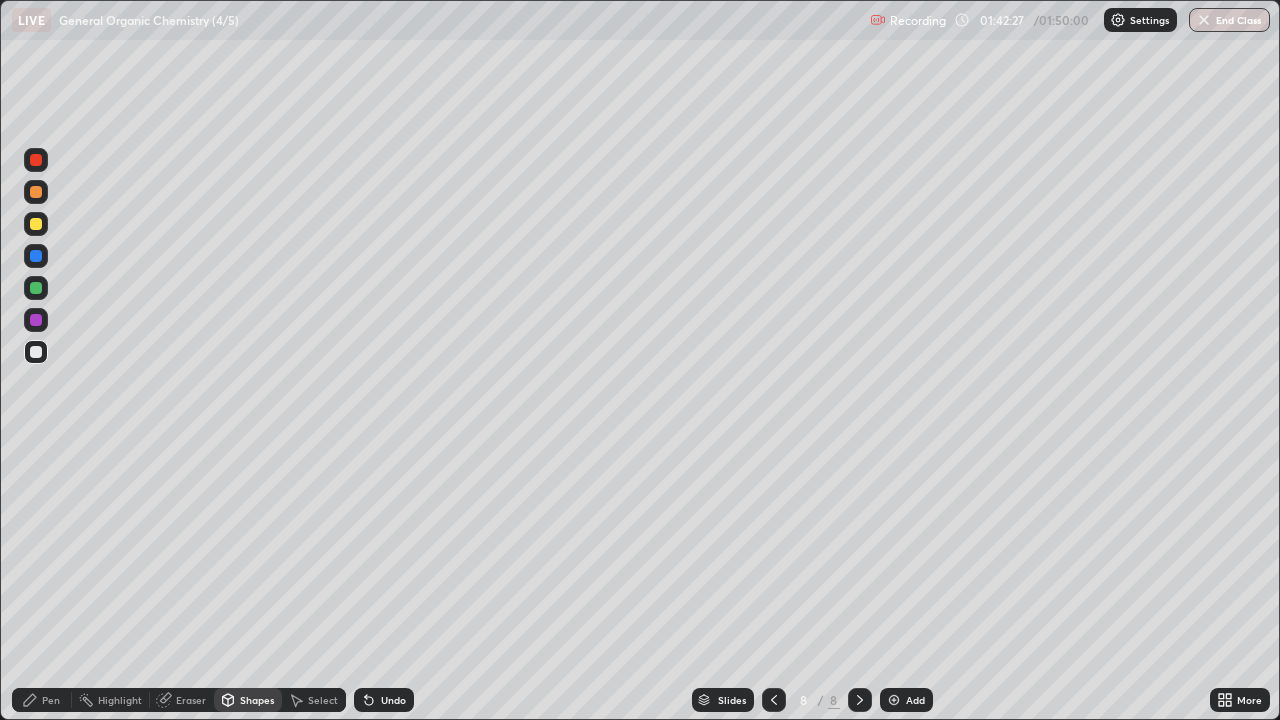 click on "Pen" at bounding box center [51, 700] 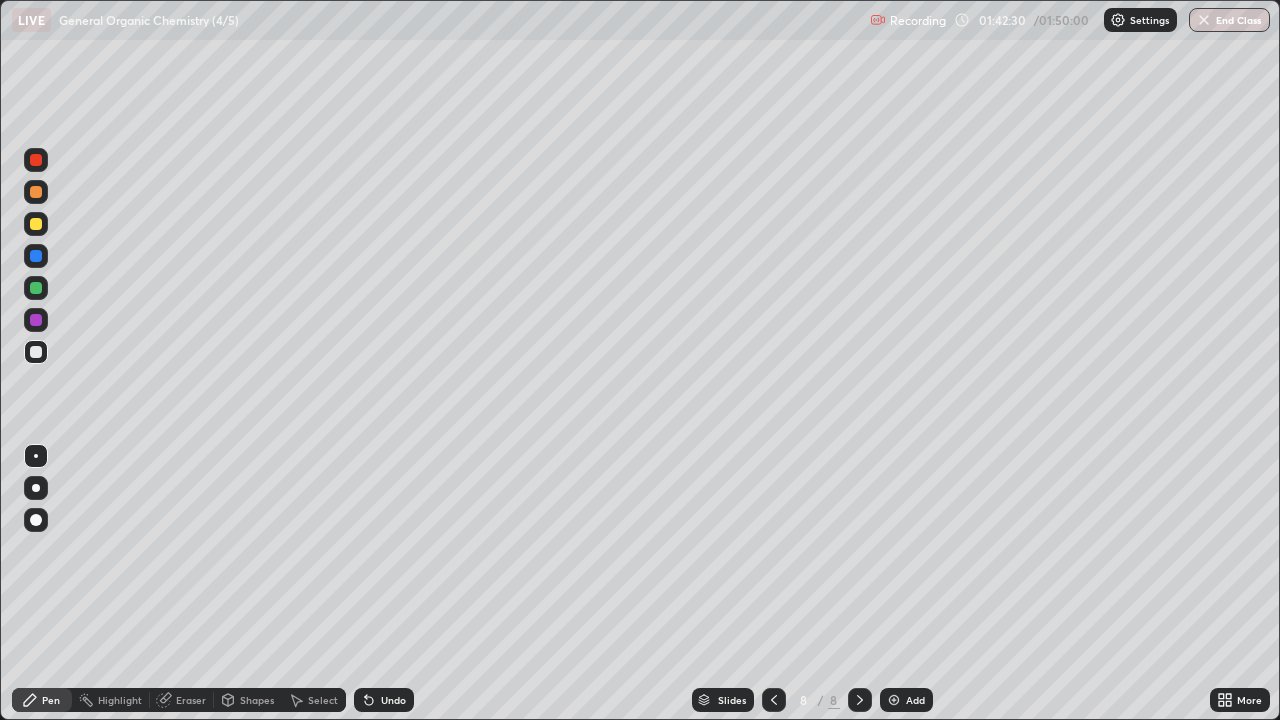 click on "Shapes" at bounding box center (257, 700) 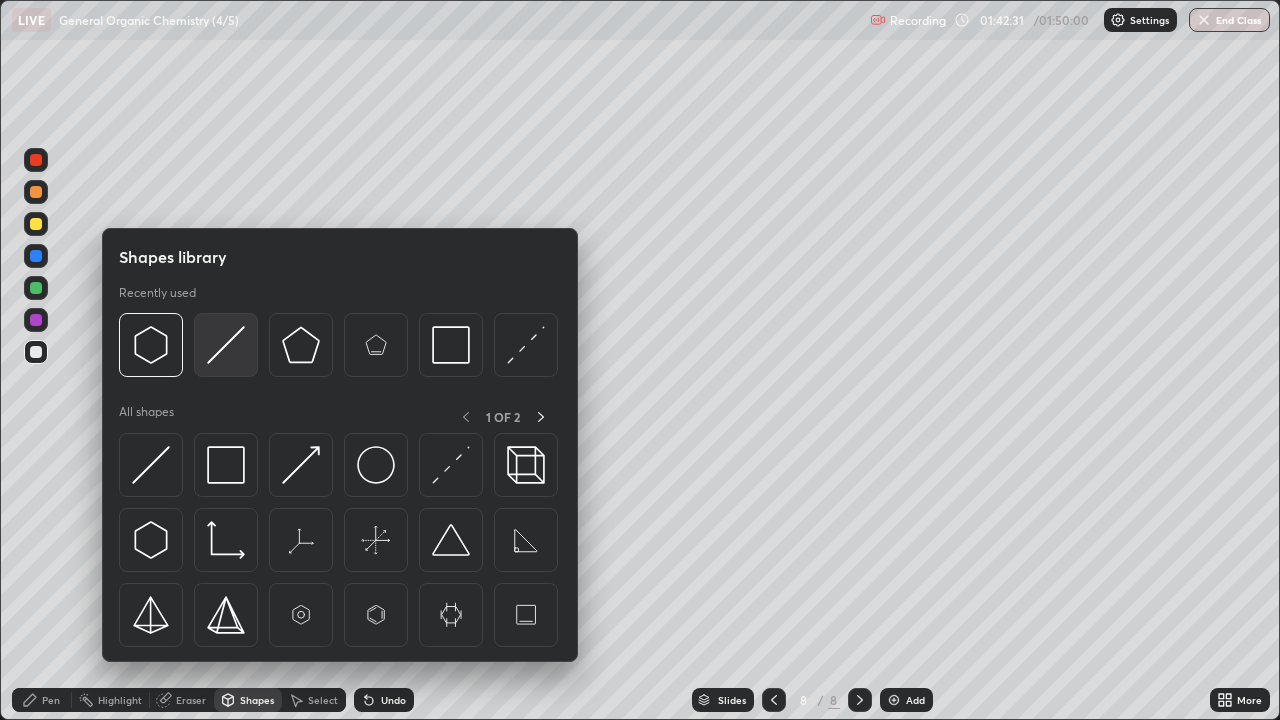 click at bounding box center (226, 345) 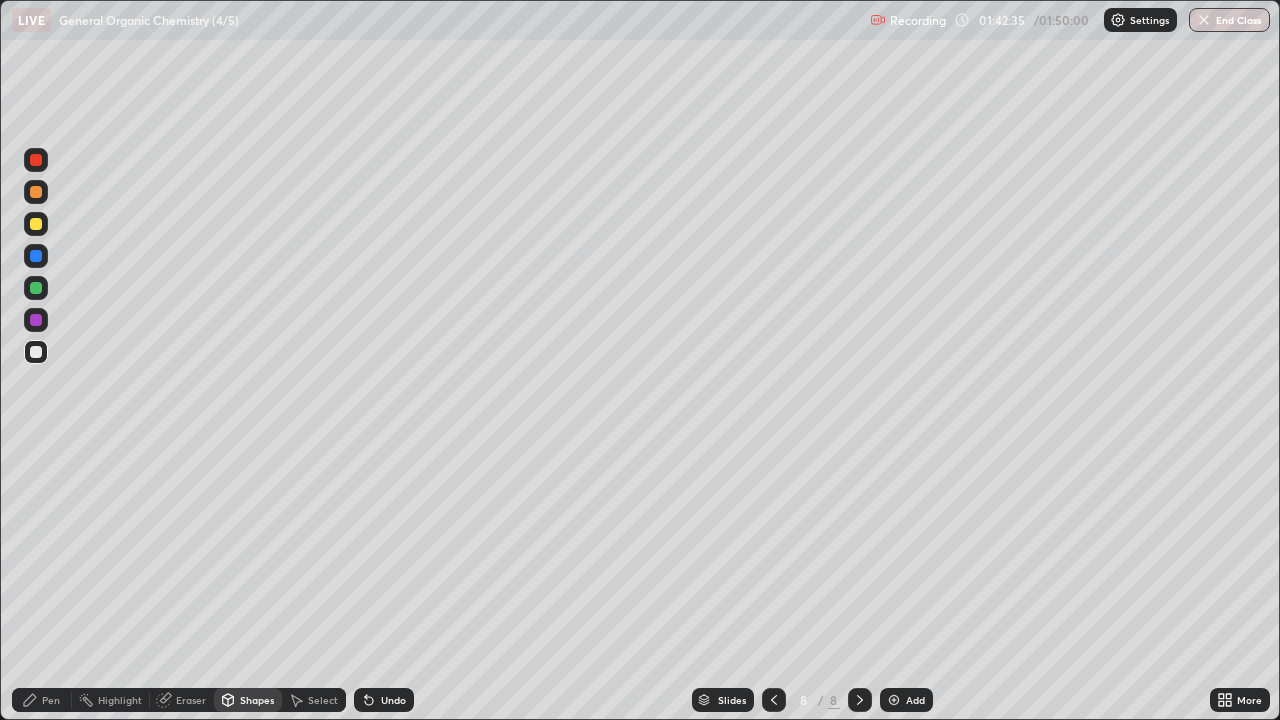 click on "Pen" at bounding box center (42, 700) 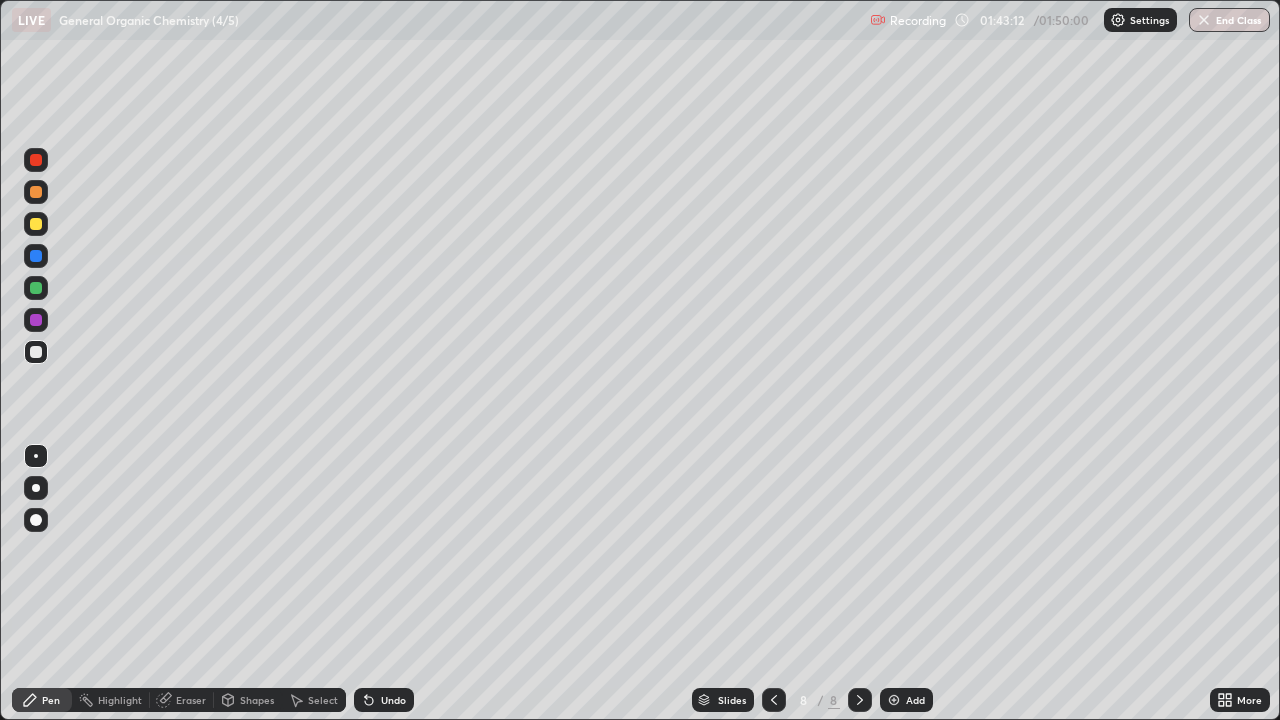click on "Shapes" at bounding box center (257, 700) 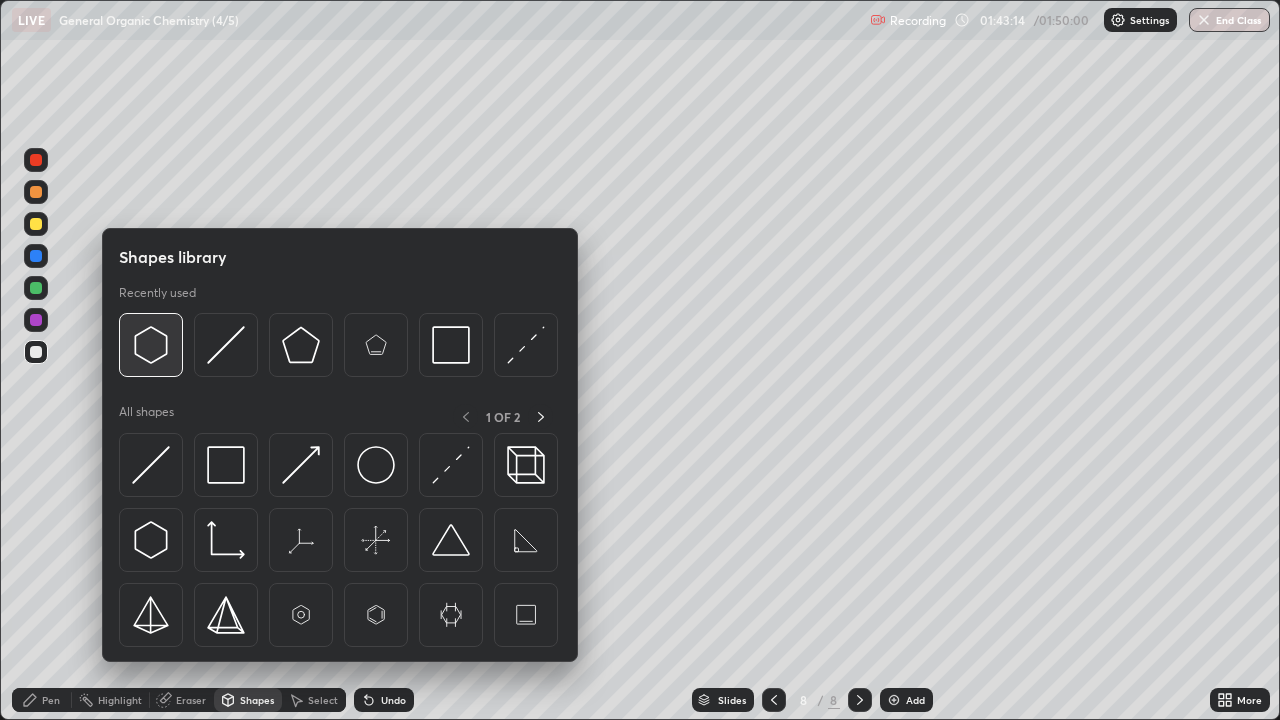 click at bounding box center [151, 345] 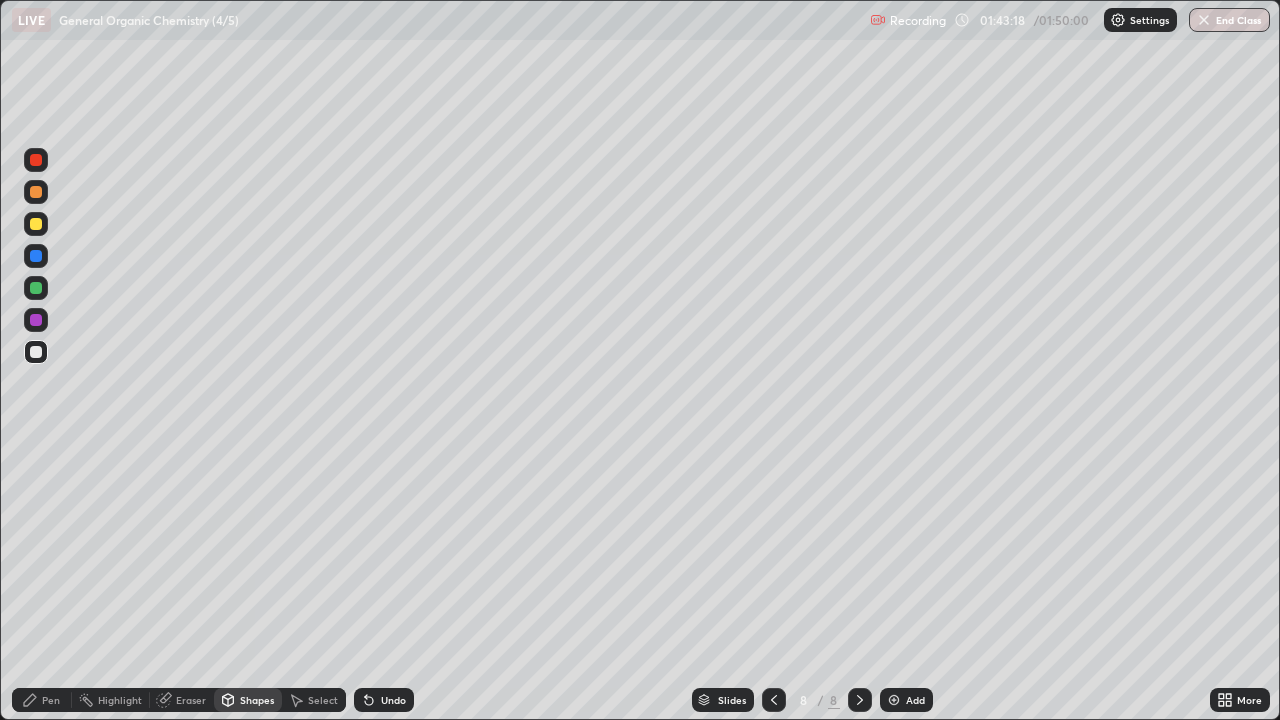 click on "Shapes" at bounding box center (257, 700) 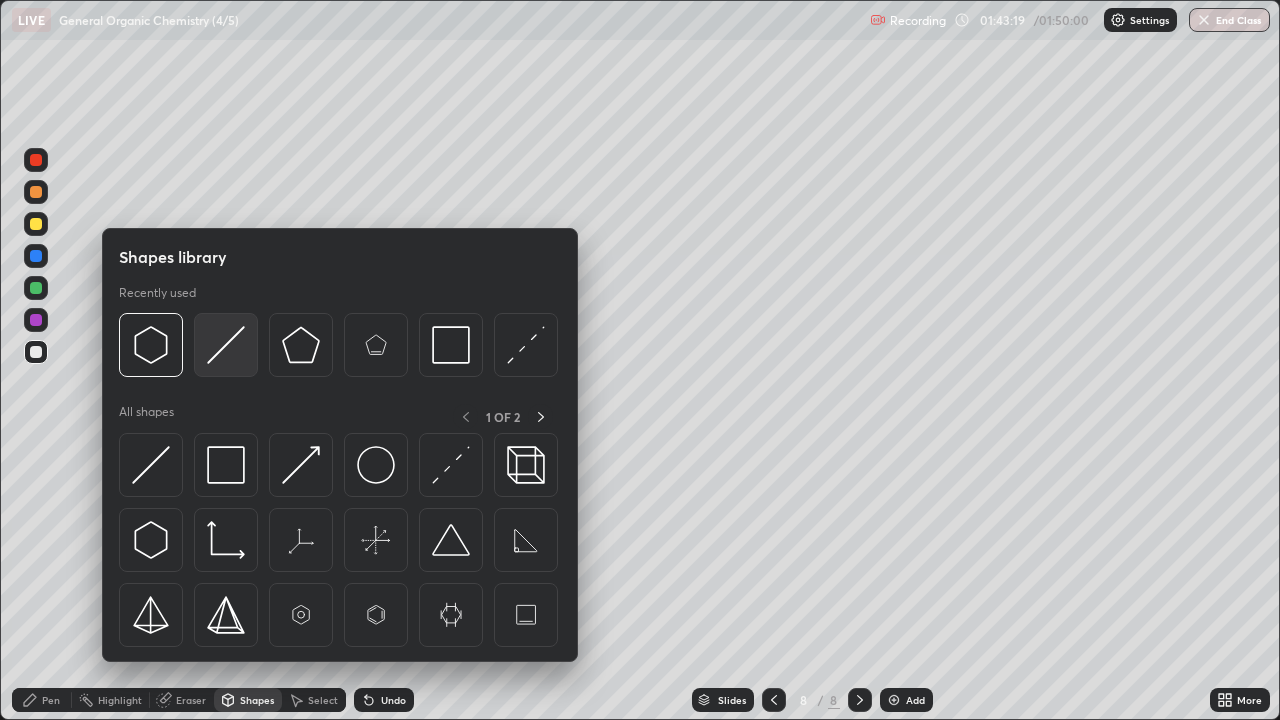 click at bounding box center (226, 345) 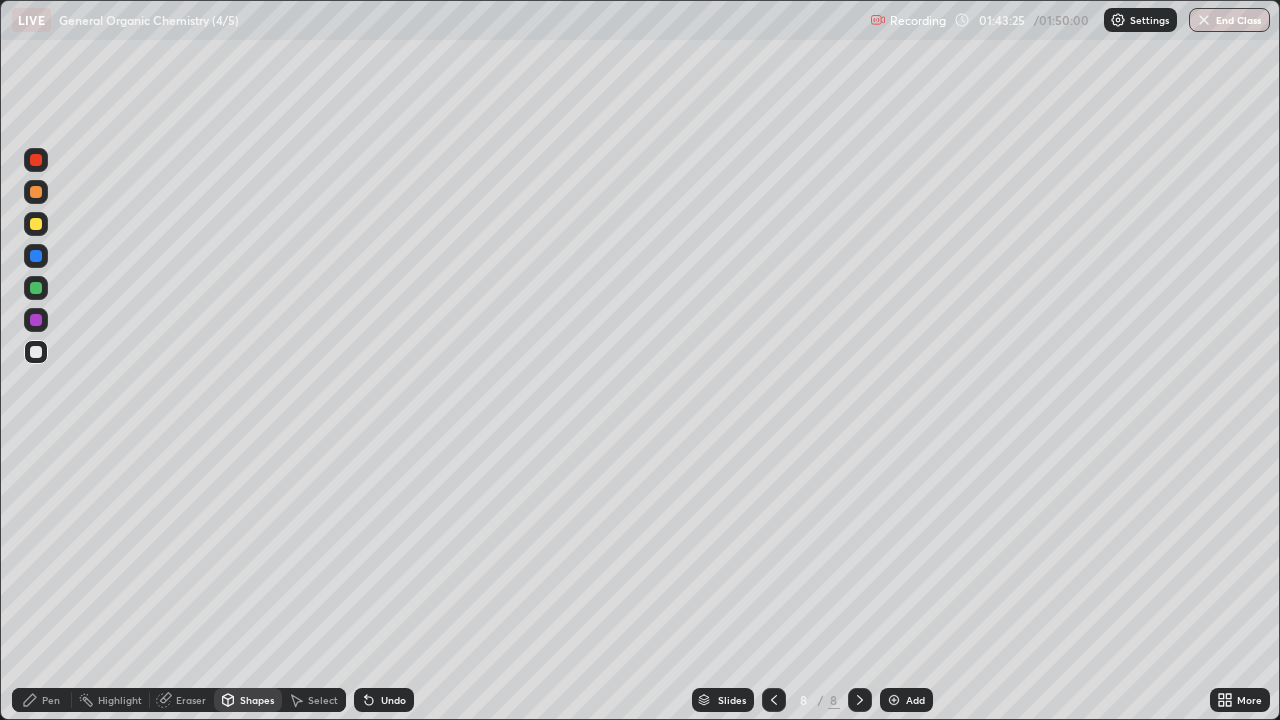 click on "Pen" at bounding box center [51, 700] 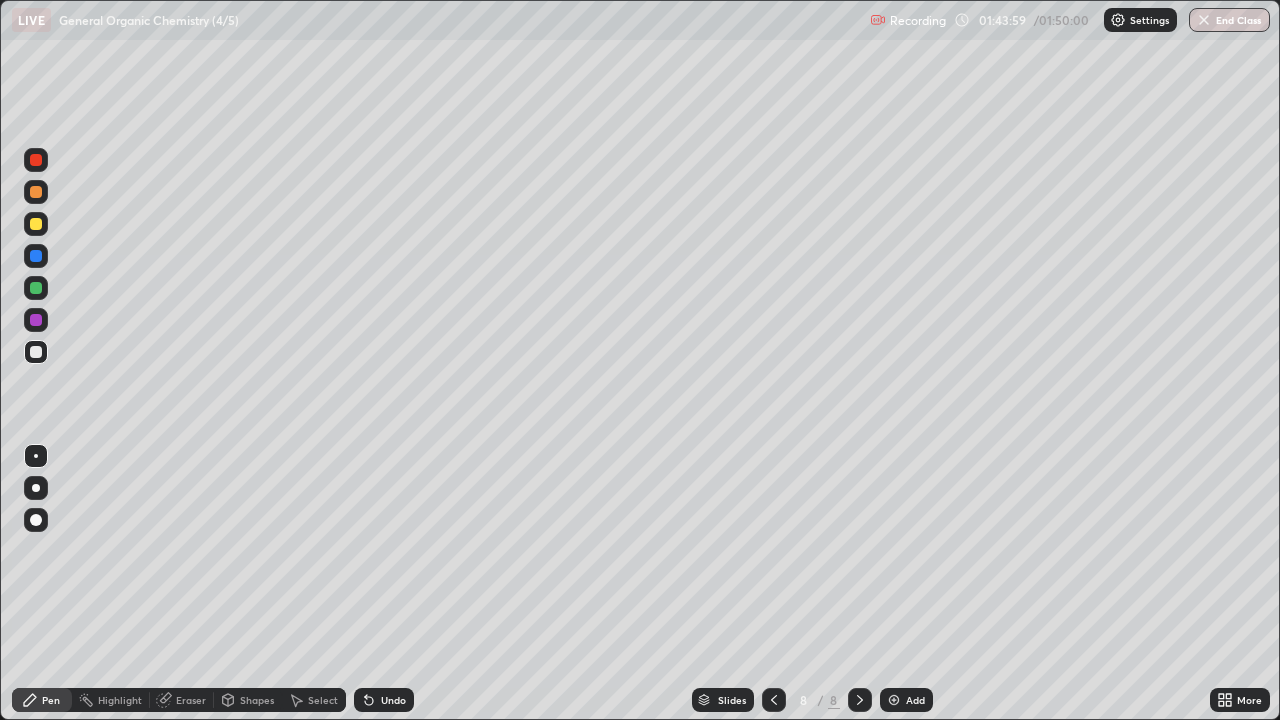 click on "Undo" at bounding box center (393, 700) 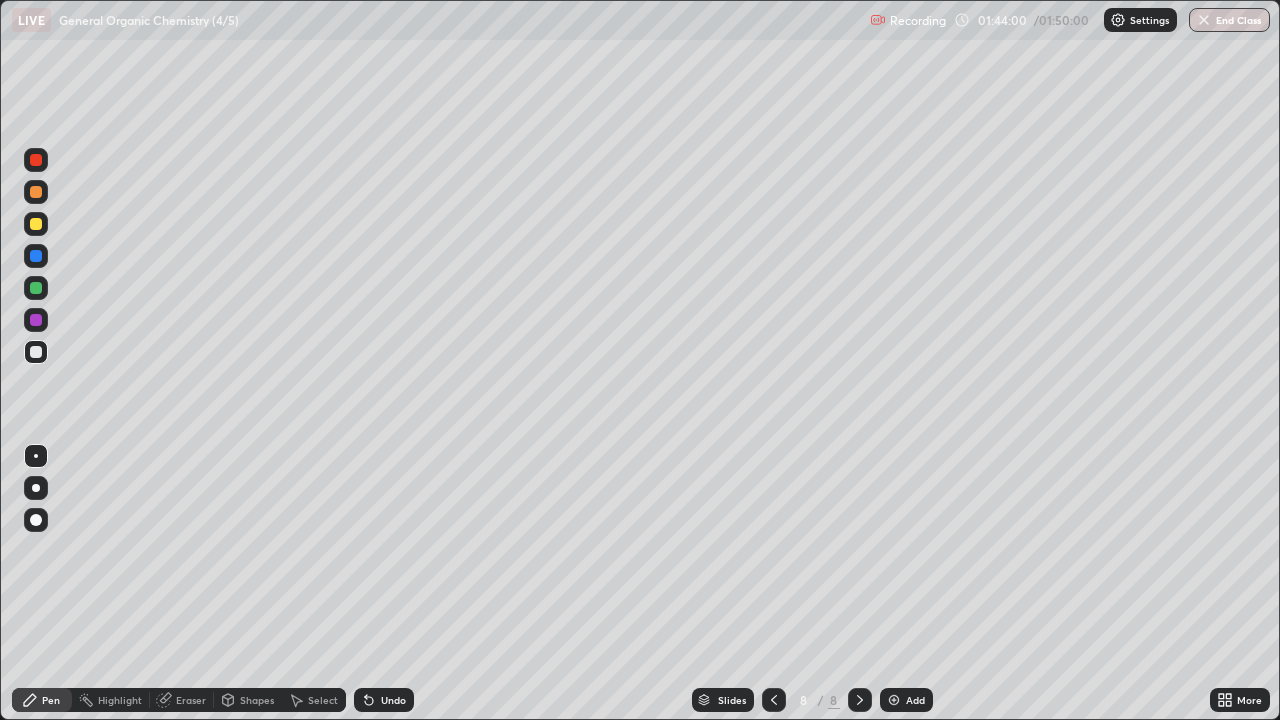 click on "Undo" at bounding box center [384, 700] 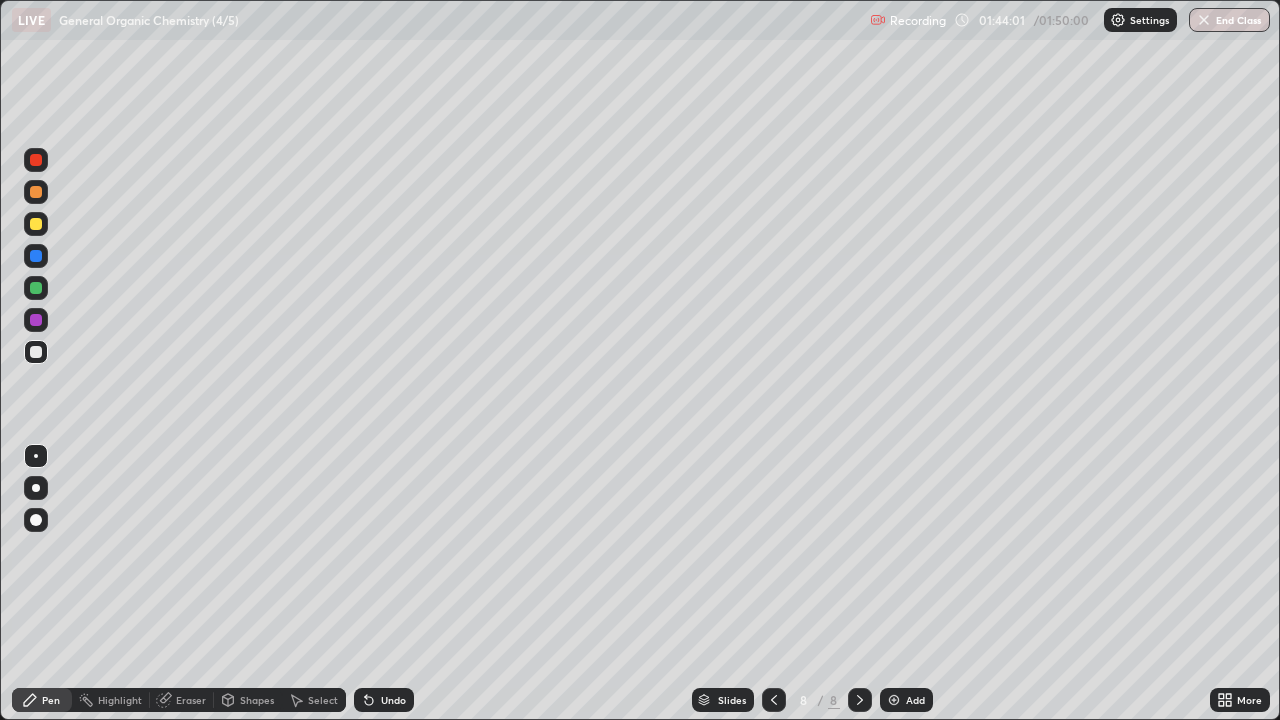 click on "Undo" at bounding box center [393, 700] 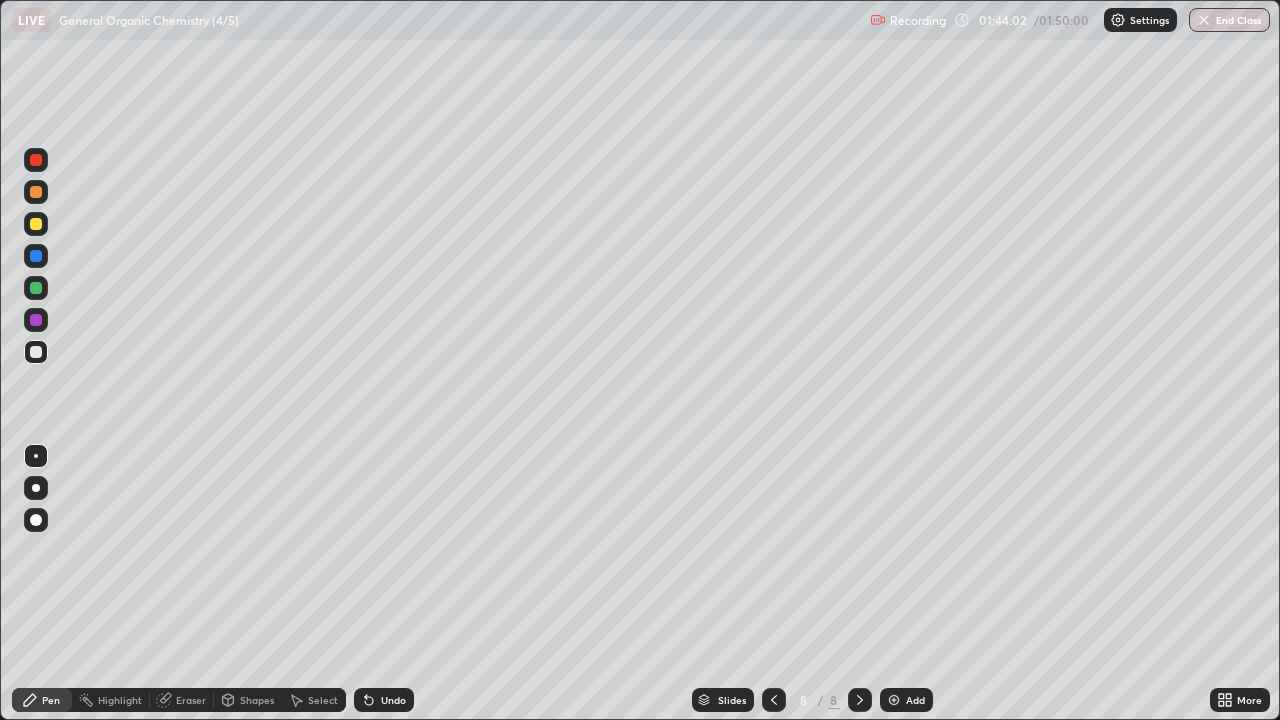click 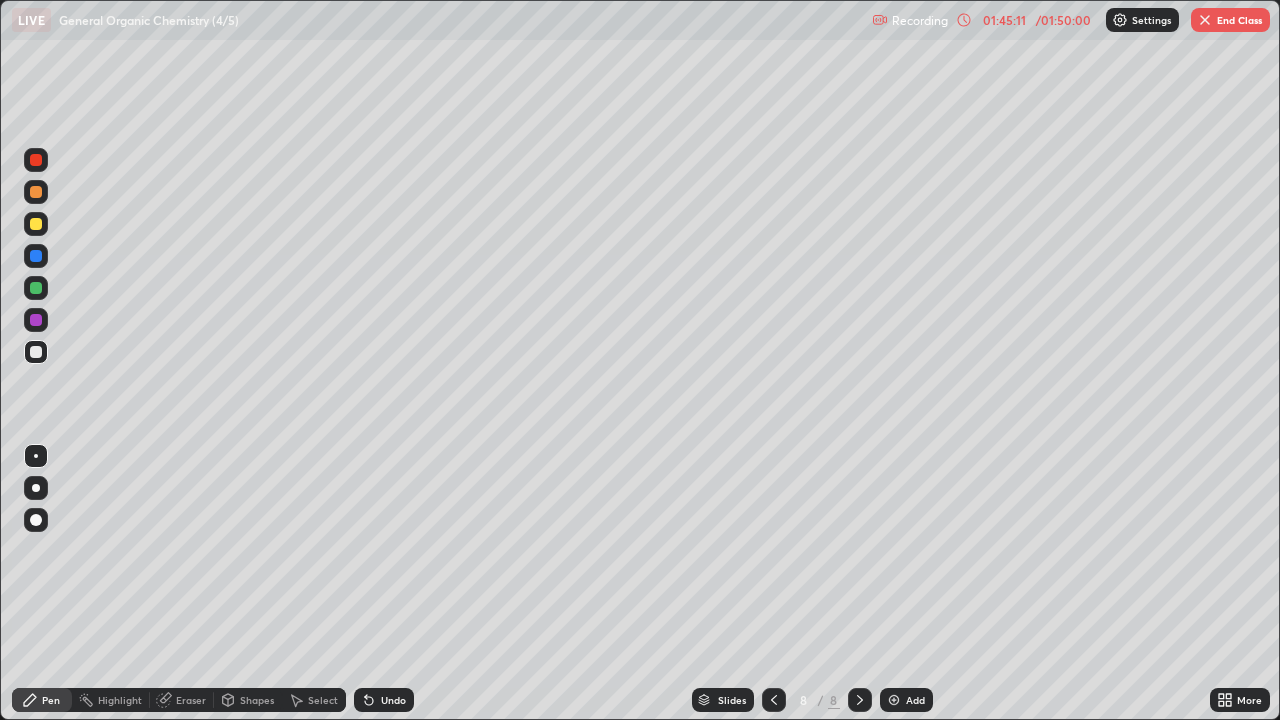 click at bounding box center (36, 160) 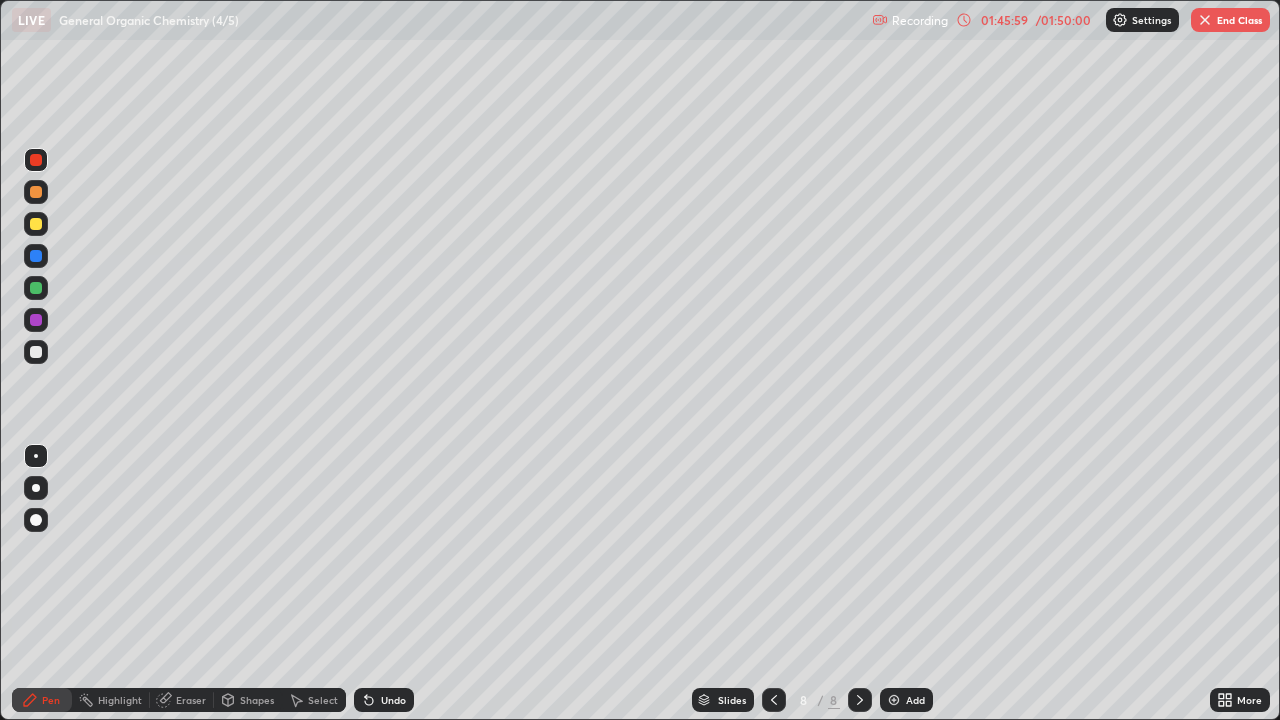 click on "Shapes" at bounding box center [257, 700] 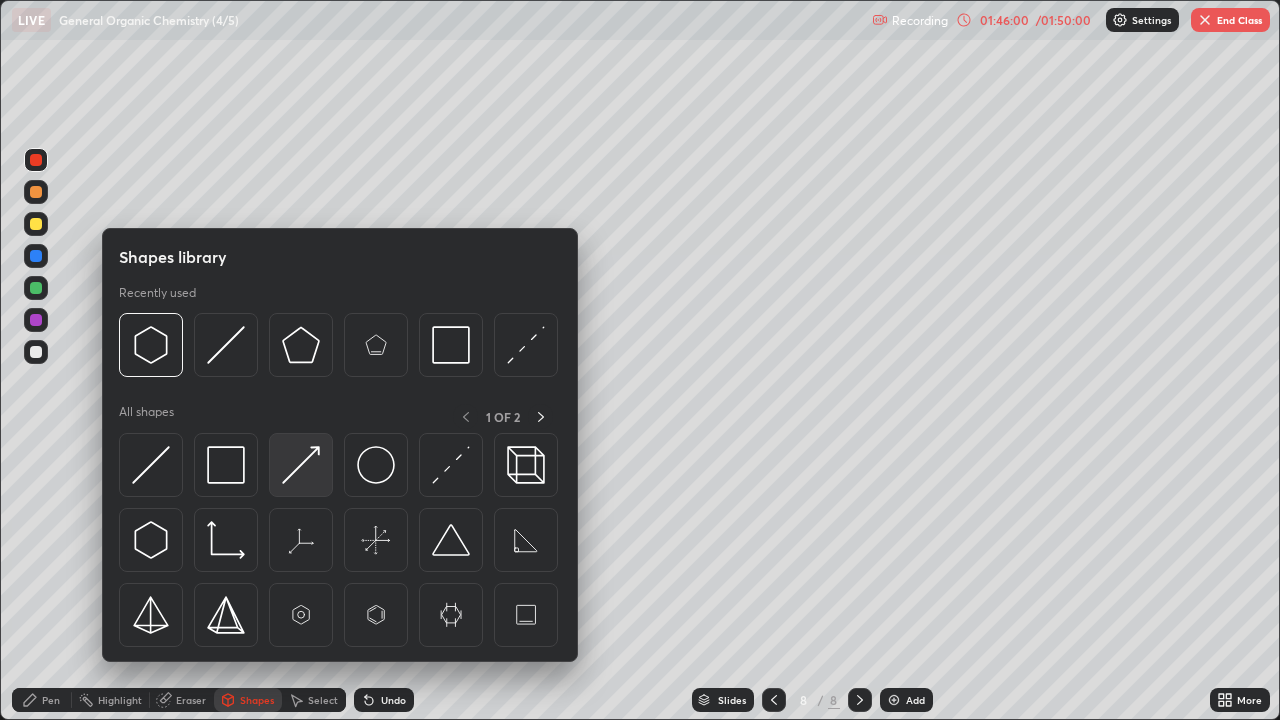 click at bounding box center [301, 465] 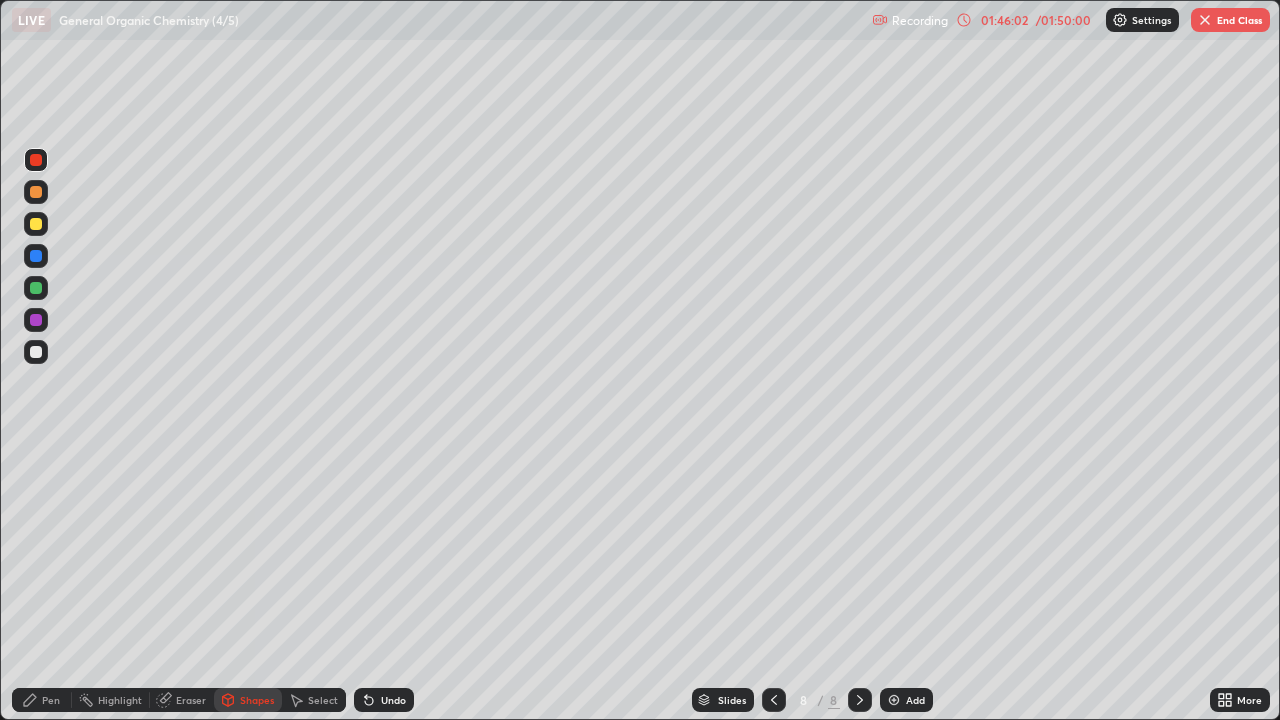 click 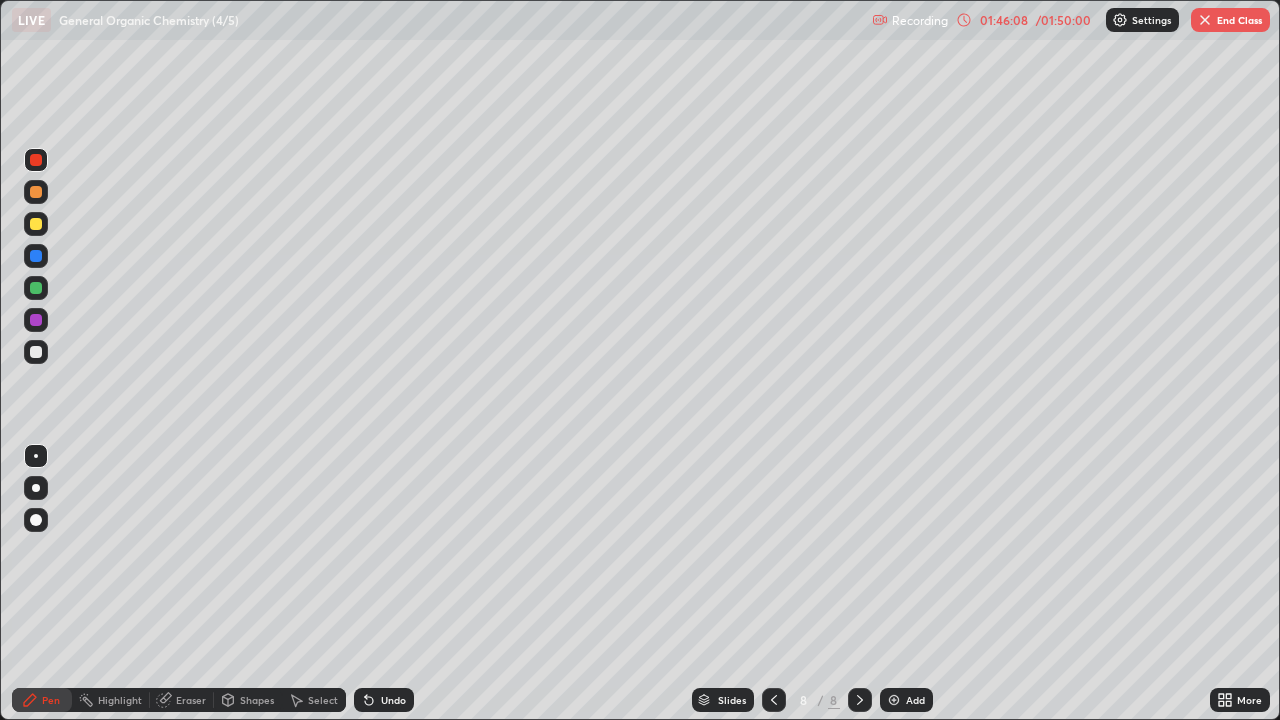 click at bounding box center [36, 352] 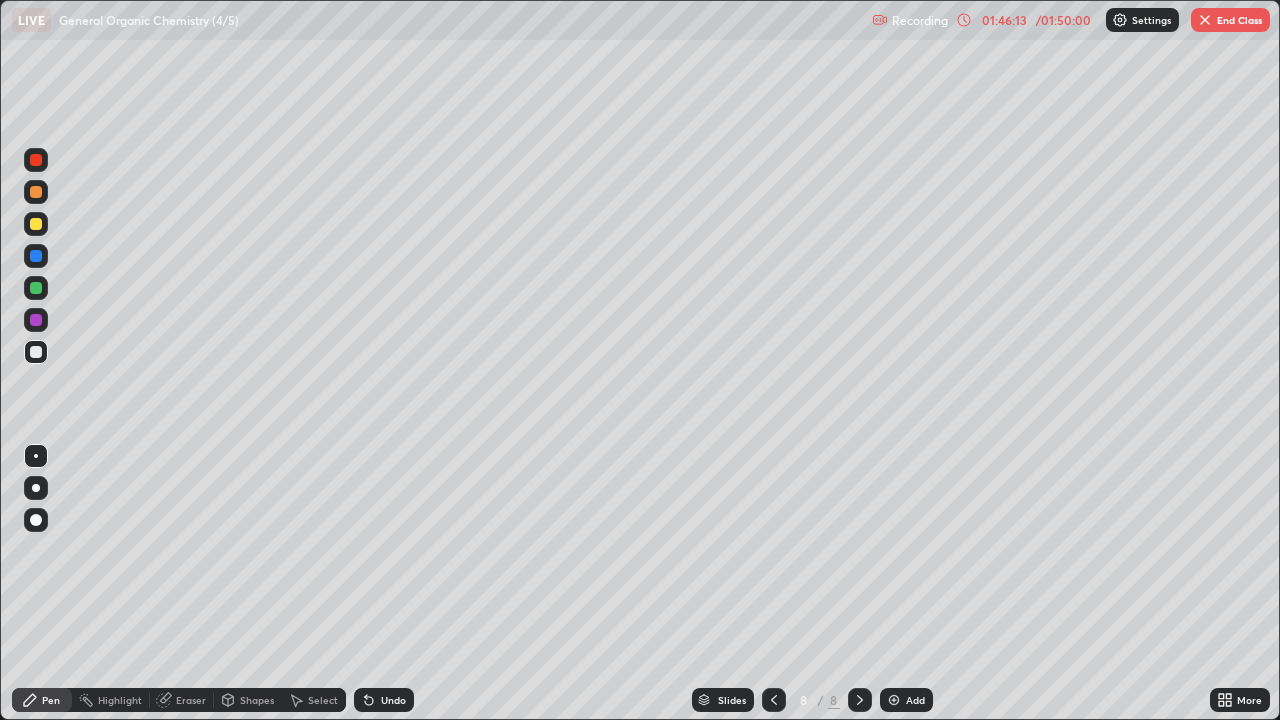 click 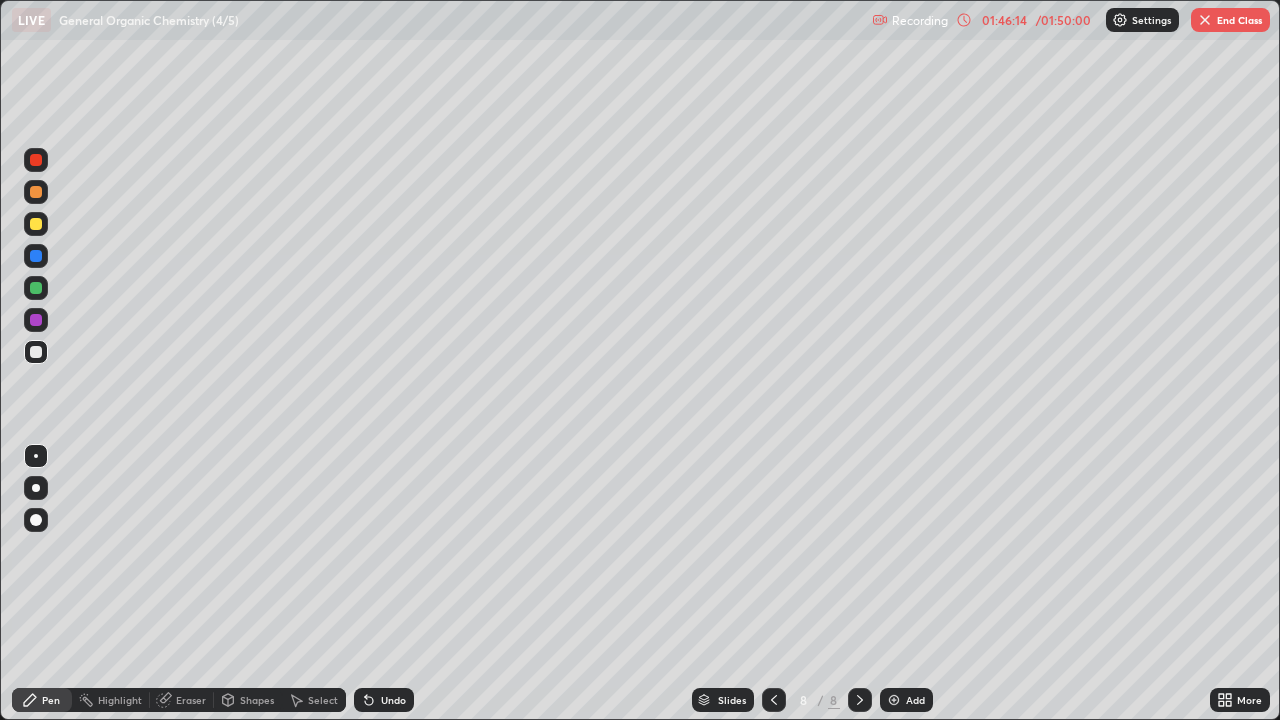 click 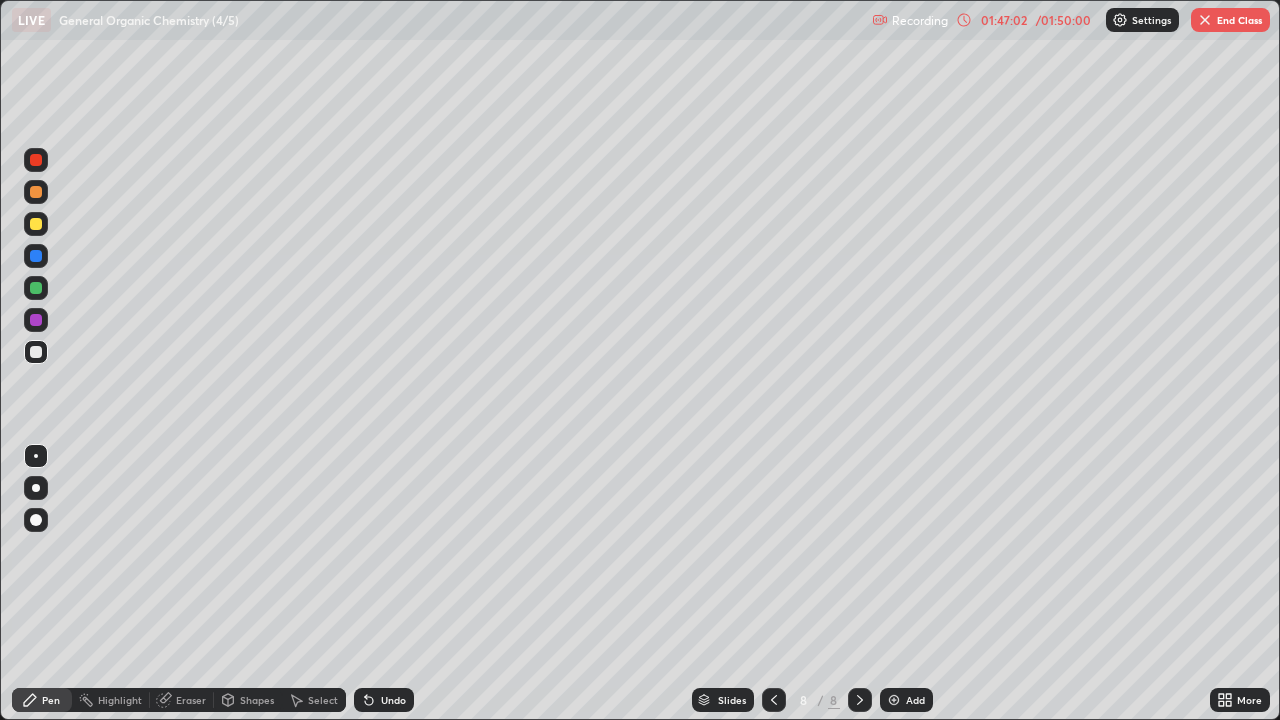 click at bounding box center (36, 320) 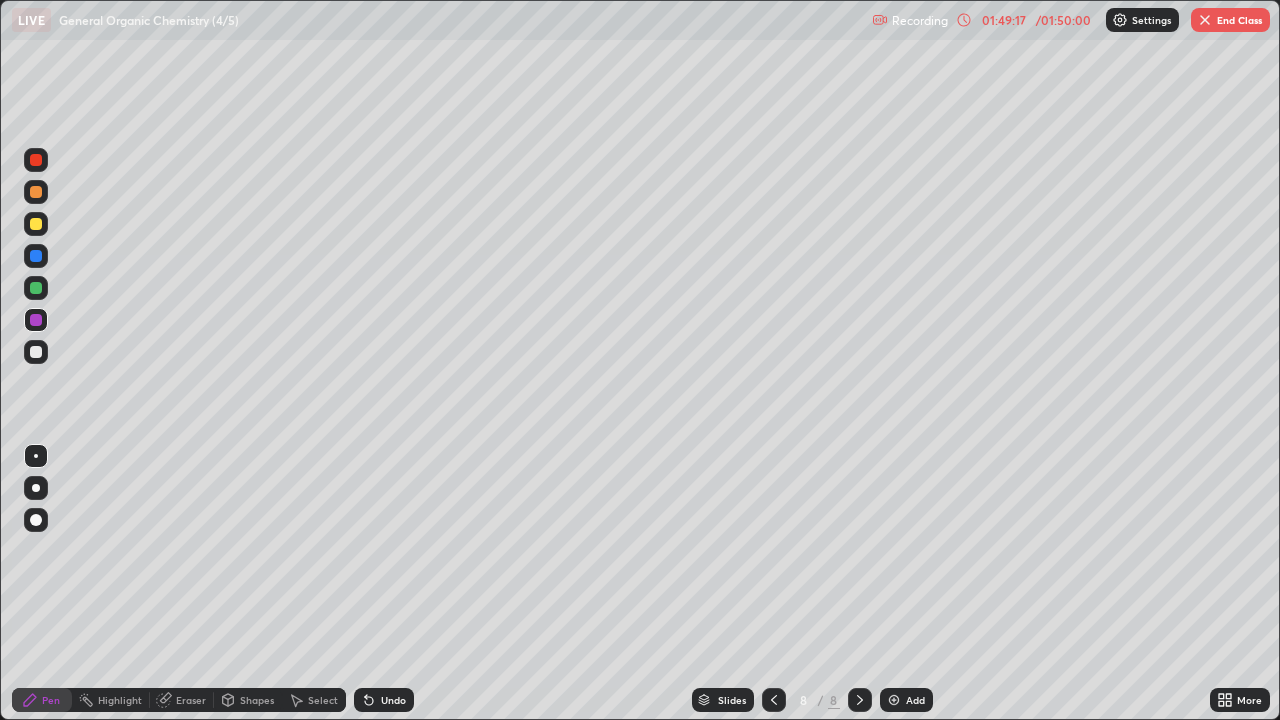 click at bounding box center (36, 224) 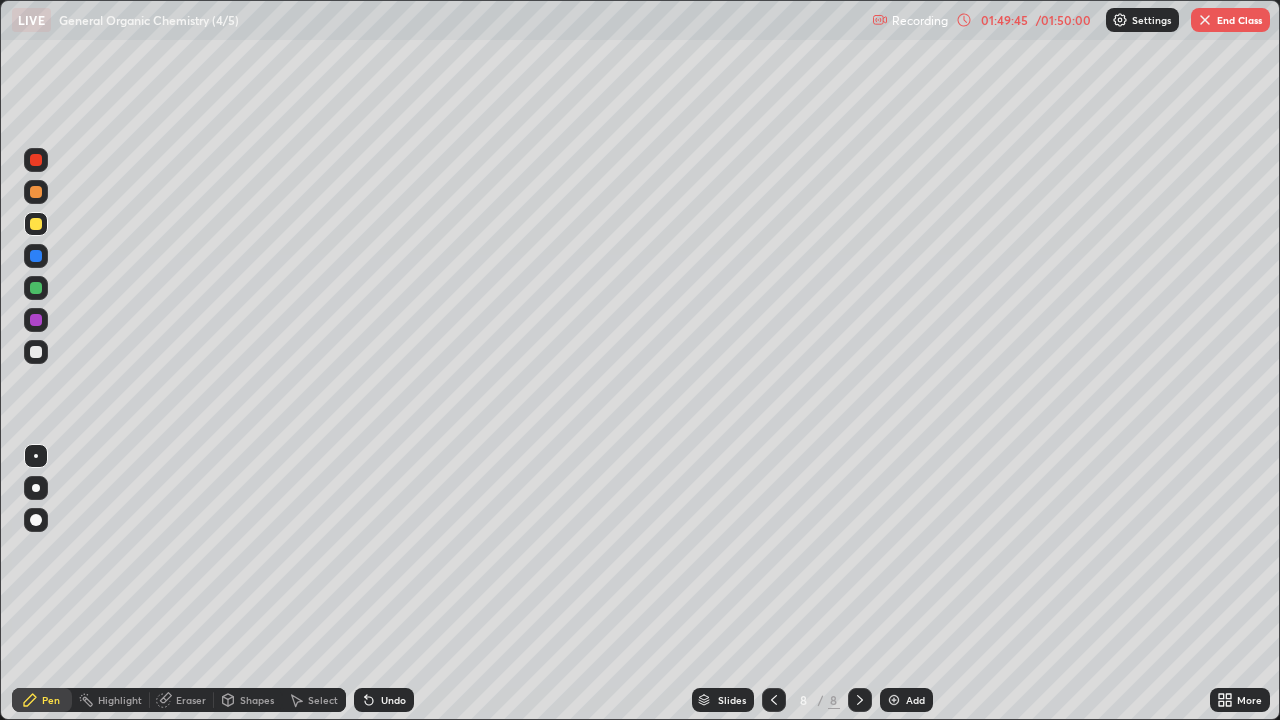 click on "Eraser" at bounding box center (182, 700) 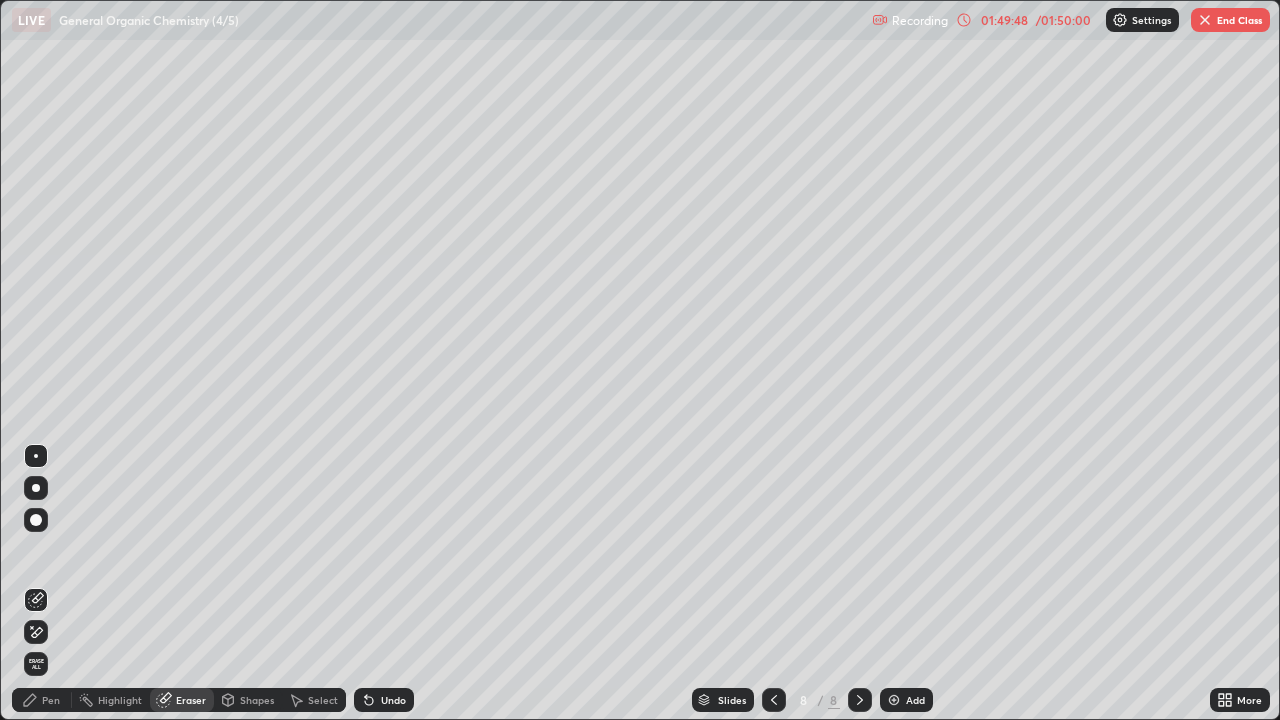 click on "Pen" at bounding box center [51, 700] 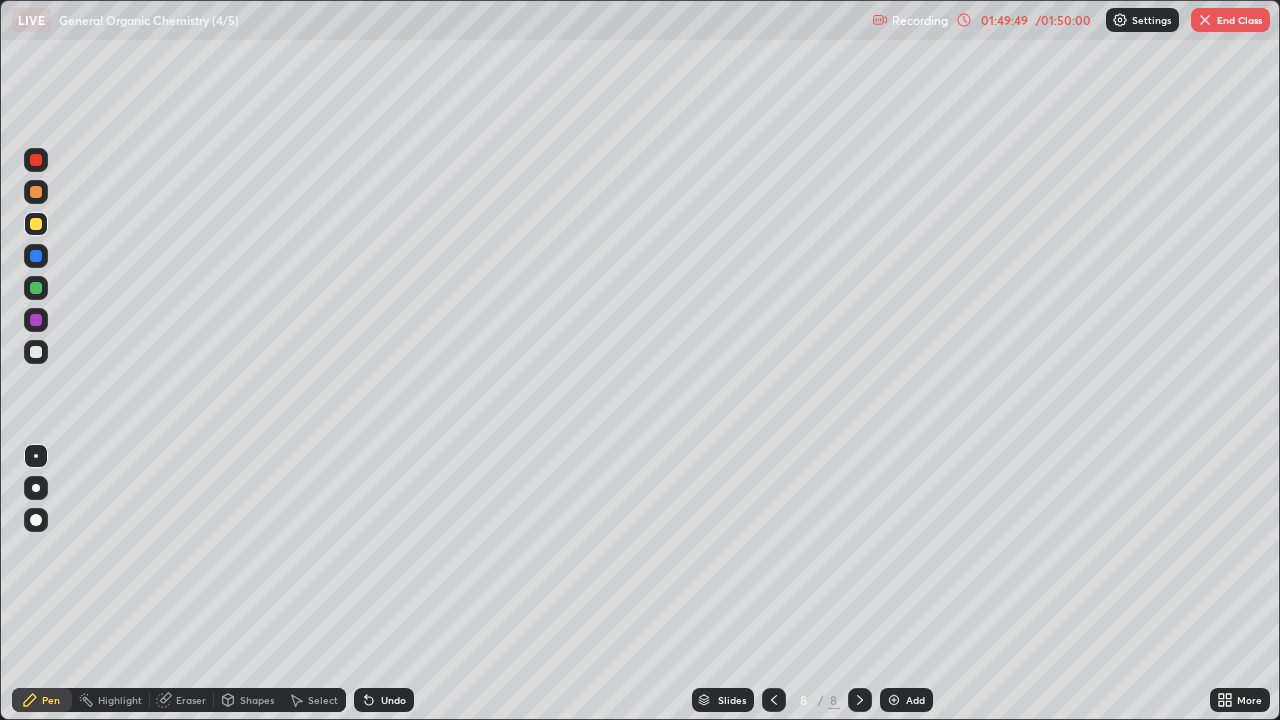 click at bounding box center (36, 352) 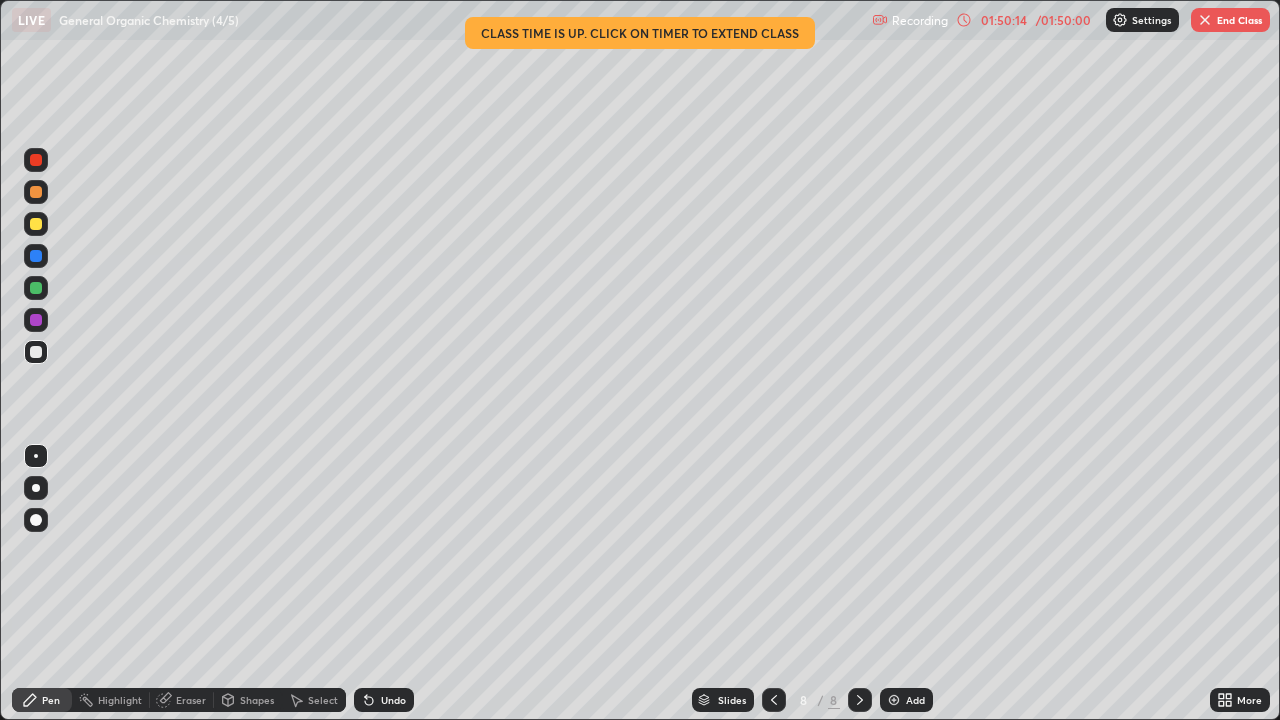 click at bounding box center [36, 320] 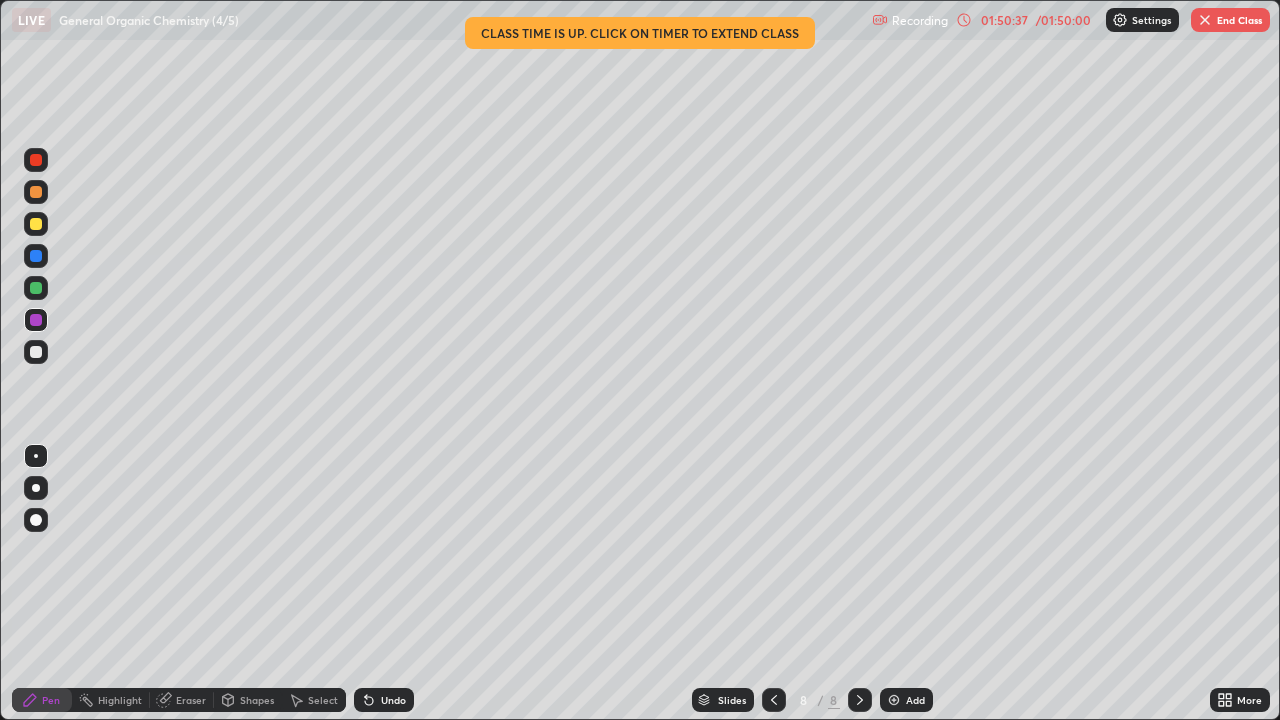 click on "Eraser" at bounding box center [191, 700] 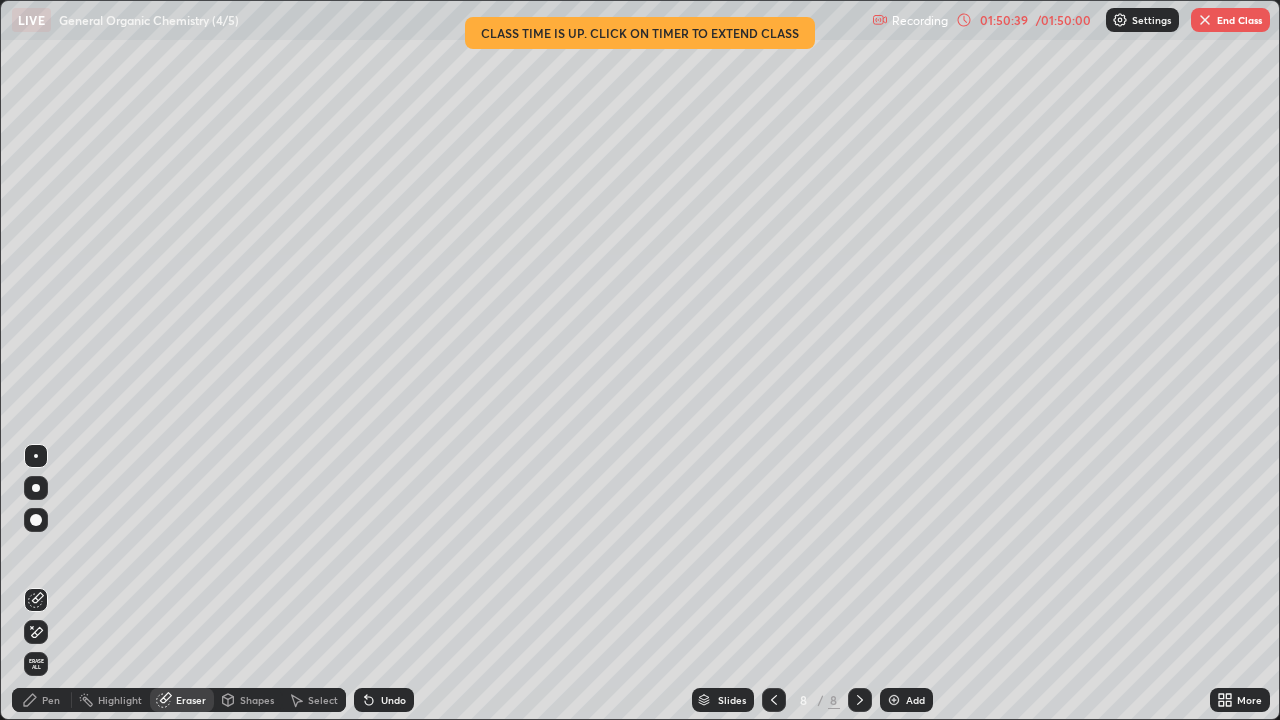 click on "Pen" at bounding box center (51, 700) 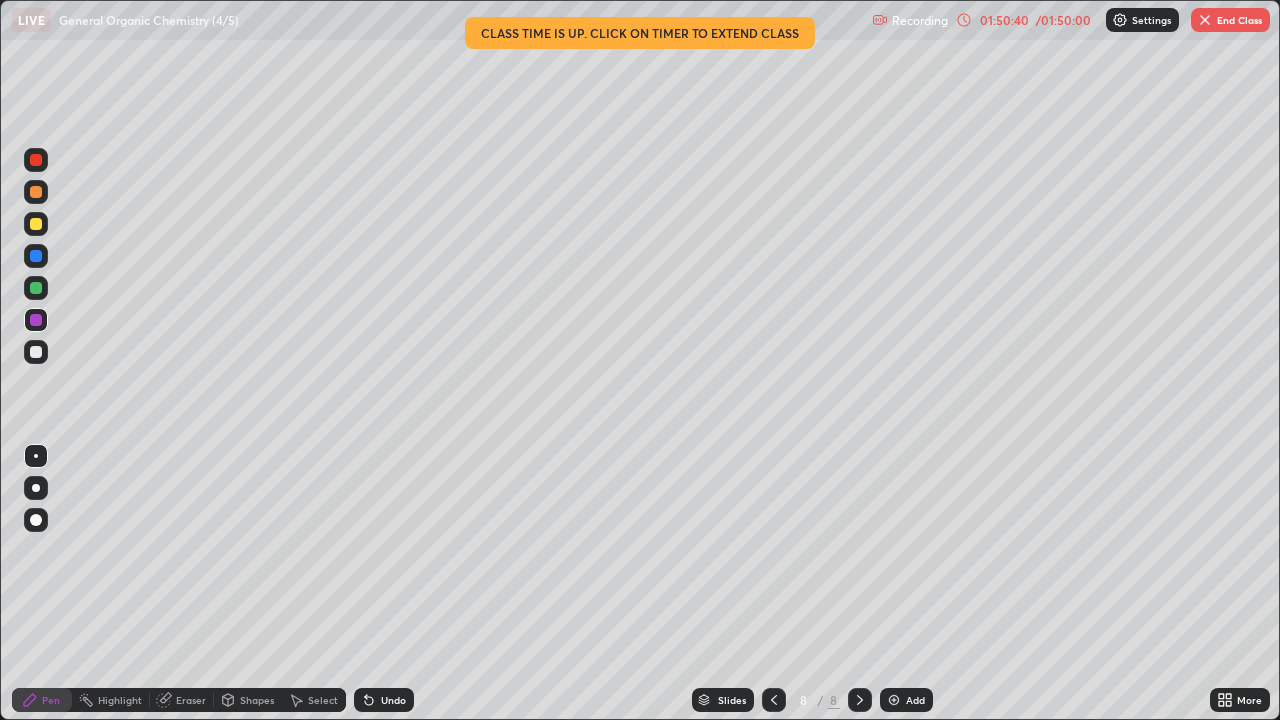 click at bounding box center (36, 352) 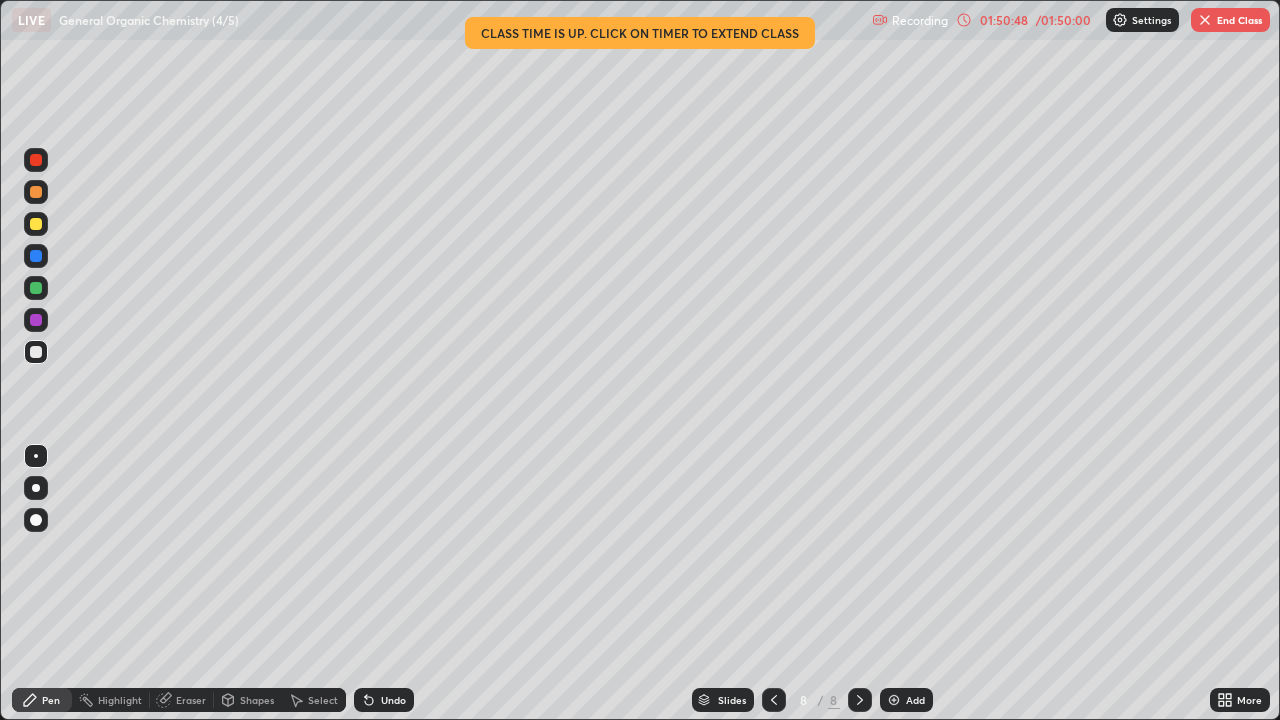 click 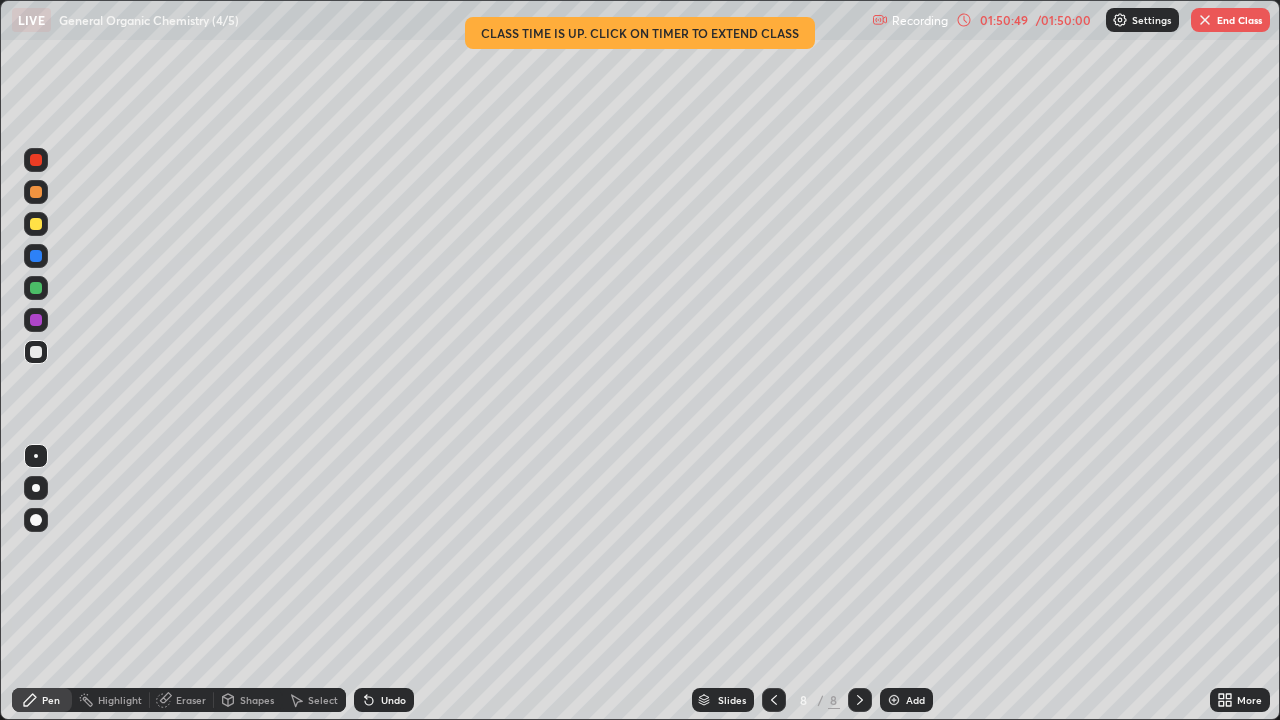 click at bounding box center [36, 320] 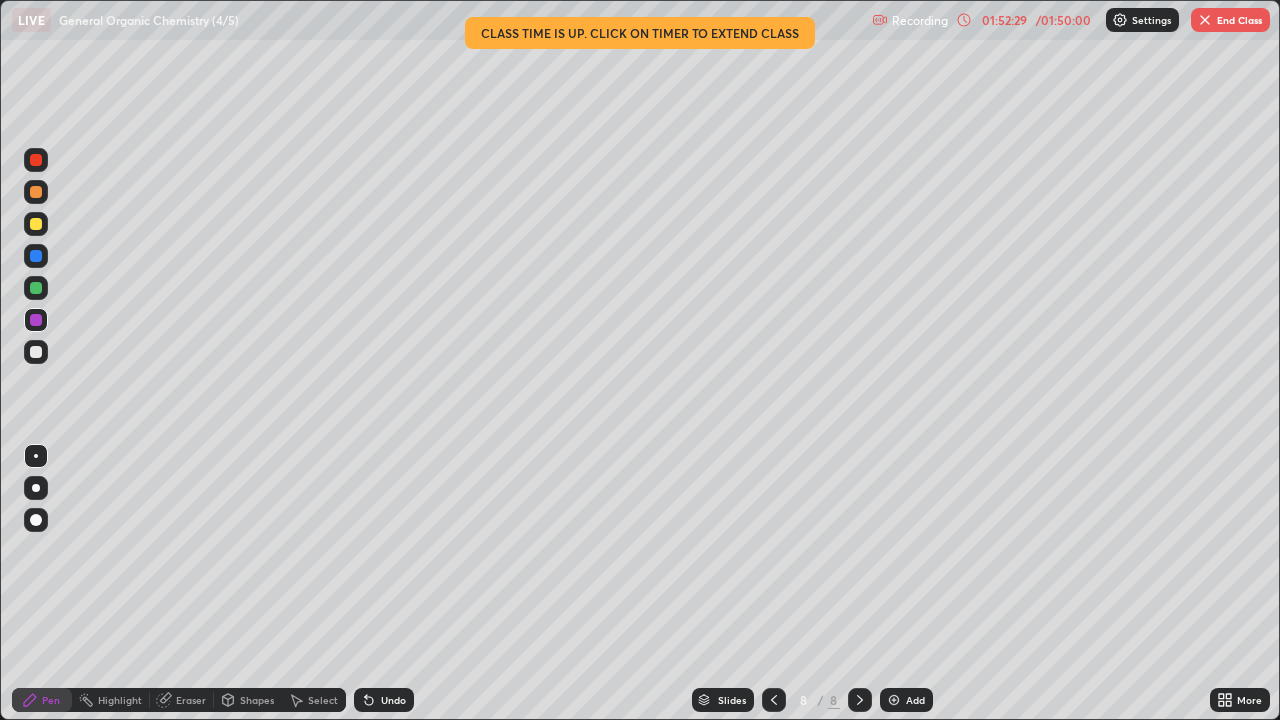 click on "End Class" at bounding box center [1230, 20] 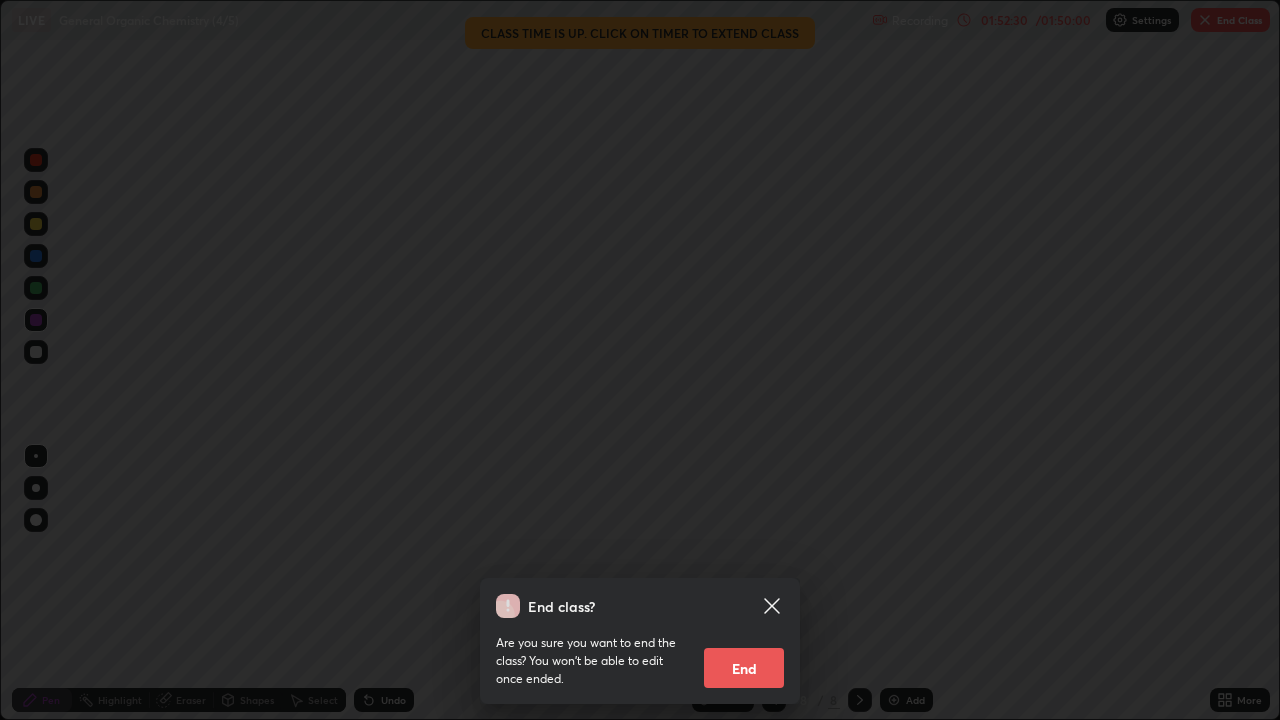 click on "End" at bounding box center [744, 668] 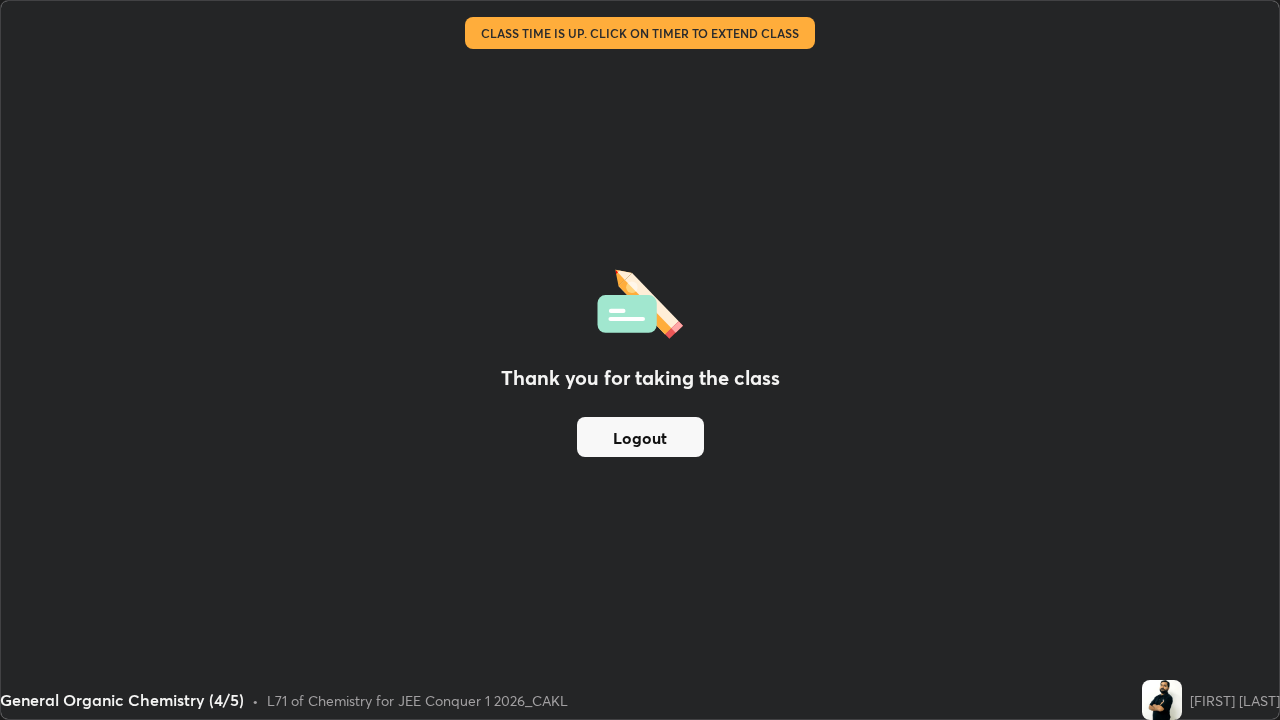 click on "Logout" at bounding box center [640, 437] 